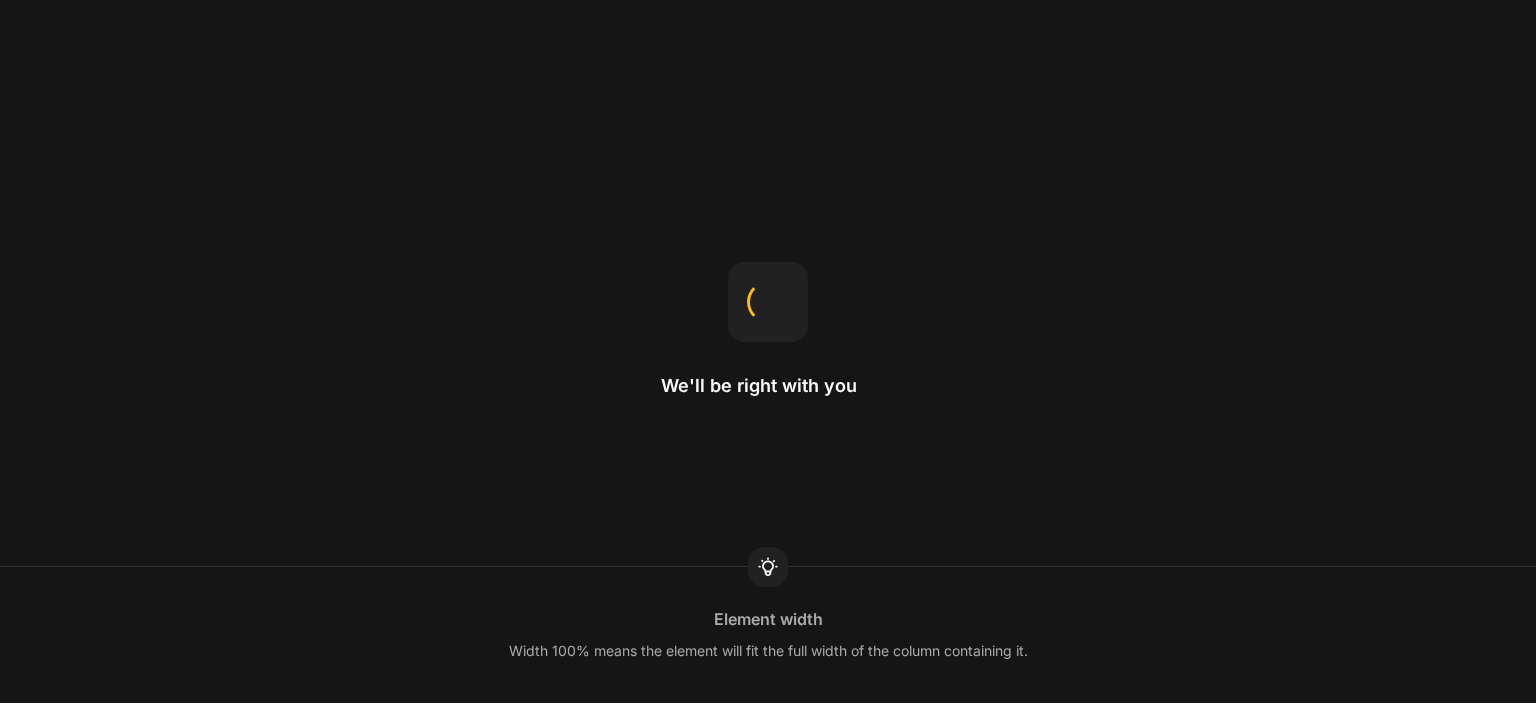 scroll, scrollTop: 0, scrollLeft: 0, axis: both 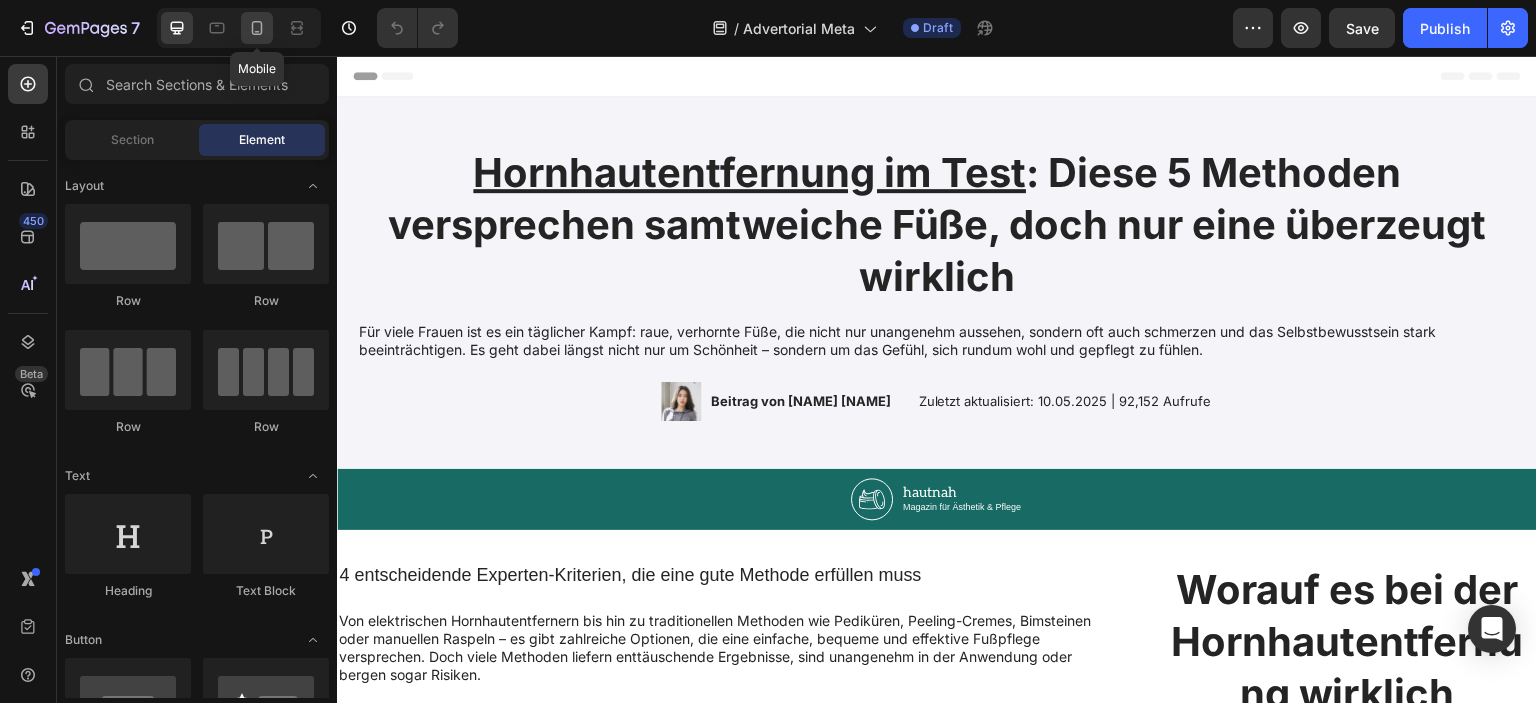 click 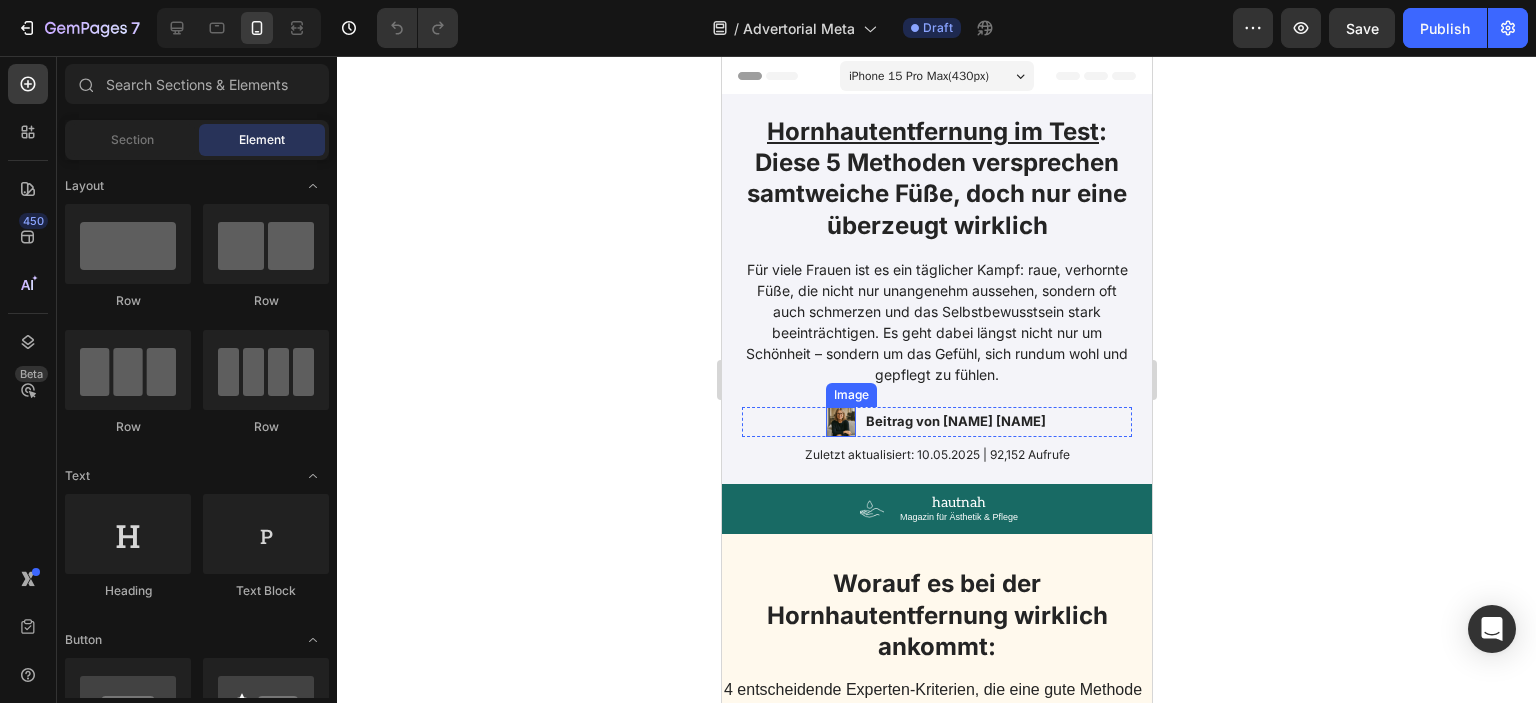 click at bounding box center (840, 422) 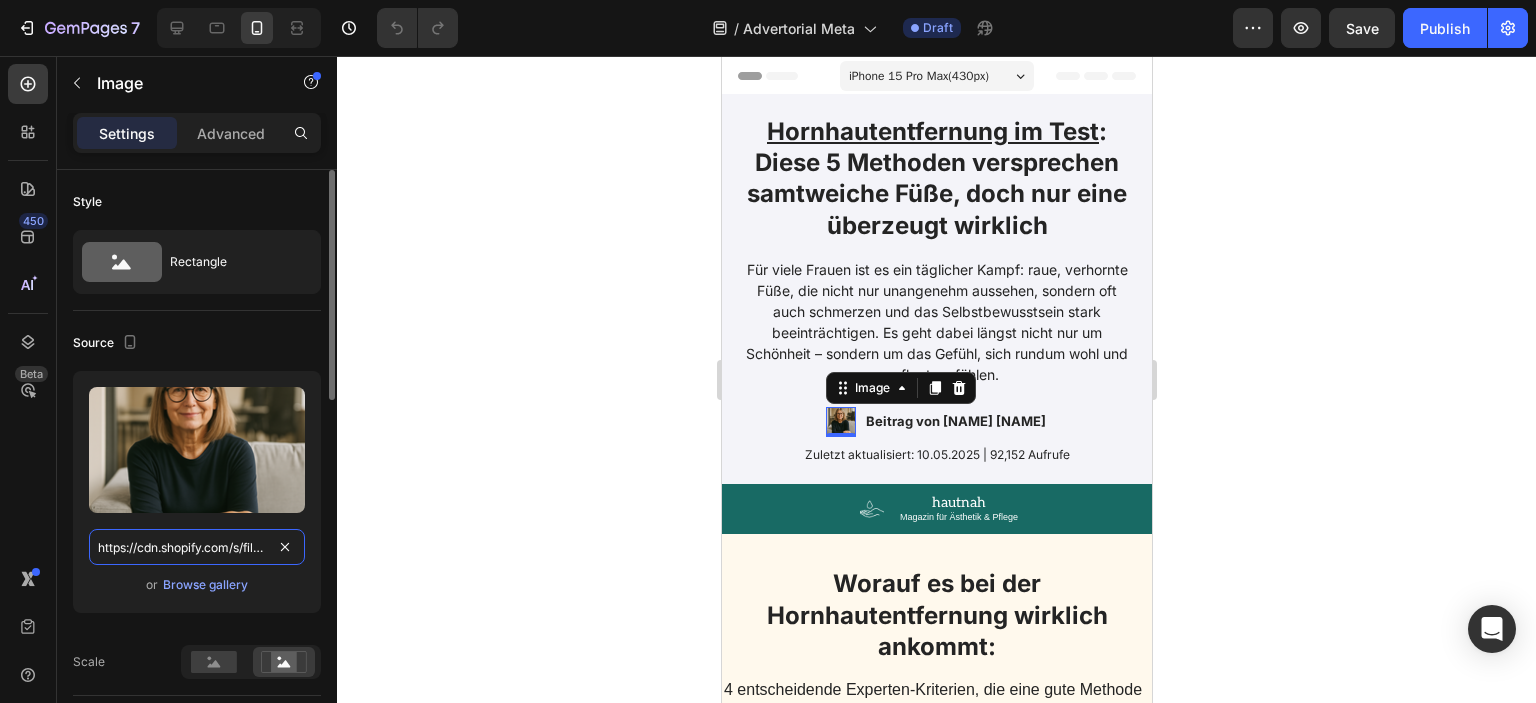 click on "https://cdn.shopify.com/s/files/1/0904/1638/2218/files/gempages_573593664215843747-b113874e-6023-4869-a029-3c52e9c15d1b.png" at bounding box center (197, 547) 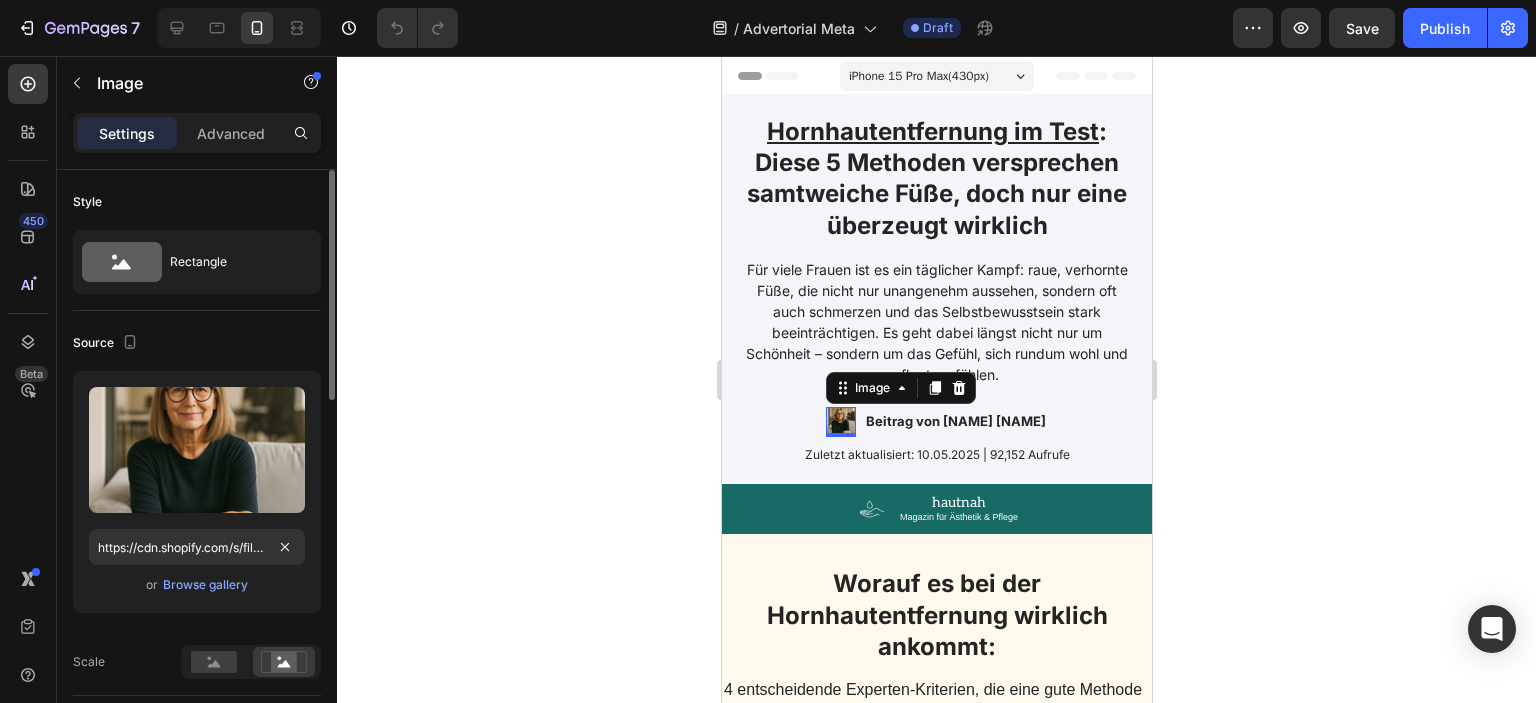 click on "Upload Image https://cdn.shopify.com/s/files/1/0904/1638/2218/files/gempages_573593664215843747-b113874e-6023-4869-a029-3c52e9c15d1b.png or  Browse gallery" at bounding box center [197, 492] 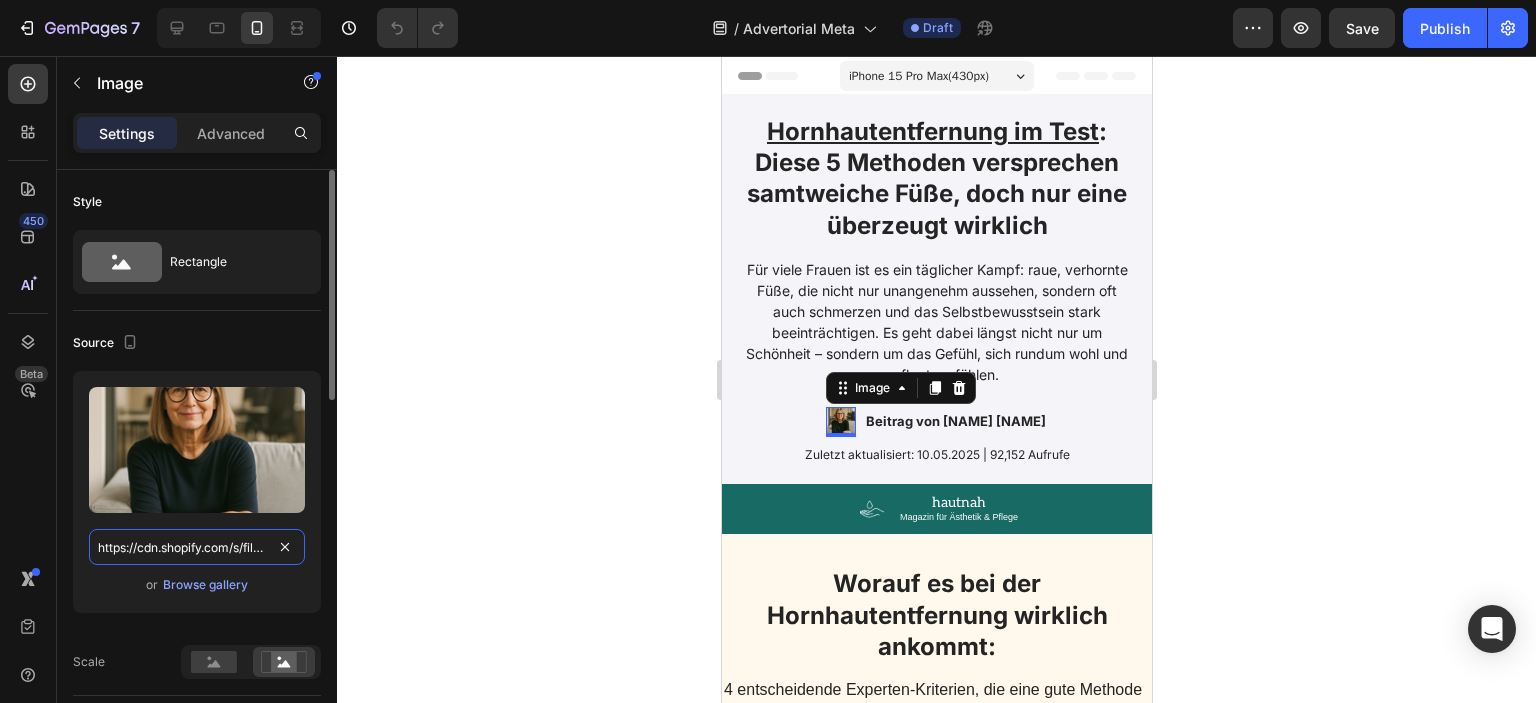 click on "https://cdn.shopify.com/s/files/1/0904/1638/2218/files/gempages_573593664215843747-b113874e-6023-4869-a029-3c52e9c15d1b.png" at bounding box center (197, 547) 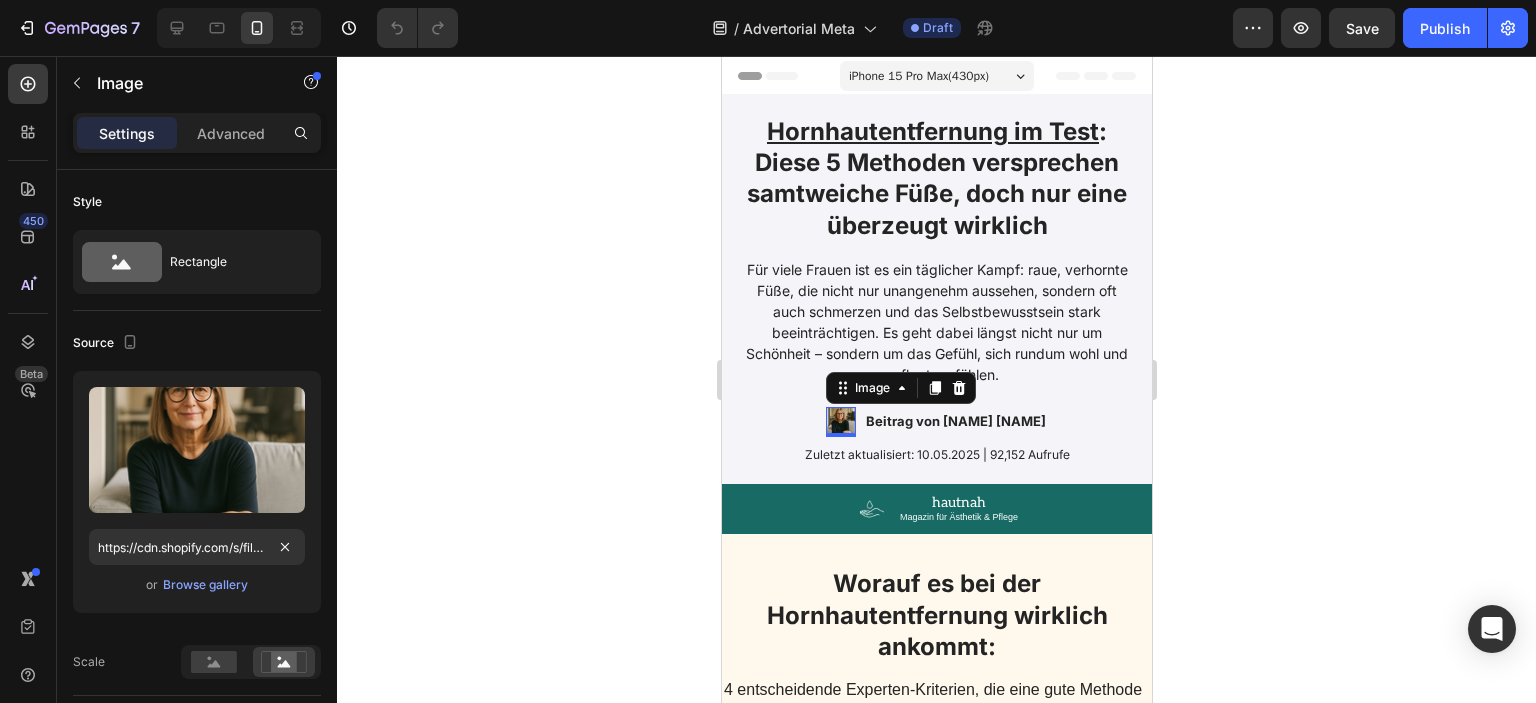click 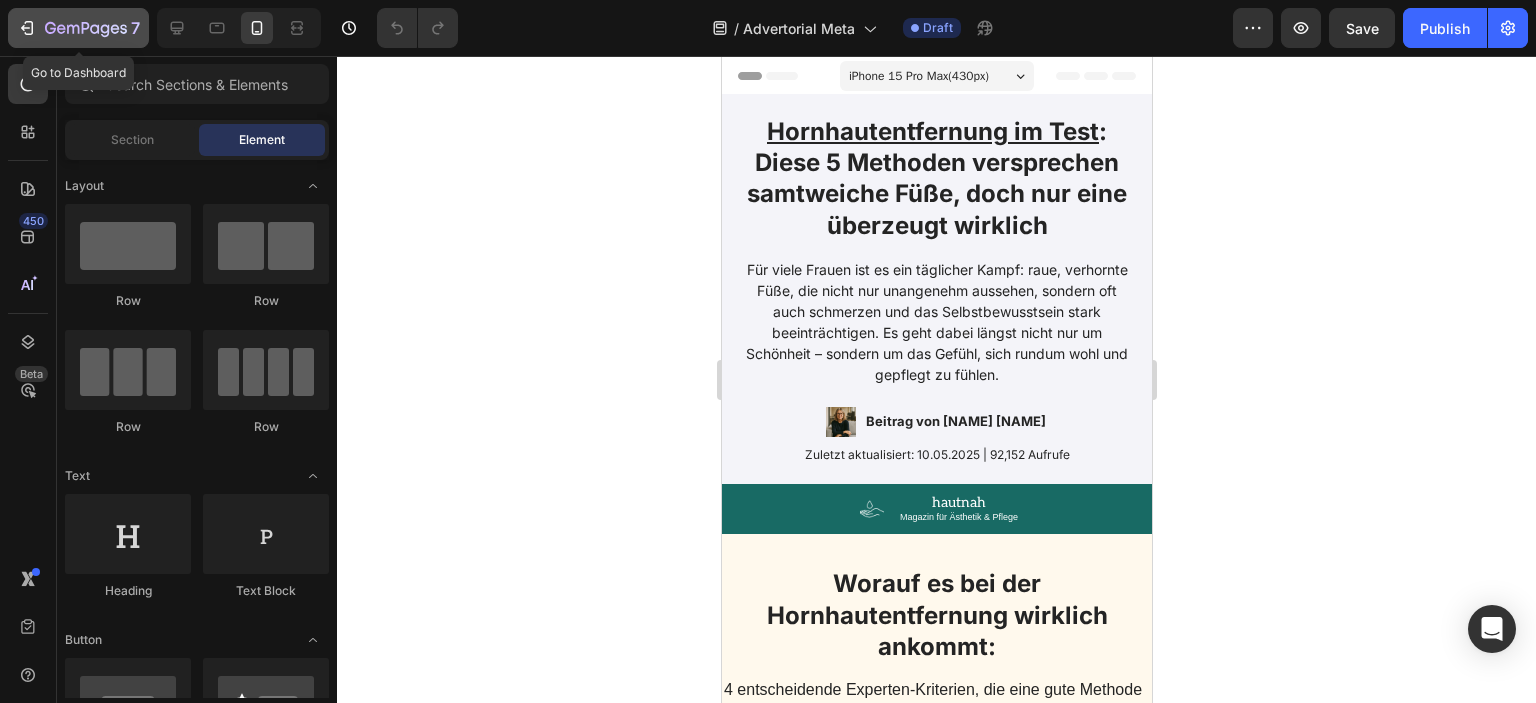 click on "7" 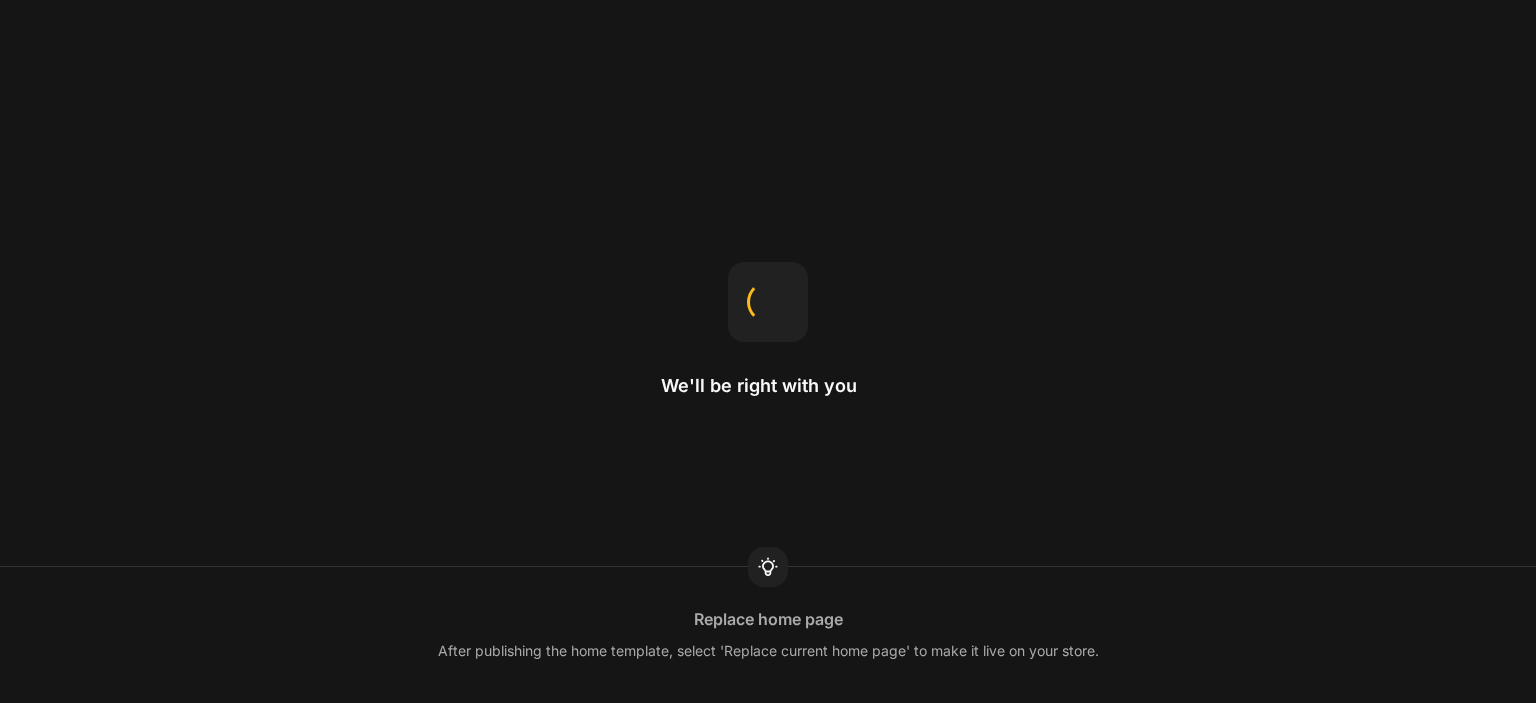 scroll, scrollTop: 0, scrollLeft: 0, axis: both 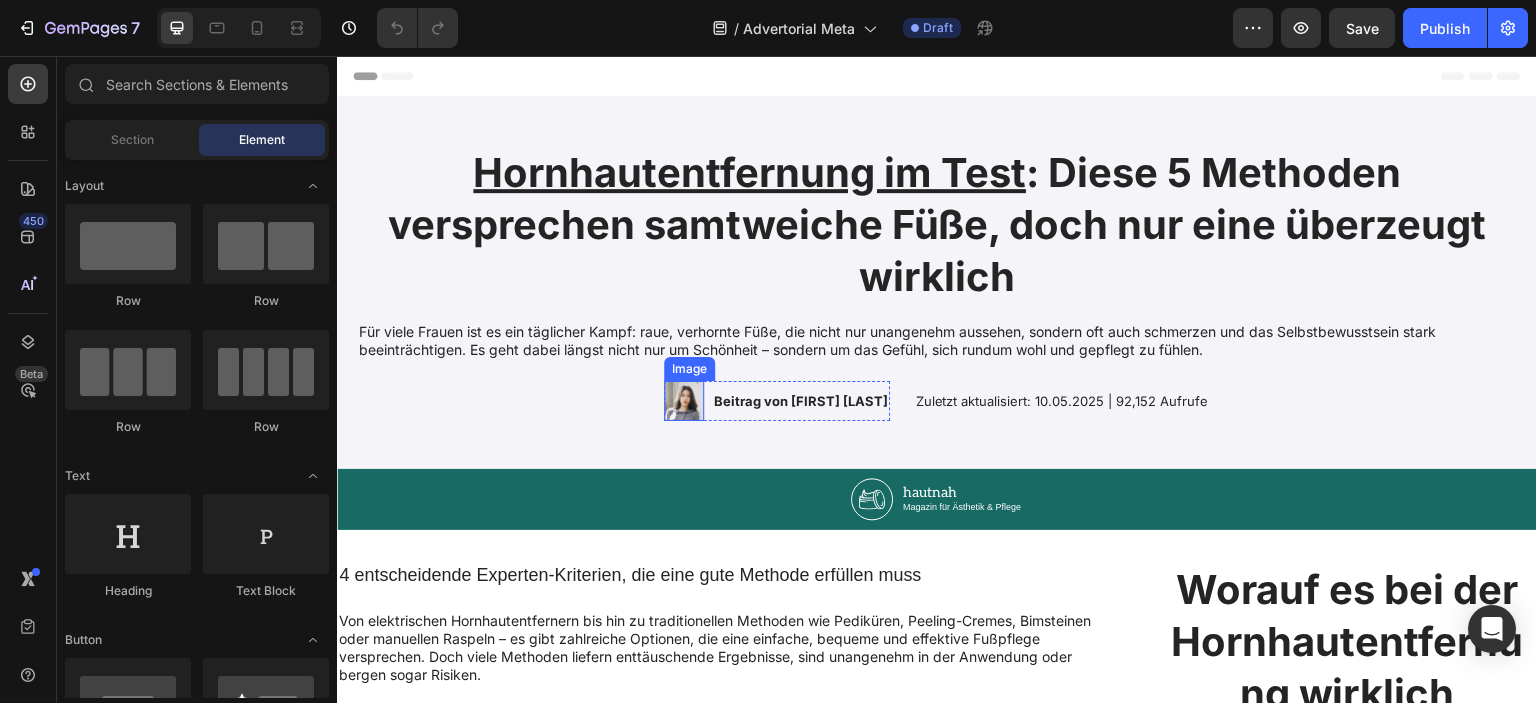 click at bounding box center (684, 401) 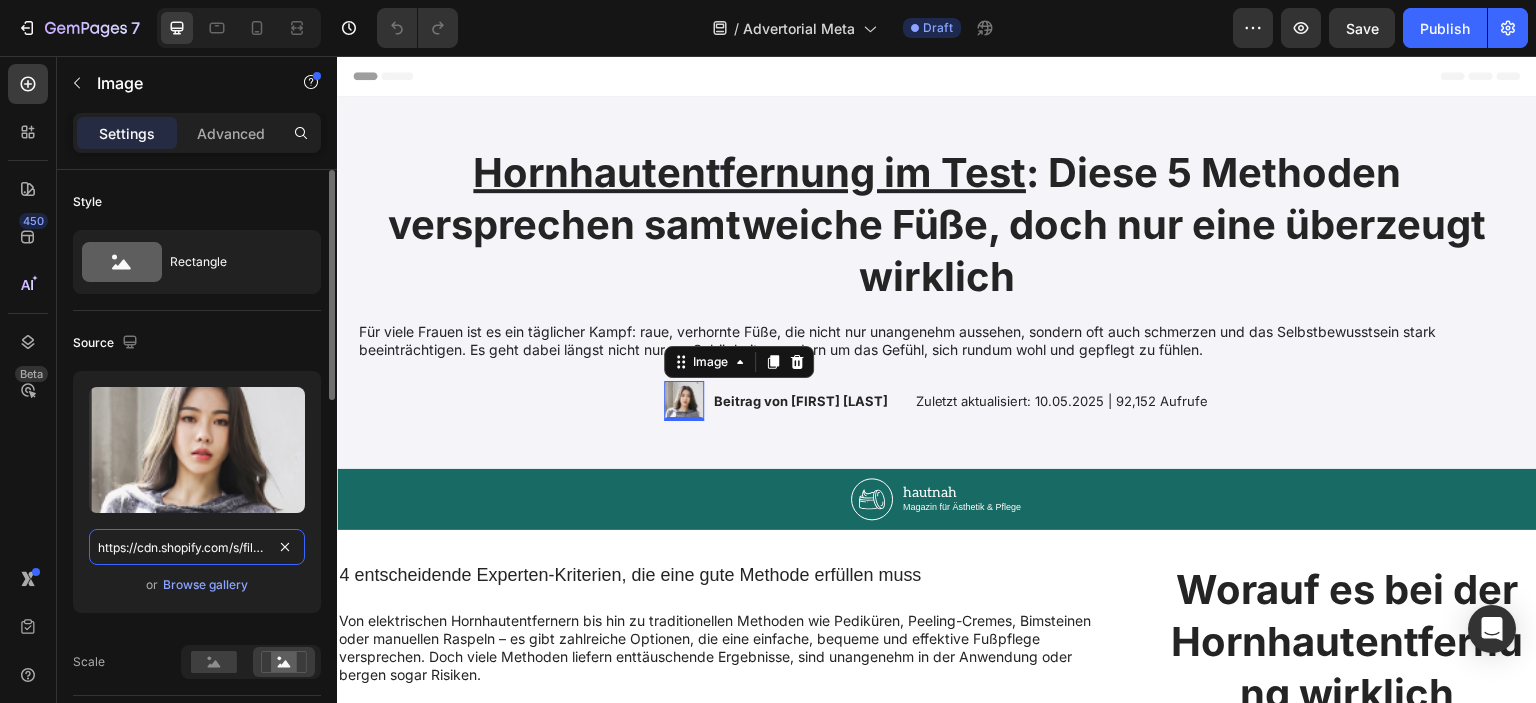 click on "https://cdn.shopify.com/s/files/1/[NUMBER]/[NUMBER]/[NUMBER]/files/gempages_[NUMBER]-[STRING].png" at bounding box center (197, 547) 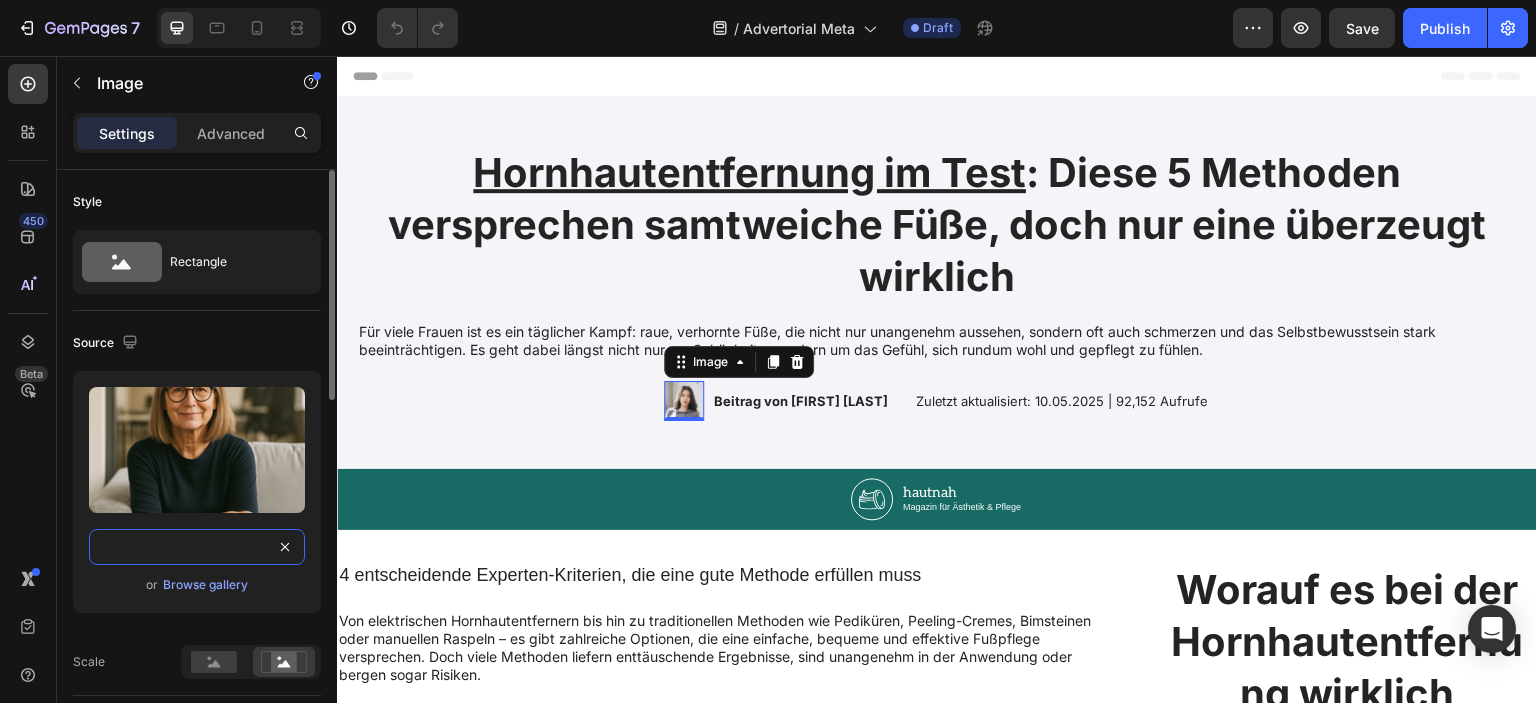 type on "https://cdn.shopify.com/s/files/1/0904/1638/2218/files/gempages_573593664215843747-b113874e-6023-4869-a029-3c52e9c15d1b.png?v=1751885490" 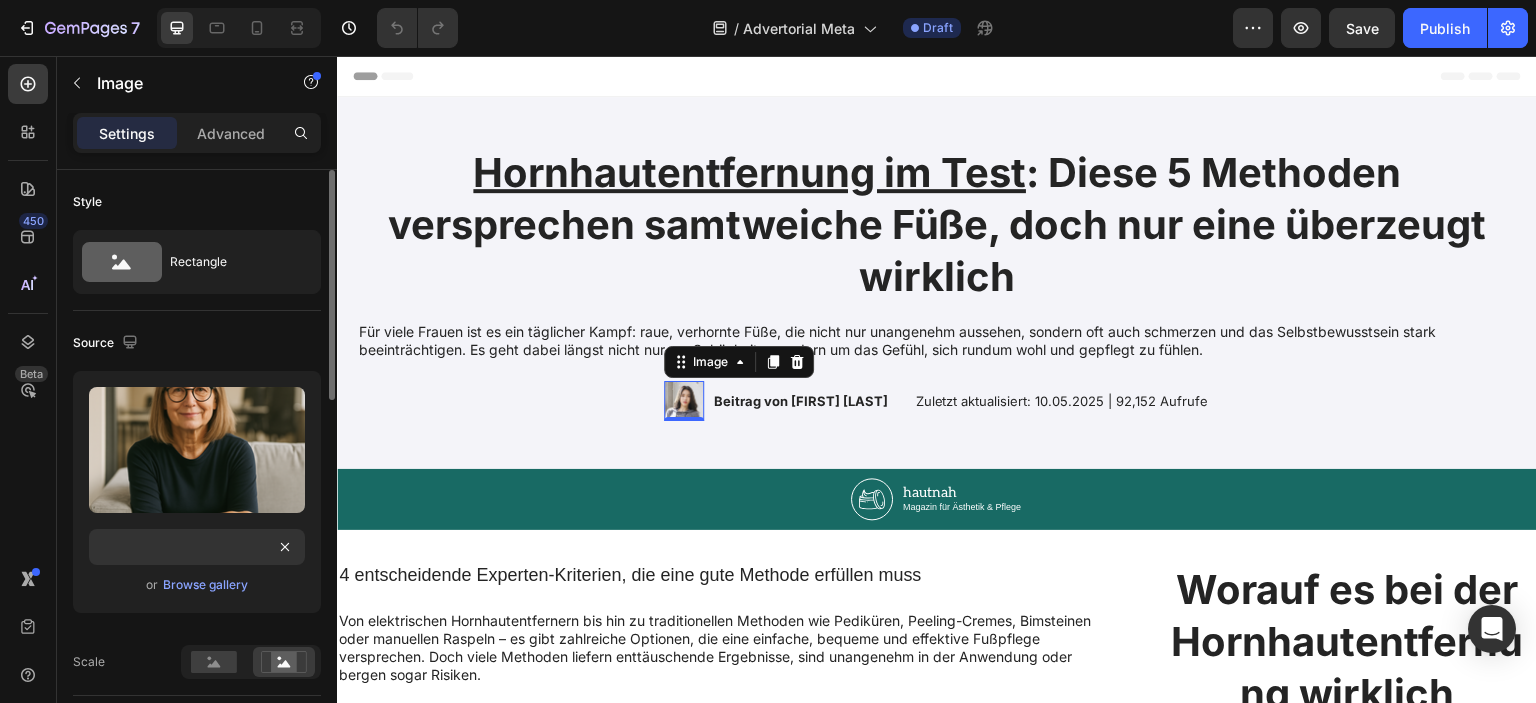click on "Scale" at bounding box center [197, 662] 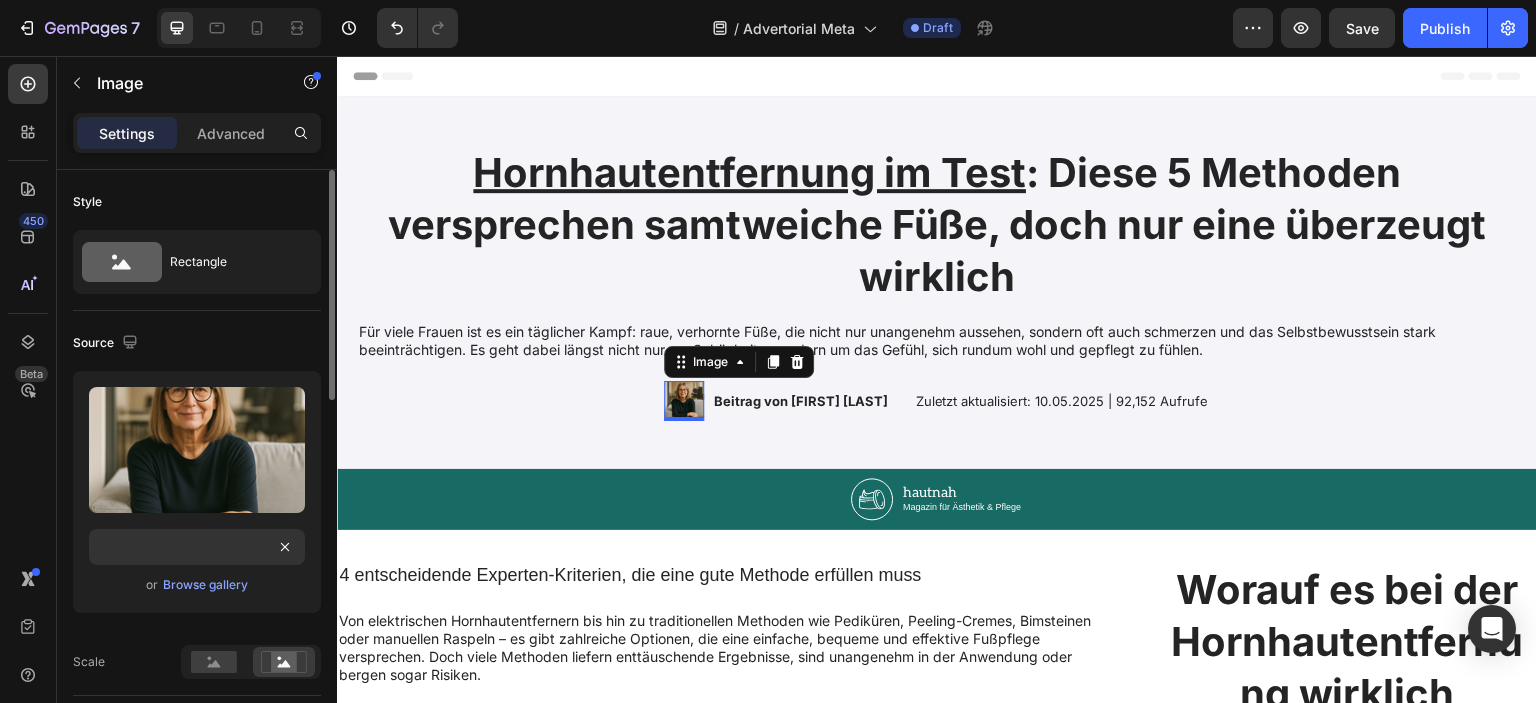 scroll, scrollTop: 0, scrollLeft: 0, axis: both 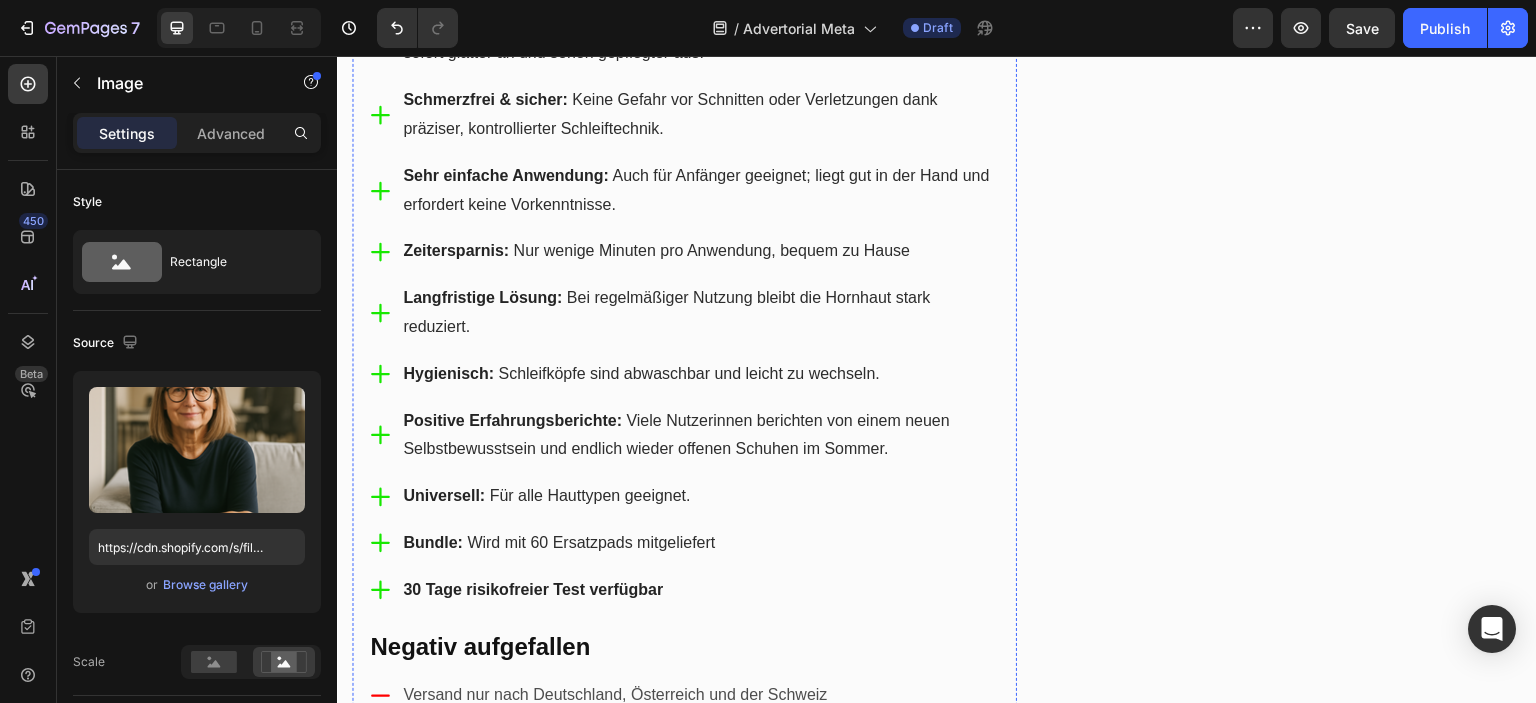 click at bounding box center [684, -316] 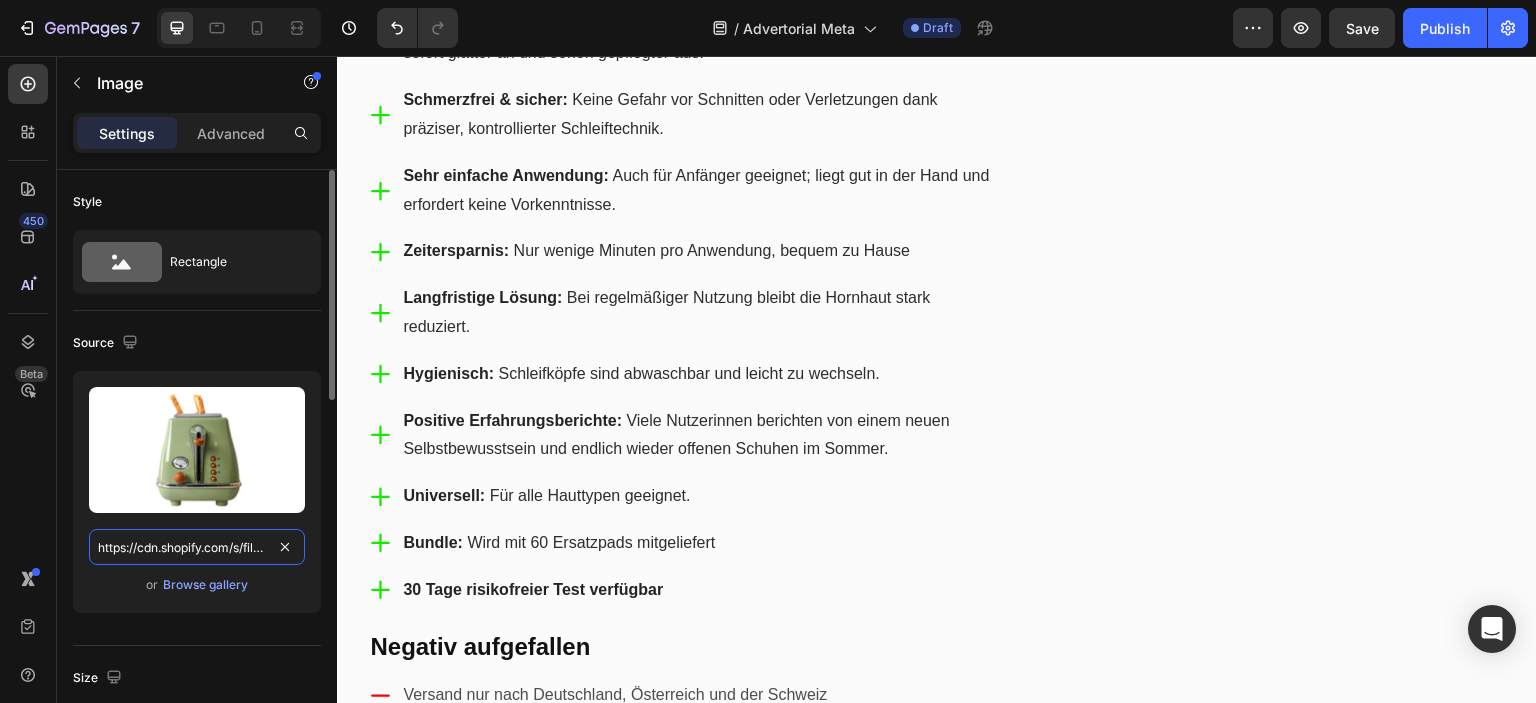 click on "https://cdn.shopify.com/s/files/1/2005/9307/files/gempages_432750572815254551-2627099c-d922-4cfd-972b-0db8e7f6269f.png?v=1714904252" at bounding box center [197, 547] 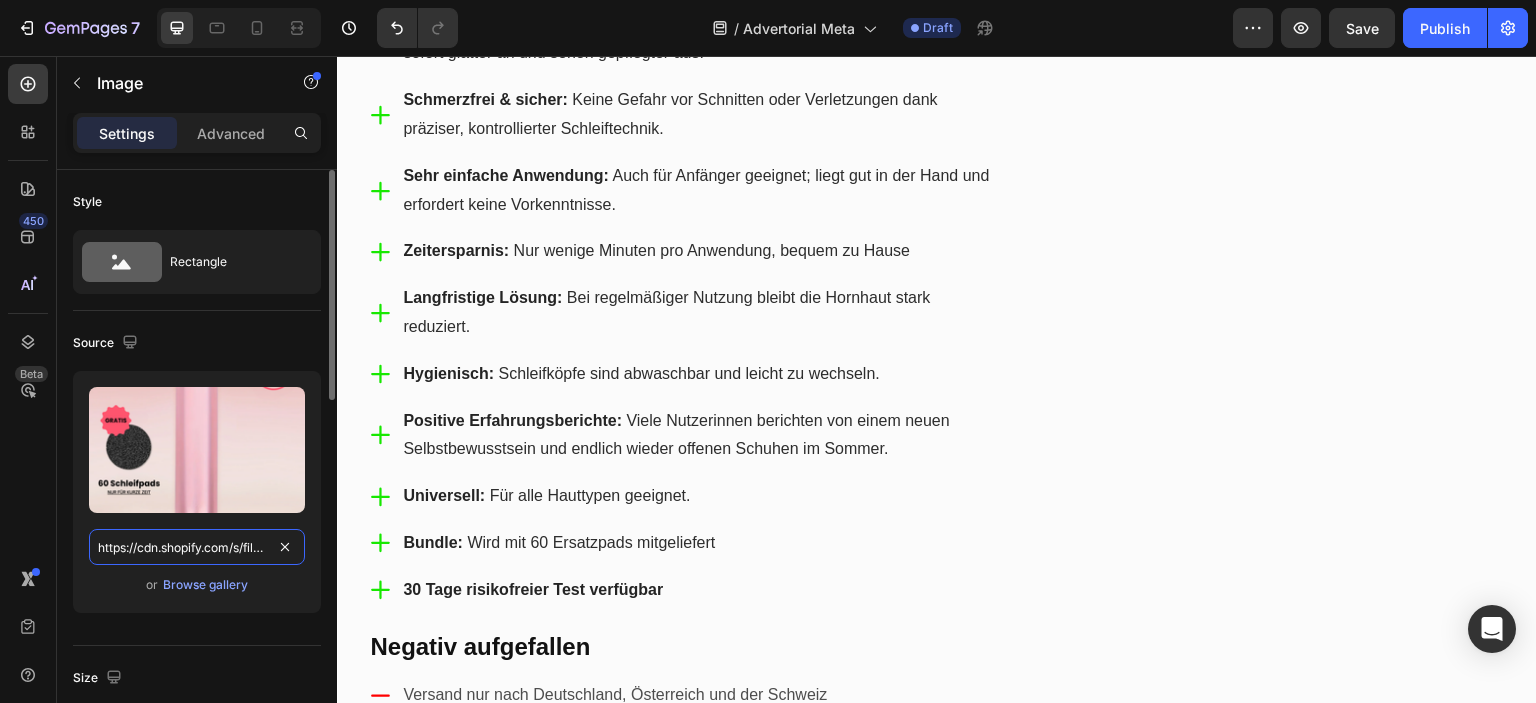 scroll, scrollTop: 0, scrollLeft: 612, axis: horizontal 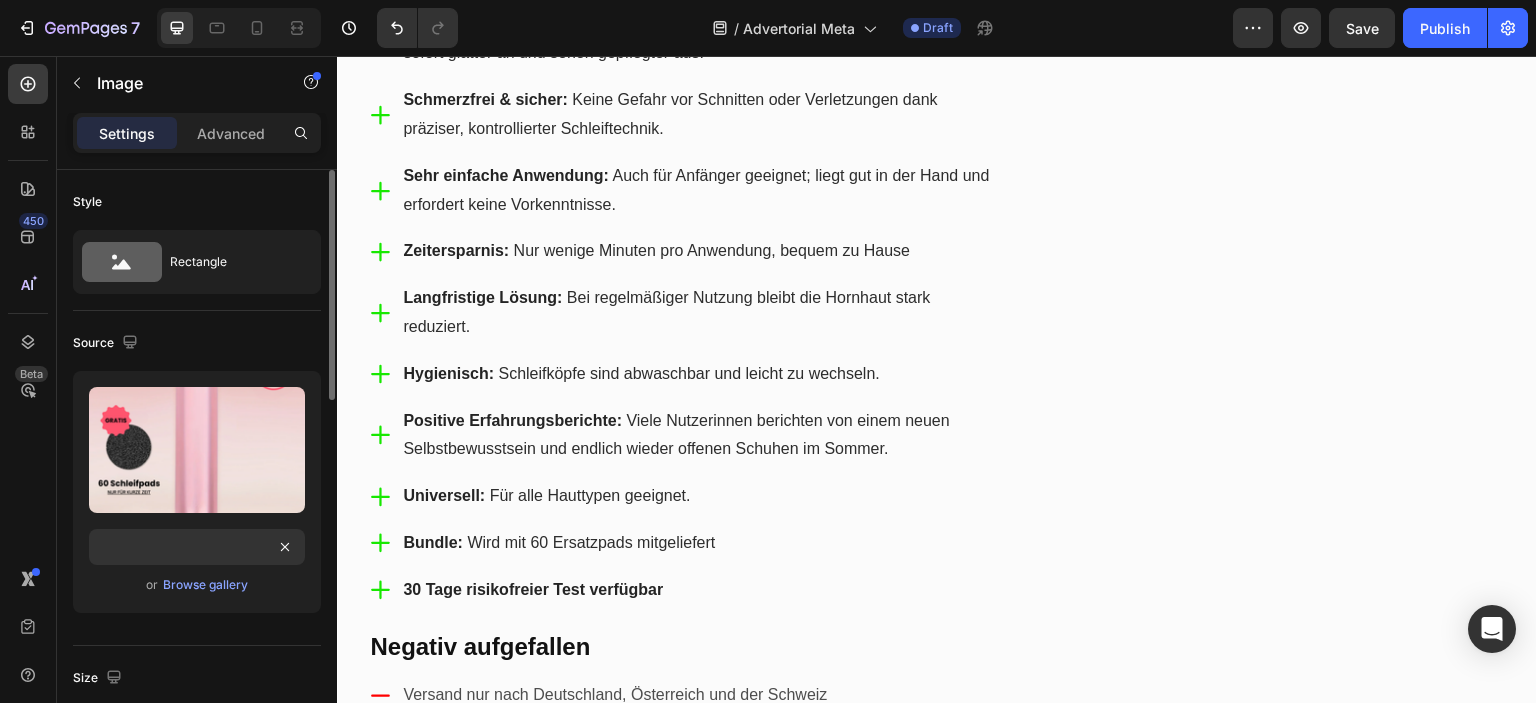 click on "Source Upload Image https://cdn.shopify.com/s/files/1/[NUMBER]/[NUMBER]/[NUMBER]/files/[TEXT]_[STRING].png?v=[NUMBER] or  Browse gallery" 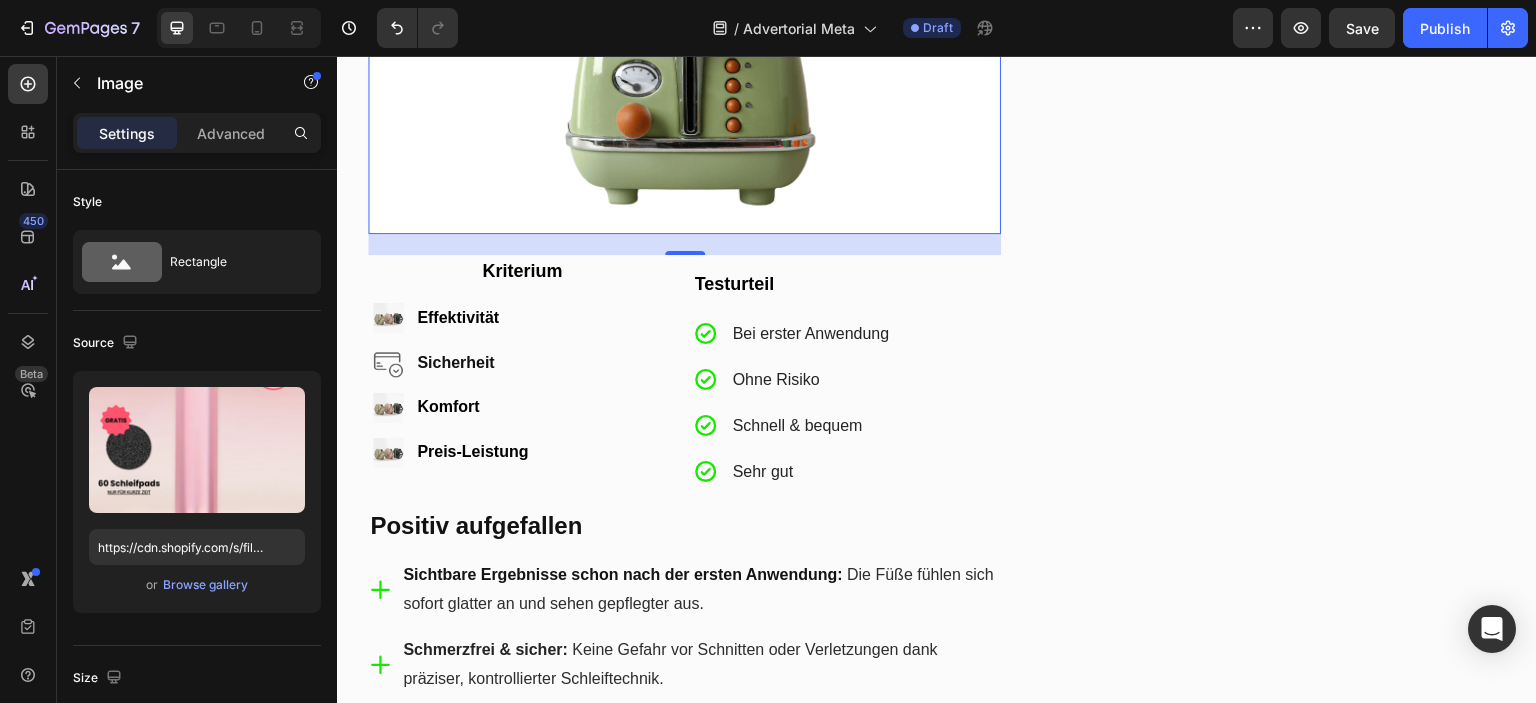 scroll, scrollTop: 2252, scrollLeft: 0, axis: vertical 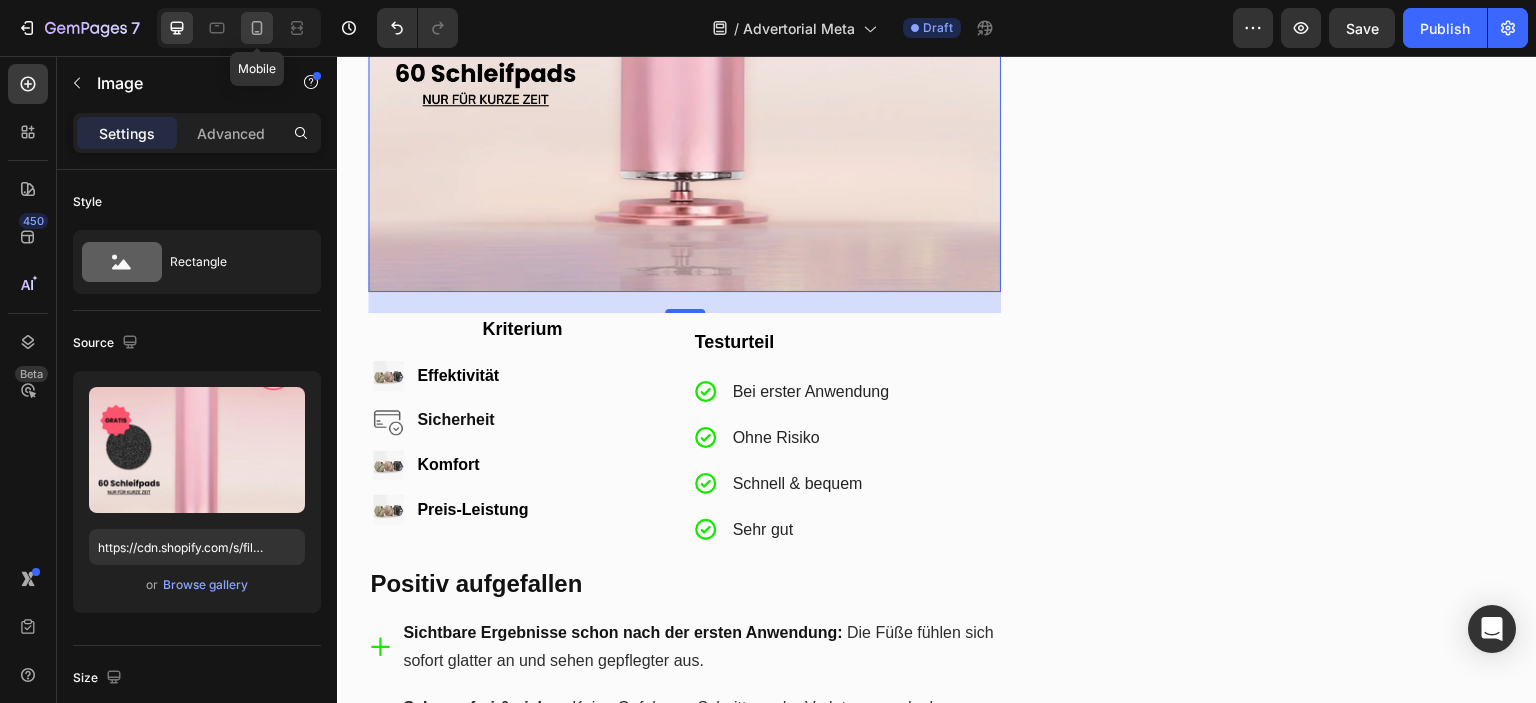 click 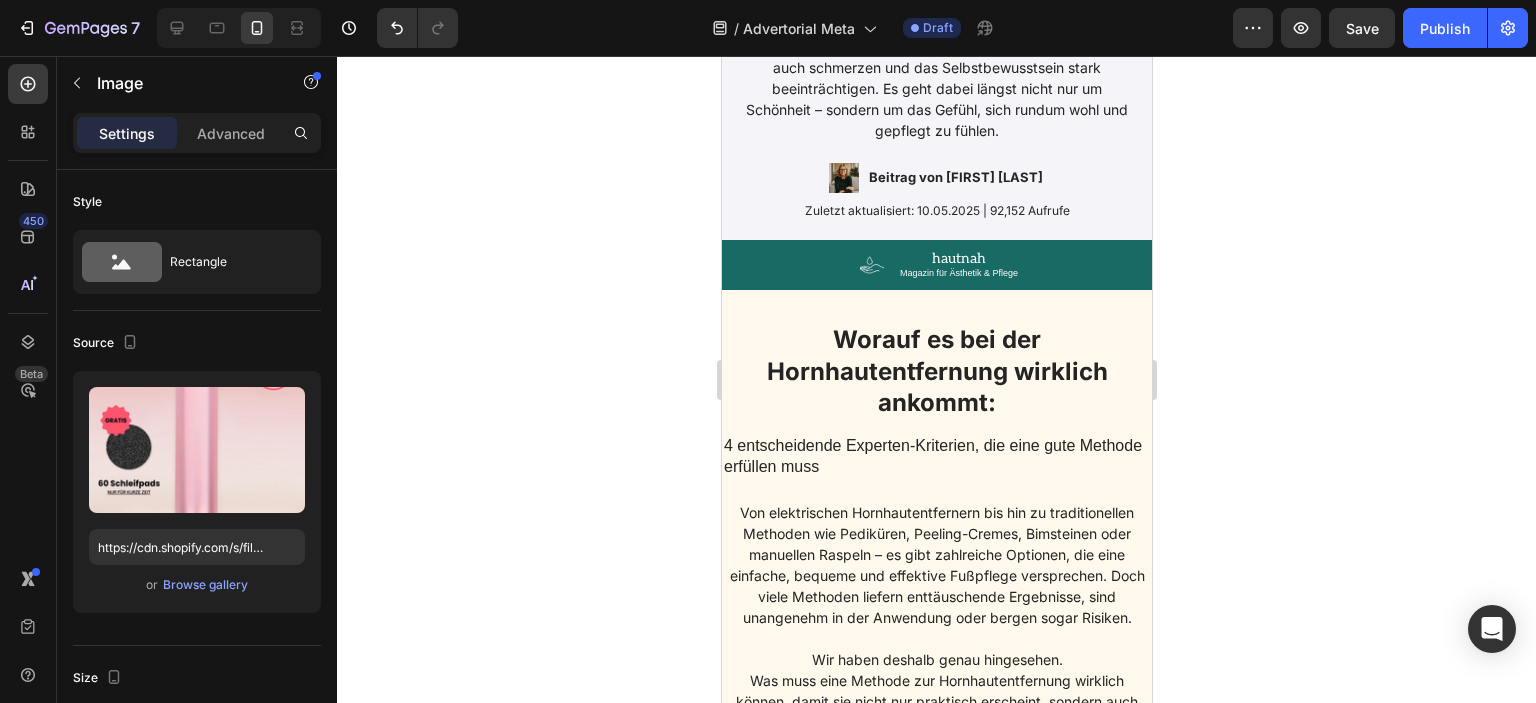scroll, scrollTop: 0, scrollLeft: 0, axis: both 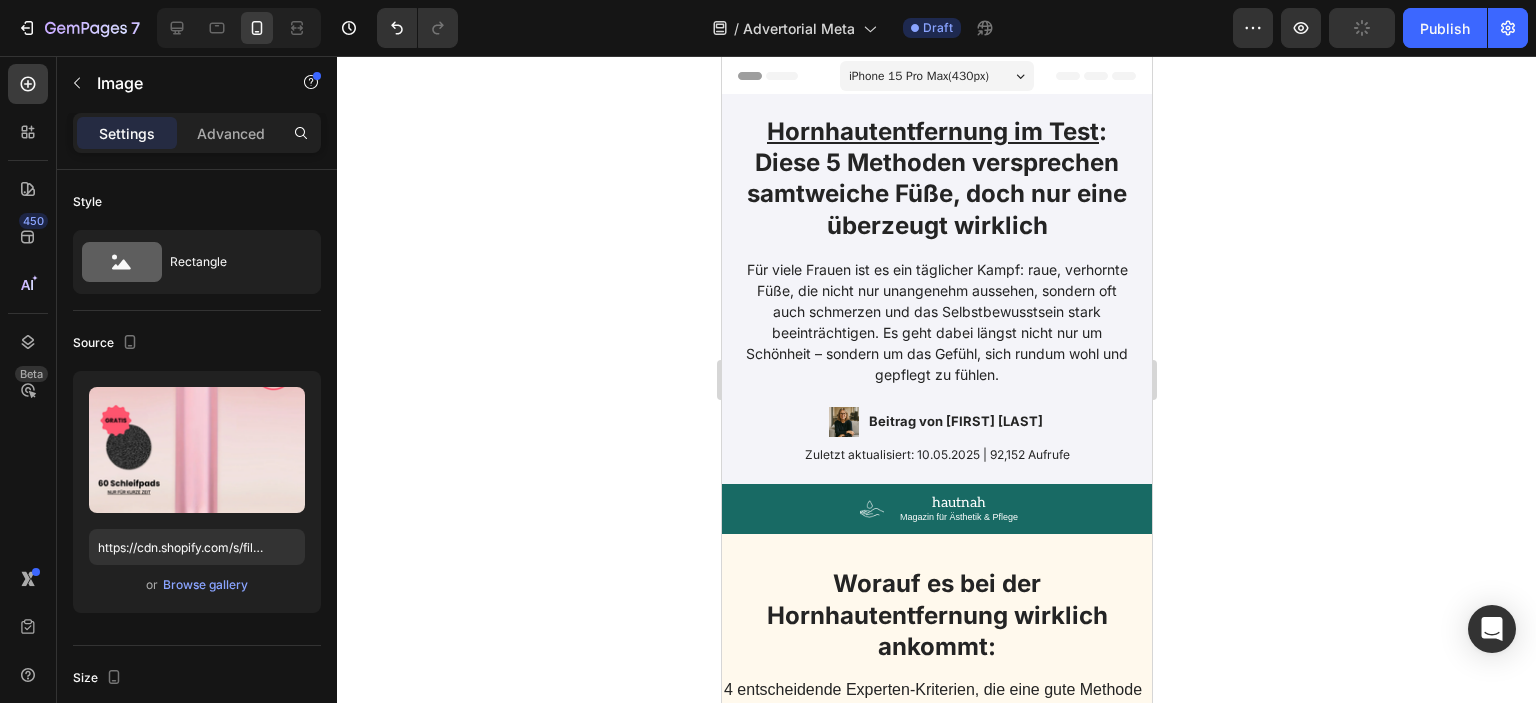 click at bounding box center (239, 28) 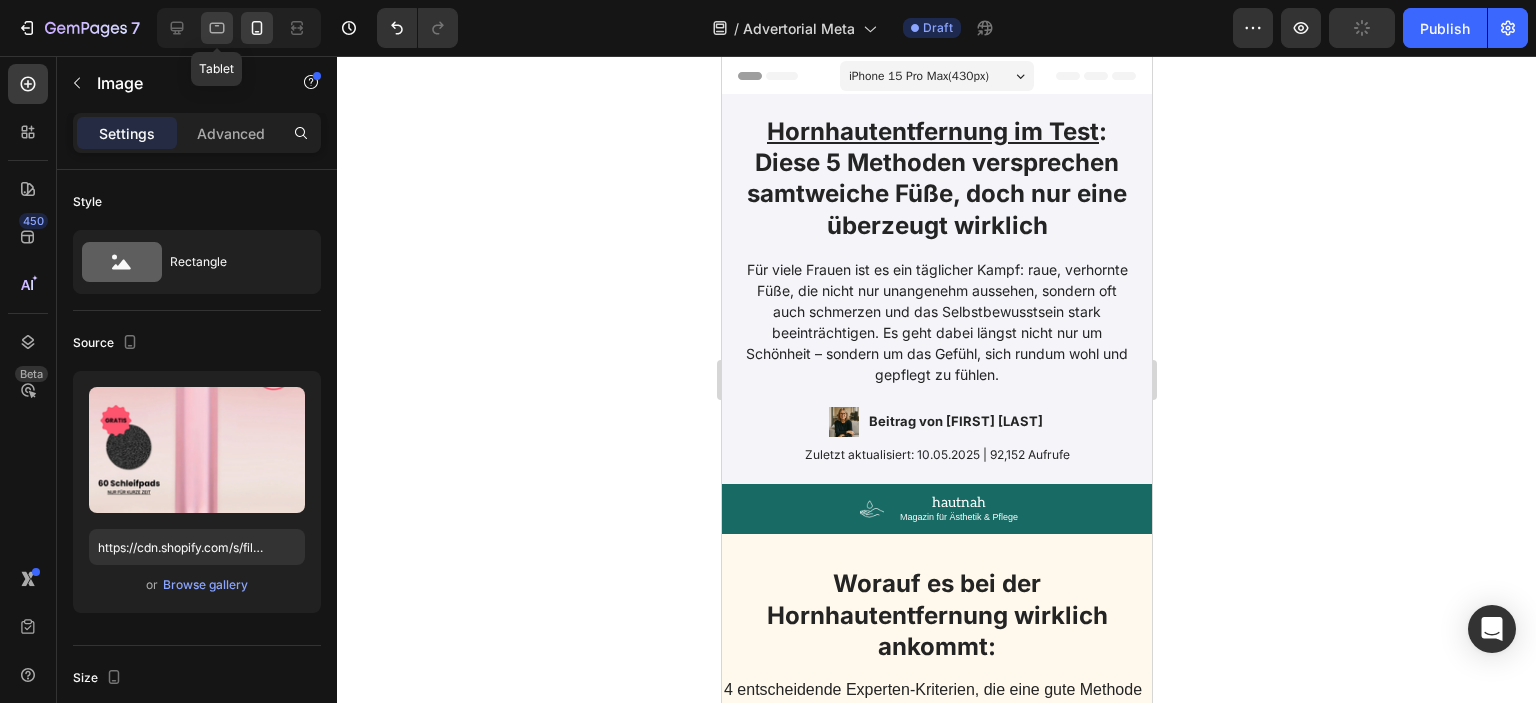 click 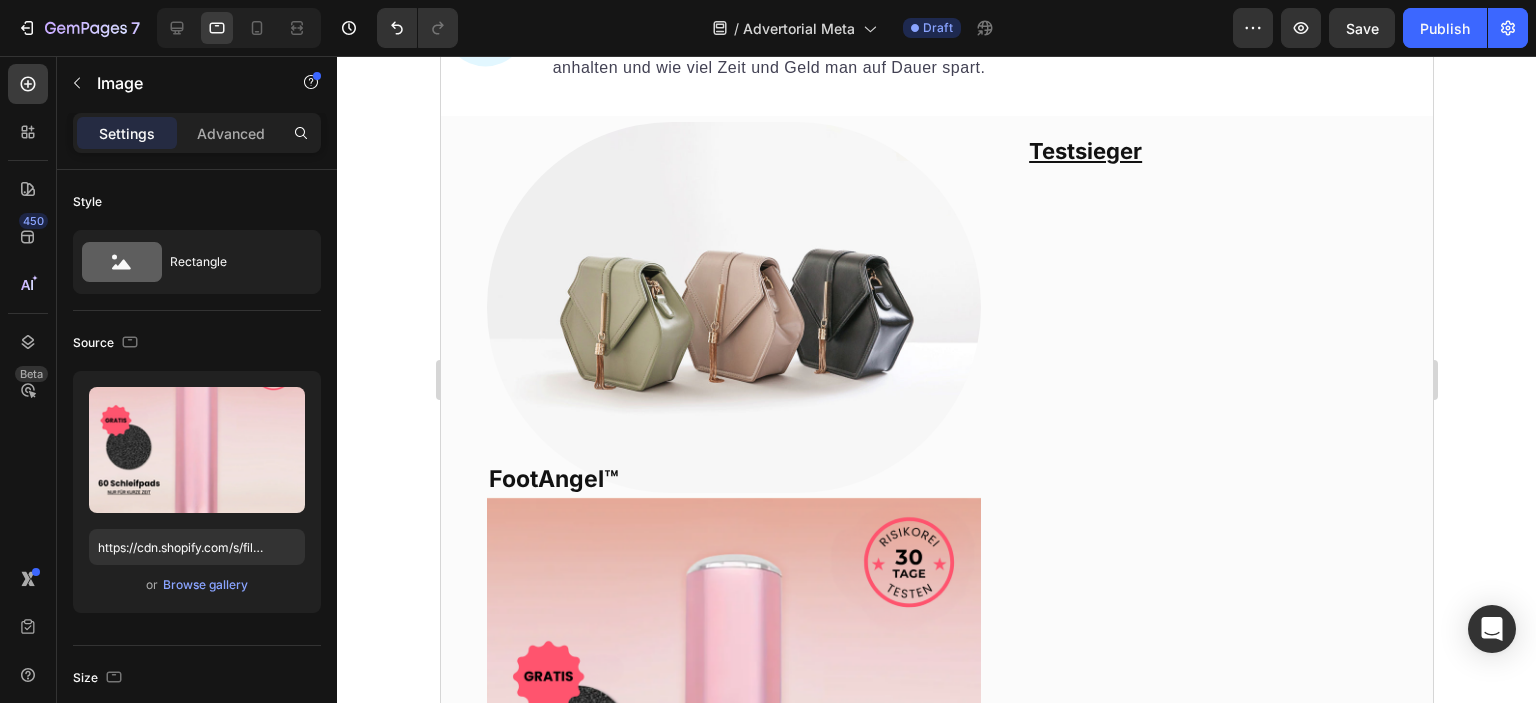 scroll, scrollTop: 1400, scrollLeft: 0, axis: vertical 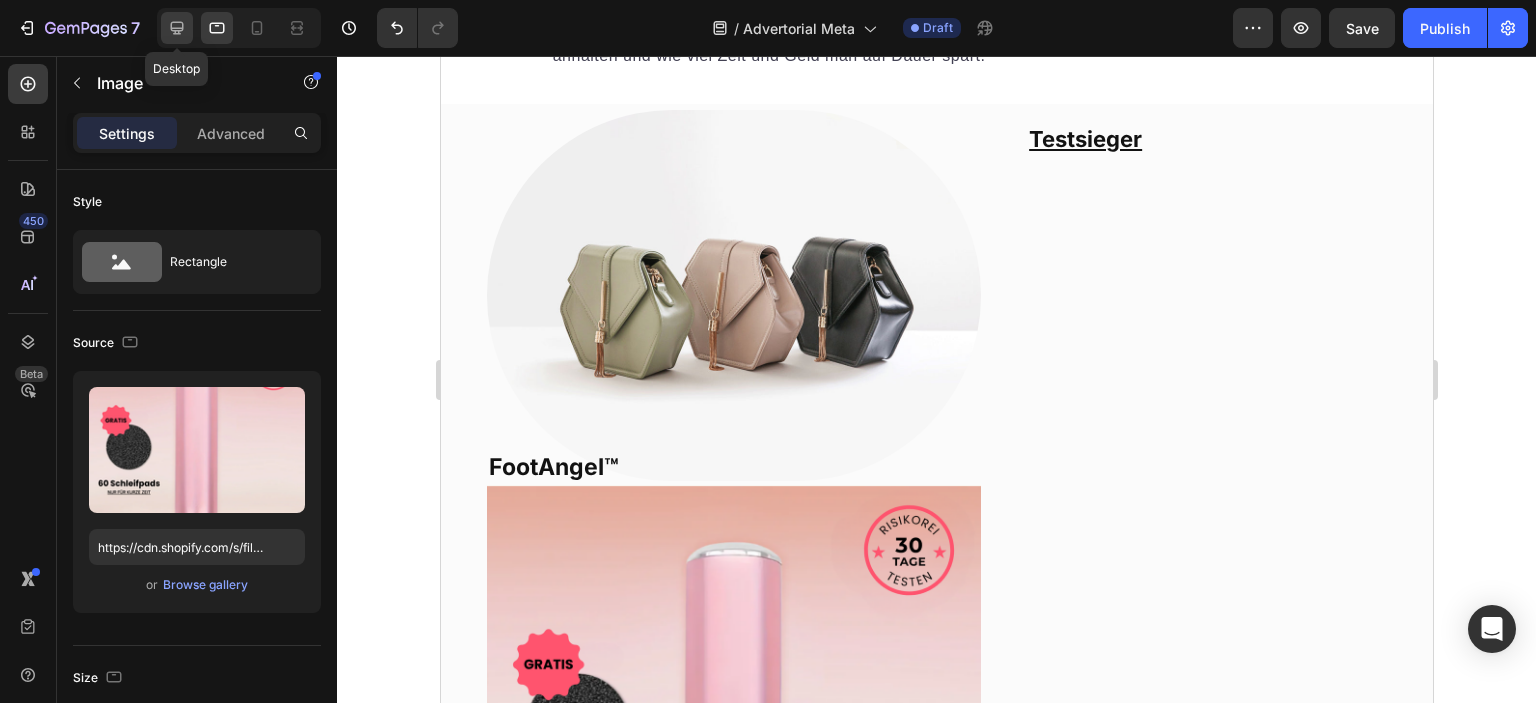 click 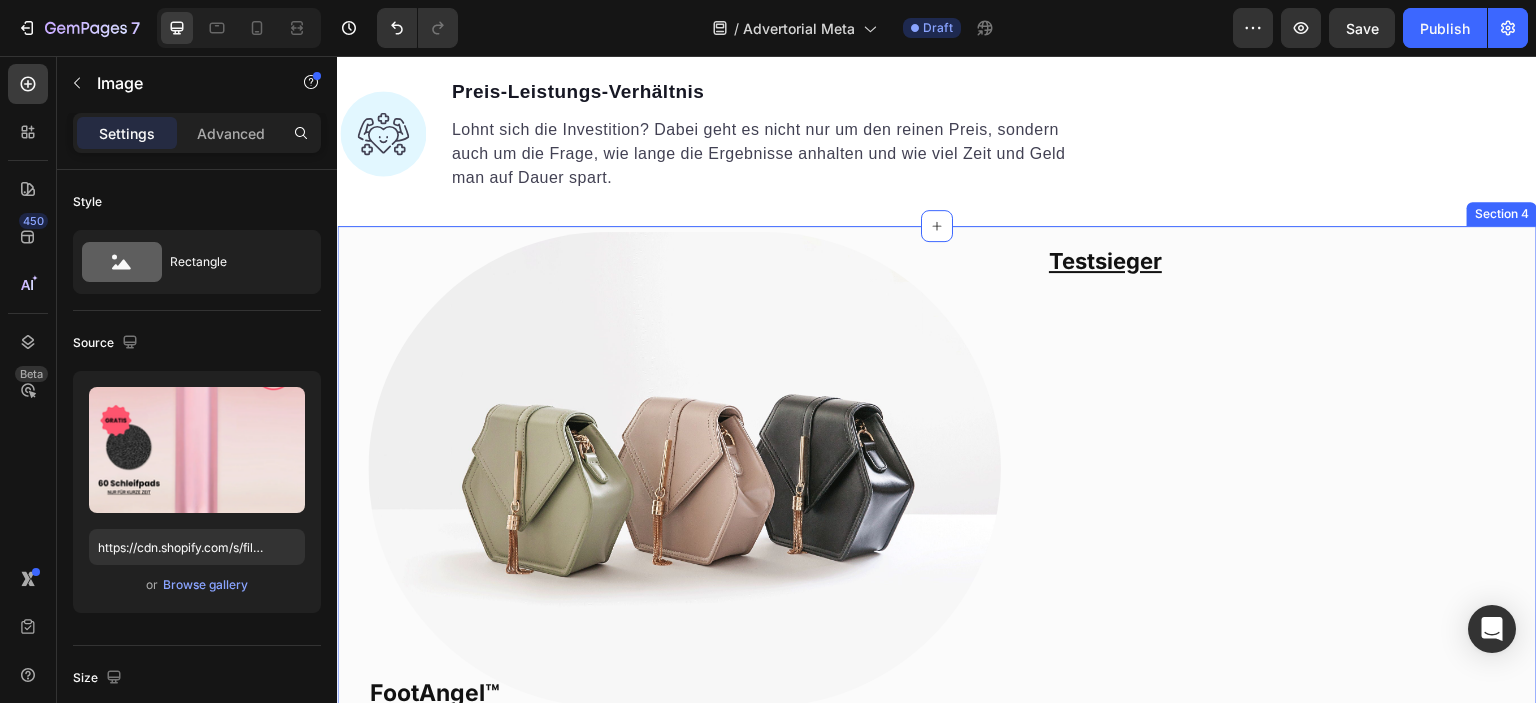 scroll, scrollTop: 1196, scrollLeft: 0, axis: vertical 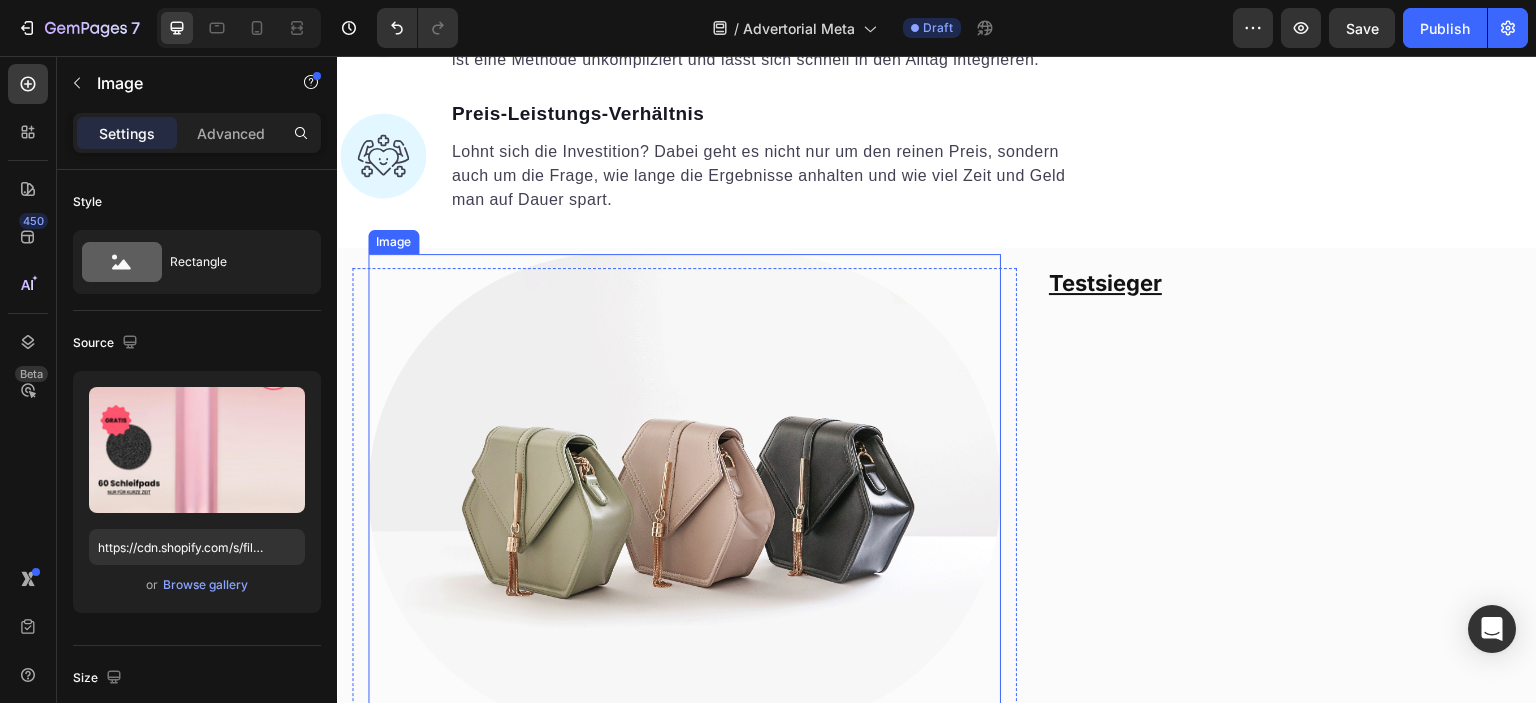 click at bounding box center [684, 491] 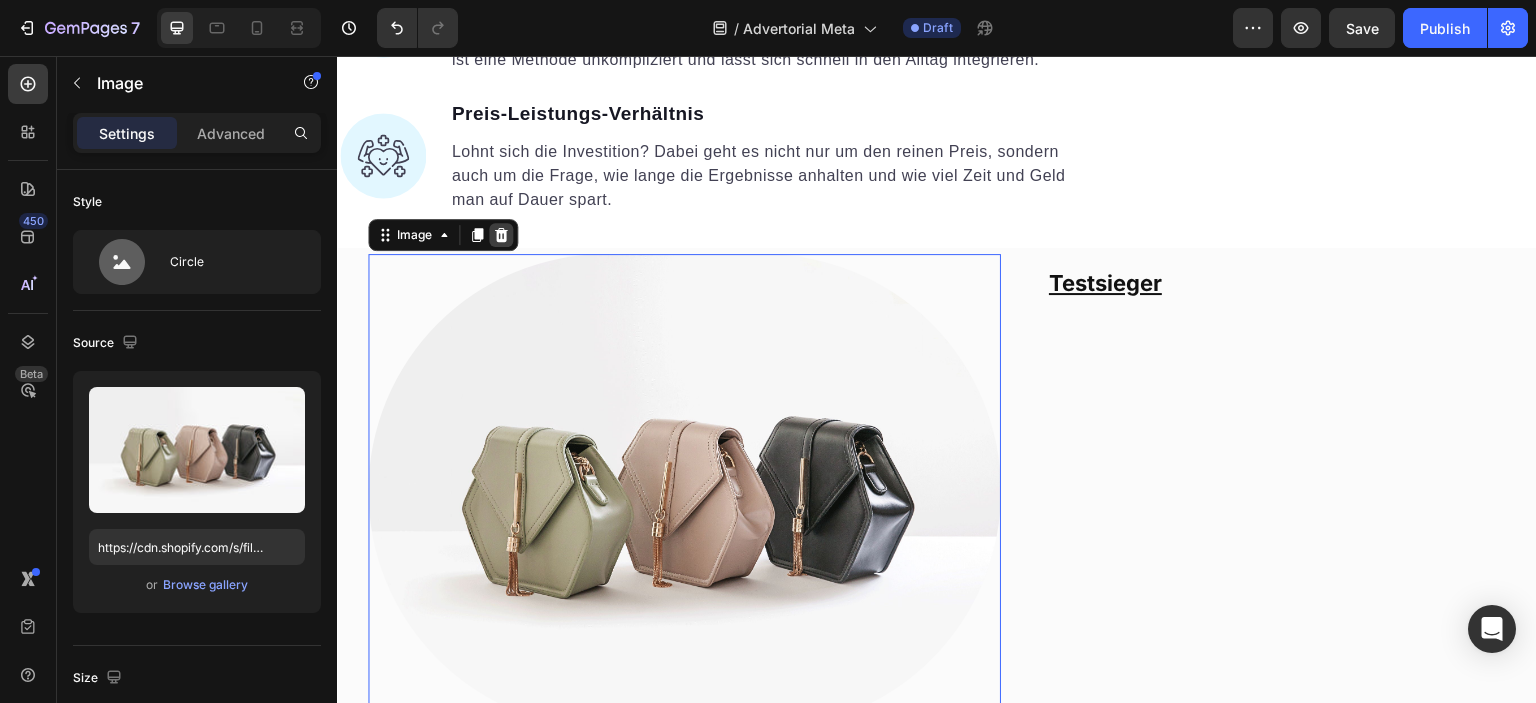 click 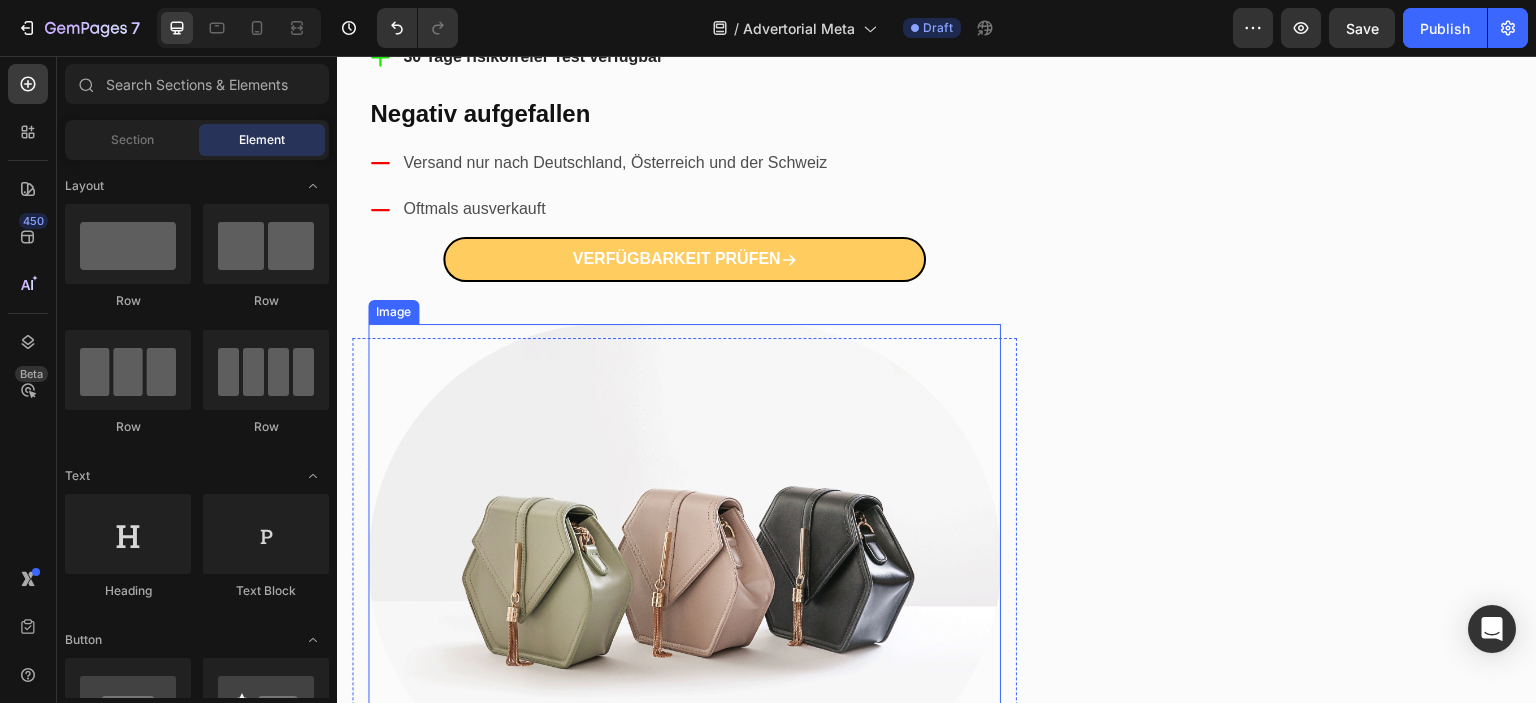 scroll, scrollTop: 3096, scrollLeft: 0, axis: vertical 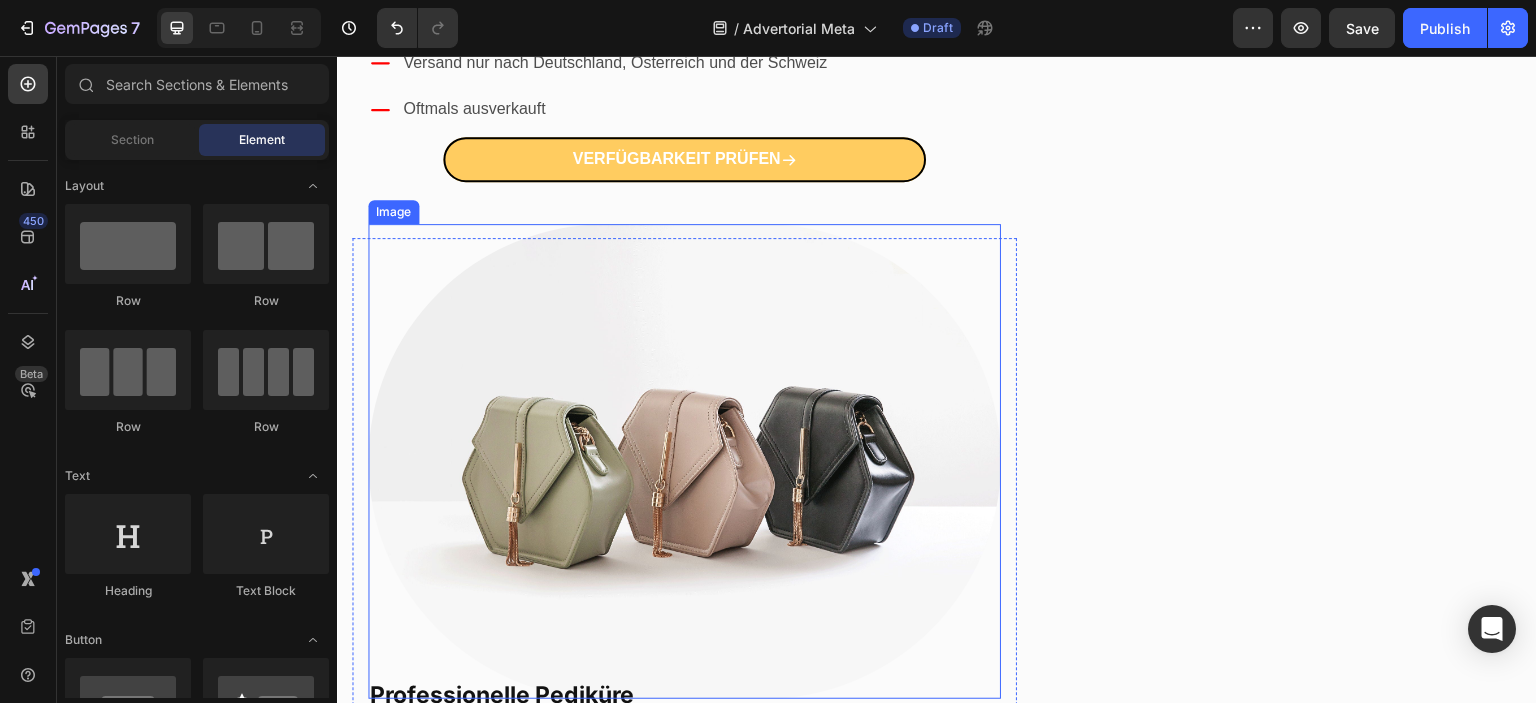 click at bounding box center [684, 461] 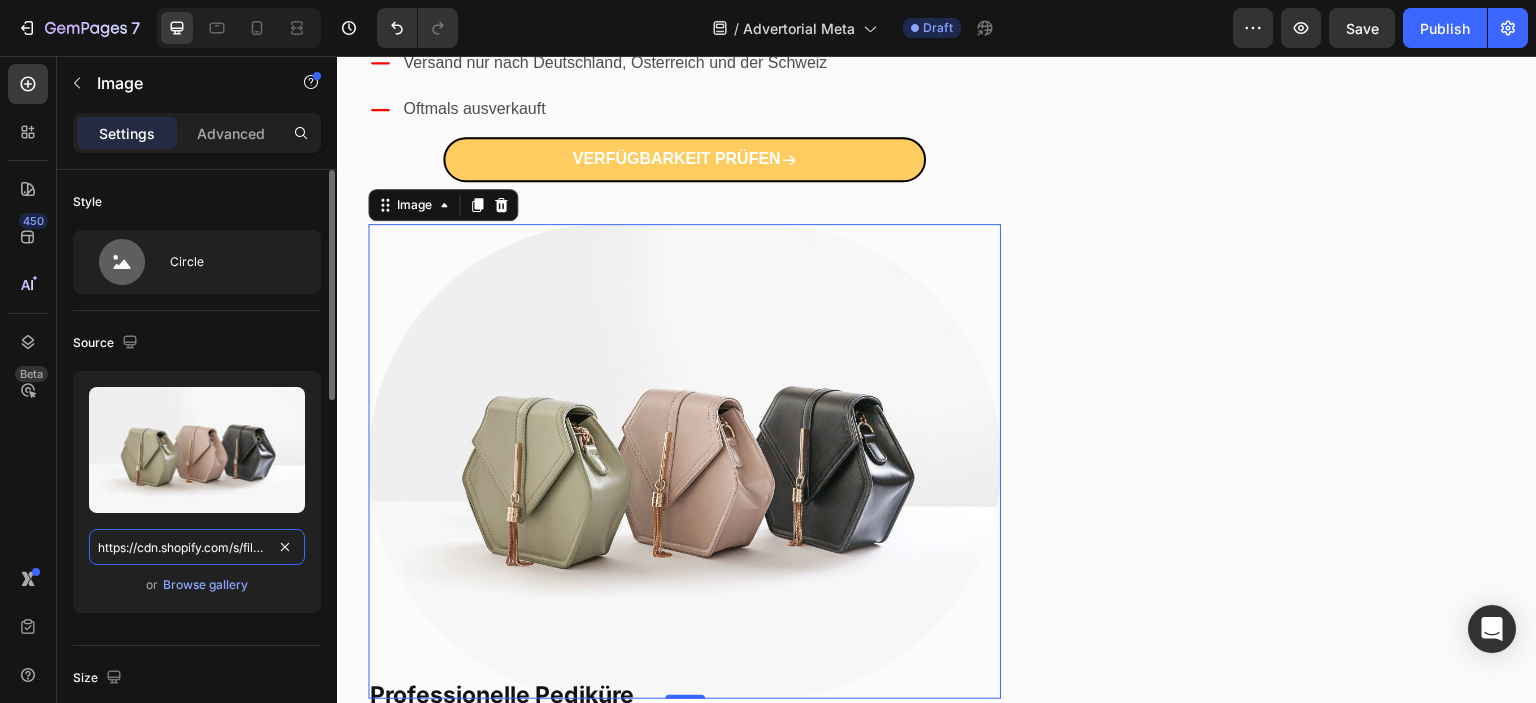 click on "https://cdn.shopify.com/s/files/1/2005/9307/files/image_demo.jpg" at bounding box center [197, 547] 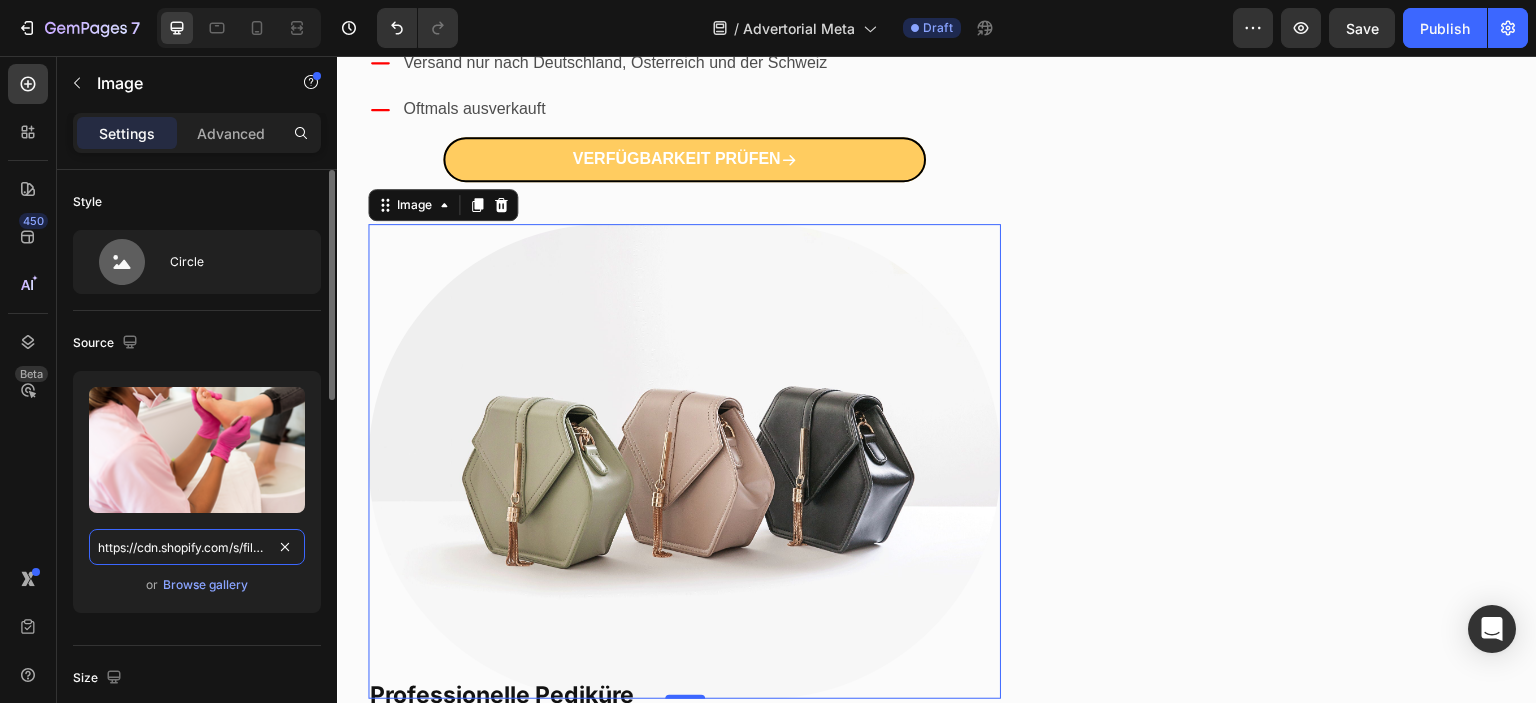 scroll, scrollTop: 0, scrollLeft: 712, axis: horizontal 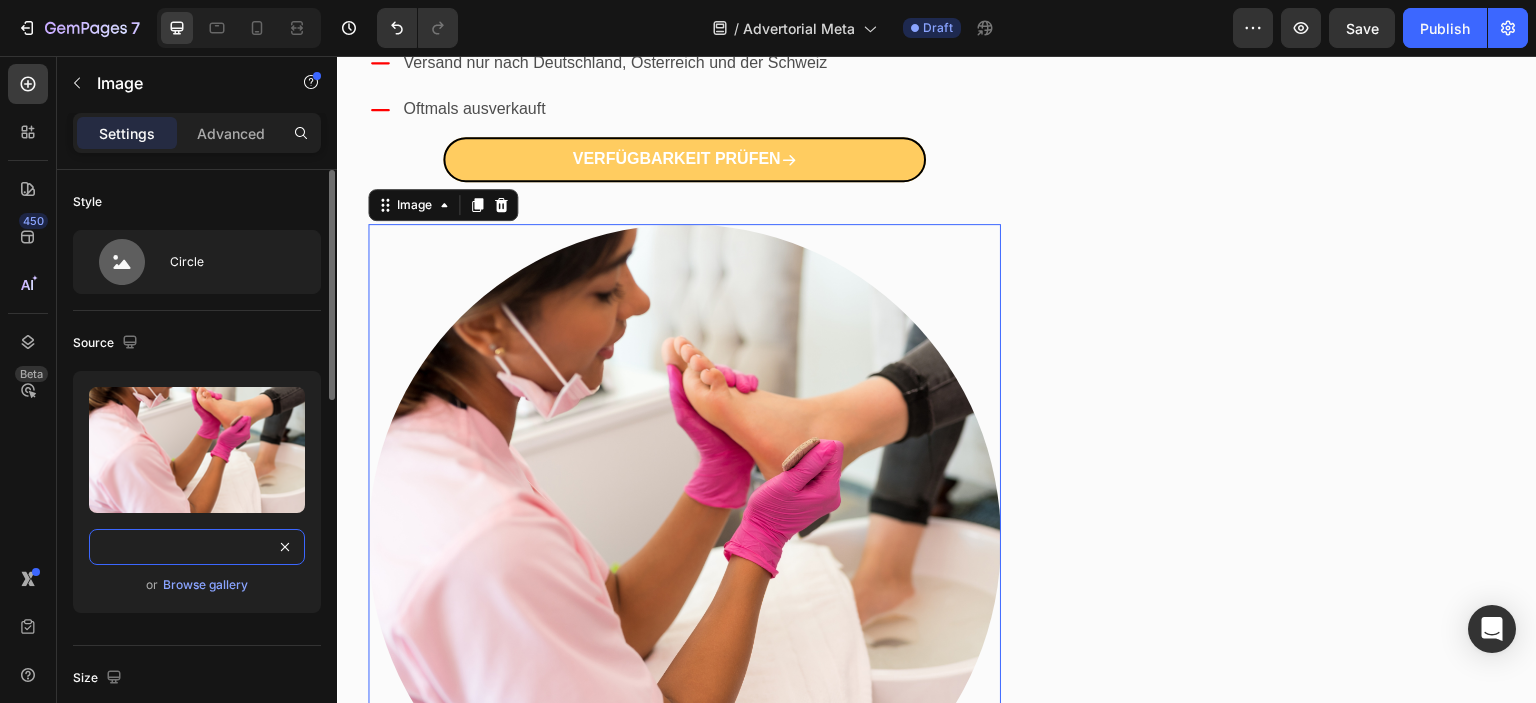 type on "https://cdn.shopify.com/s/files/1/[NUMBER]/[NUMBER]/[NUMBER]/files/gempages_[NUMBER]-[STRING].png?v=[NUMBER]" 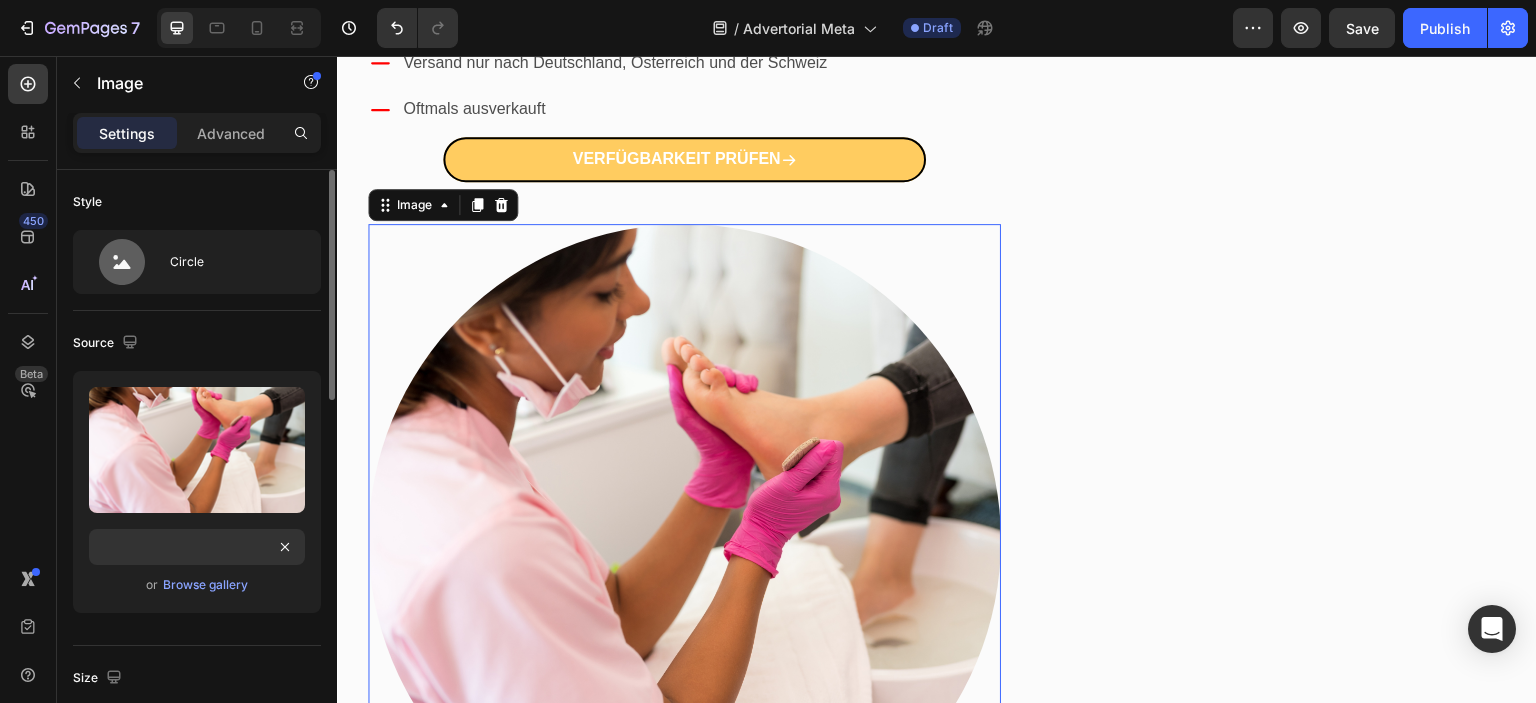 click on "Size Frame Original Width 100 px % Height px %" 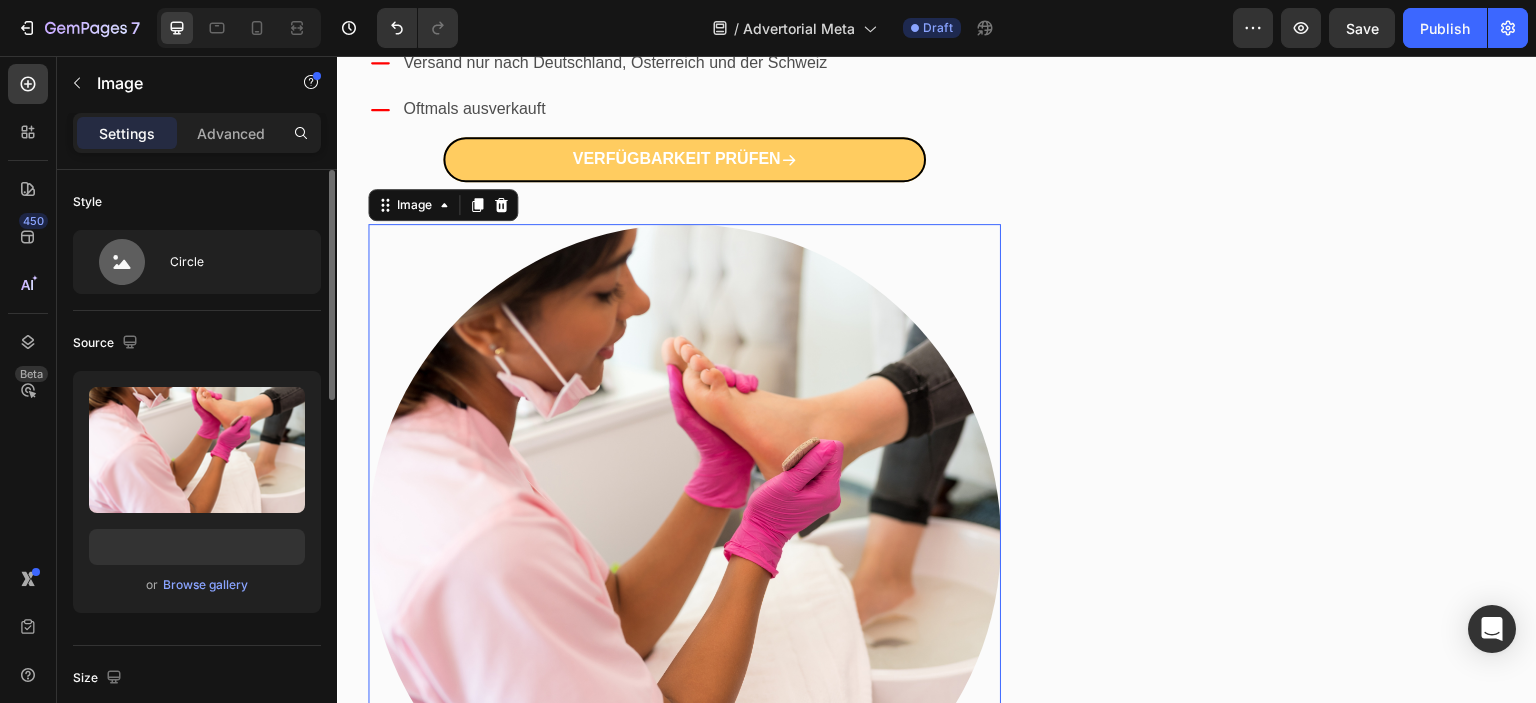 scroll, scrollTop: 0, scrollLeft: 0, axis: both 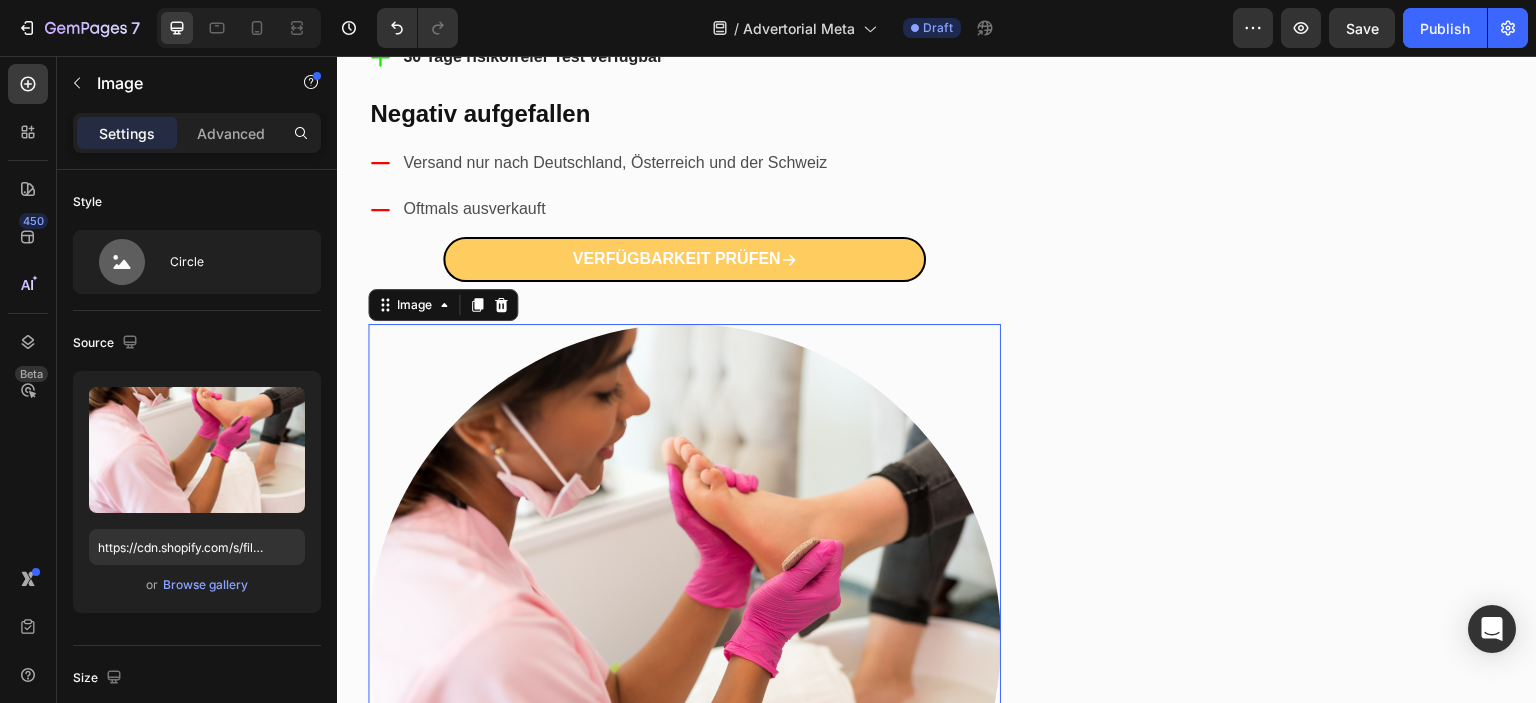 click 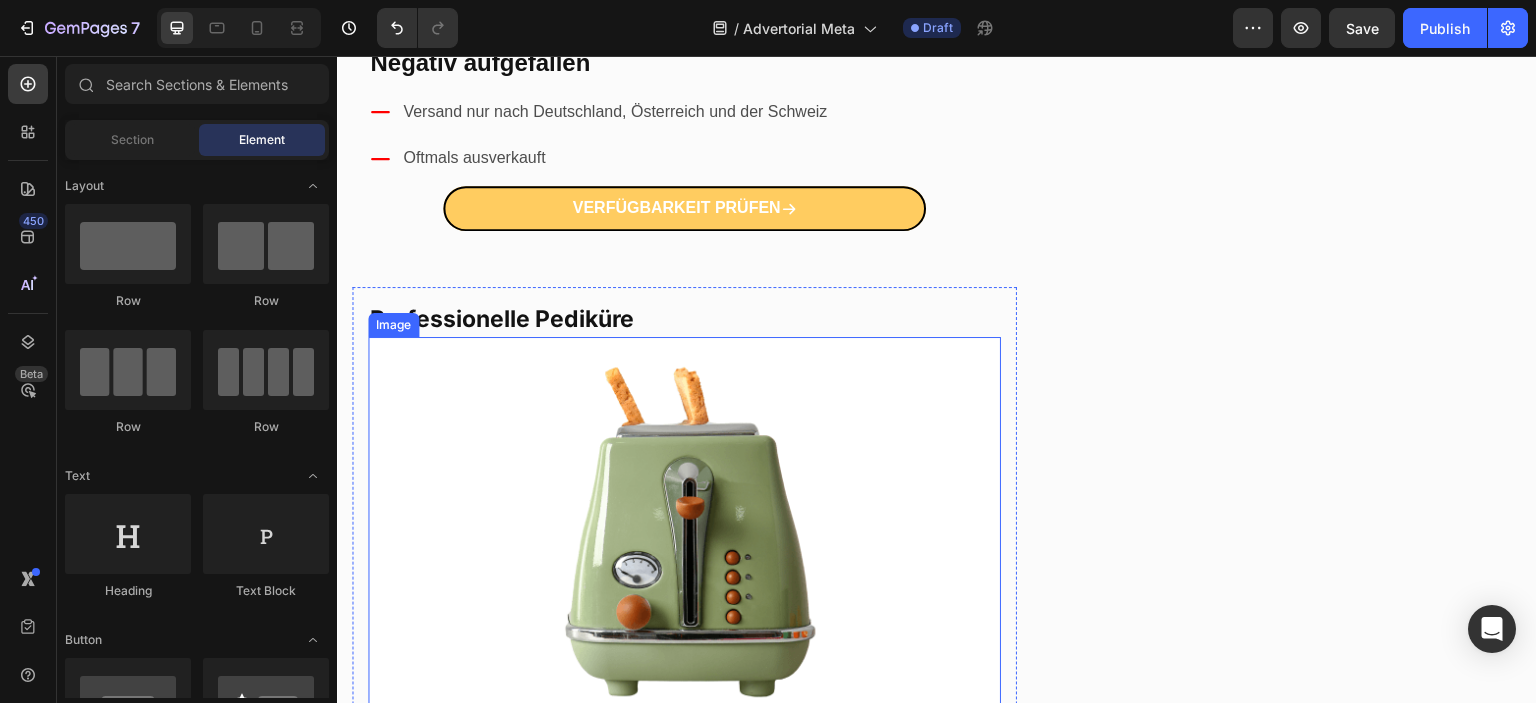 scroll, scrollTop: 3096, scrollLeft: 0, axis: vertical 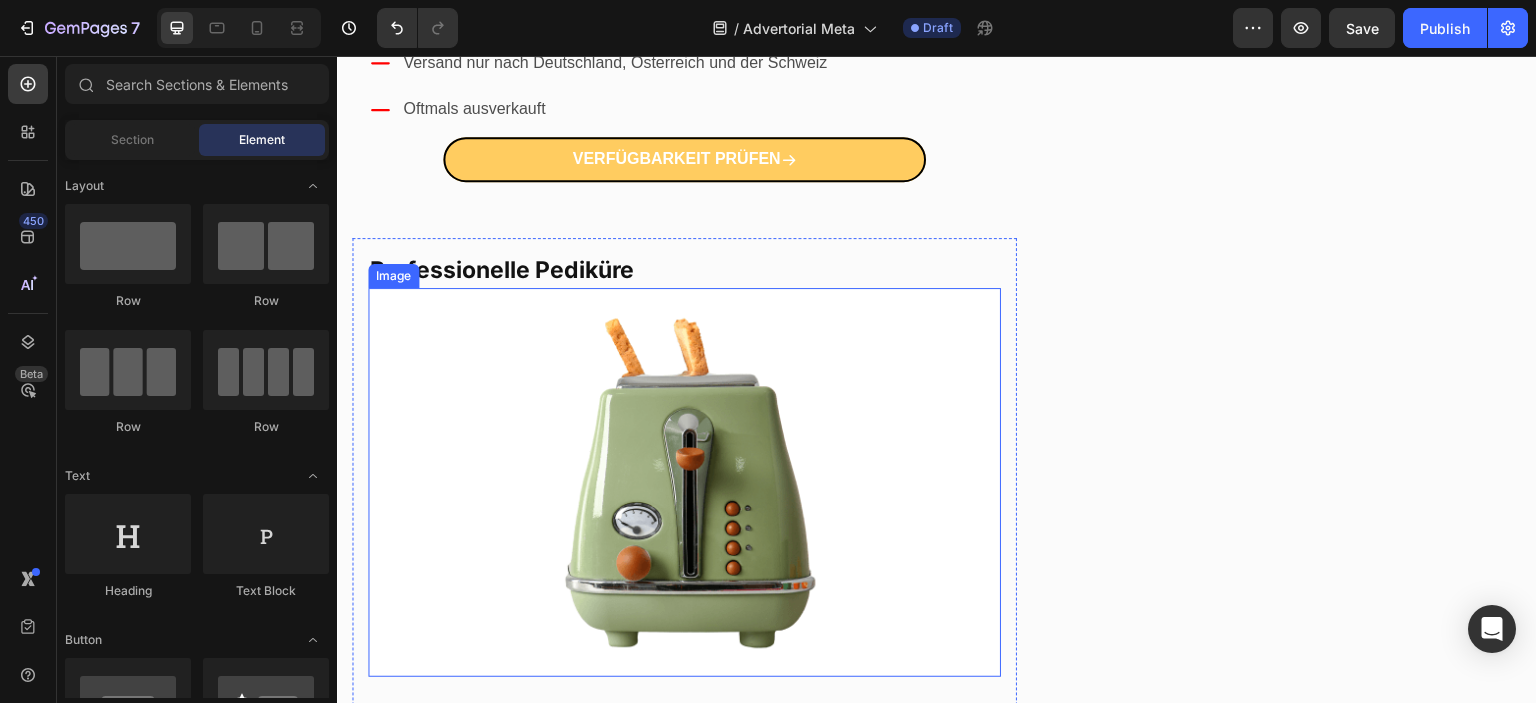 click at bounding box center [684, 482] 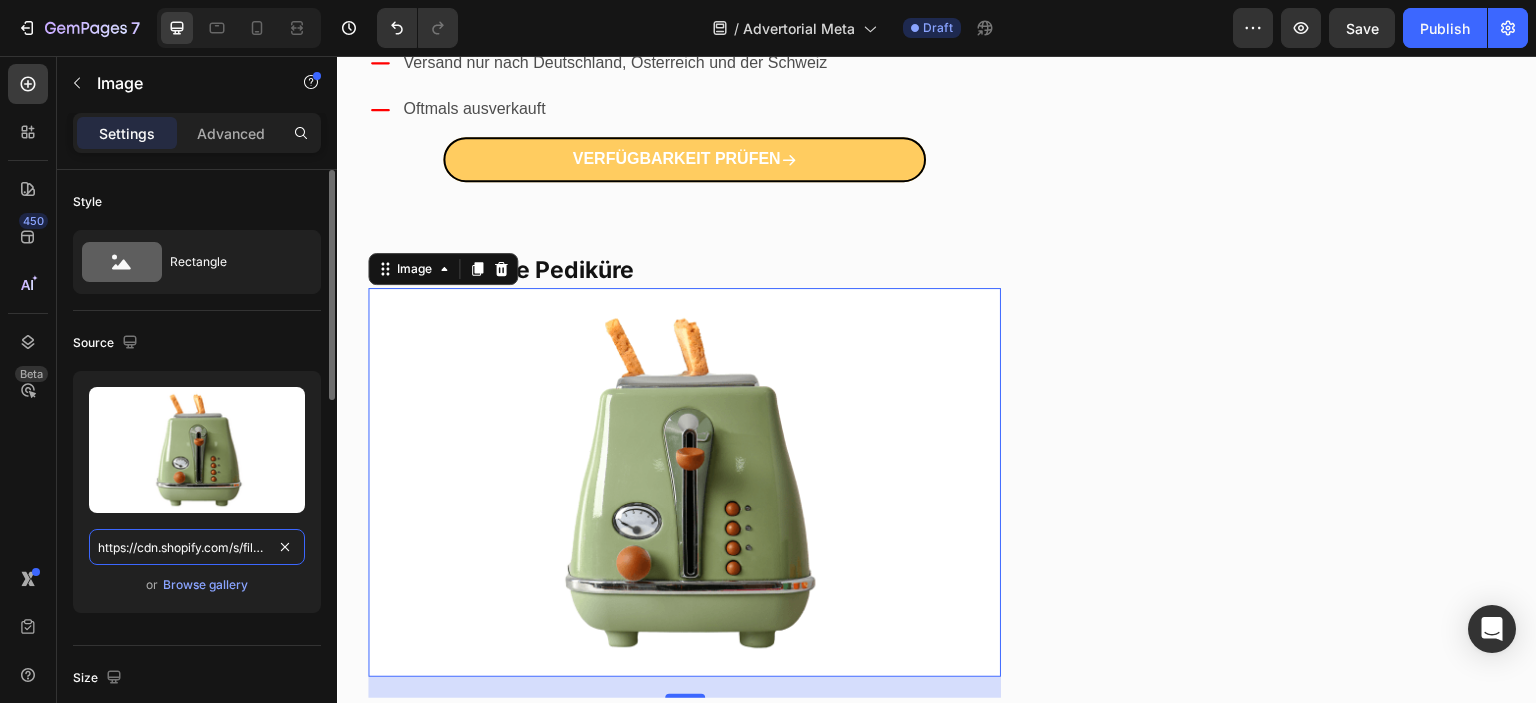 click on "https://cdn.shopify.com/s/files/1/2005/9307/files/gempages_432750572815254551-2627099c-d922-4cfd-972b-0db8e7f6269f.png?v=1714904252" at bounding box center (197, 547) 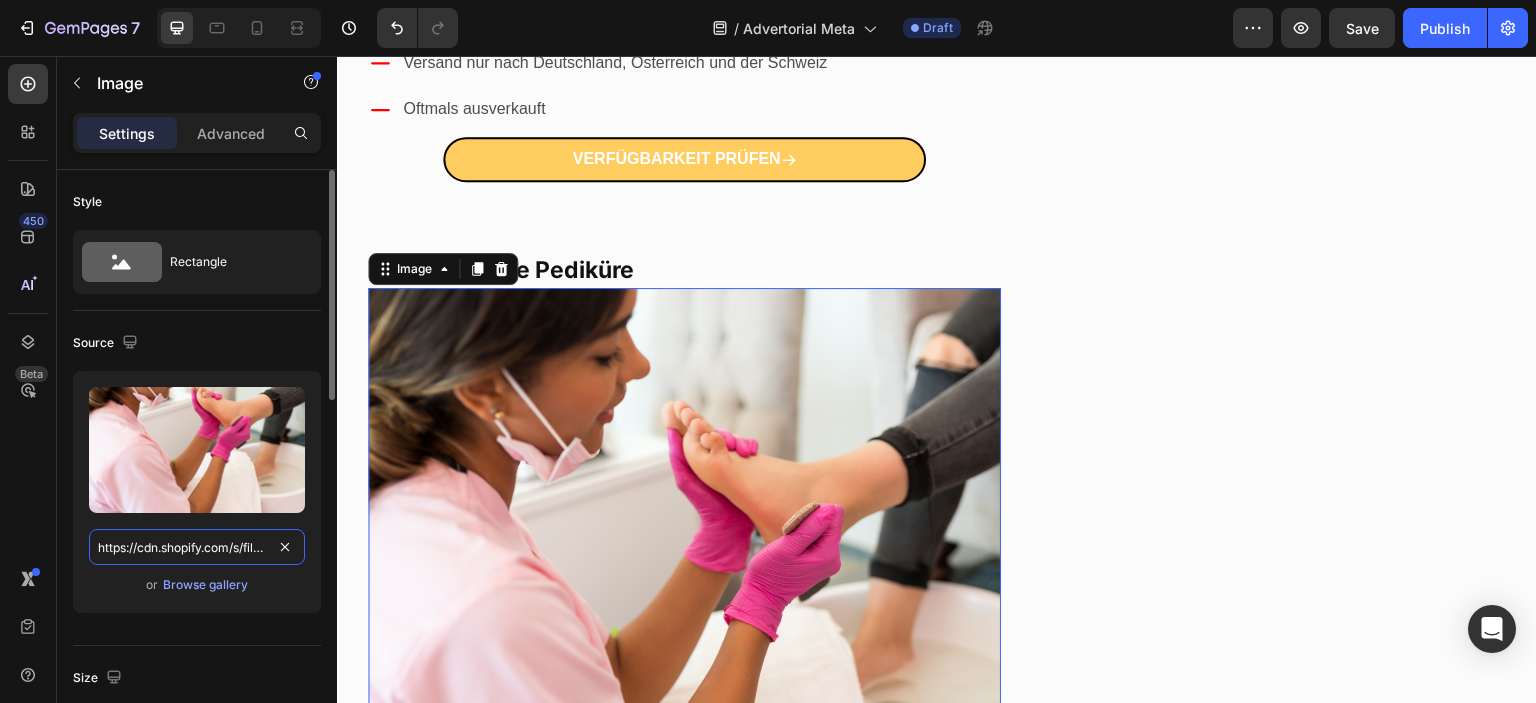 scroll, scrollTop: 0, scrollLeft: 712, axis: horizontal 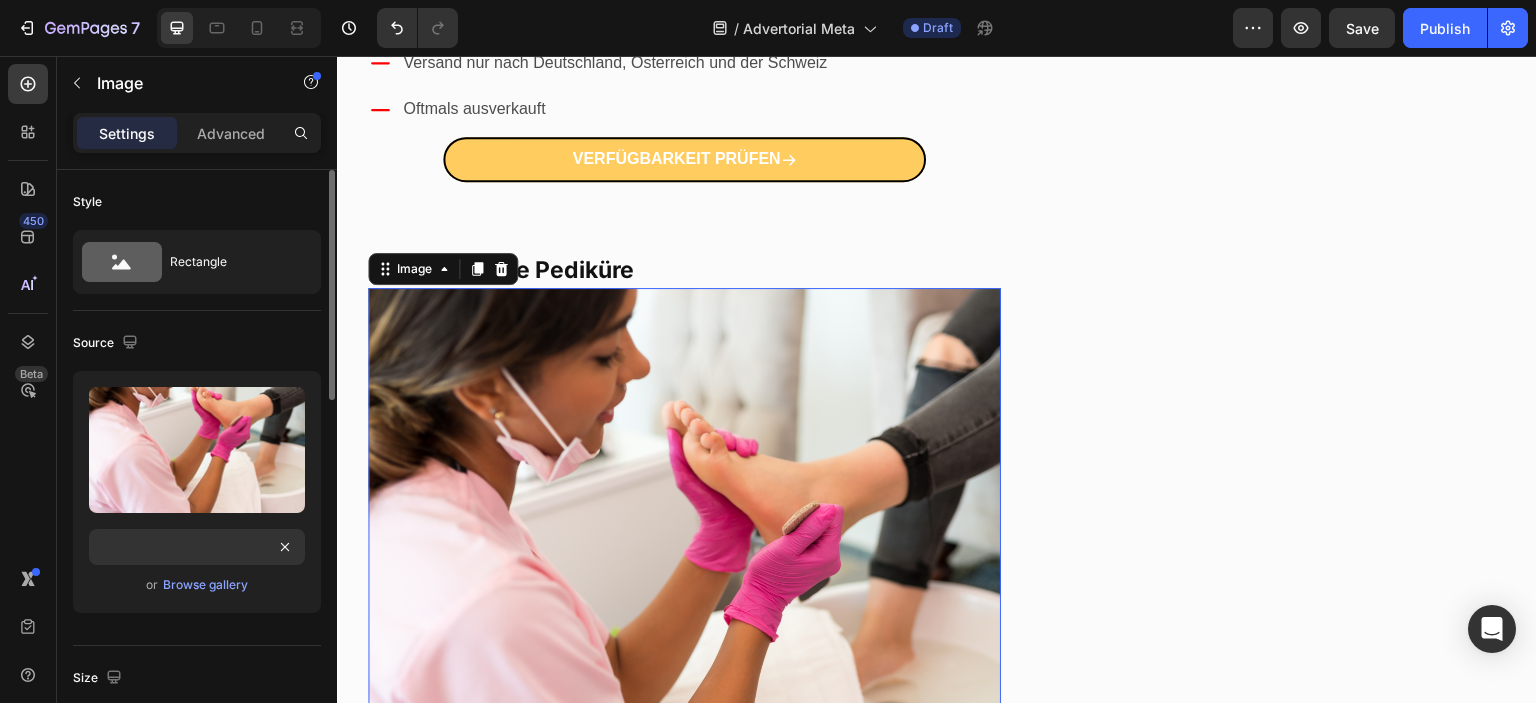 click on "Source Upload Image https://cdn.shopify.com/s/files/1/[NUMBER]/[NUMBER]/[NUMBER]/files/gempages_[NUMBER]-[STRING].png?v=[NUMBER] or  Browse gallery" 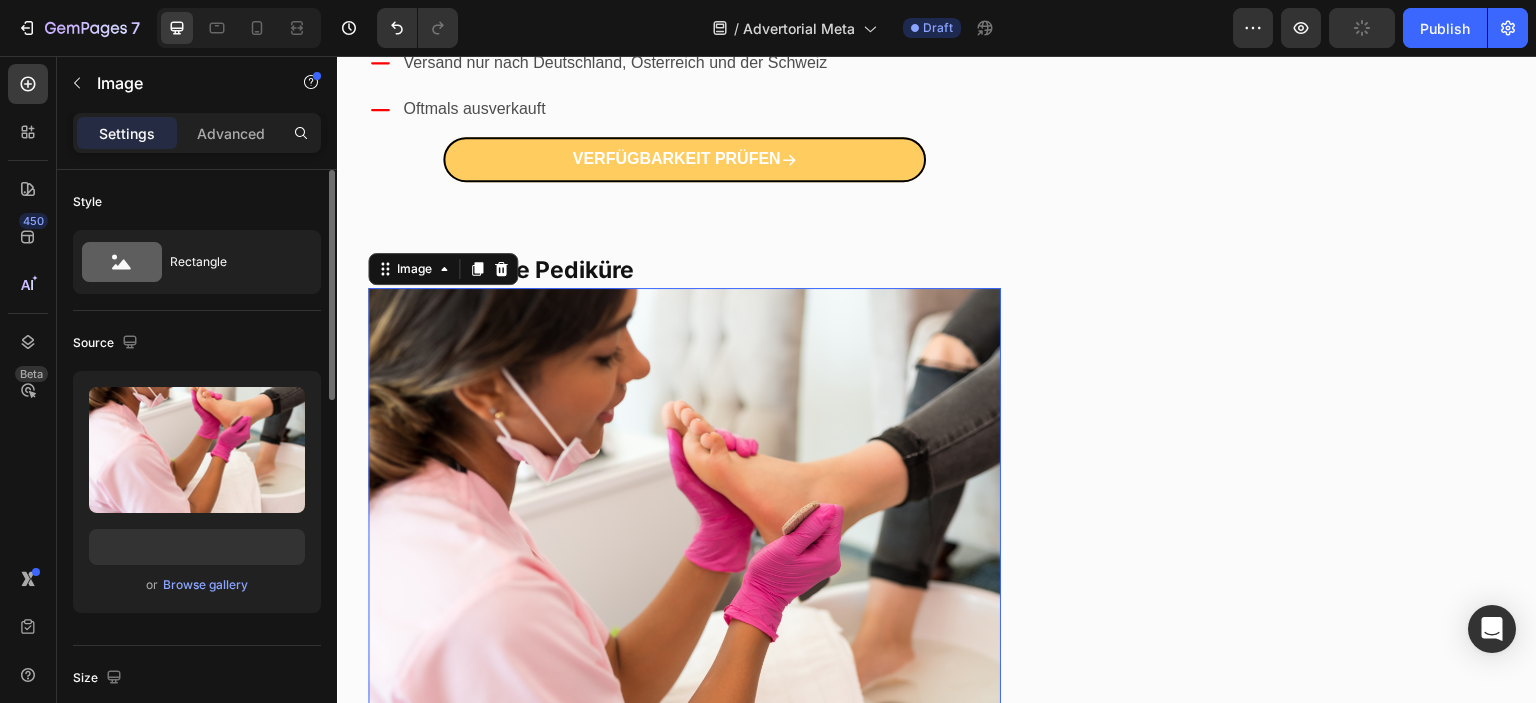 scroll, scrollTop: 0, scrollLeft: 0, axis: both 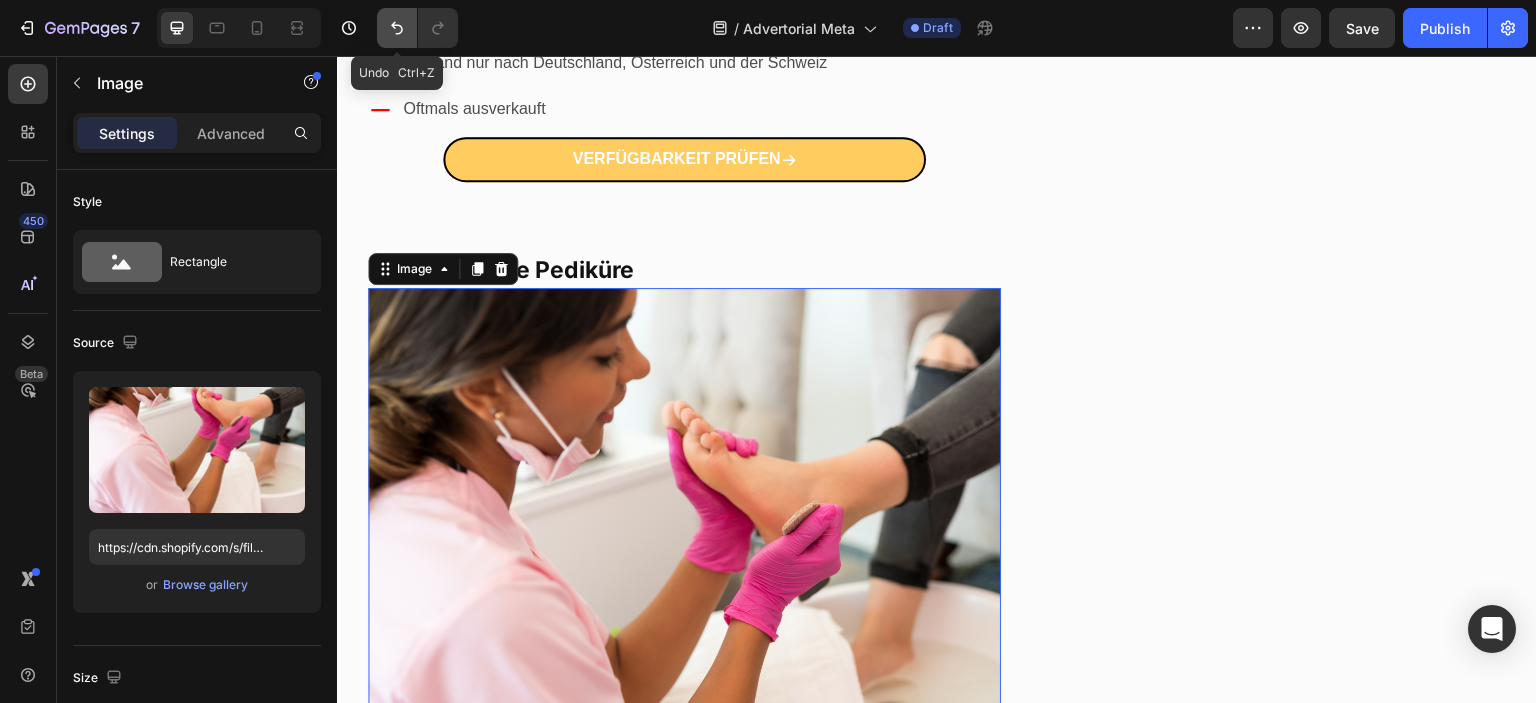 click 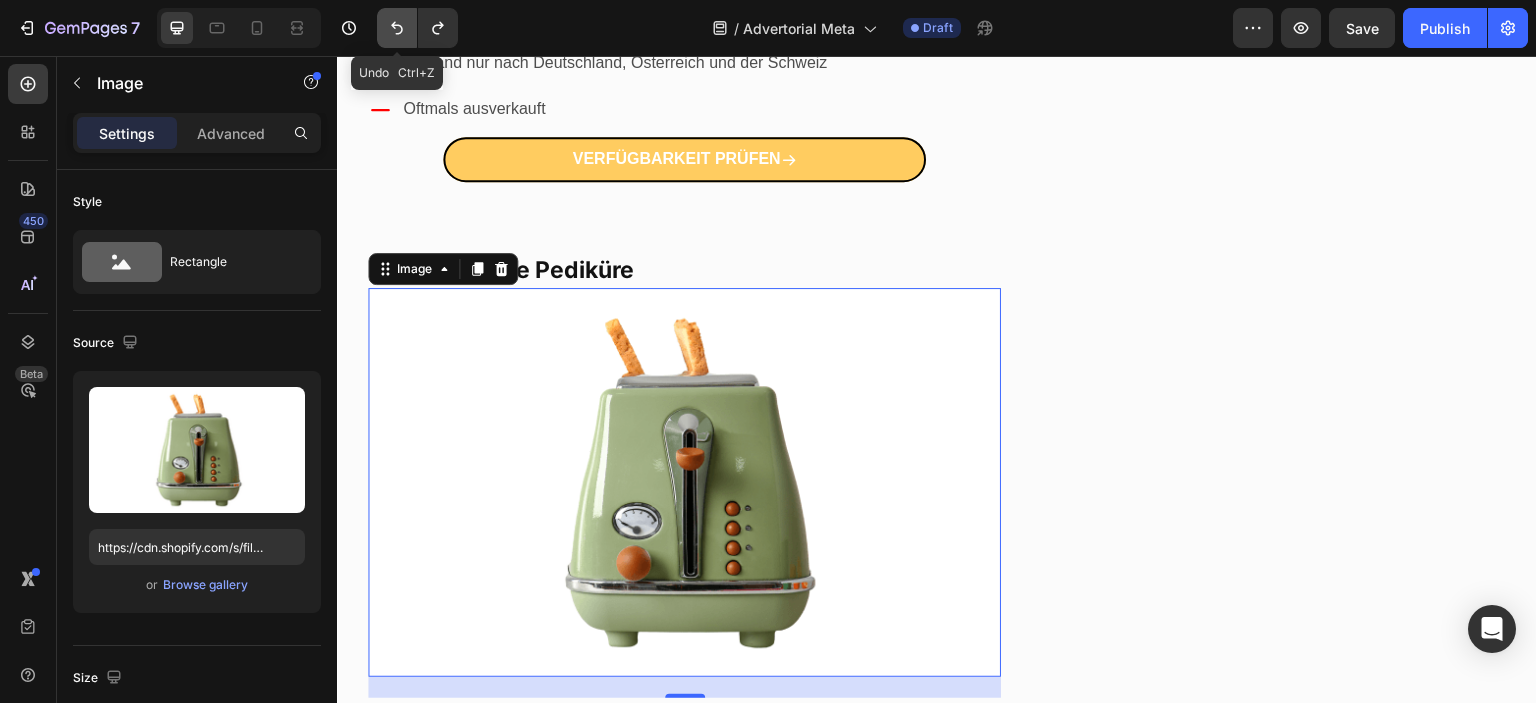 click 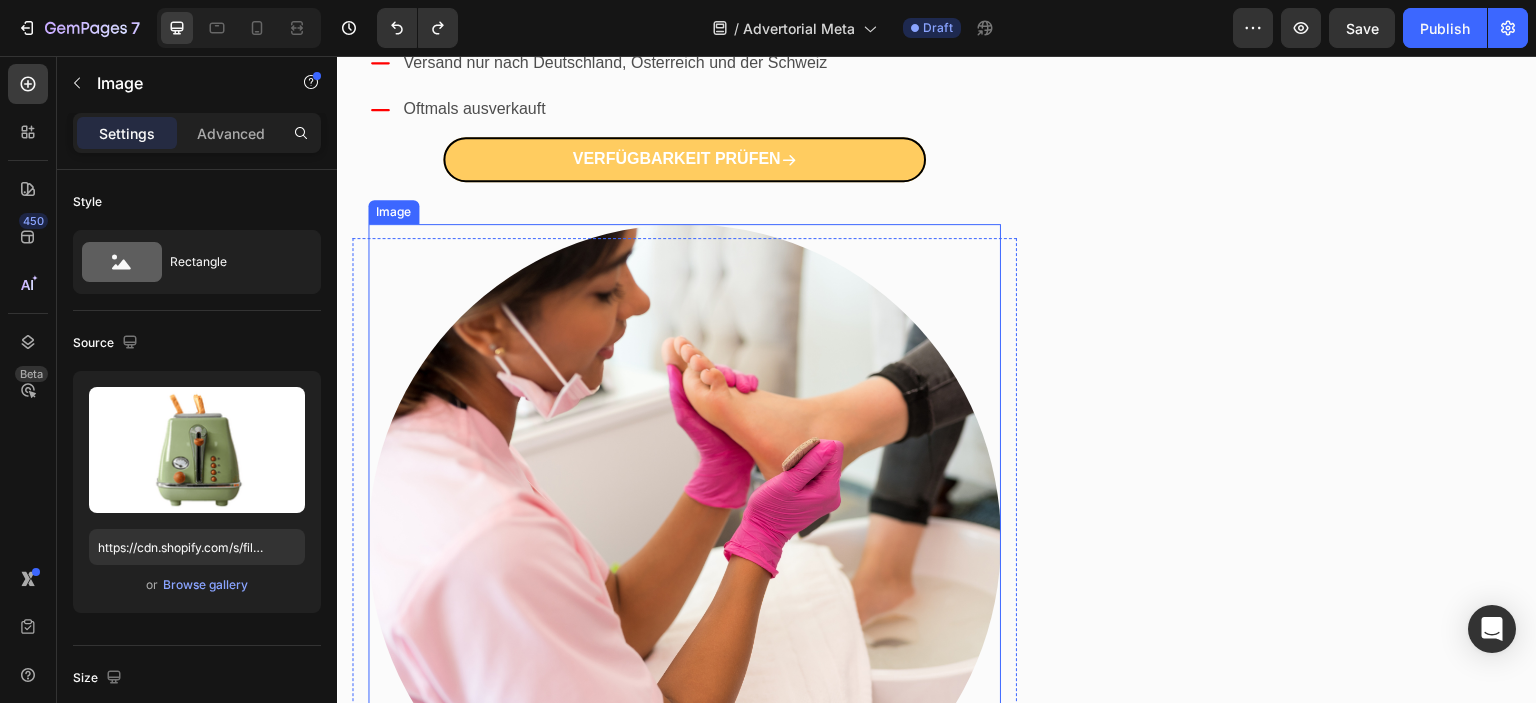 scroll, scrollTop: 2496, scrollLeft: 0, axis: vertical 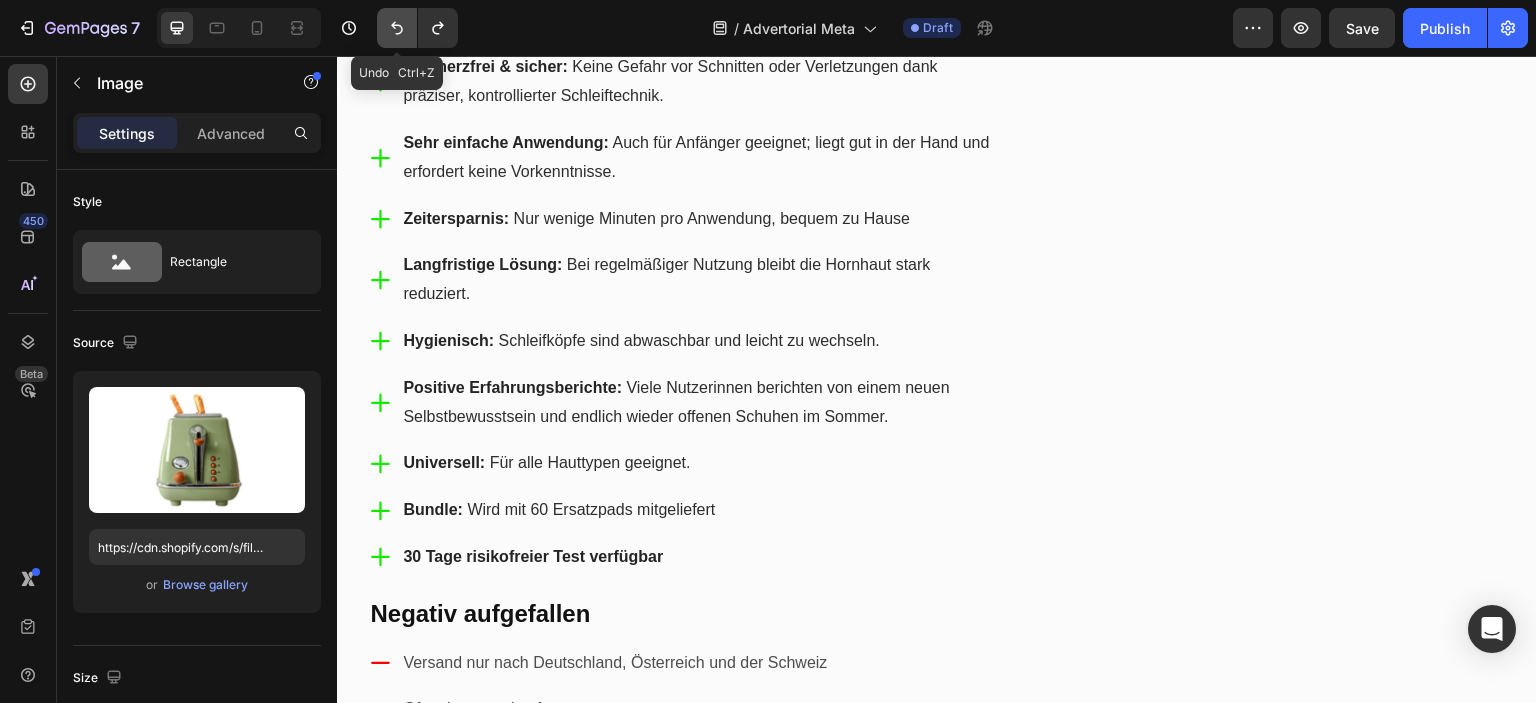 click 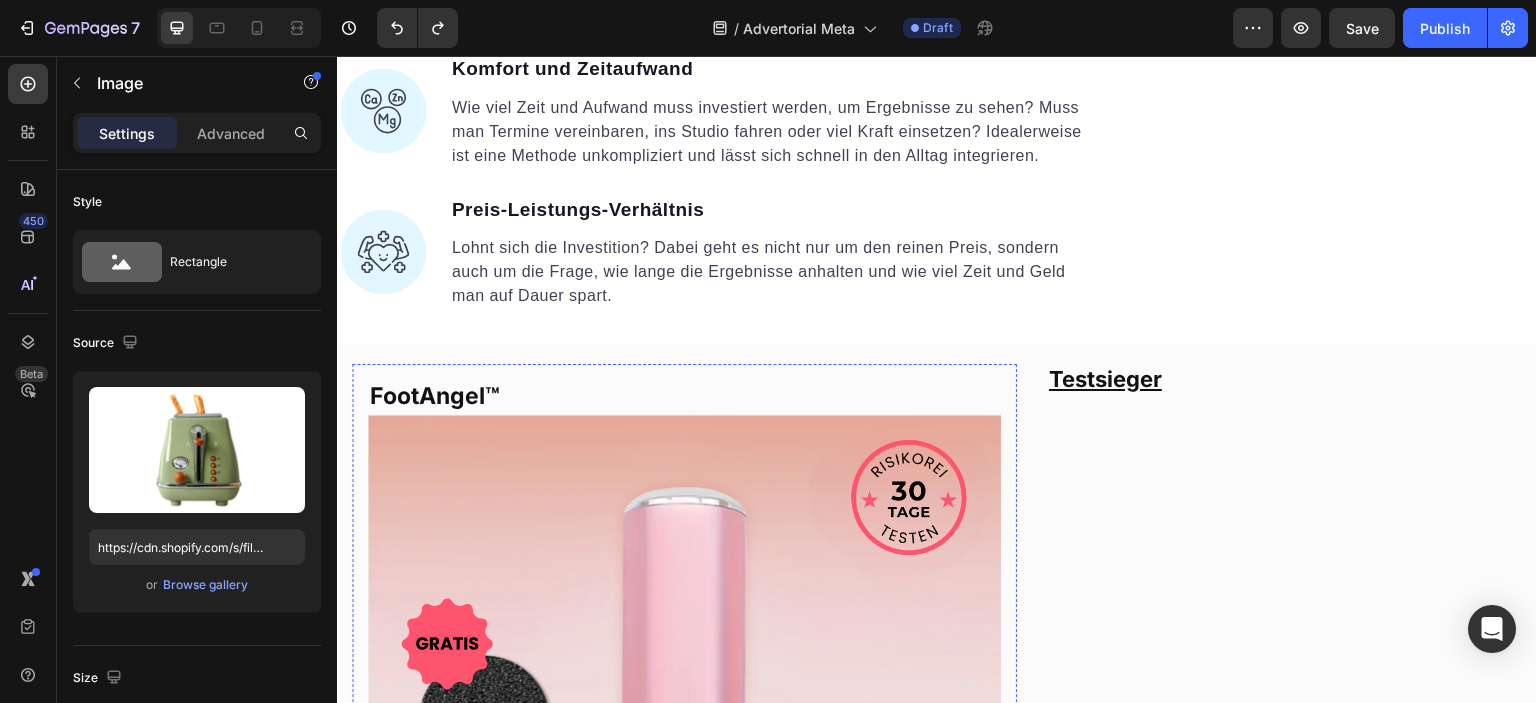 scroll, scrollTop: 1096, scrollLeft: 0, axis: vertical 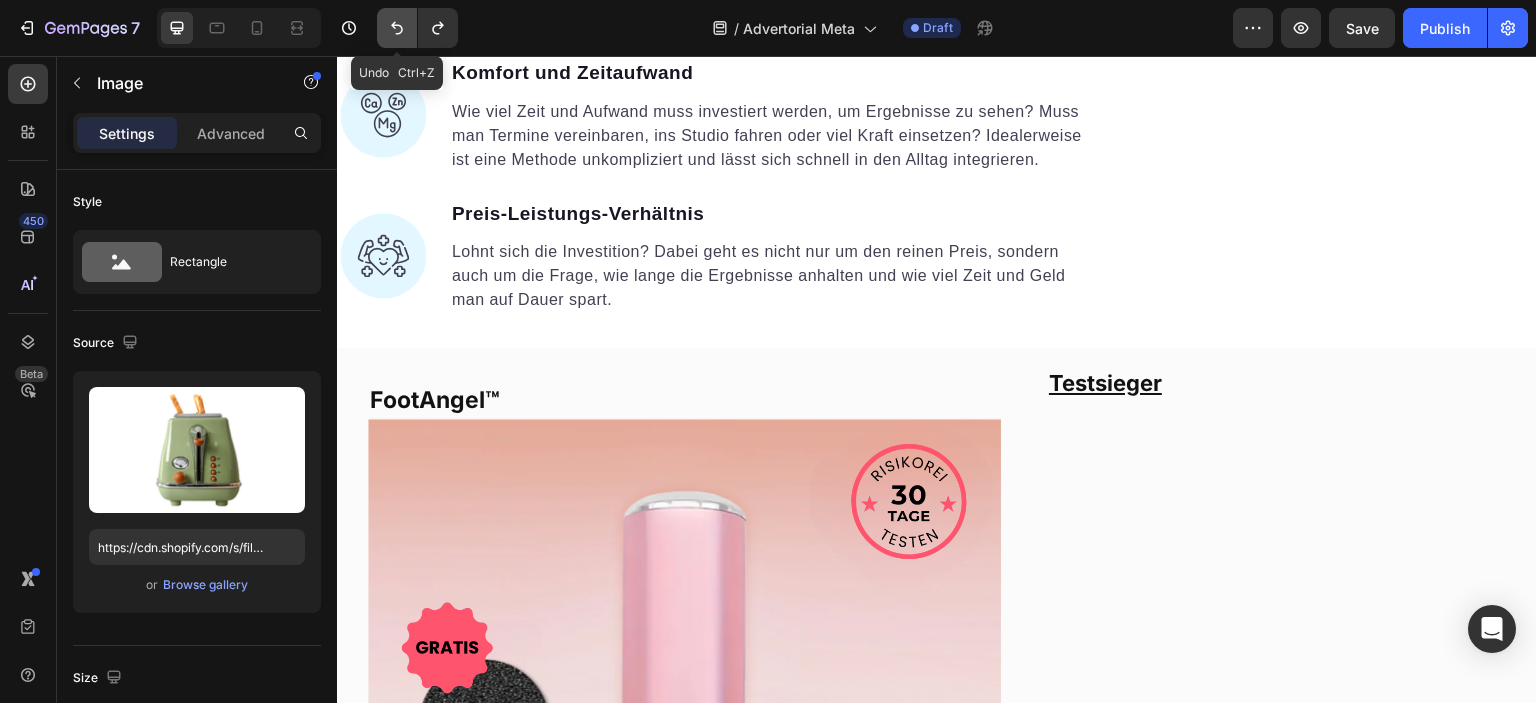 click 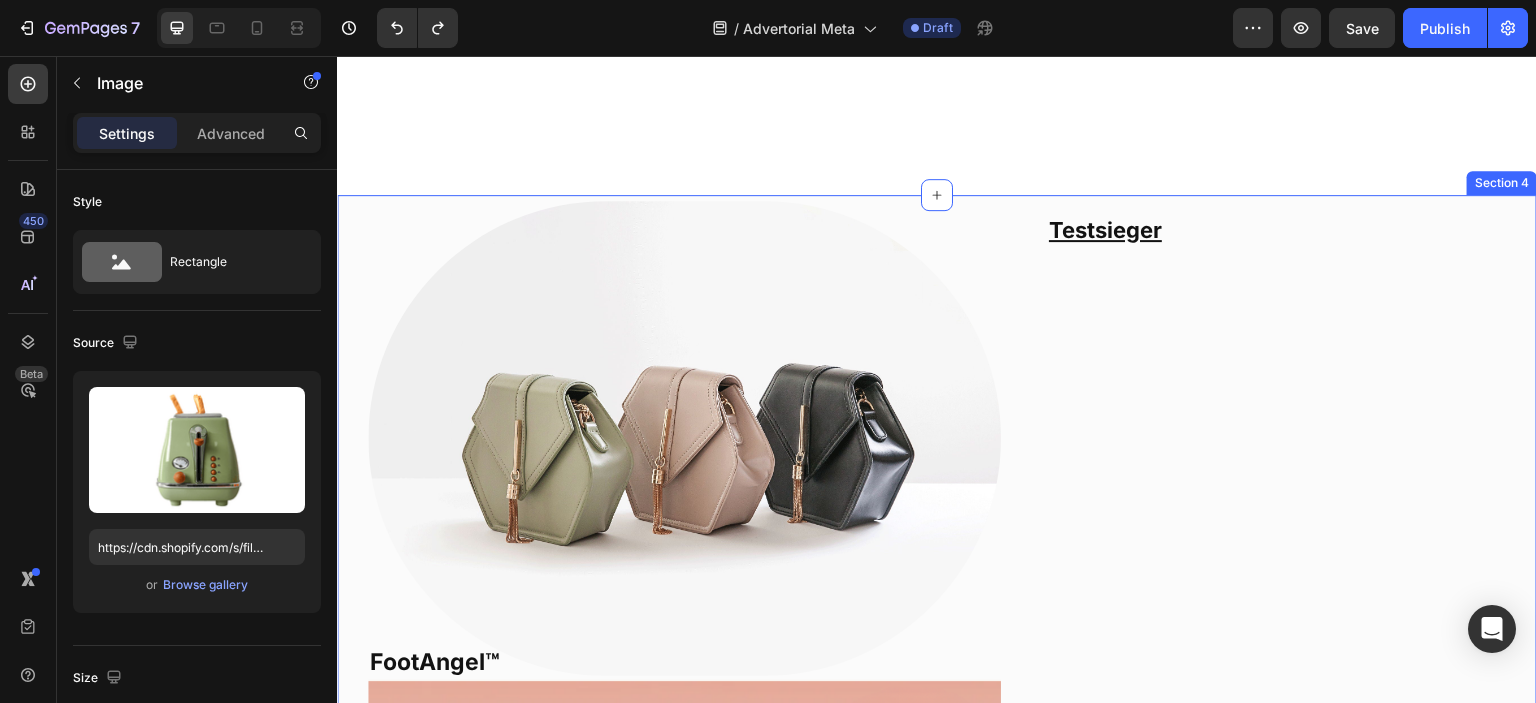 scroll, scrollTop: 1396, scrollLeft: 0, axis: vertical 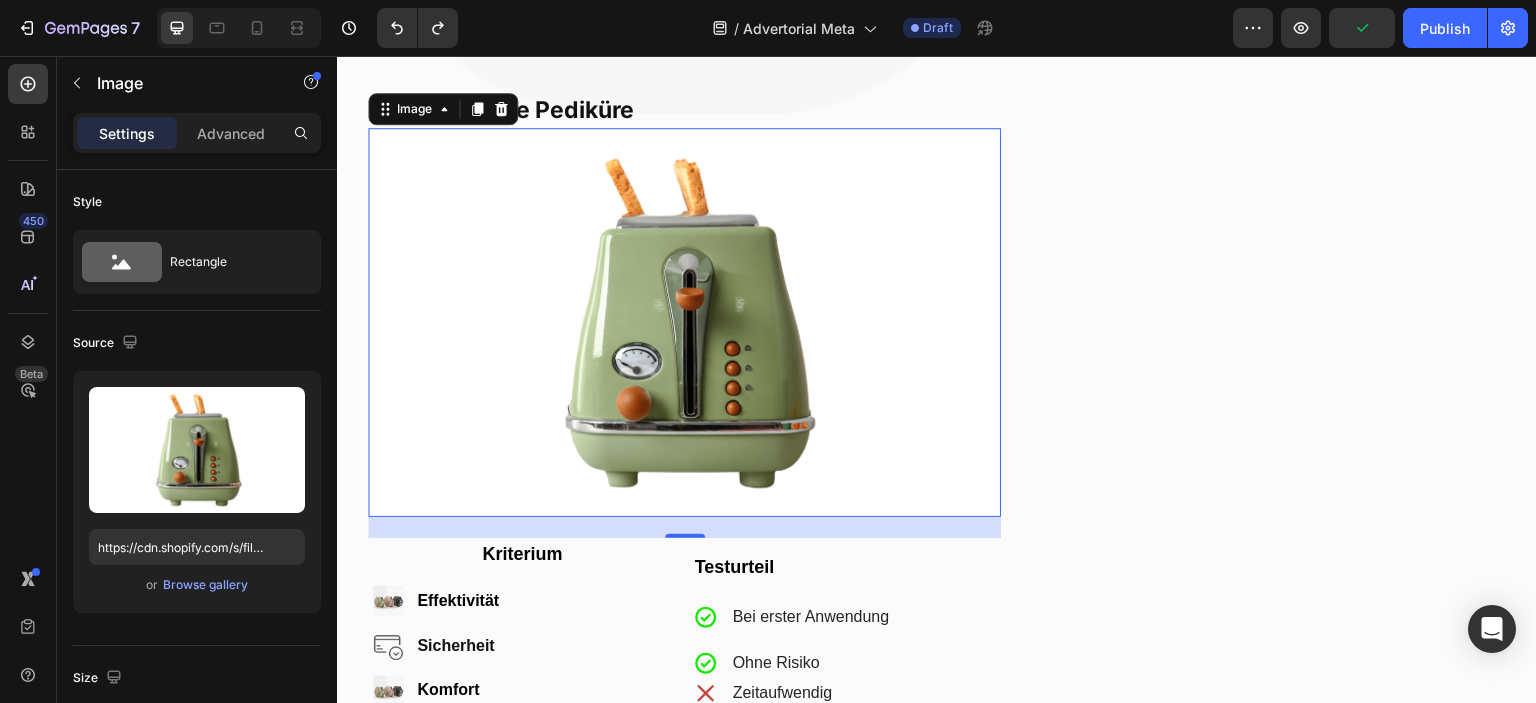 click at bounding box center (684, 322) 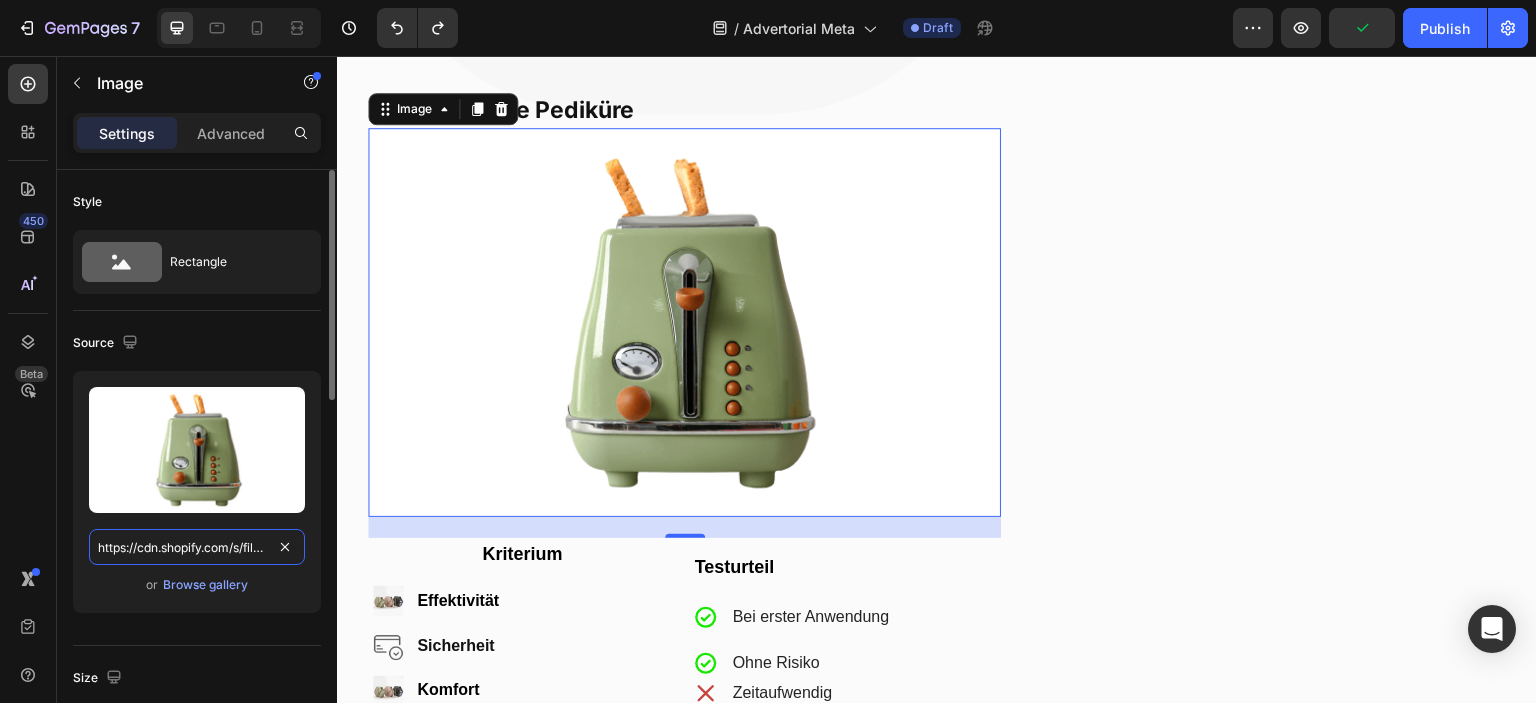 click on "https://cdn.shopify.com/s/files/1/2005/9307/files/gempages_432750572815254551-2627099c-d922-4cfd-972b-0db8e7f6269f.png?v=1714904252" at bounding box center (197, 547) 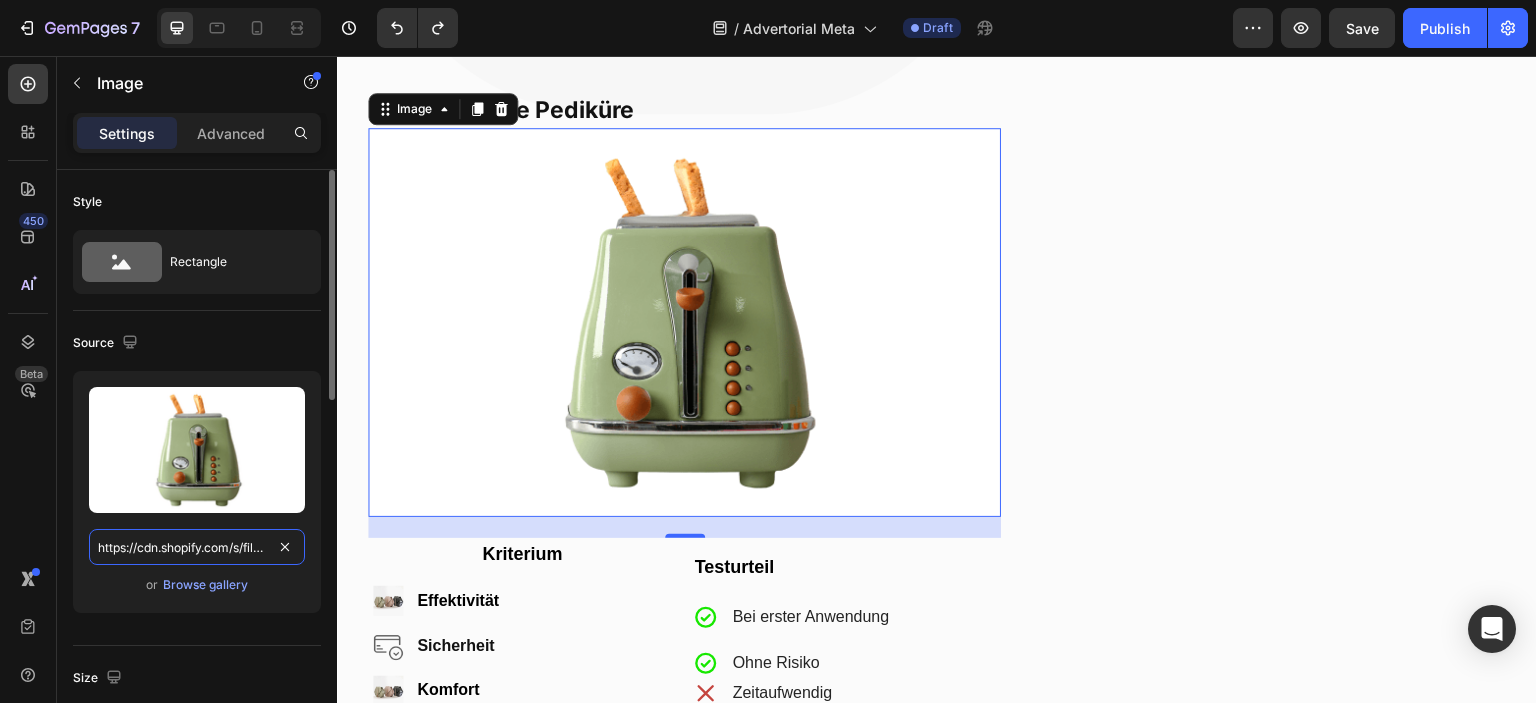 paste on "https://cdn.shopify.com/s/files/1/[NUMBER]/[NUMBER]/[NUMBER]/files/gempages_[NUMBER]-[STRING].png?v=[NUMBER]" 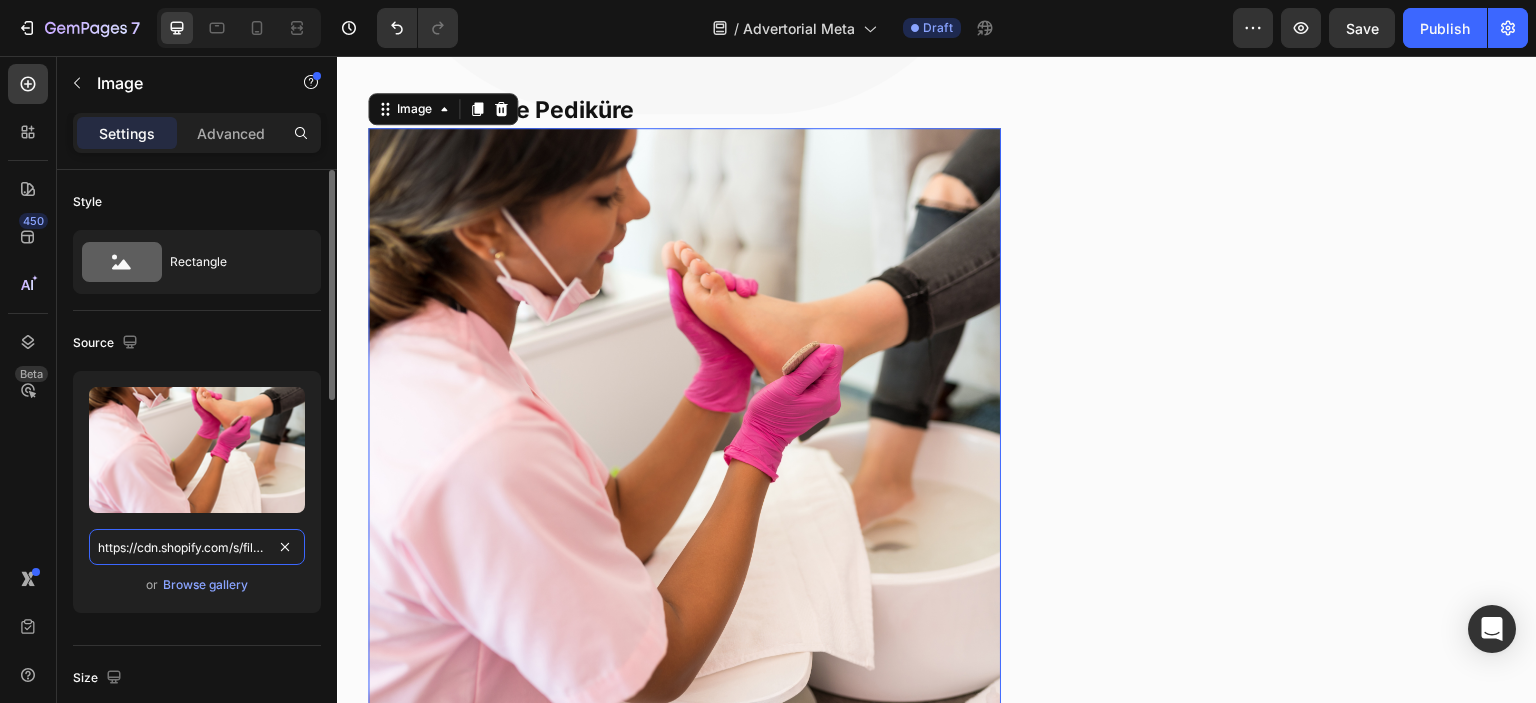 scroll, scrollTop: 0, scrollLeft: 712, axis: horizontal 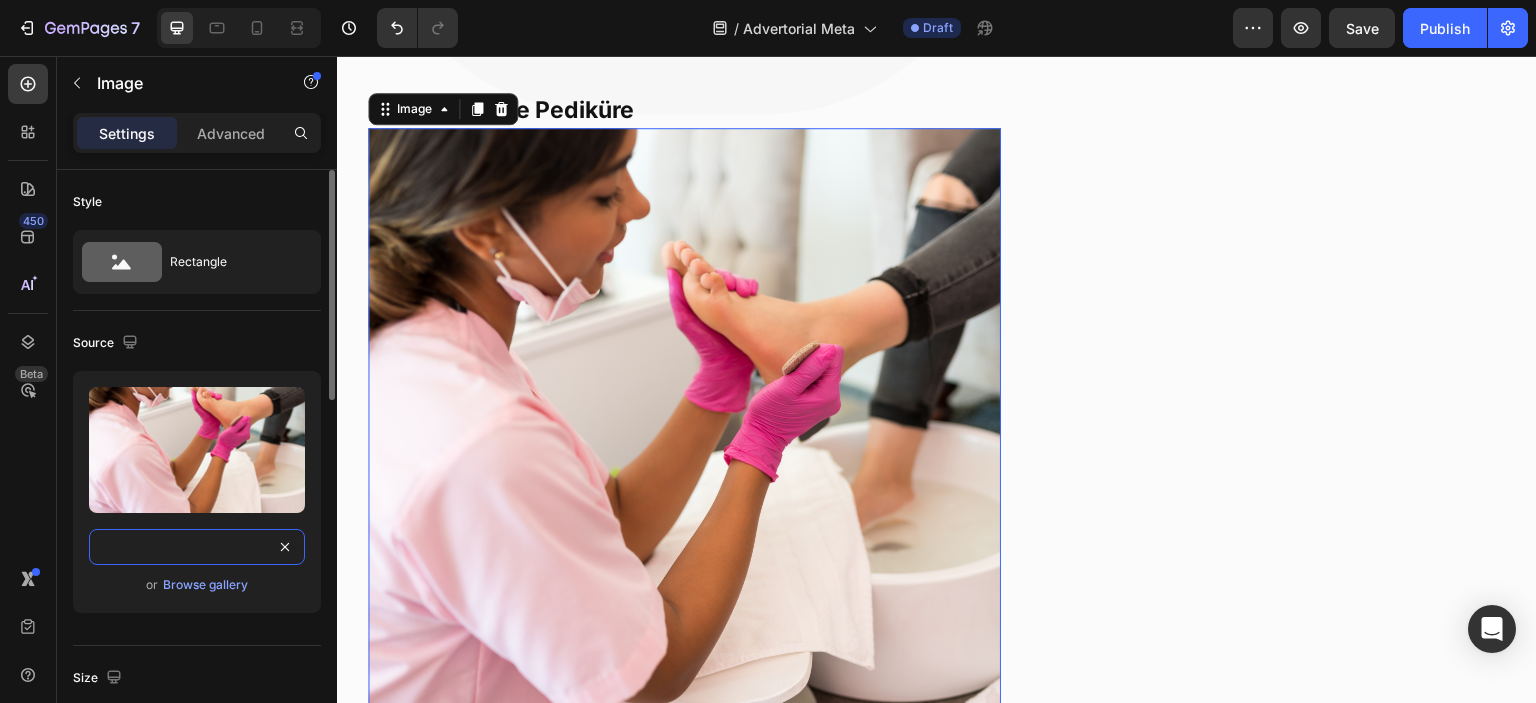 type on "https://cdn.shopify.com/s/files/1/[NUMBER]/[NUMBER]/[NUMBER]/files/gempages_[NUMBER]-[STRING].png?v=[NUMBER]" 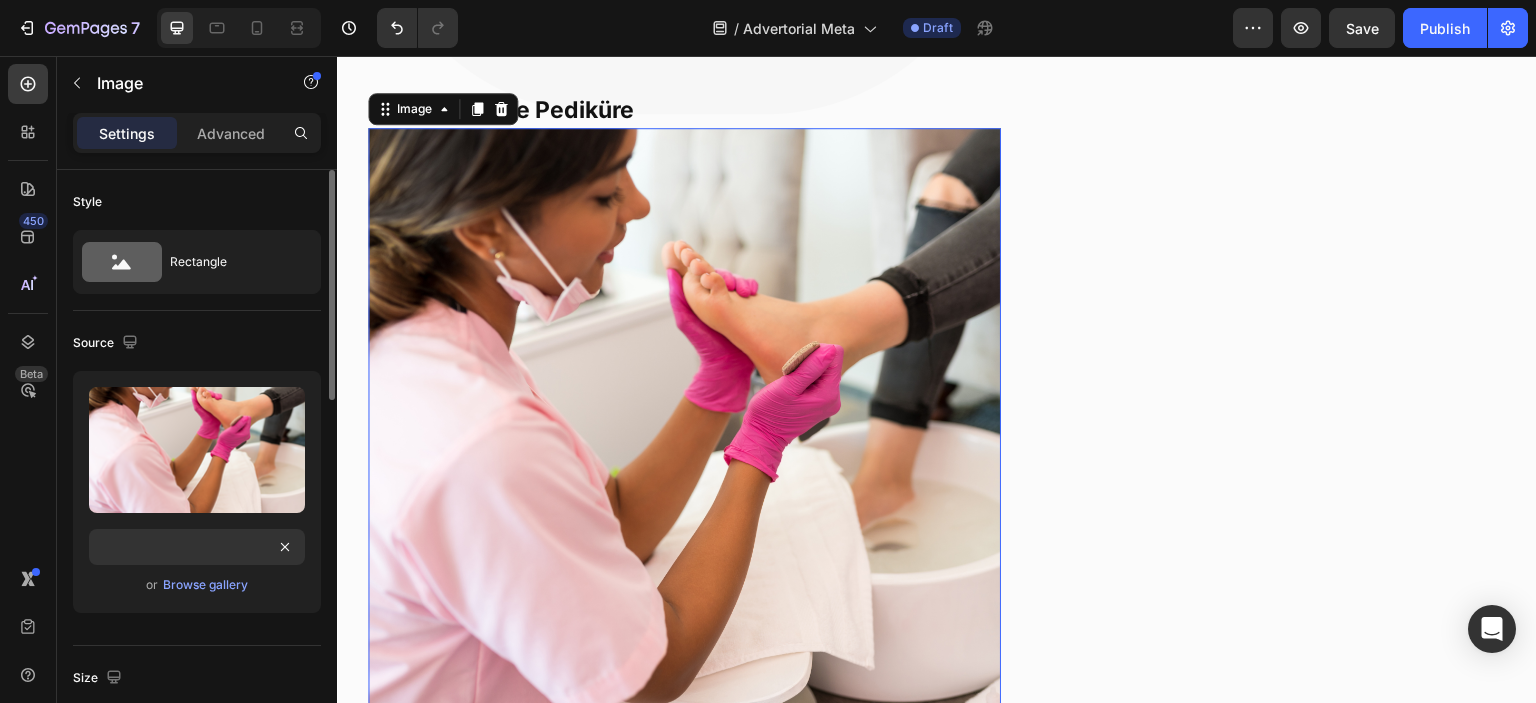 click on "Size Frame Original Width 100 px % Height px %" 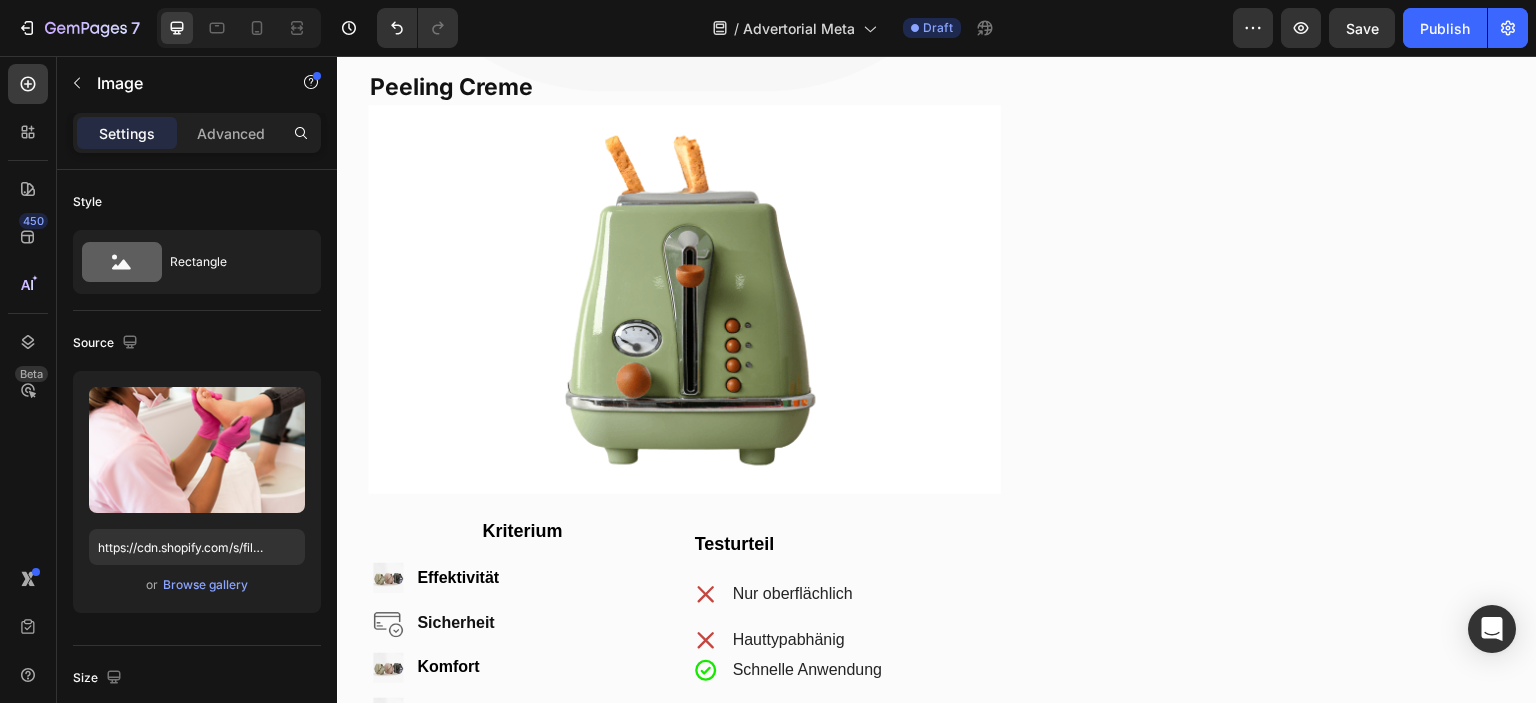 scroll, scrollTop: 6296, scrollLeft: 0, axis: vertical 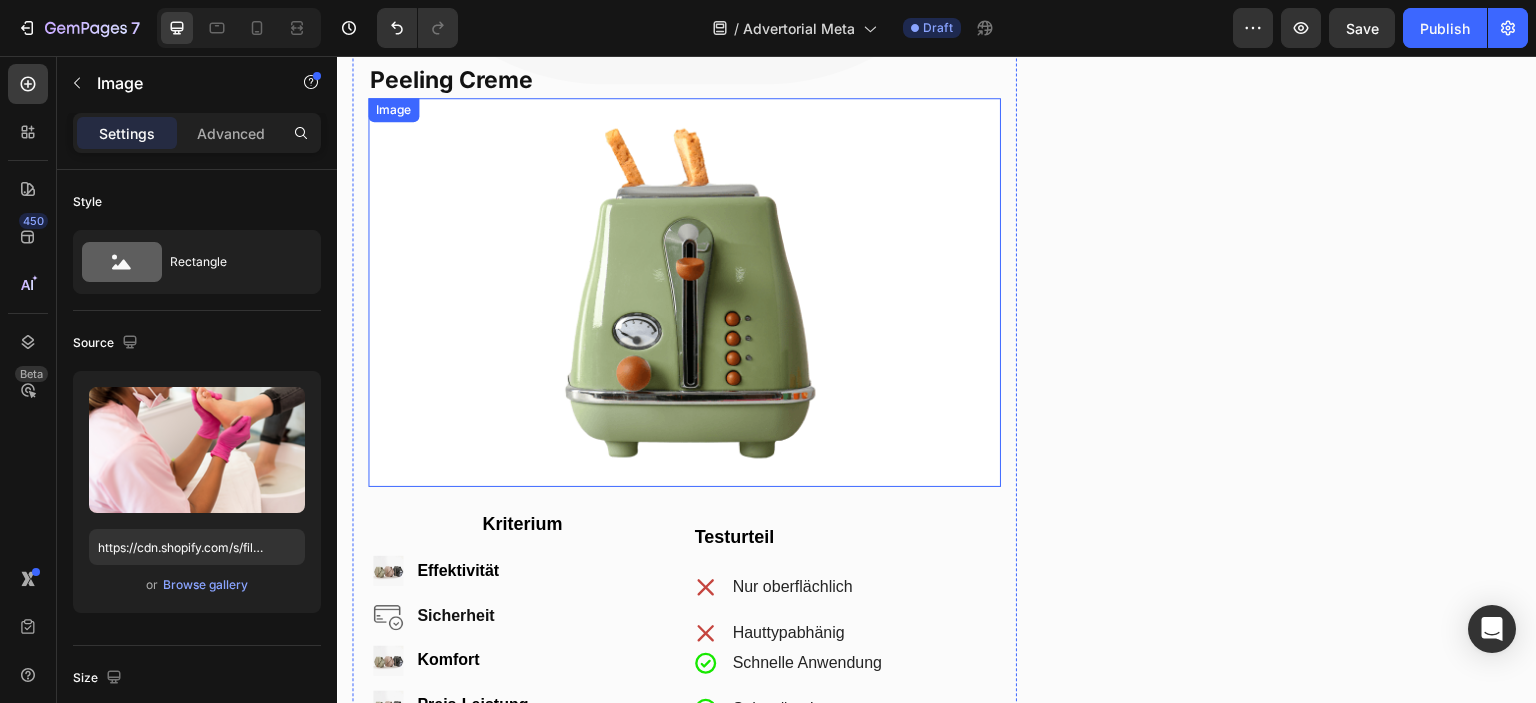 click at bounding box center (684, 292) 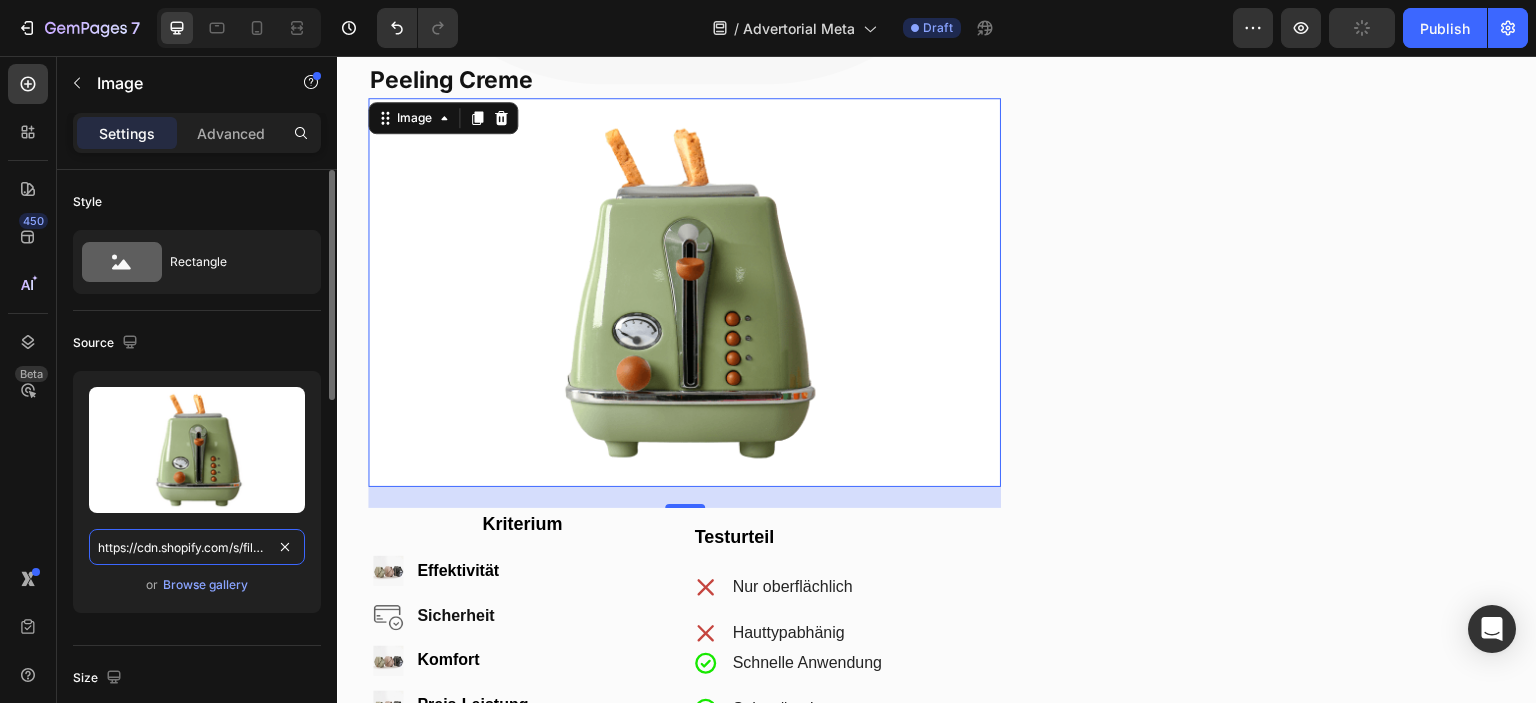 click on "https://cdn.shopify.com/s/files/1/2005/9307/files/gempages_432750572815254551-2627099c-d922-4cfd-972b-0db8e7f6269f.png?v=1714904252" at bounding box center (197, 547) 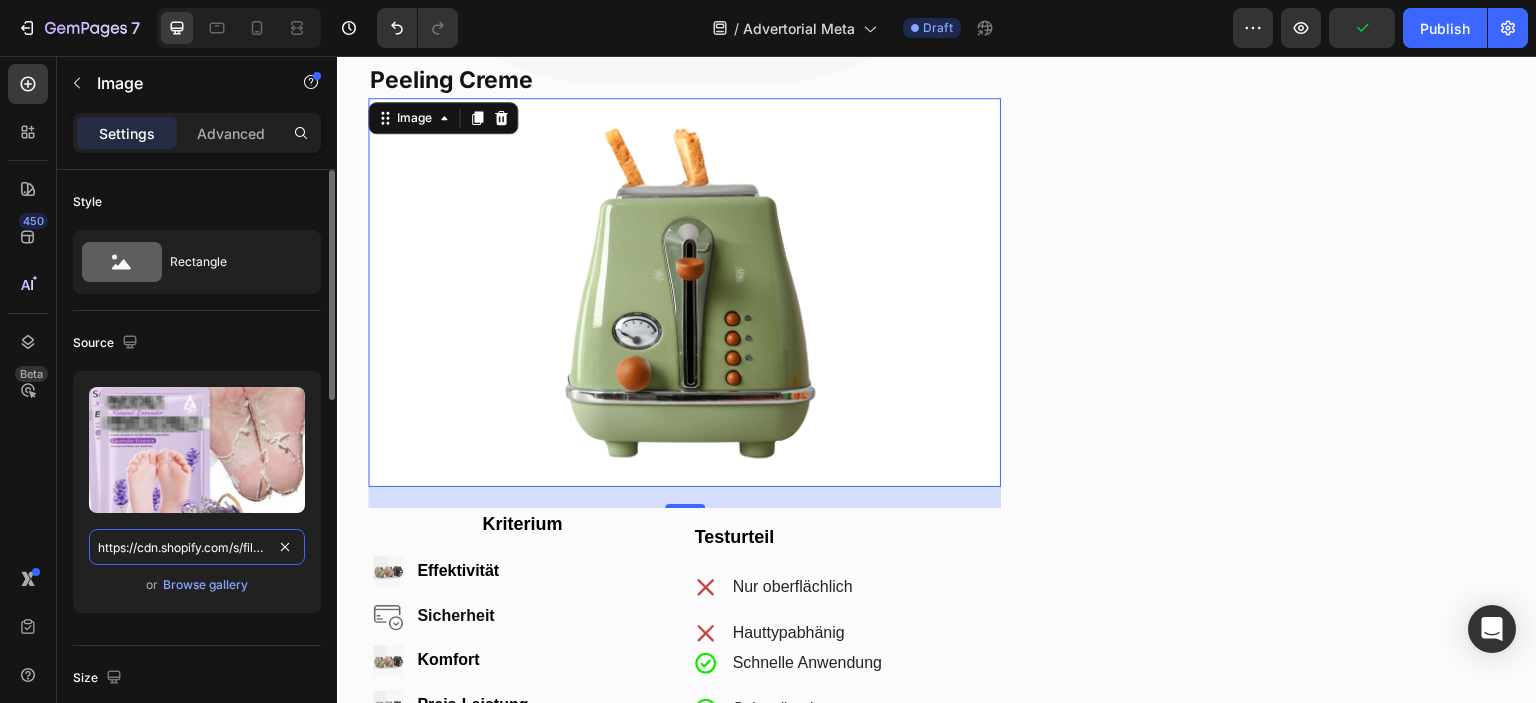 scroll, scrollTop: 0, scrollLeft: 700, axis: horizontal 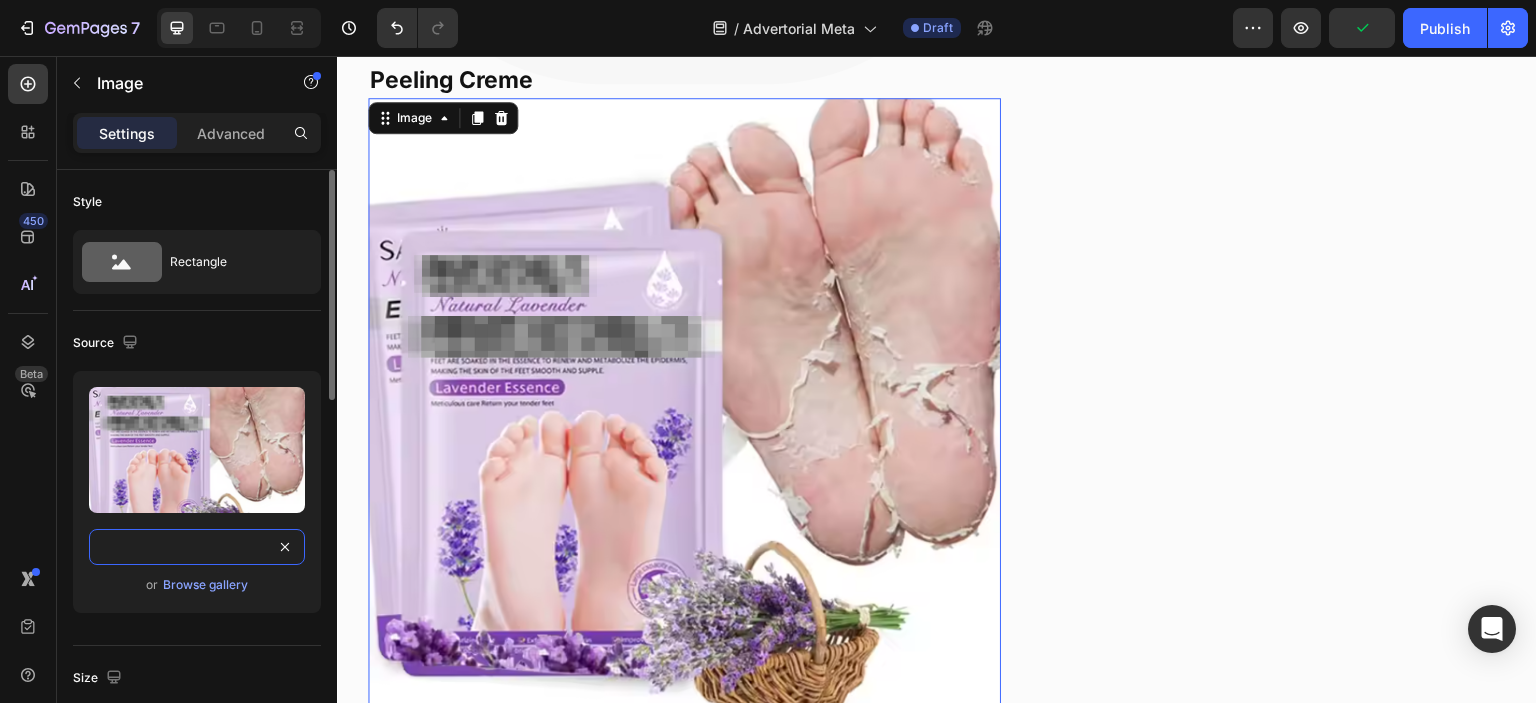 type on "https://cdn.shopify.com/s/files/1/[NUMBER]/[NUMBER]/[NUMBER]/files/gempages_[NUMBER]-[STRING].png?v=[NUMBER]" 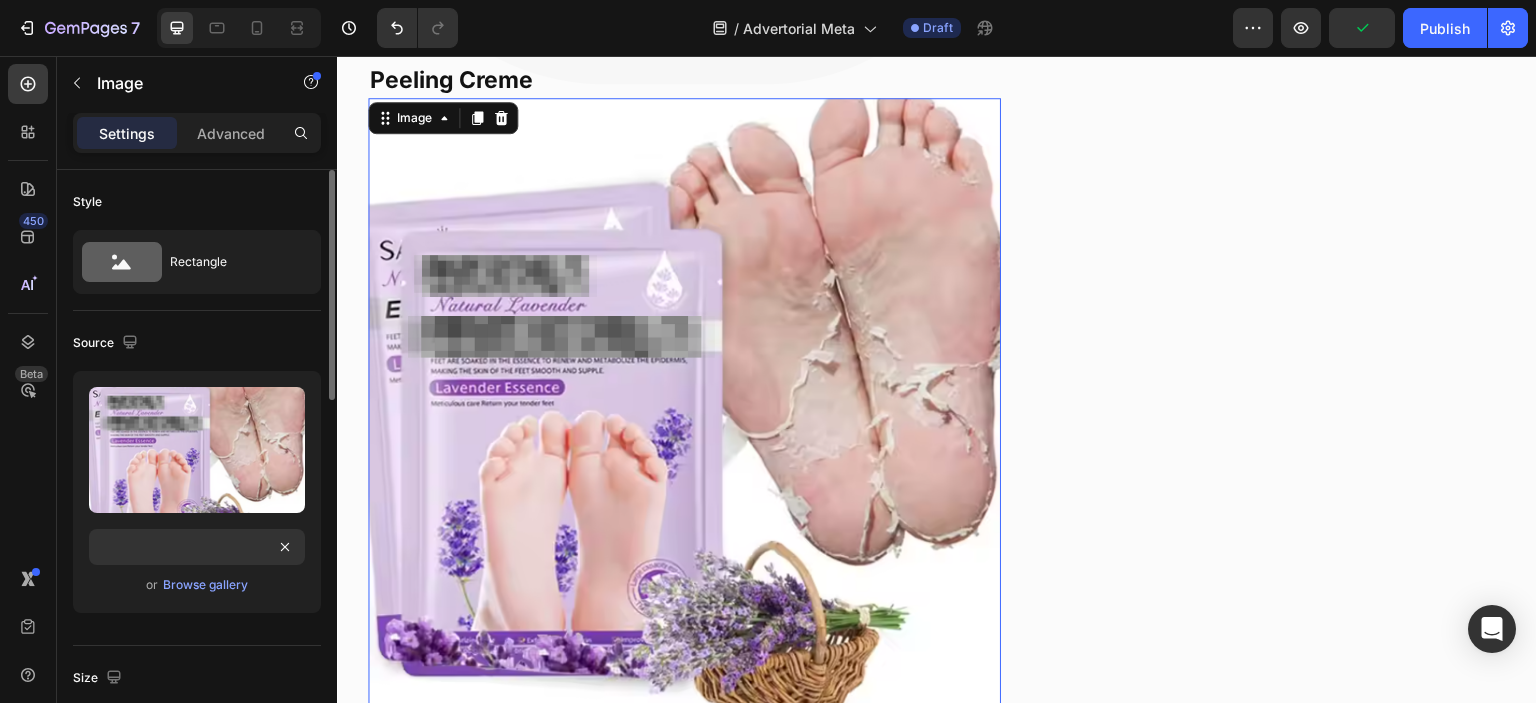 click on "Source Upload Image https://cdn.shopify.com/s/files/1/0904/1638/2218/files/gempages_573593664215843747-cab0df7f-a4dc-4c3d-bd76-cb10ec52174c.png?v=1753978085 or  Browse gallery" 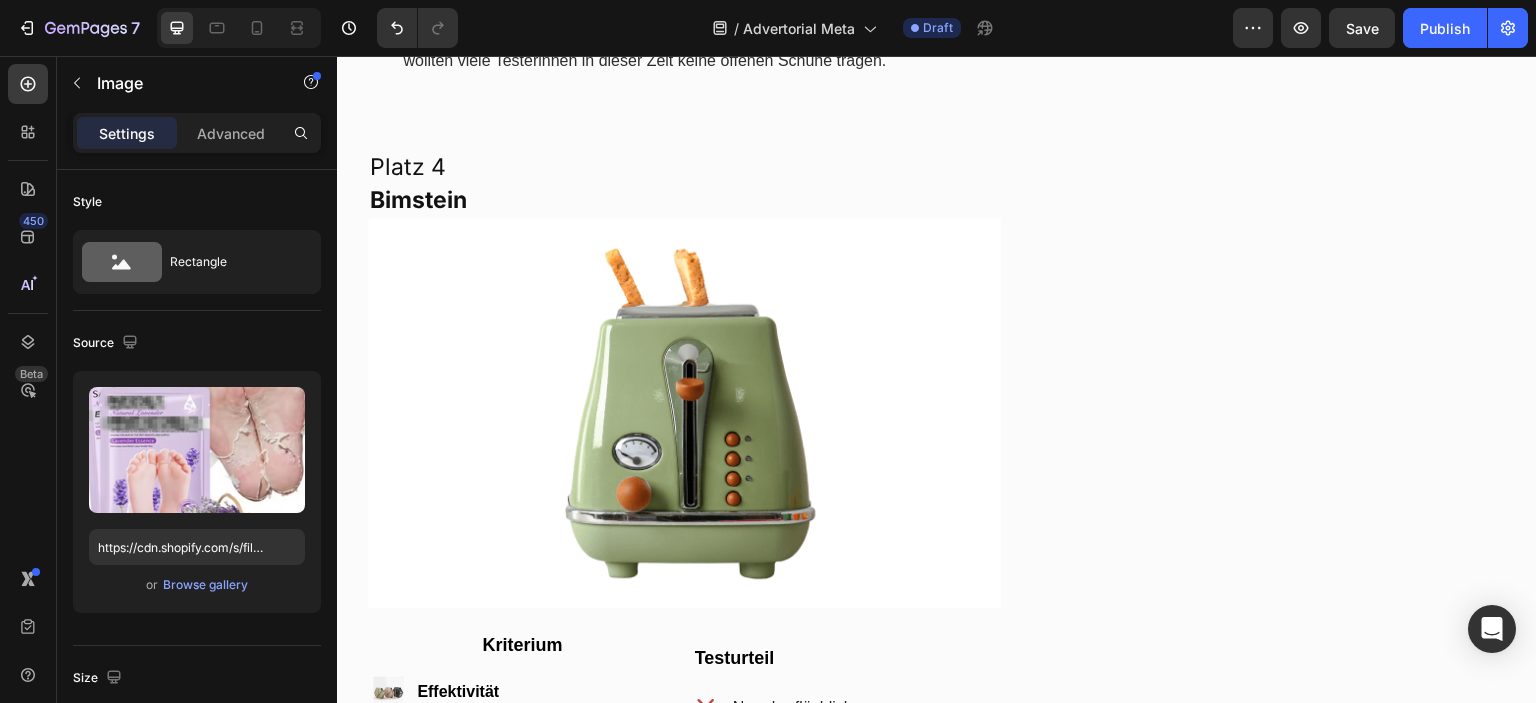 scroll, scrollTop: 8096, scrollLeft: 0, axis: vertical 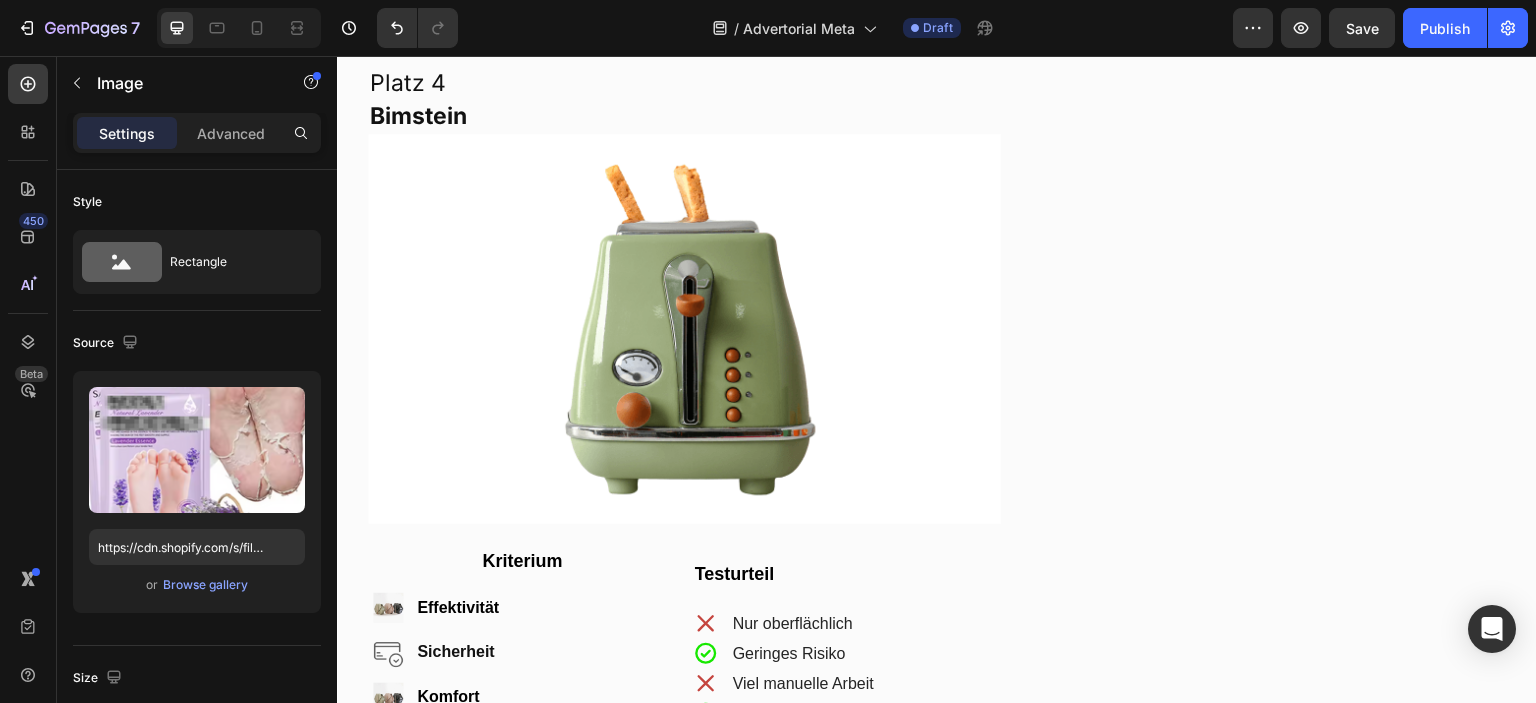 click at bounding box center [684, 328] 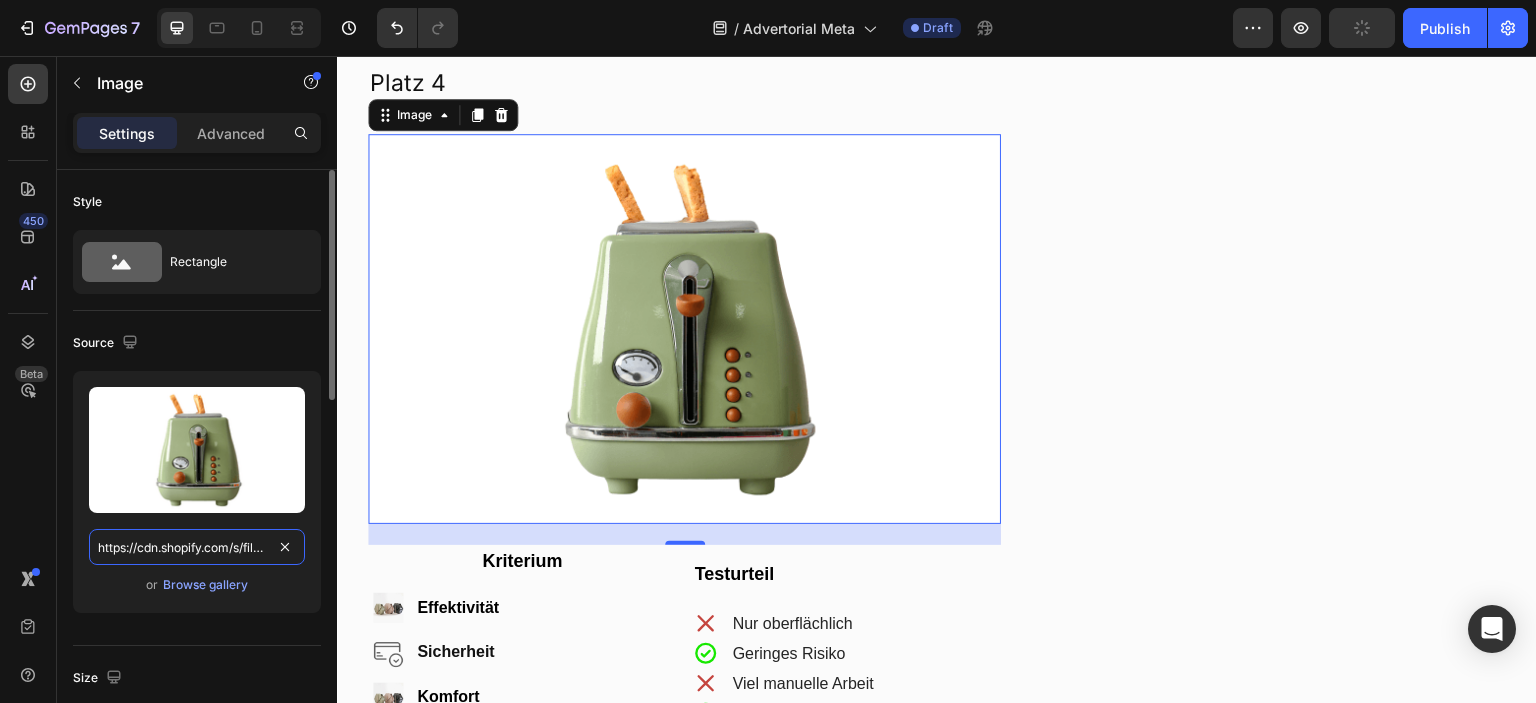 click on "https://cdn.shopify.com/s/files/1/2005/9307/files/gempages_432750572815254551-2627099c-d922-4cfd-972b-0db8e7f6269f.png?v=1714904252" at bounding box center [197, 547] 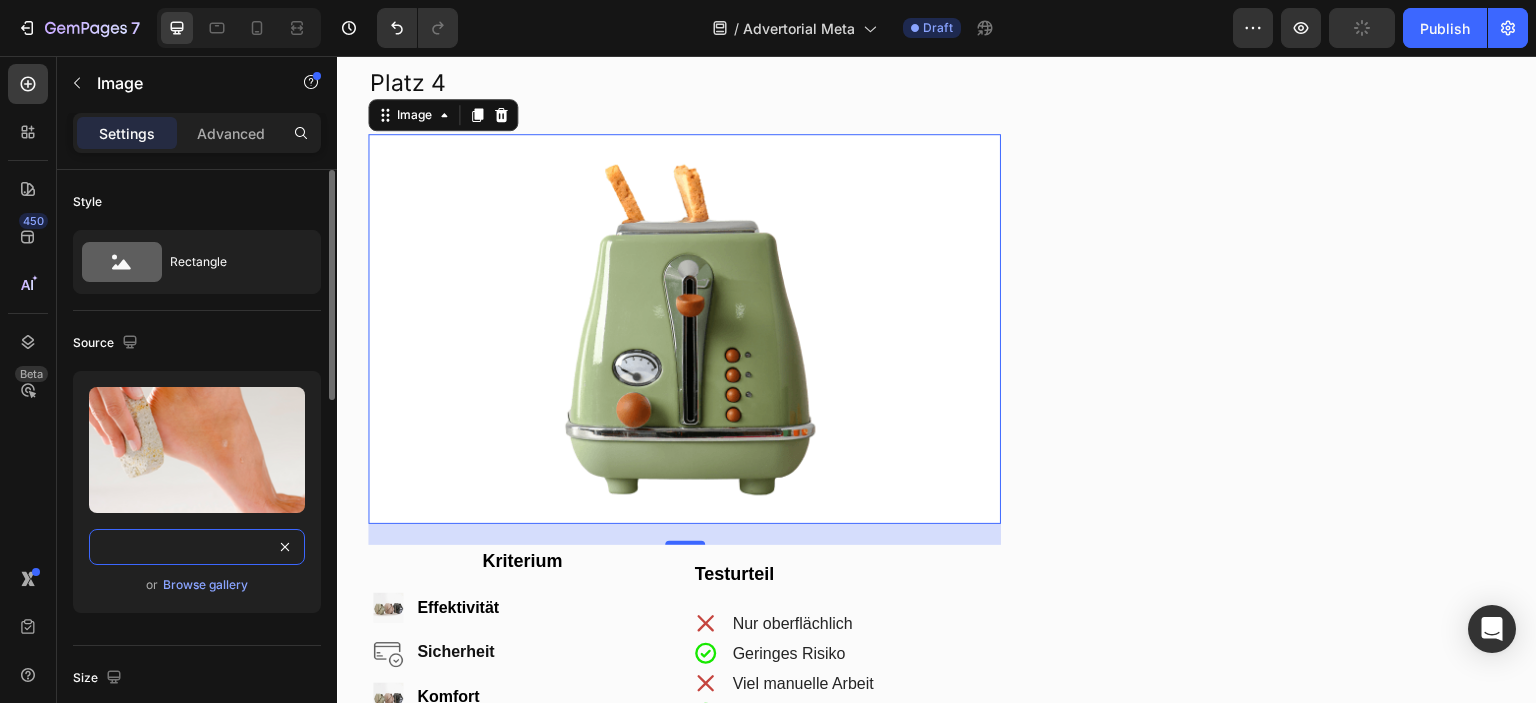type on "https://cdn.shopify.com/s/files/1/0904/1638/2218/files/gempages_573593664215843747-3441dcc9-e6d2-45e5-80e6-b601cf386ce1.png?v=1753980946" 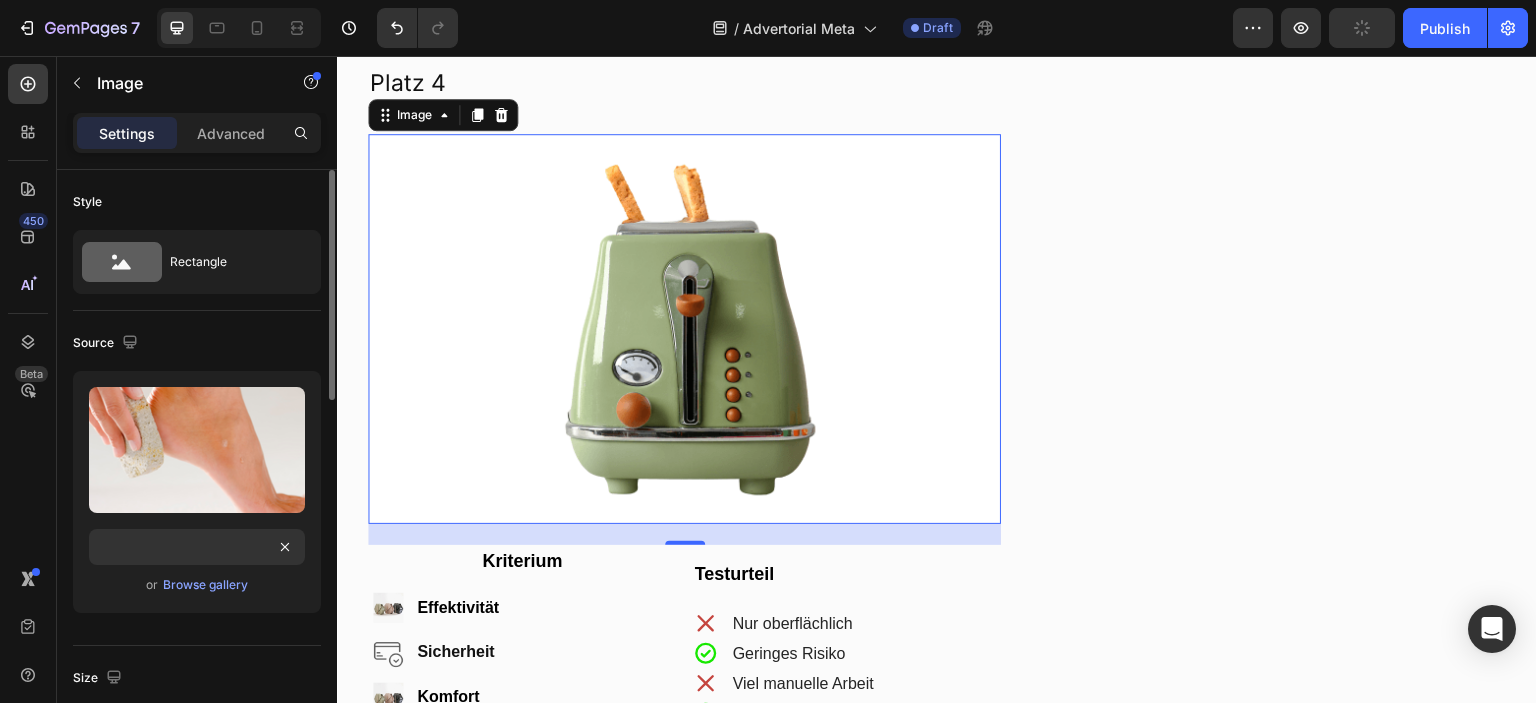 click on "Size" at bounding box center (197, 678) 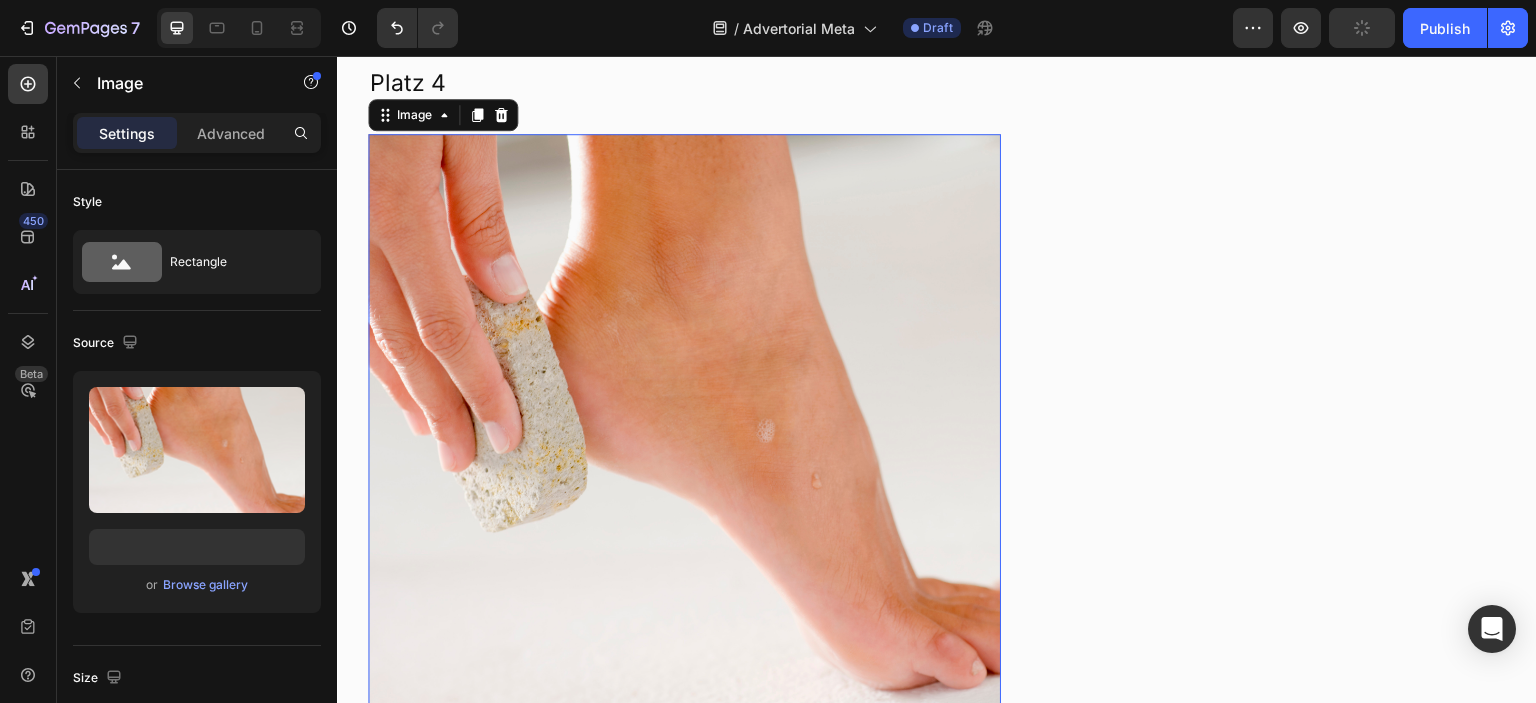 scroll, scrollTop: 0, scrollLeft: 0, axis: both 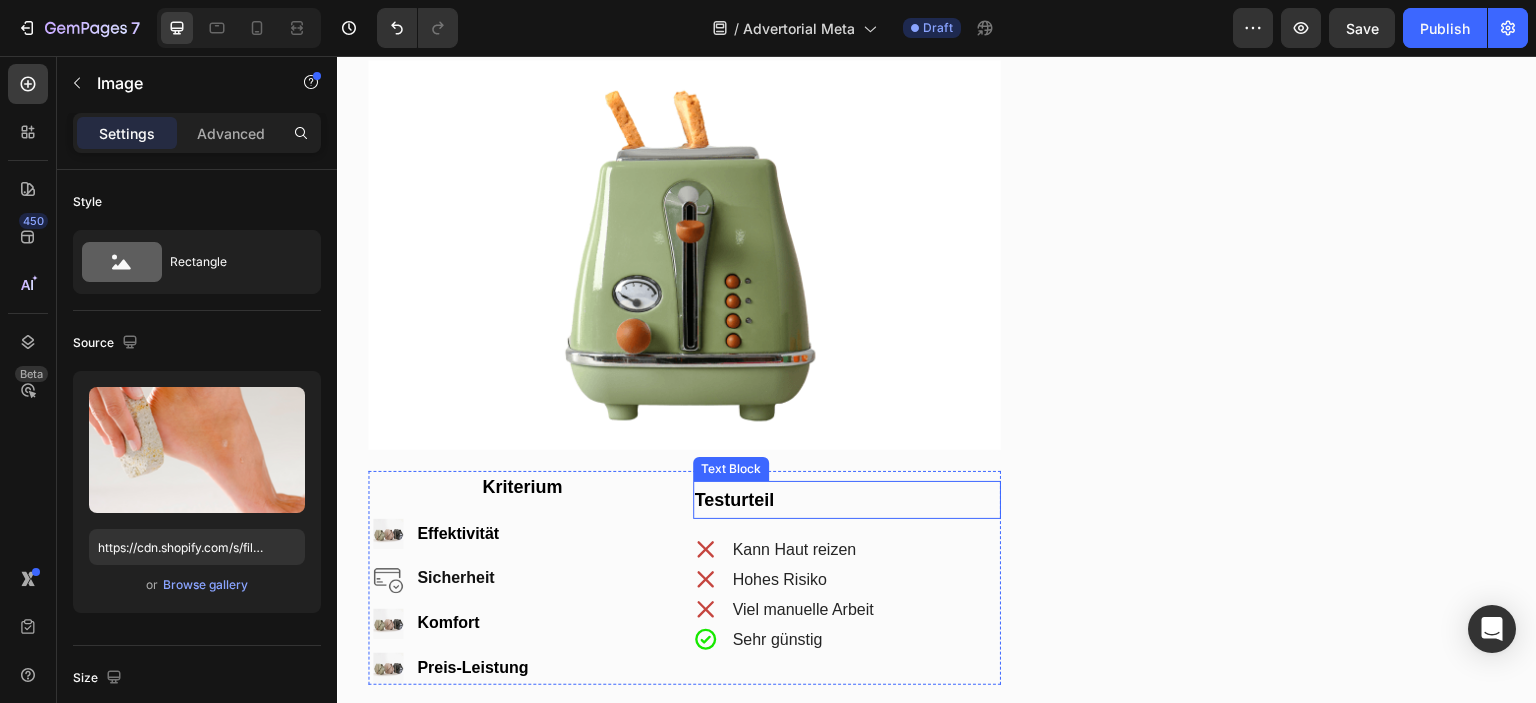 click at bounding box center (684, 254) 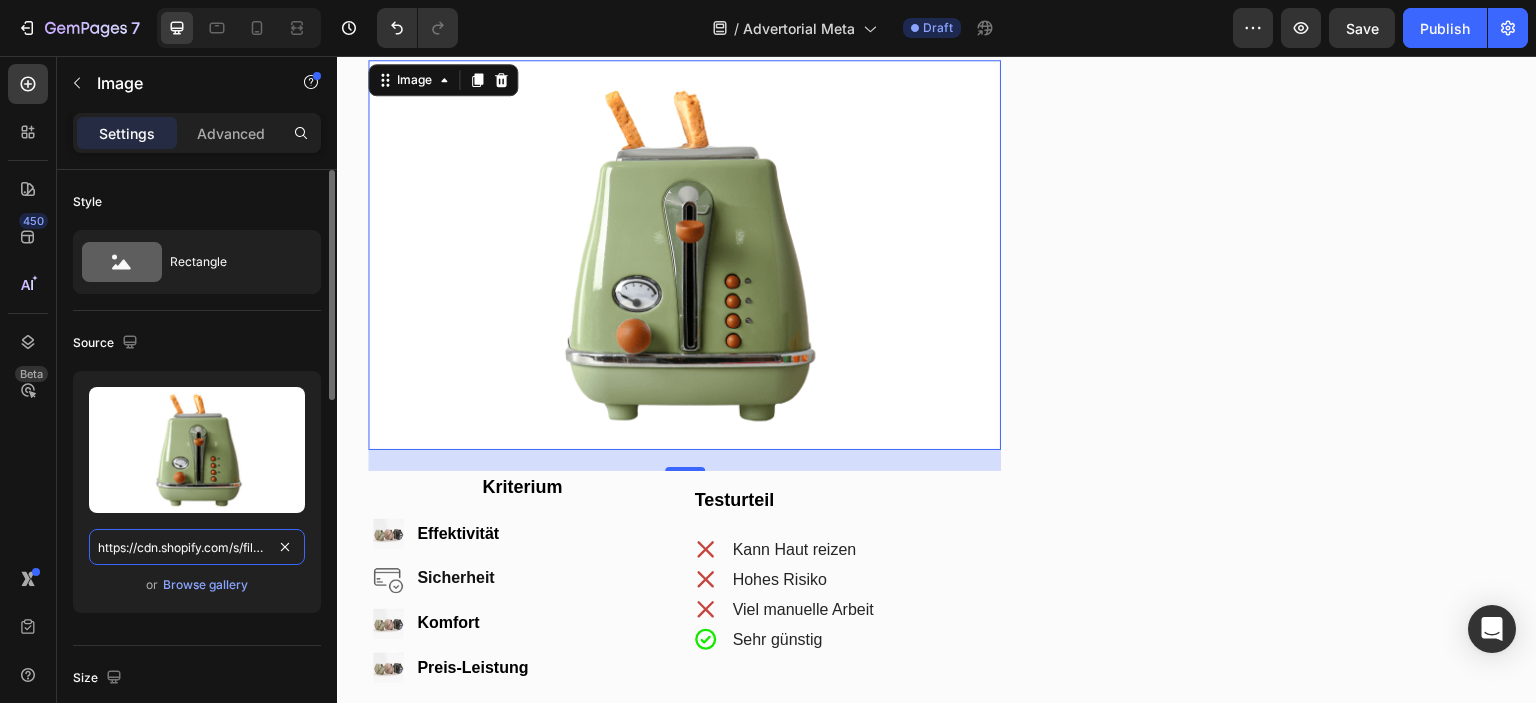 click on "https://cdn.shopify.com/s/files/1/2005/9307/files/gempages_432750572815254551-2627099c-d922-4cfd-972b-0db8e7f6269f.png?v=1714904252" at bounding box center [197, 547] 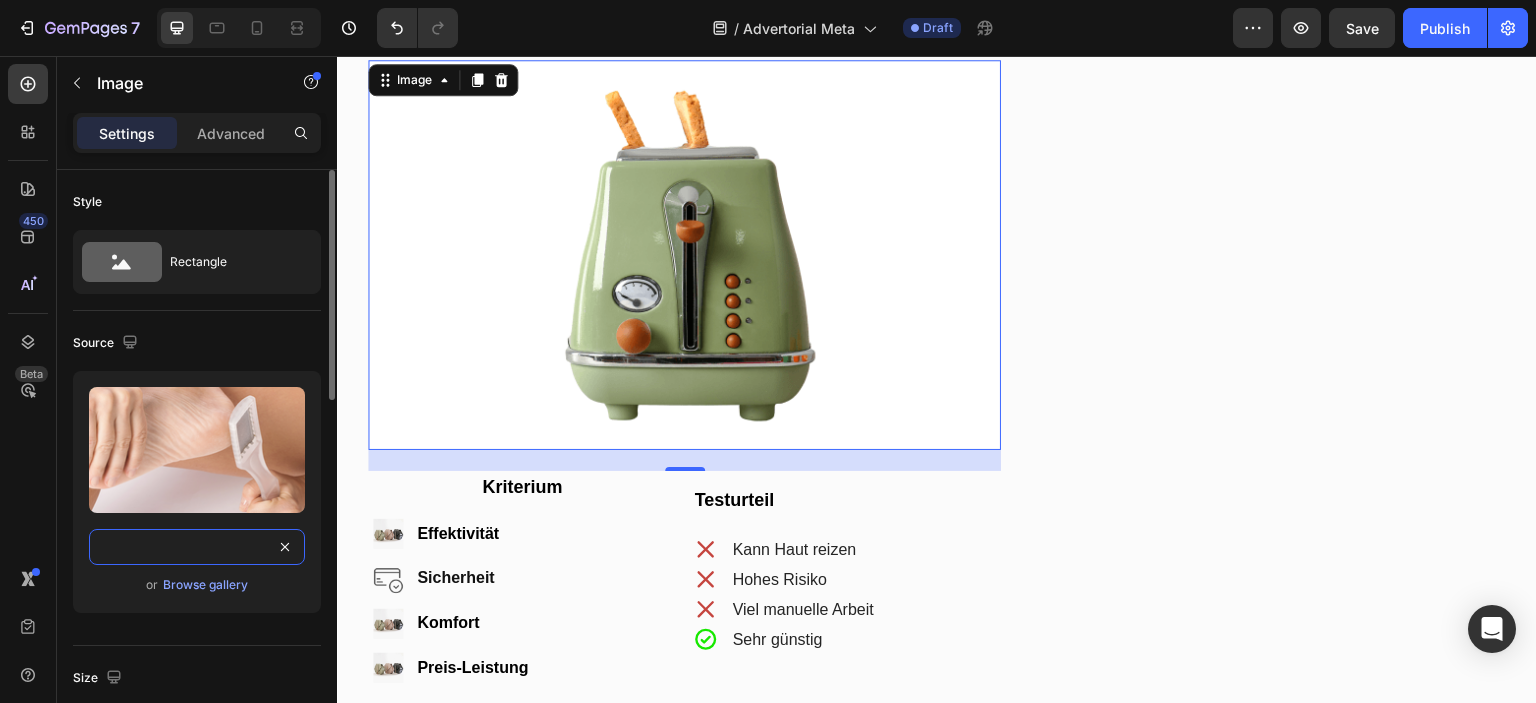 type on "https://cdn.shopify.com/s/files/1/0904/1638/2218/files/gempages_573593664215843747-f2d75892-fc26-4d64-9733-d48c0e3e40c1.png?v=1754010531" 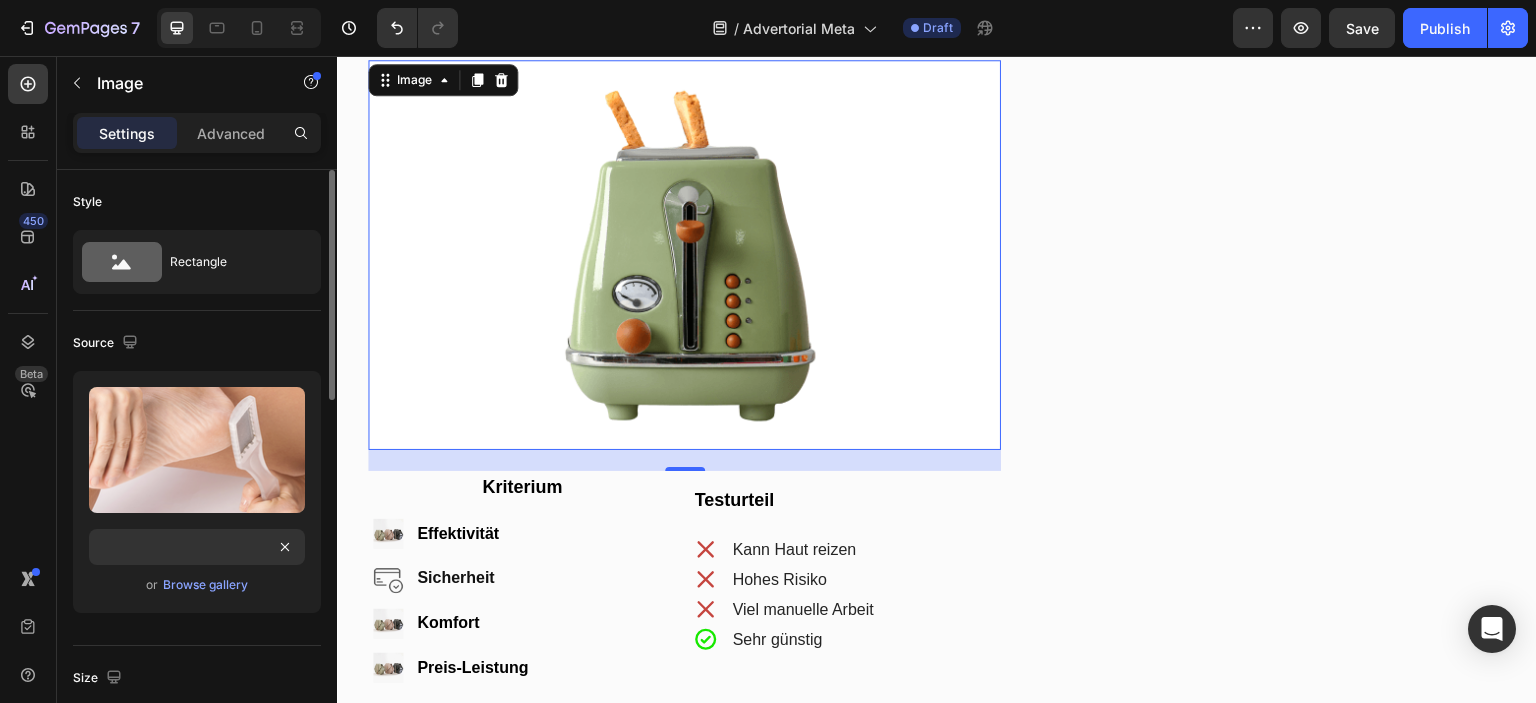 click on "Size" at bounding box center (197, 678) 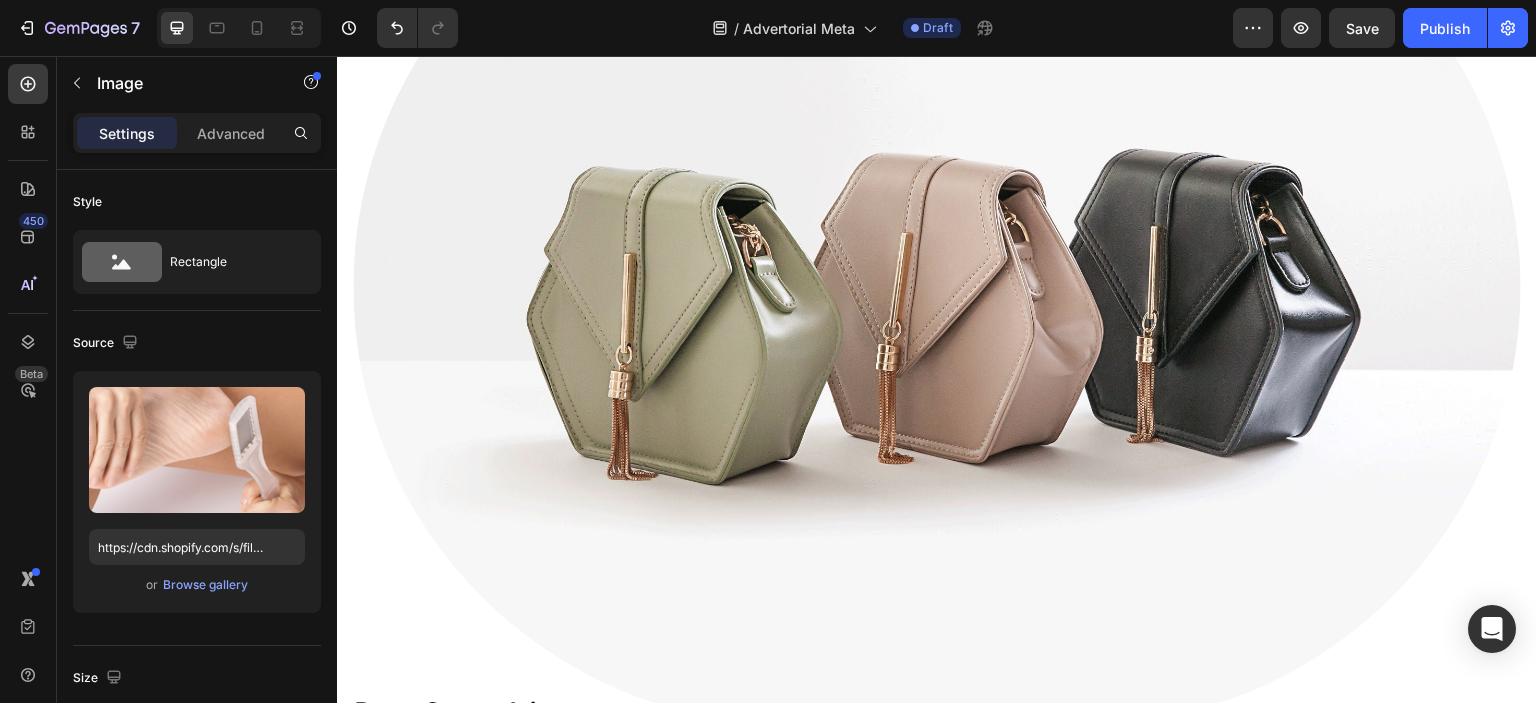 scroll, scrollTop: 12196, scrollLeft: 0, axis: vertical 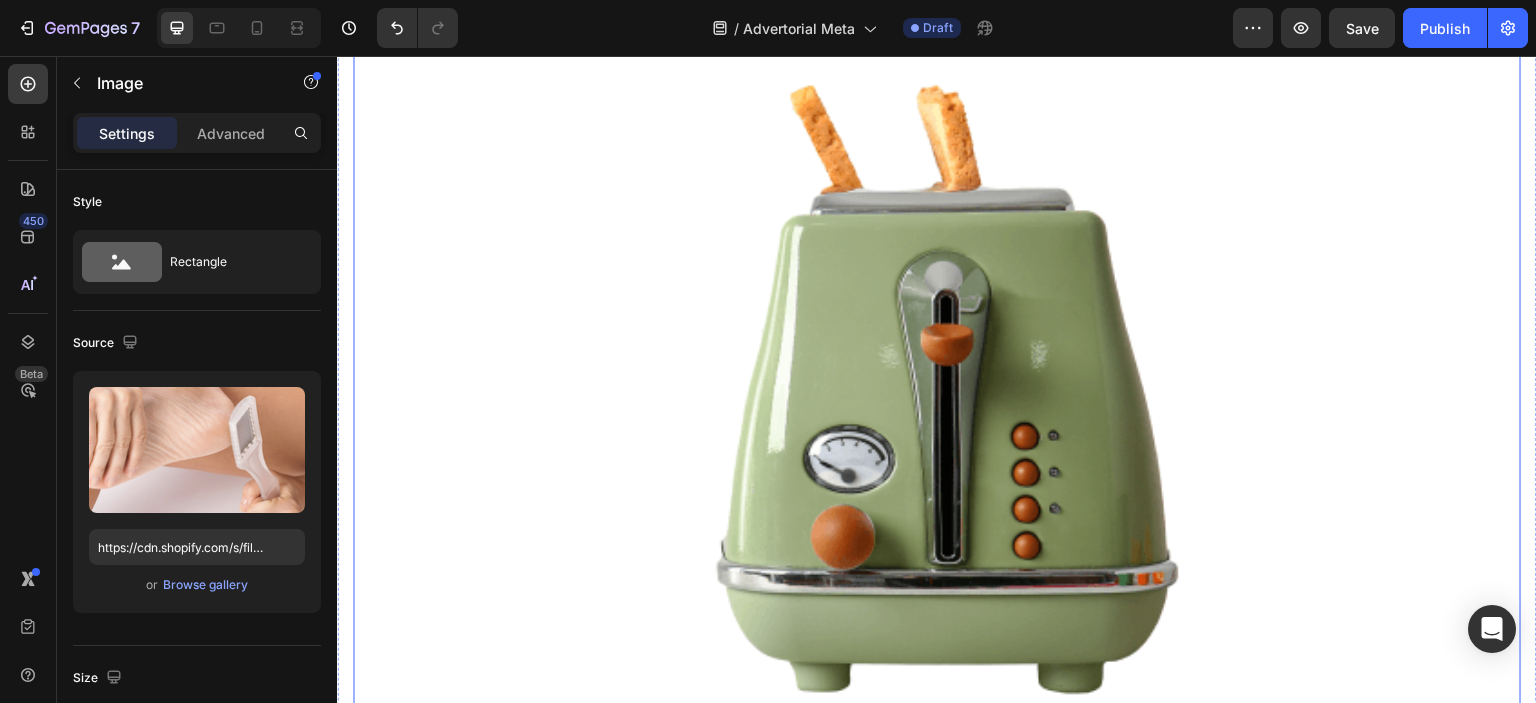 click at bounding box center (937, 388) 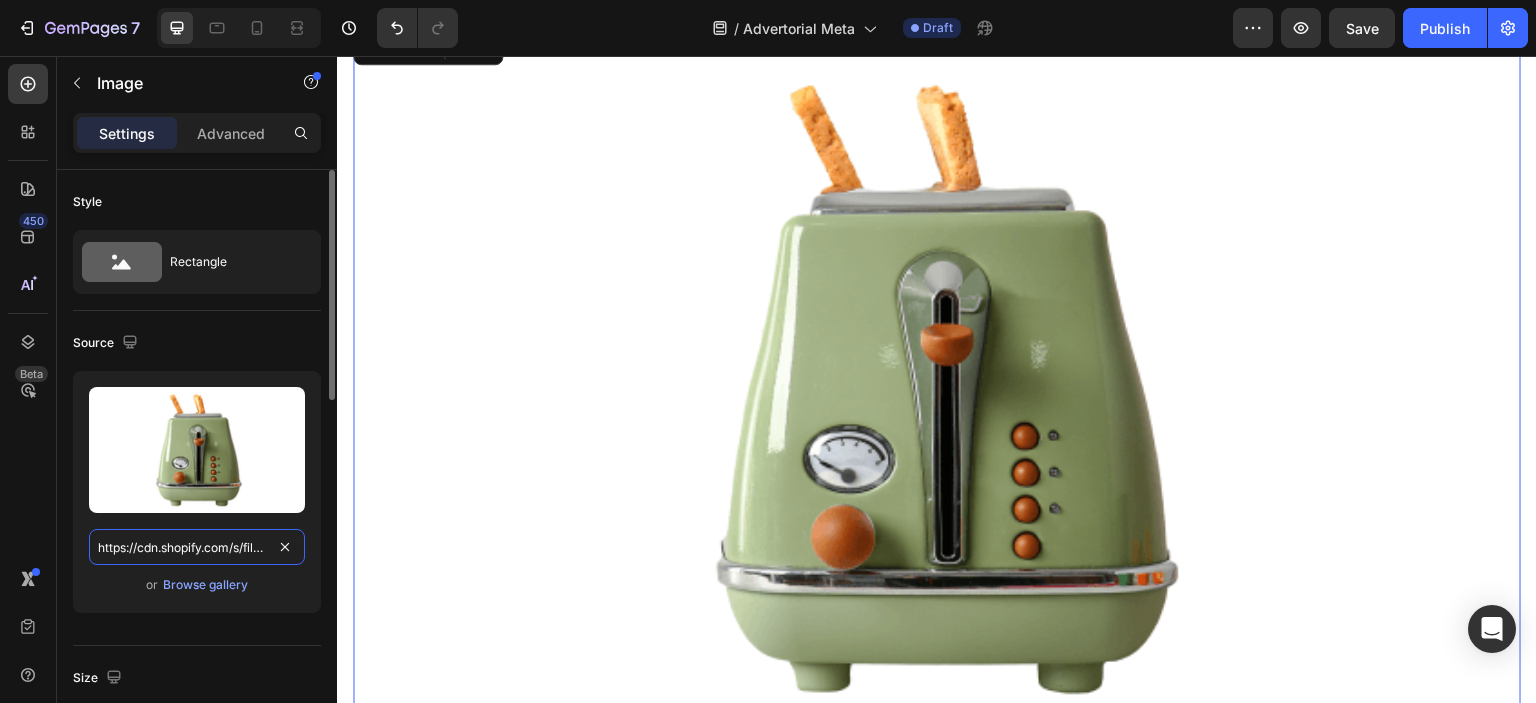 click on "https://cdn.shopify.com/s/files/1/2005/9307/files/gempages_432750572815254551-2627099c-d922-4cfd-972b-0db8e7f6269f.png?v=1714904252" at bounding box center [197, 547] 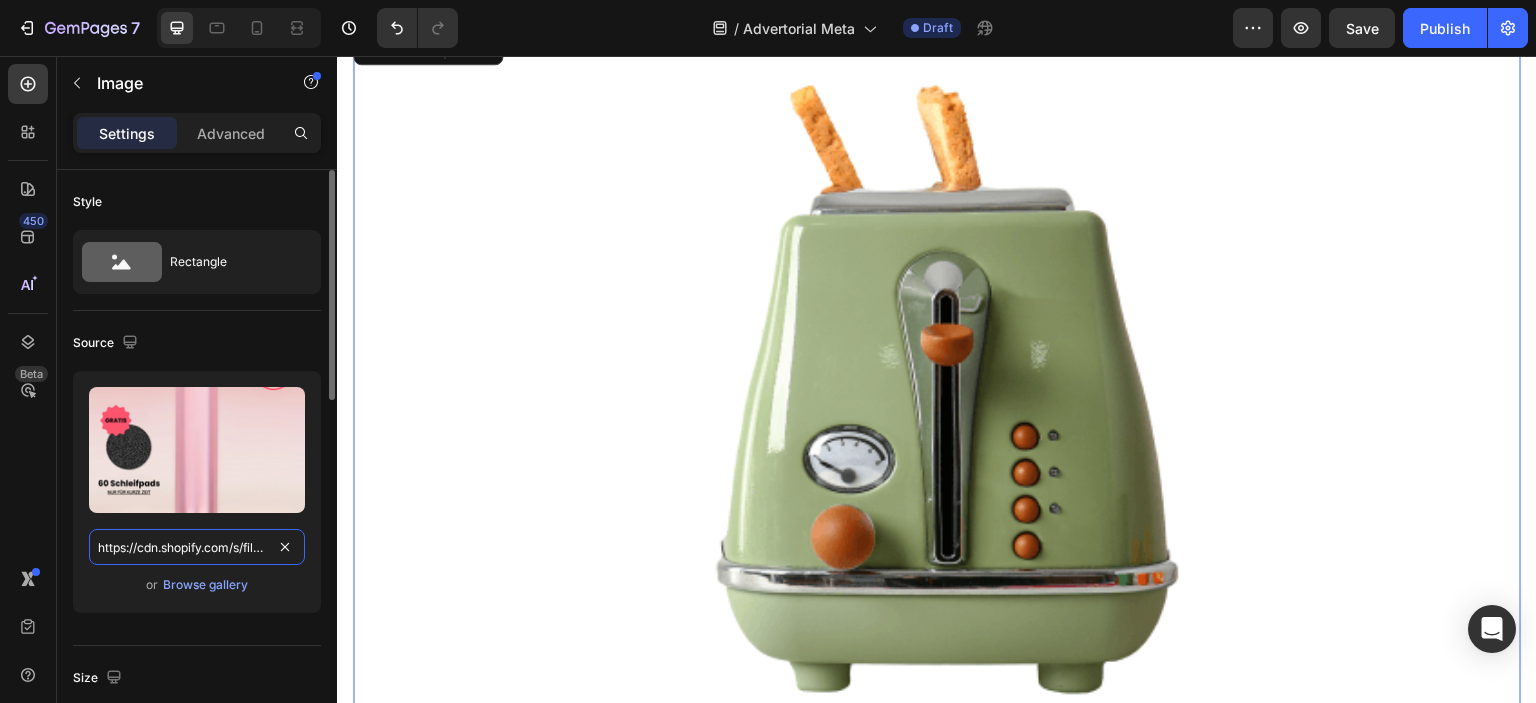 scroll, scrollTop: 0, scrollLeft: 702, axis: horizontal 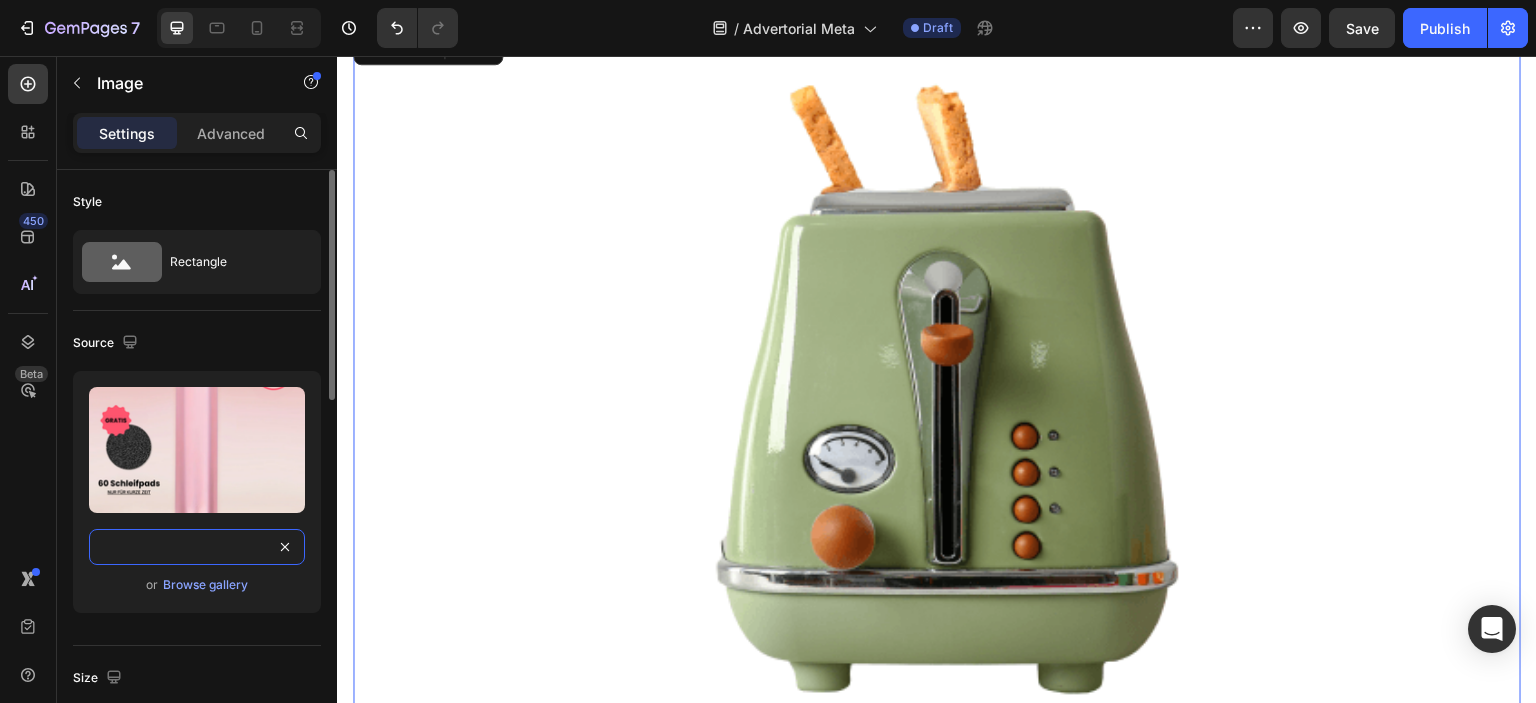 type on "https://cdn.shopify.com/s/files/1/0904/1638/2218/files/gempages_573593664215843747-67df52c9-4dc1-4a58-a5f5-8ce43b53e455.png?v=1753902133" 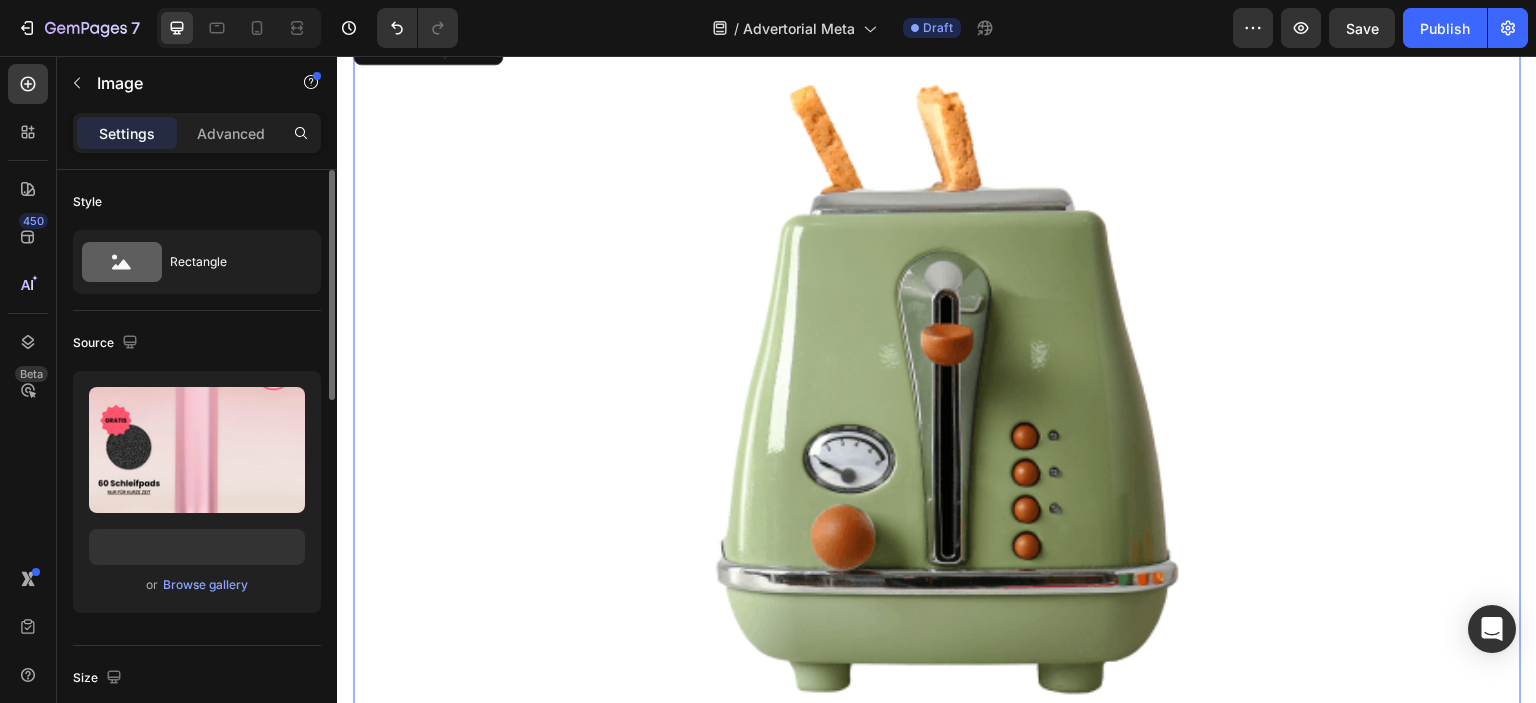 click on "Source Upload Image https://cdn.shopify.com/s/files/1/0904/1638/2218/files/gempages_573593664215843747-67df52c9-4dc1-4a58-a5f5-8ce43b53e455.png?v=1753902133 or  Browse gallery" 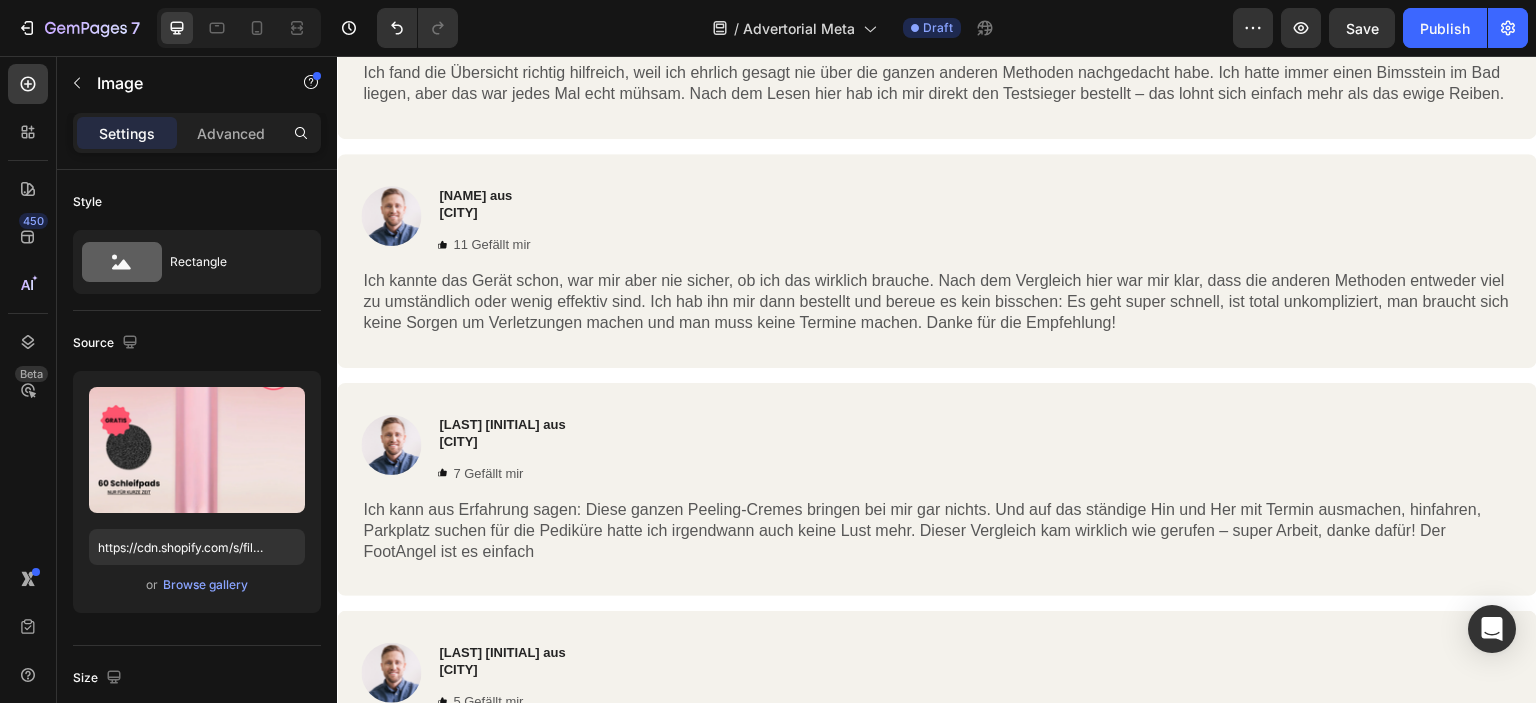 scroll, scrollTop: 15054, scrollLeft: 0, axis: vertical 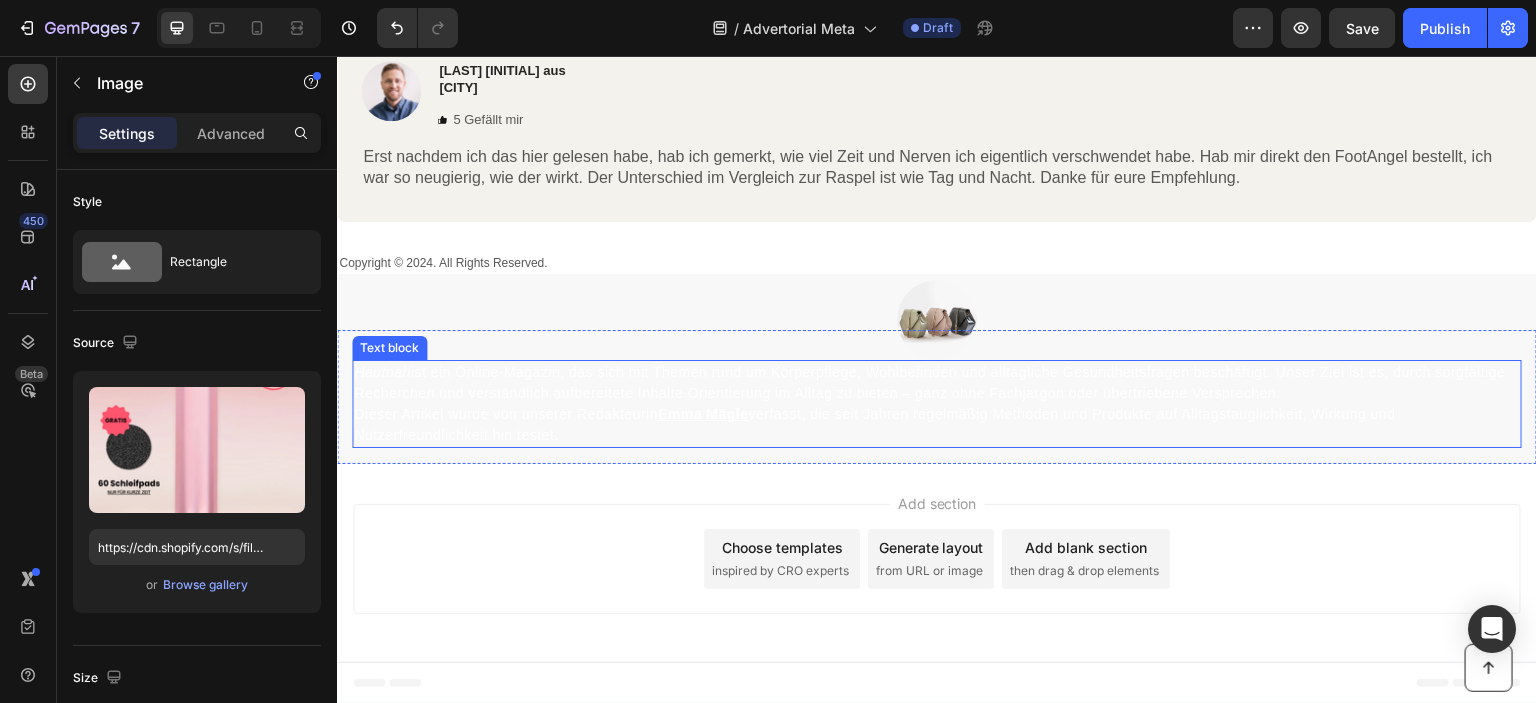 click on "Hautnah  ist ein Online-Magazin, das sich mit Themen rund um Körperpflege, Wohlbefinden und alltägliche Gesundheitsfragen beschäftigt. Unser Ziel ist es, durch sorgfältige Recherchen und verständlich aufbereitete Inhalte Orientierung im Alltag zu bieten – ganz ohne Fachjargon oder übertriebene Versprechen." at bounding box center [937, 383] 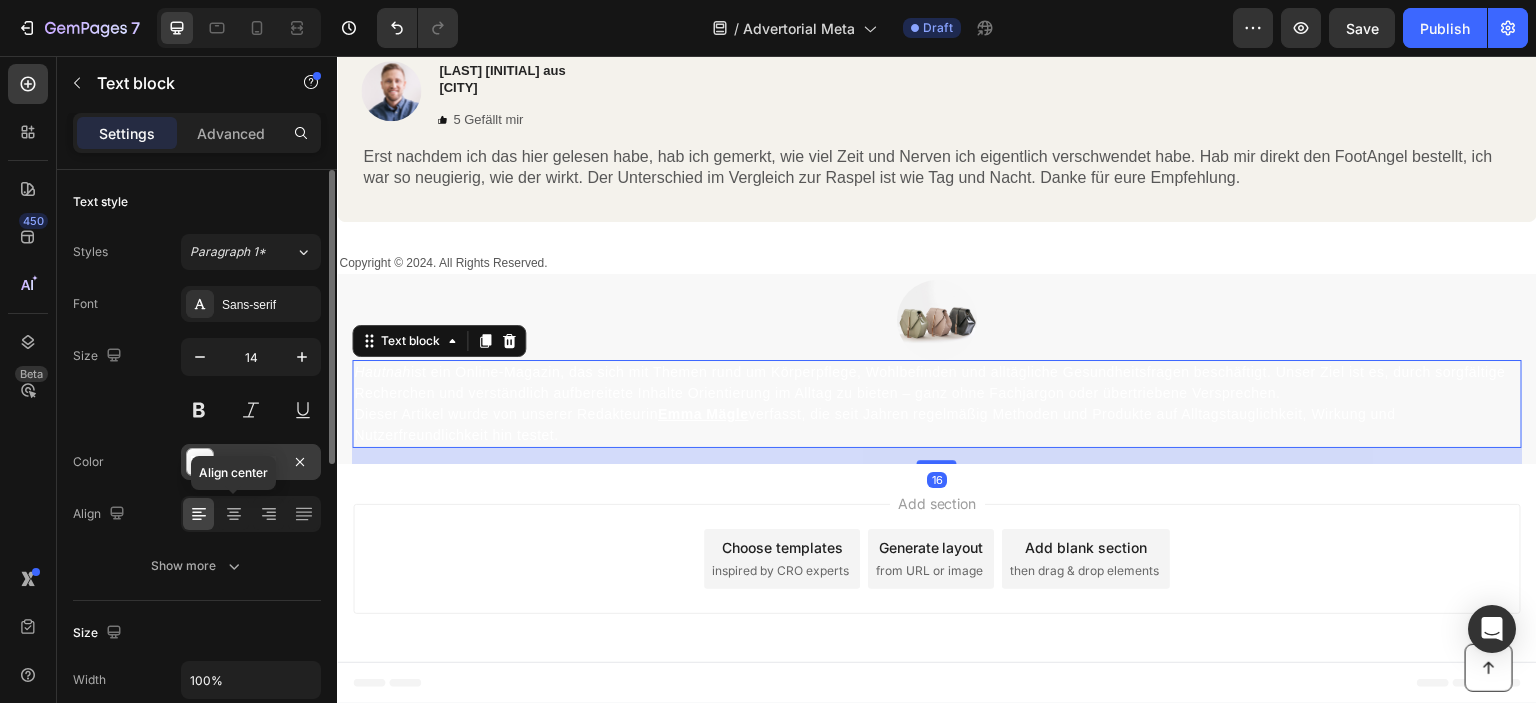 click on "FFFFFF" at bounding box center (251, 462) 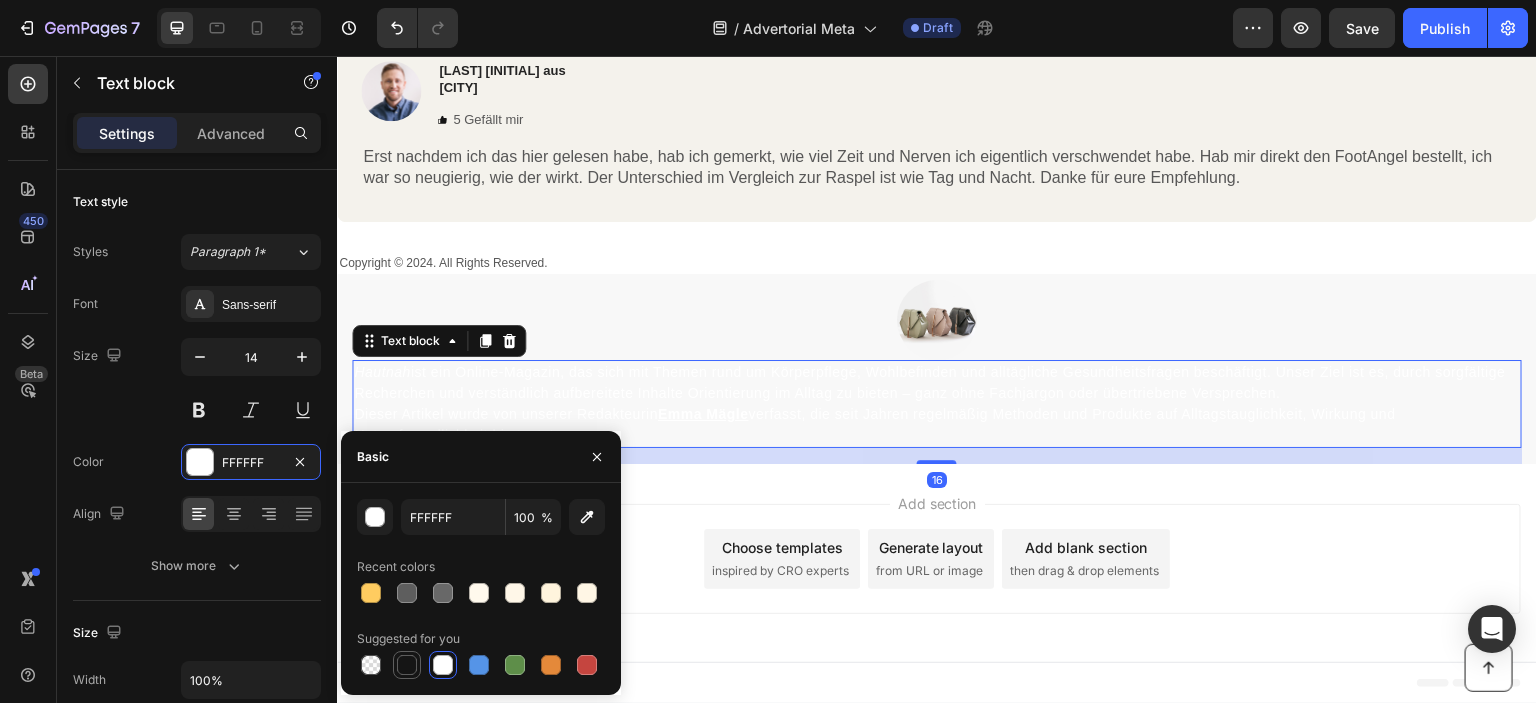 click at bounding box center (407, 665) 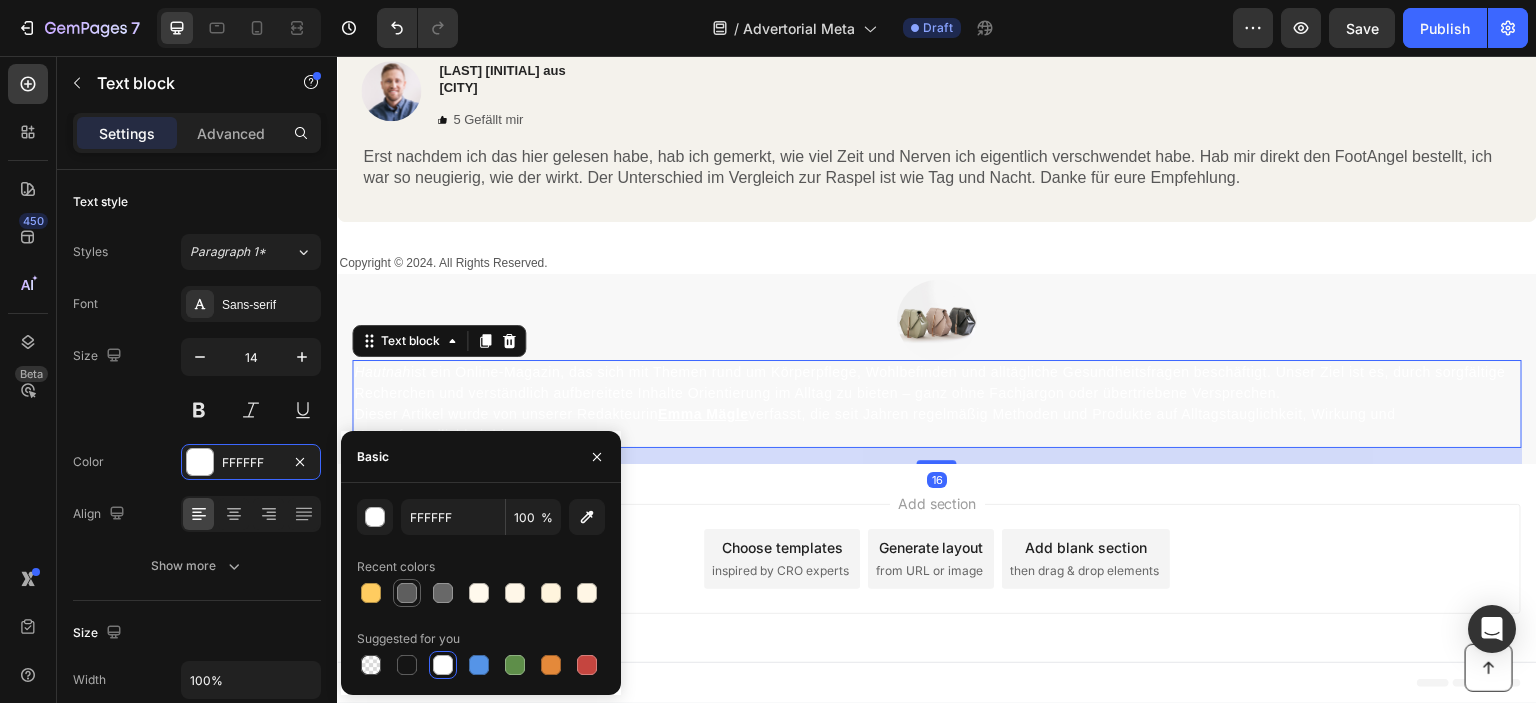 type on "151515" 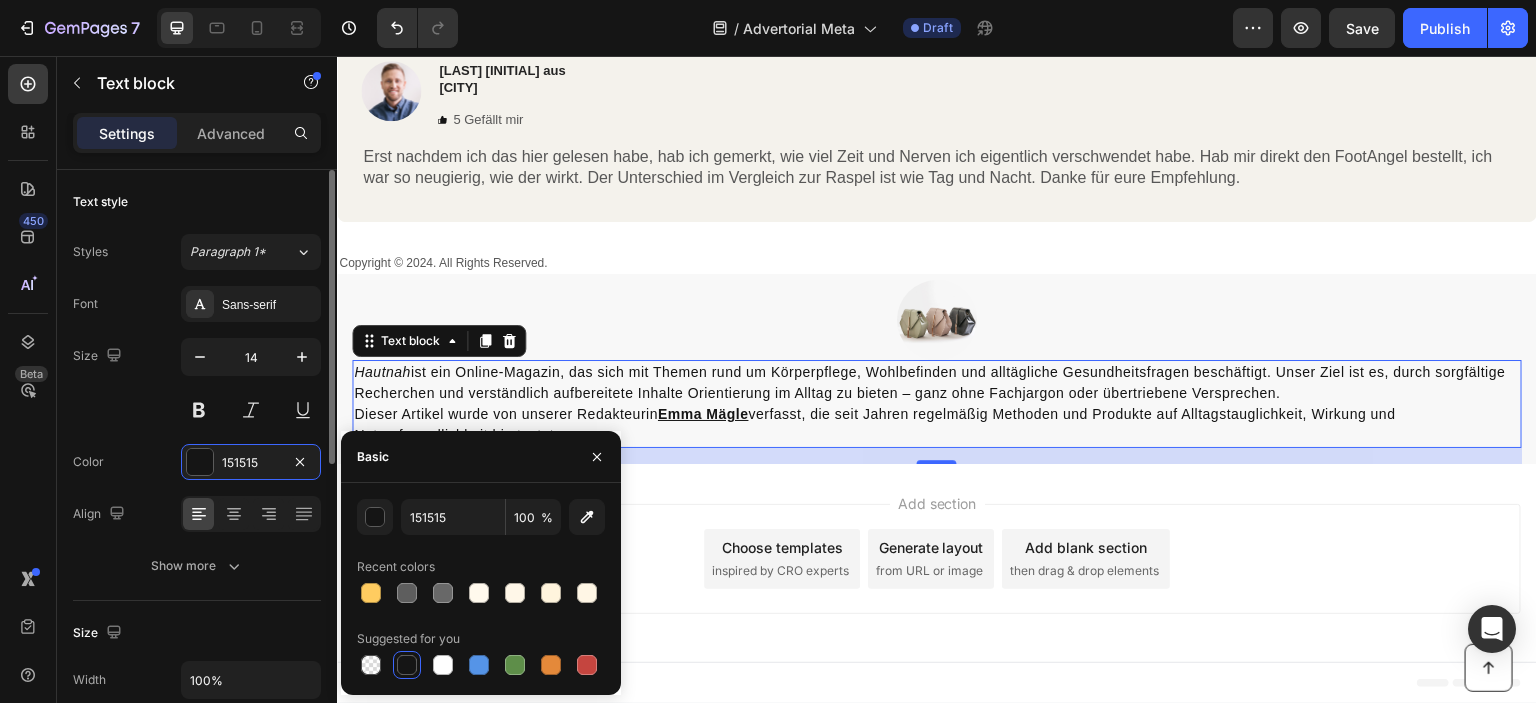 click on "Size 14" at bounding box center [197, 383] 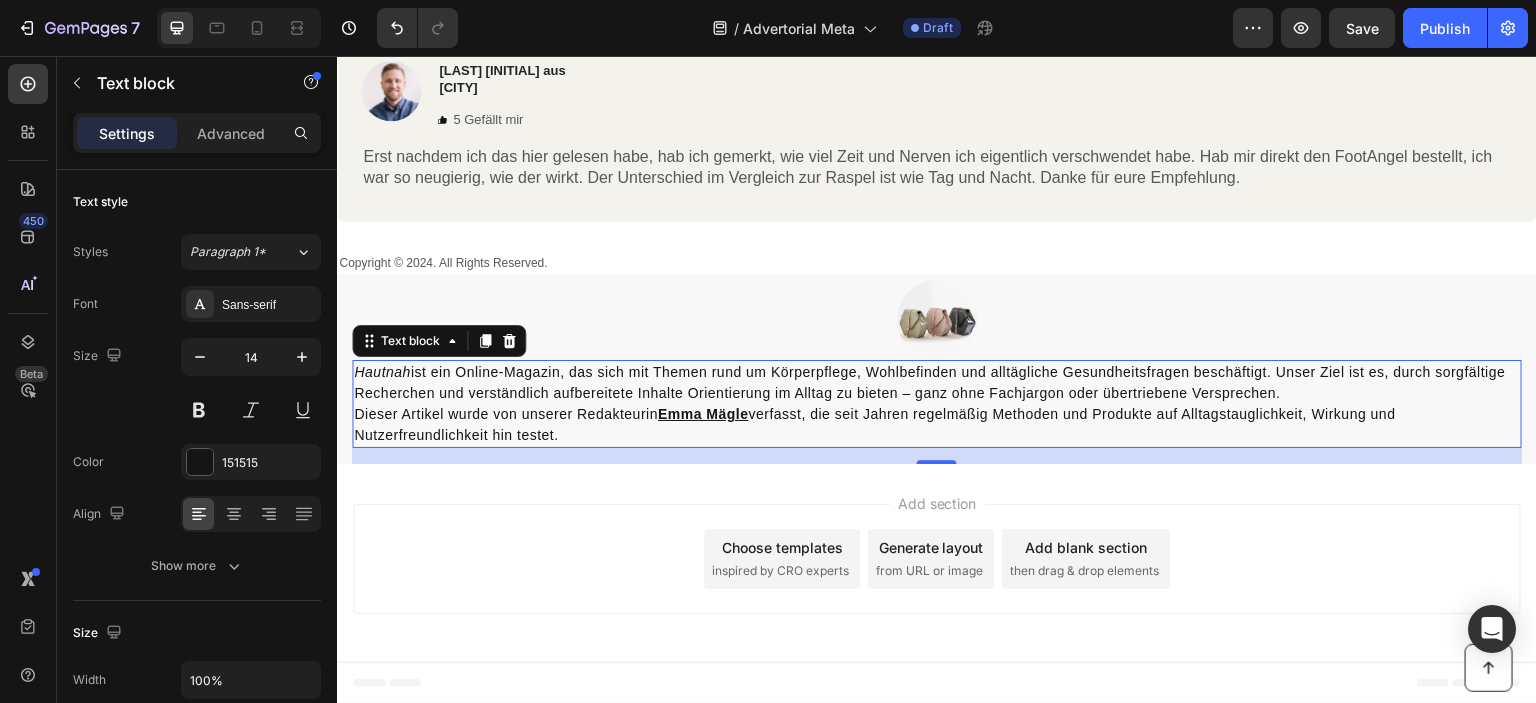 click on "Add section Choose templates inspired by CRO experts Generate layout from URL or image Add blank section then drag & drop elements" at bounding box center (937, 559) 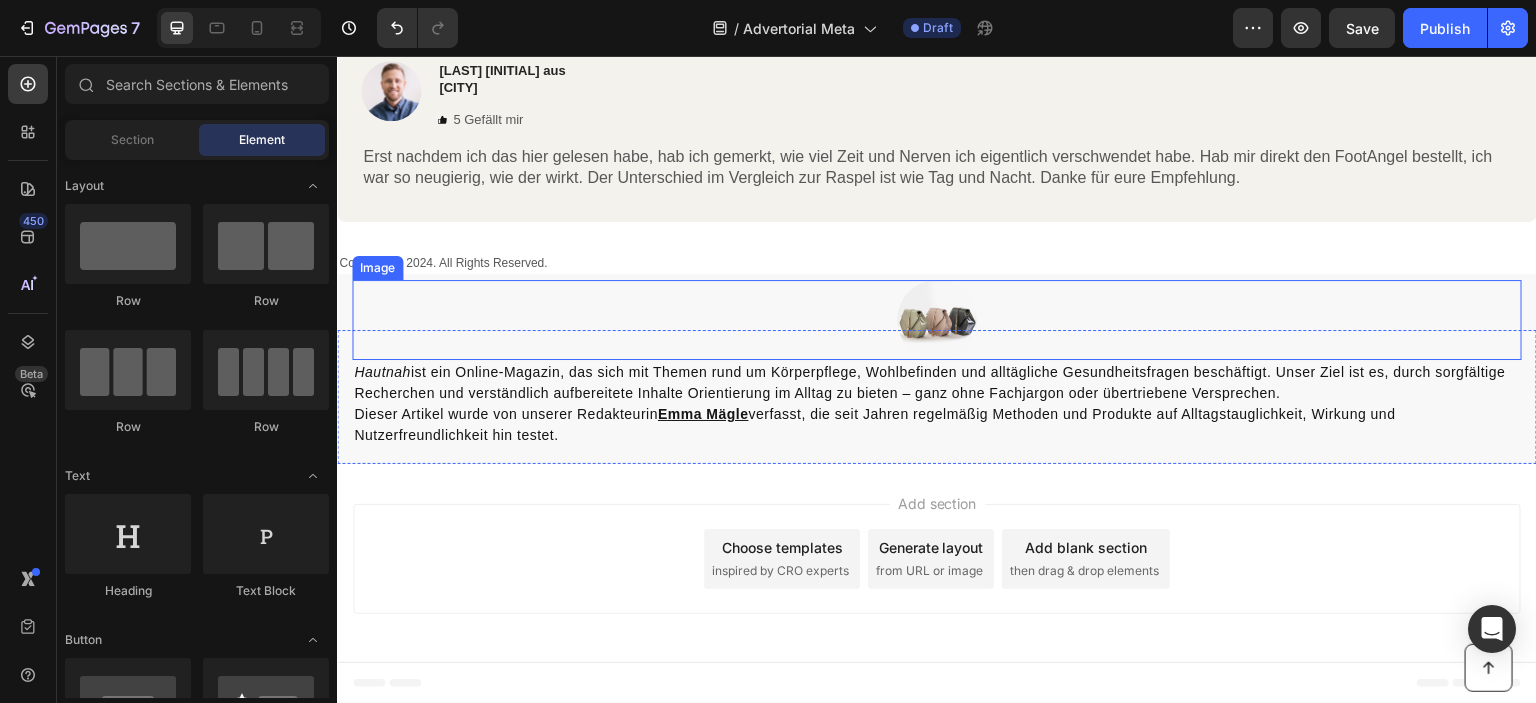 click at bounding box center (937, 320) 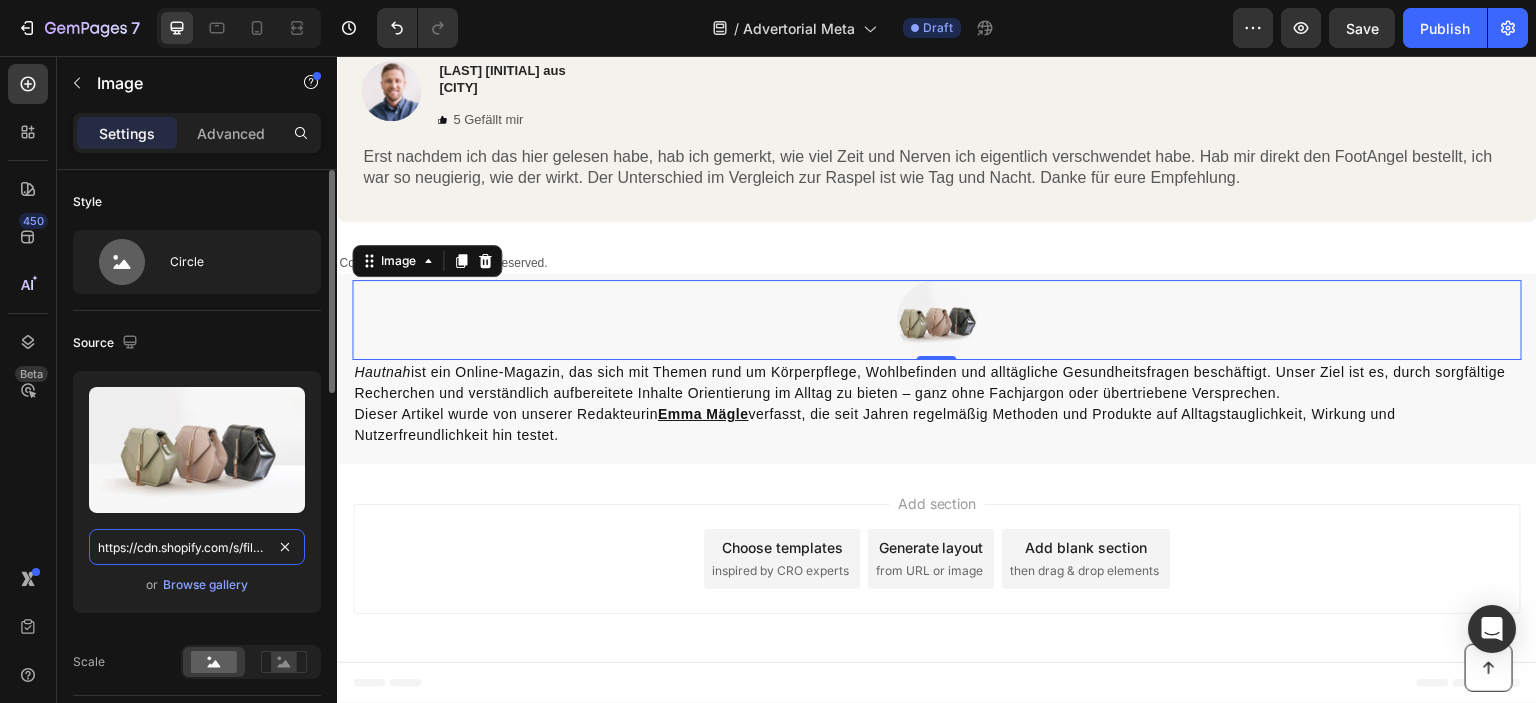 click on "https://cdn.shopify.com/s/files/1/2005/9307/files/image_demo.jpg" at bounding box center (197, 547) 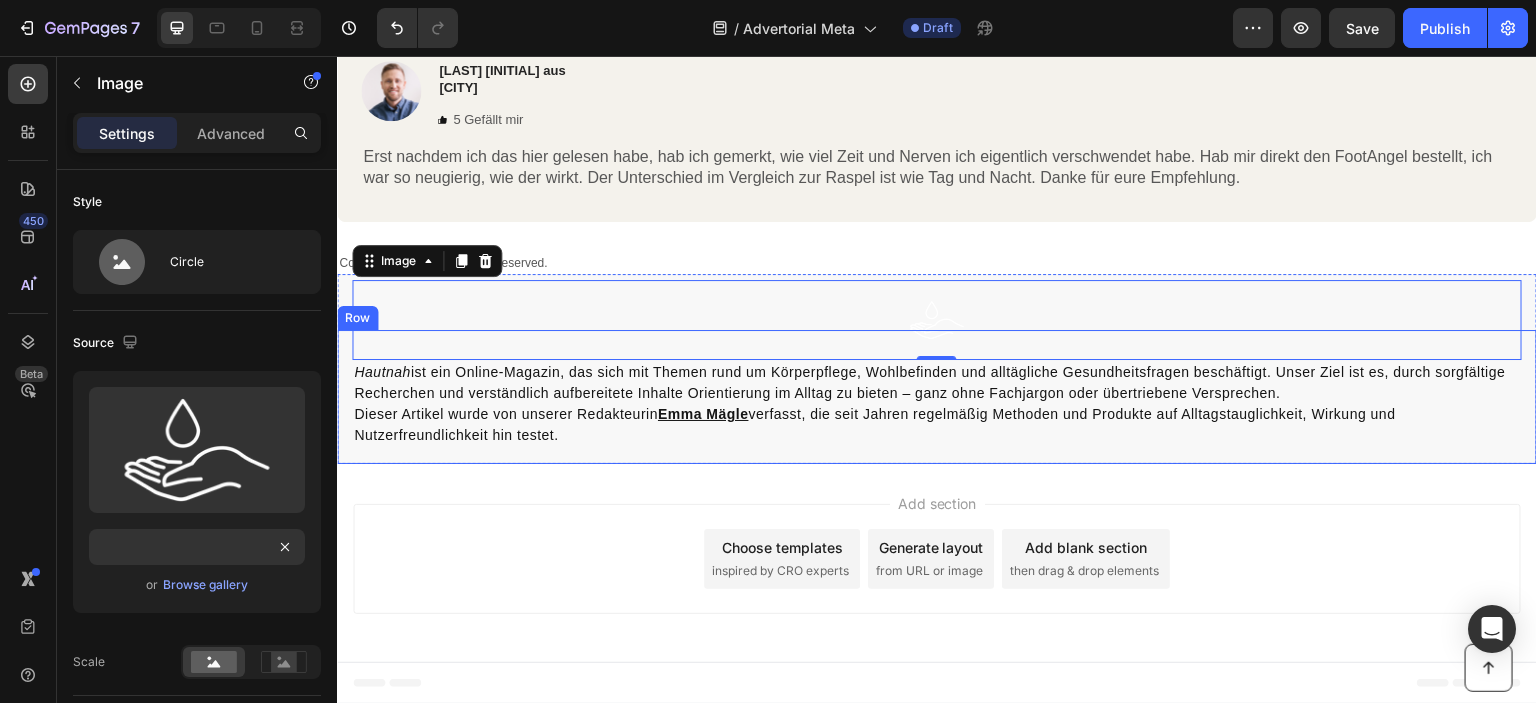 click on "Image   0 Hautnah  ist ein Online-Magazin, das sich mit Themen rund um Körperpflege, Wohlbefinden und alltägliche Gesundheitsfragen beschäftigt. Unser Ziel ist es, durch sorgfältige Recherchen und verständlich aufbereitete Inhalte Orientierung im Alltag zu bieten – ganz ohne Fachjargon oder übertriebene Versprechen. Dieser Artikel wurde von unserer Redakteurin  [FIRST] [LAST]  verfasst, die seit Jahren regelmäßig Methoden und Produkte auf Alltagstauglichkeit, Wirkung und Nutzerfreundlichkeit hin testet.  Text block" at bounding box center (937, 397) 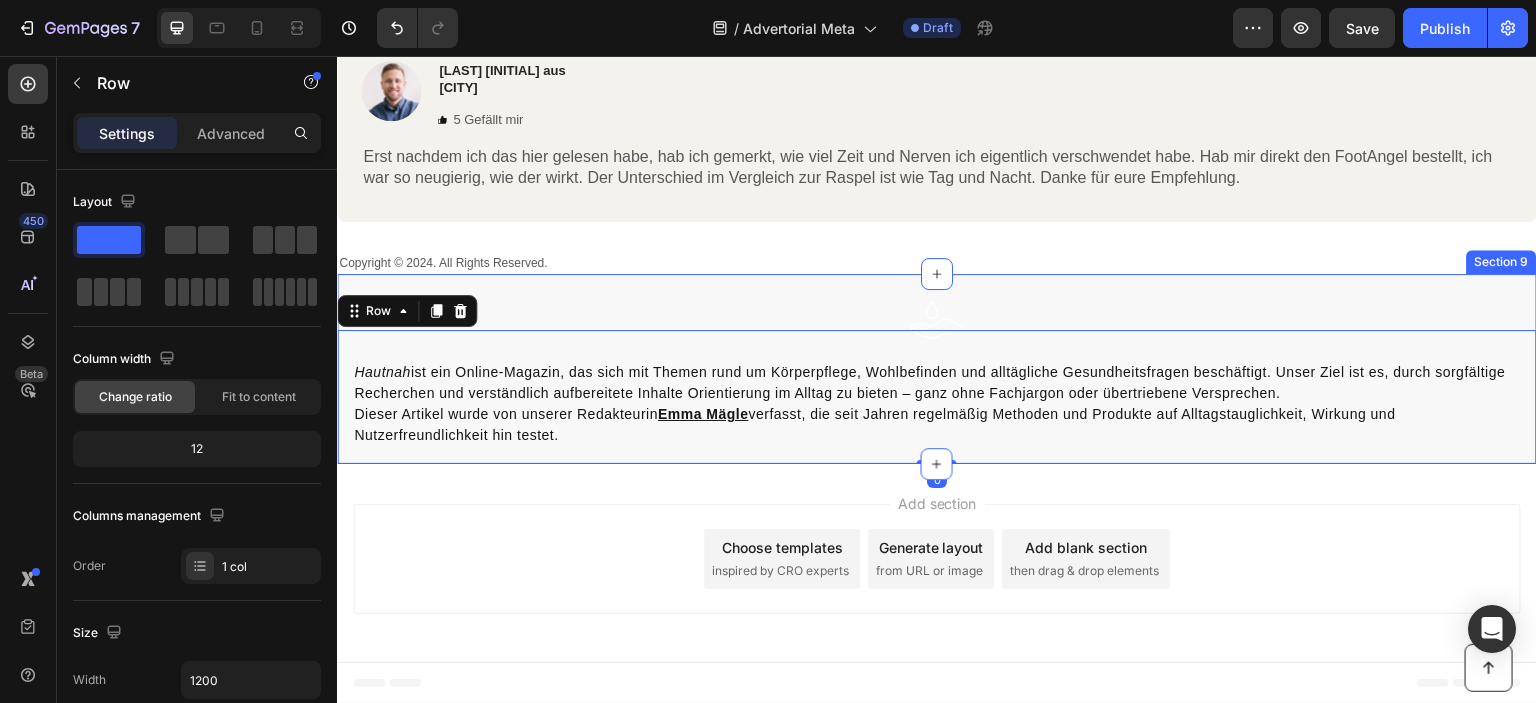 click on "Image Hautnah  ist ein Online-Magazin, das sich mit Themen rund um Körperpflege, Wohlbefinden und alltägliche Gesundheitsfragen beschäftigt. Unser Ziel ist es, durch sorgfältige Recherchen und verständlich aufbereitete Inhalte Orientierung im Alltag zu bieten – ganz ohne Fachjargon oder übertriebene Versprechen. Dieser Artikel wurde von unserer Redakteurin  [NAME]  verfasst, die seit Jahren regelmäßig Methoden und Produkte auf Alltagstauglichkeit, Wirkung und Nutzerfreundlichkeit hin testet.  Text block Row   0 Section 9" at bounding box center [937, 369] 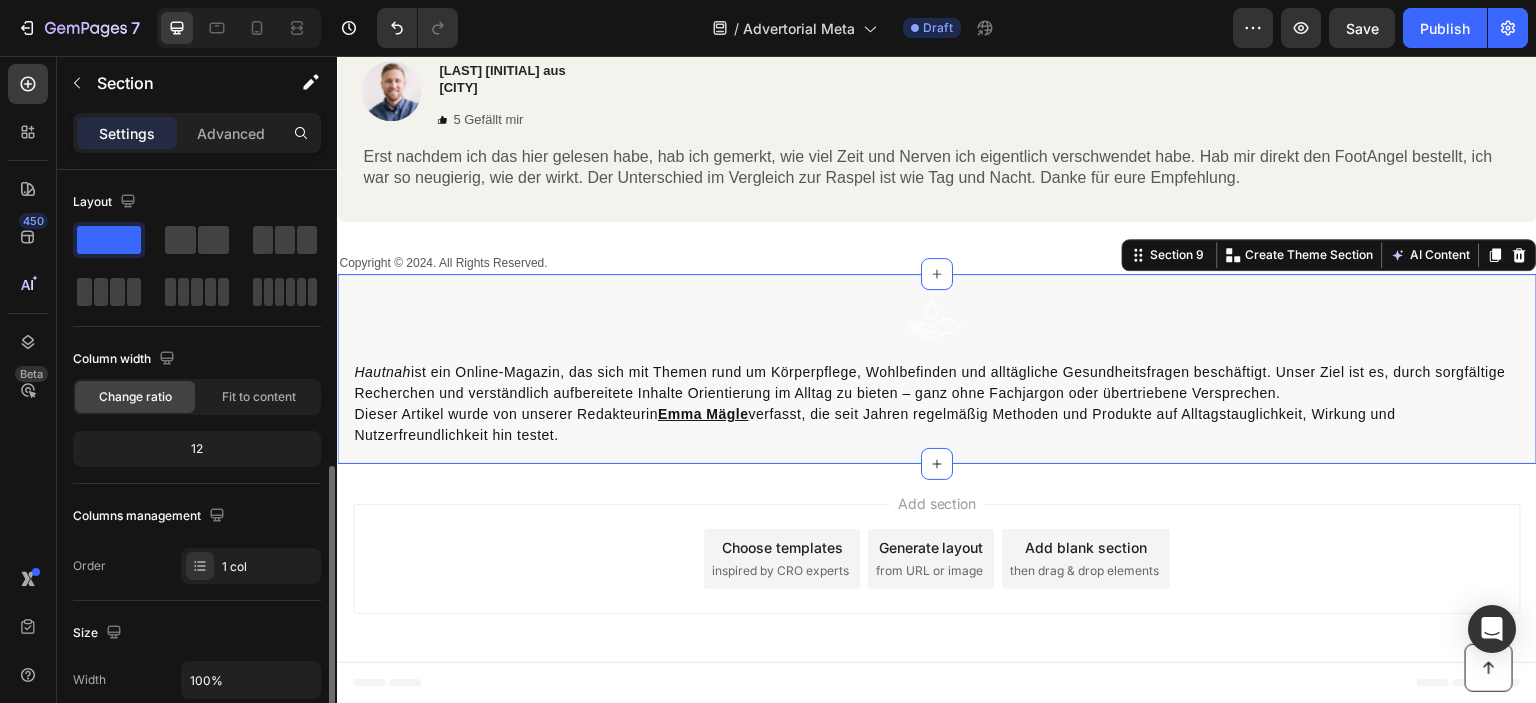 scroll, scrollTop: 400, scrollLeft: 0, axis: vertical 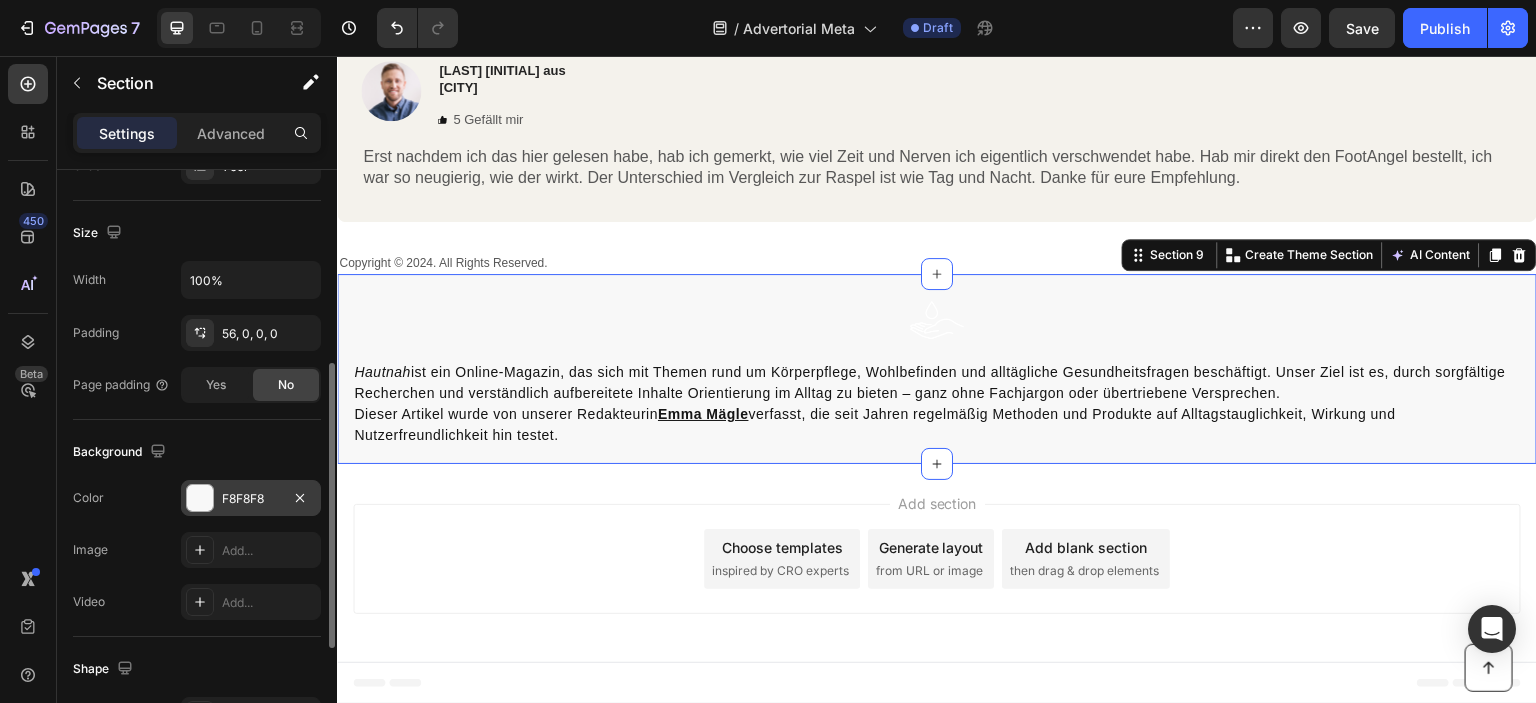 click on "F8F8F8" at bounding box center [251, 499] 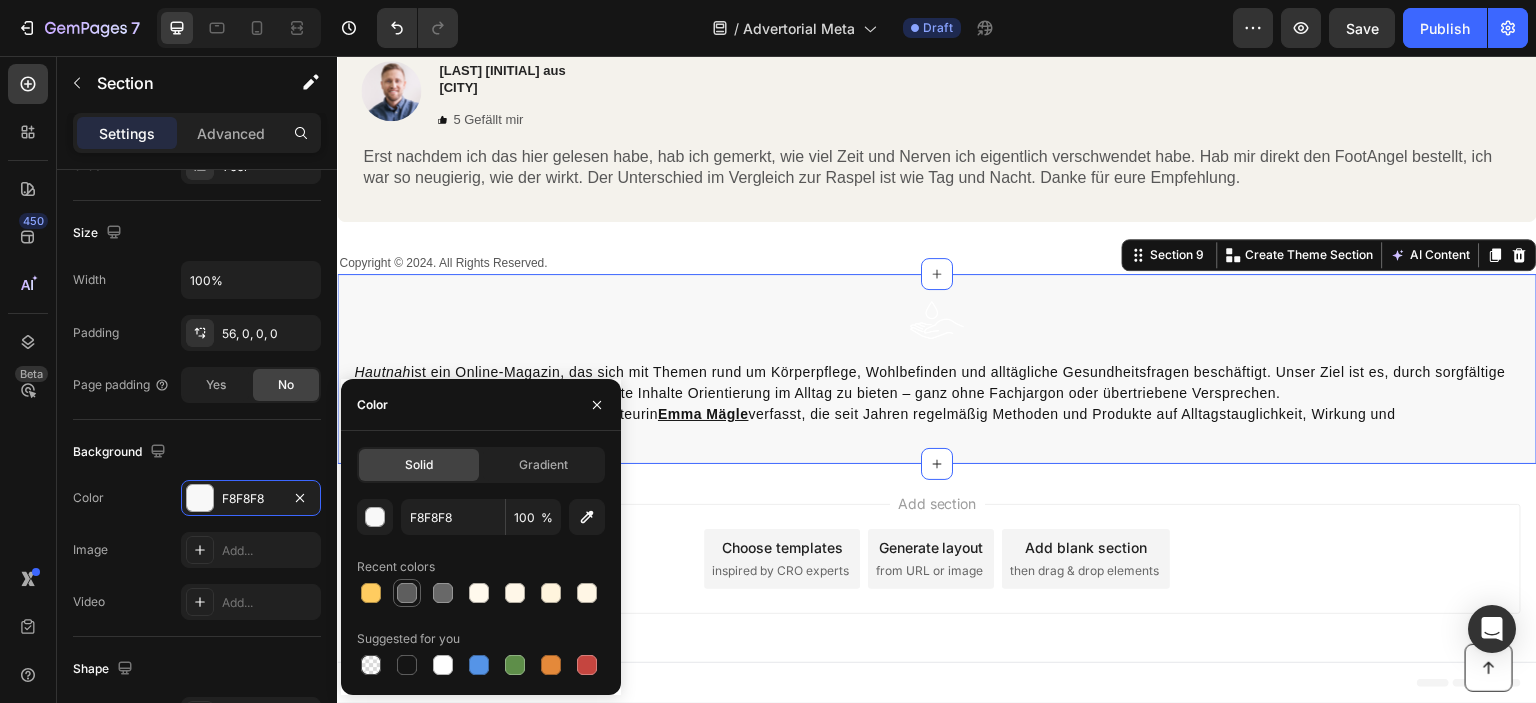 click at bounding box center (407, 593) 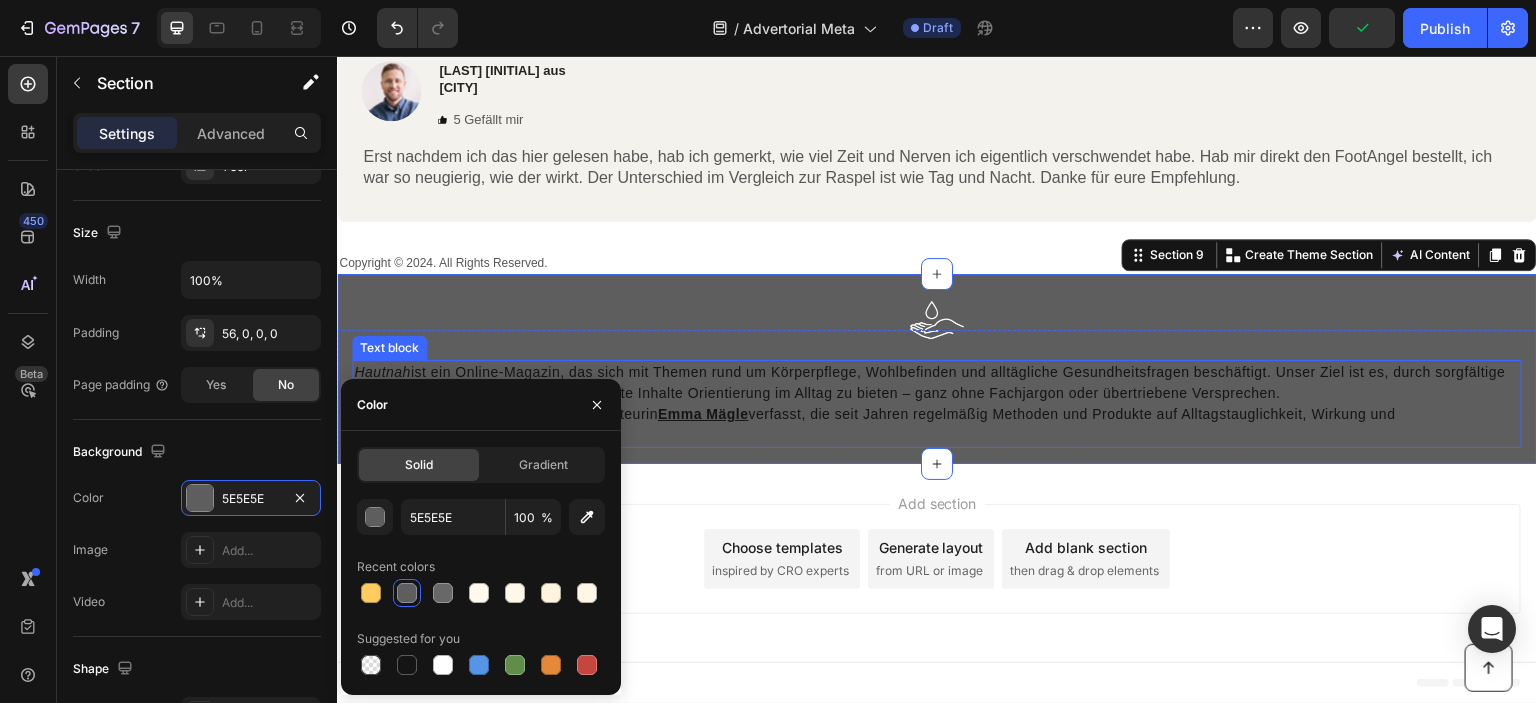 click on "Hautnah  ist ein Online-Magazin, das sich mit Themen rund um Körperpflege, Wohlbefinden und alltägliche Gesundheitsfragen beschäftigt. Unser Ziel ist es, durch sorgfältige Recherchen und verständlich aufbereitete Inhalte Orientierung im Alltag zu bieten – ganz ohne Fachjargon oder übertriebene Versprechen." at bounding box center [937, 383] 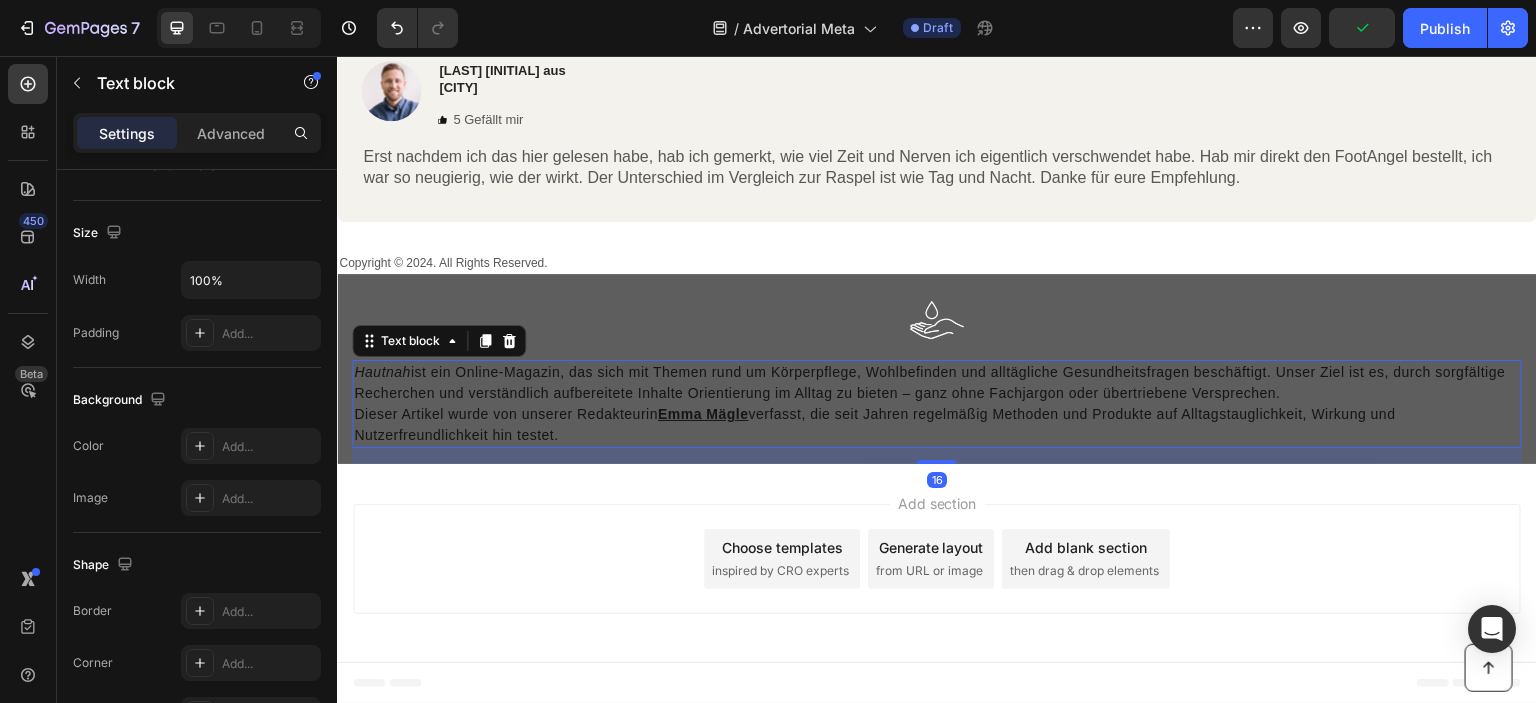 scroll, scrollTop: 0, scrollLeft: 0, axis: both 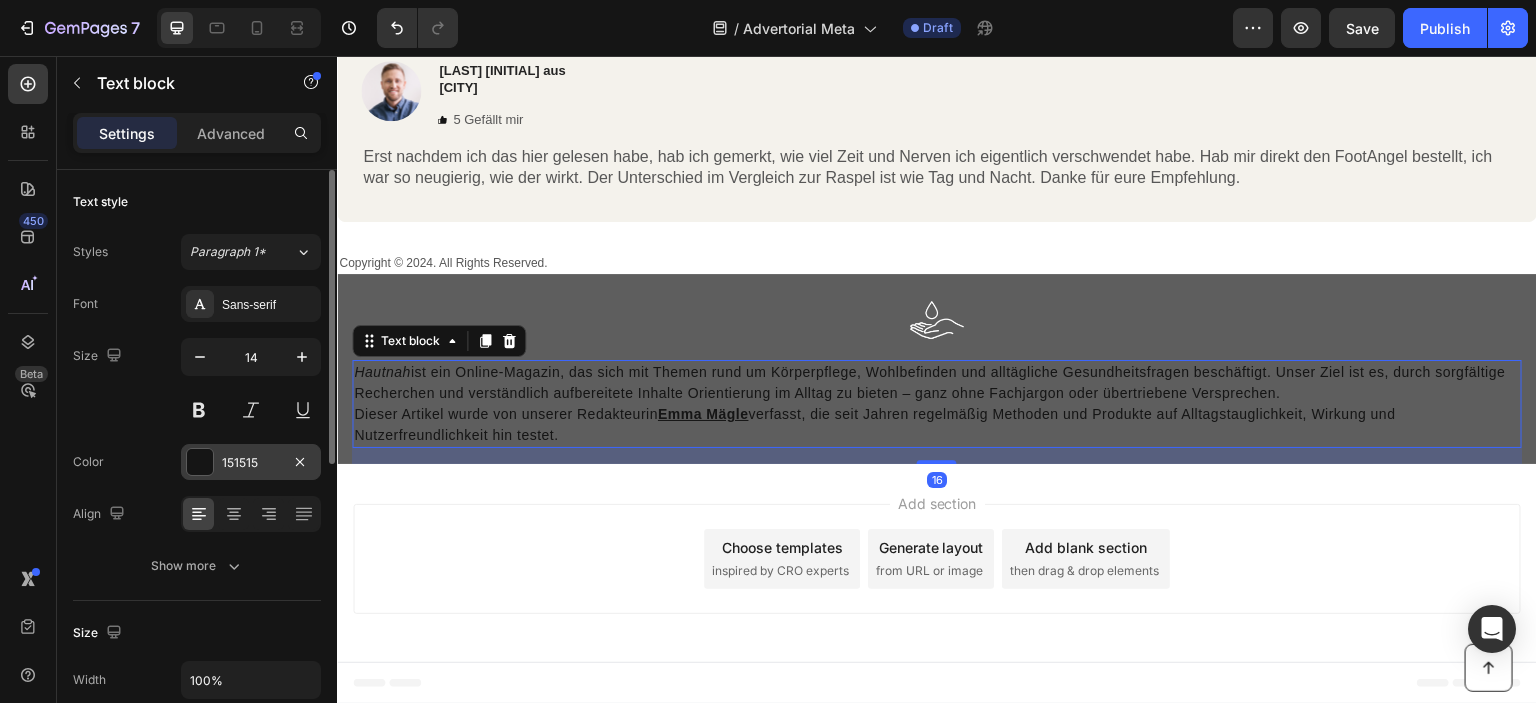 click on "151515" at bounding box center [251, 462] 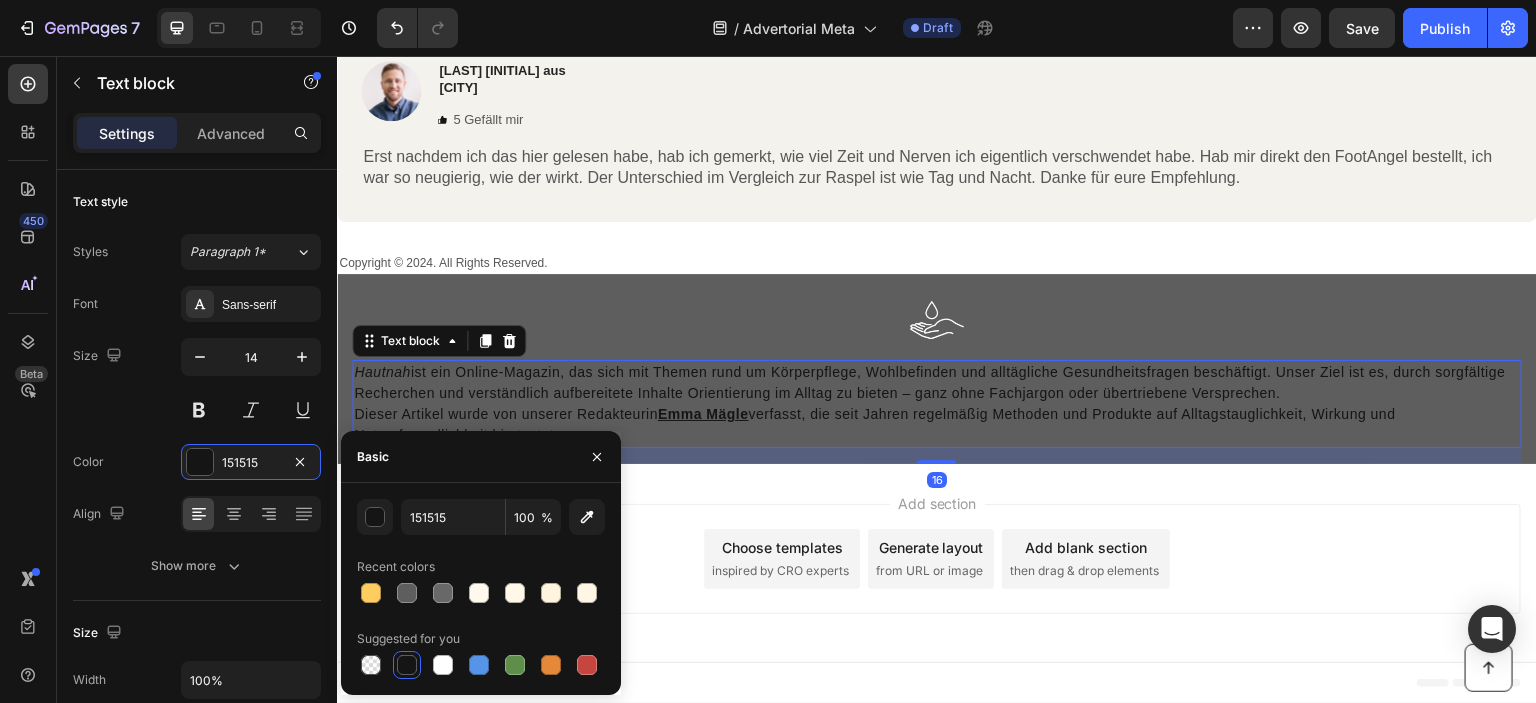 click 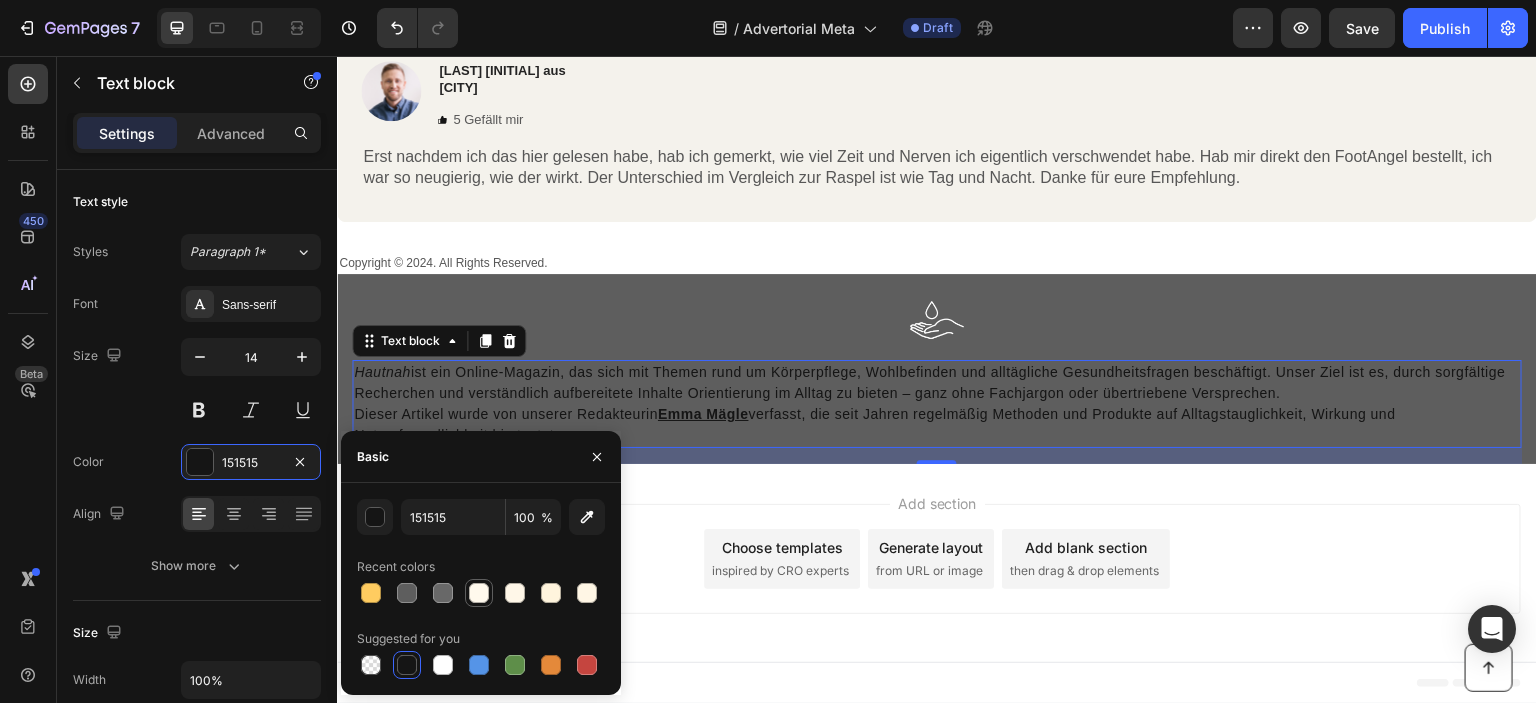 click at bounding box center (479, 593) 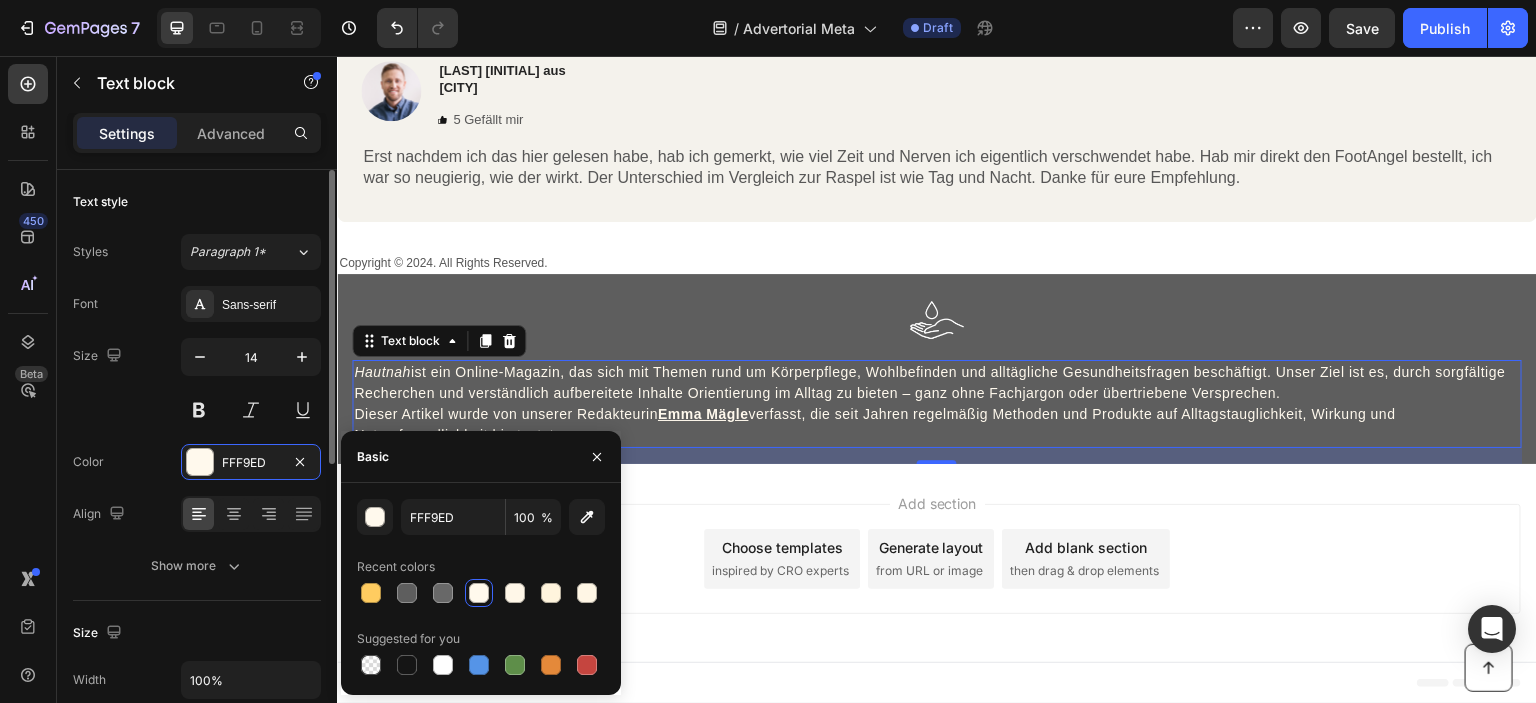 click on "Size" at bounding box center [197, 633] 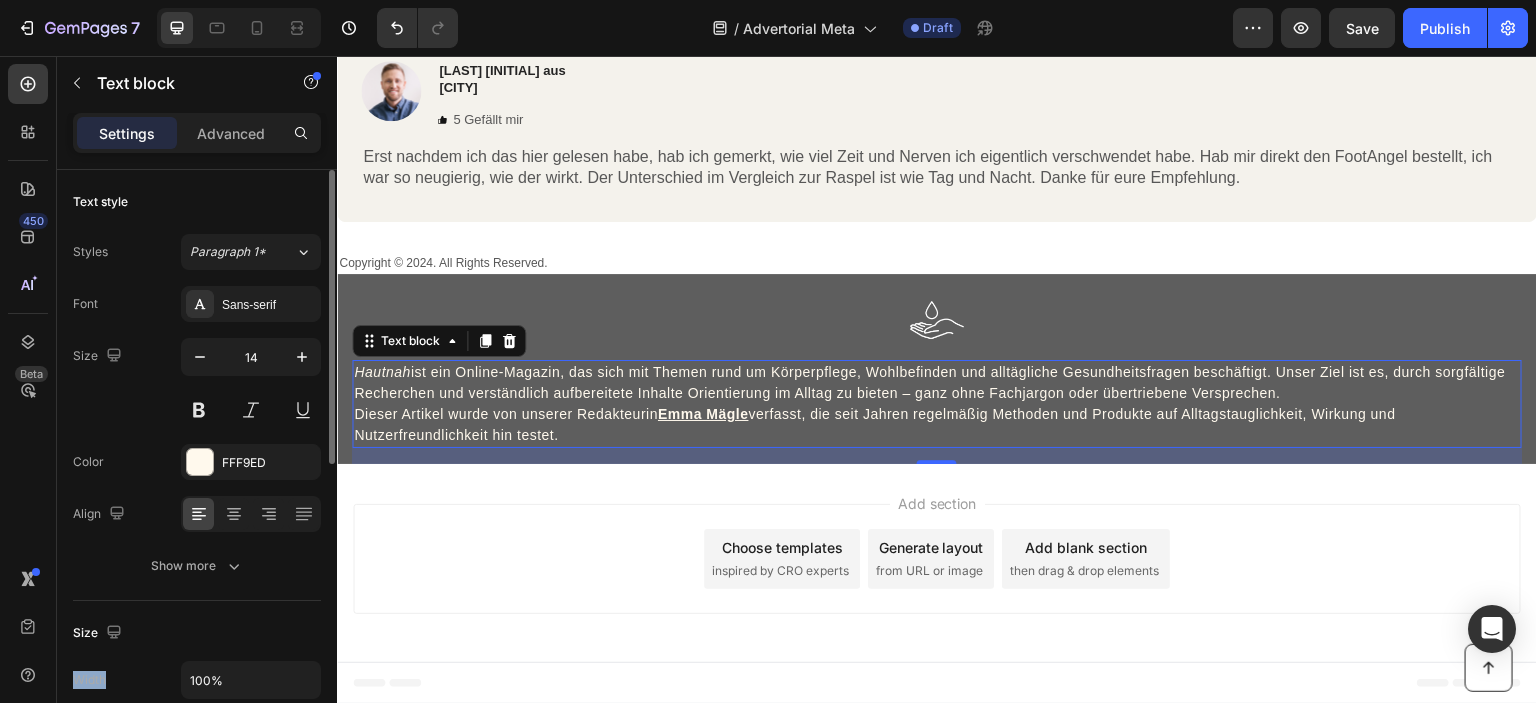 click on "Size" at bounding box center (197, 633) 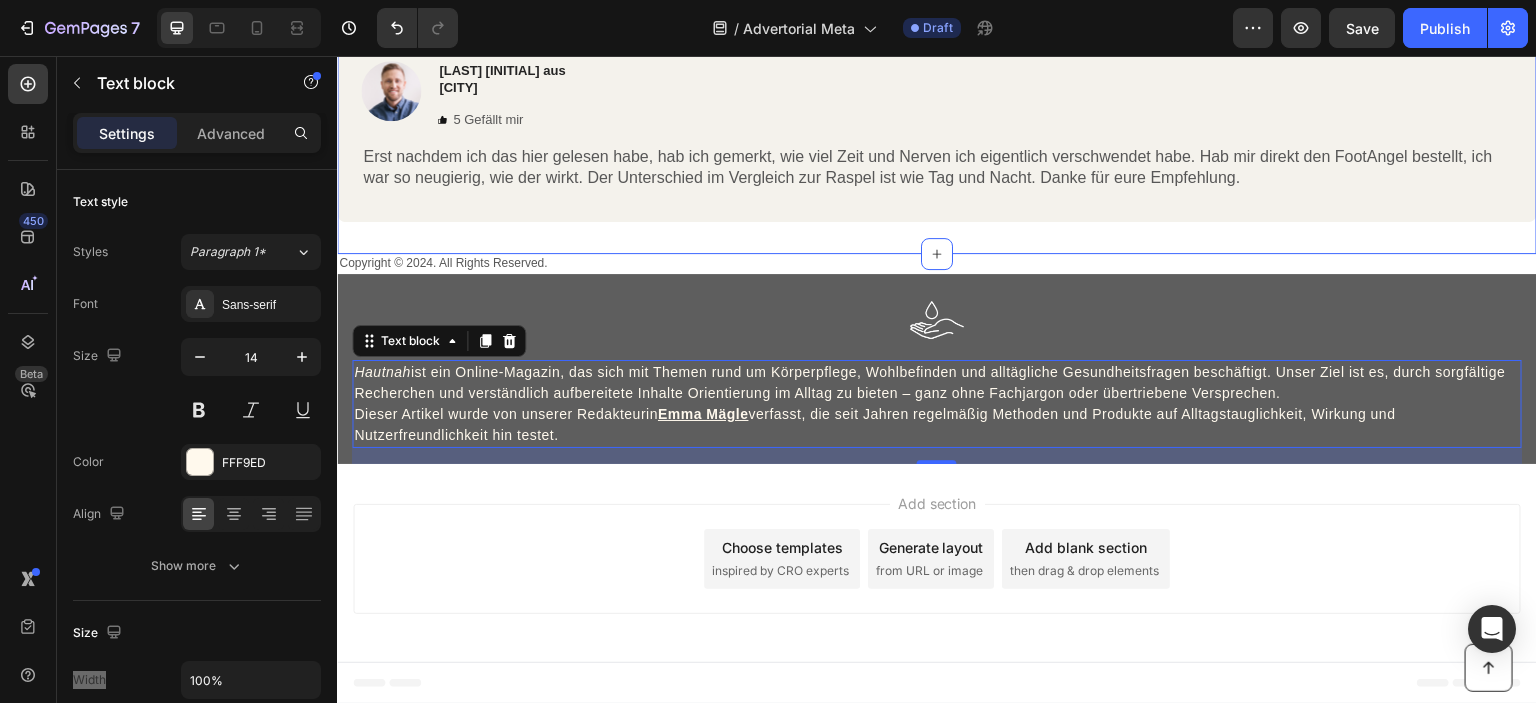 click on "Image [NAME] aus [CITY] Text Block
4 Gefällt mir Item List Row Danke für diesen Vergleich! Ich war bisher immer regelmäßig bei der Pediküre, weil ich dachte, das wäre die einzige wirklich gute Lösung. Aber wenn man sich hier mal alle Methoden vor Augen hält, sieht man dass es viel bessere und vor allem bequemere Möglichkeiten gibt. Hab mir jetzt den FootAngel bestellt und bin gespannt. Klingt  für mich nach der sinnvollsten Lösung. Text Block Row Image Martina T. aus   [CITY] Text Block
2 Gefällt mir Item List Row Ich fand die Übersicht richtig hilfreich, weil ich ehrlich gesagt nie über die ganzen anderen Methoden nachgedacht habe. Ich hatte immer einen Bimsstein im Bad liegen, aber das war jedes Mal echt mühsam. Nach dem Lesen hier hab ich mir direkt den Testsieger bestellt – das lohnt sich einfach mehr als das ewige Reiben. Text Block Row Image Karina P. aus   [CITY] Text Block
11 Gefällt mir Text Block Row Image Row" at bounding box center (937, -322) 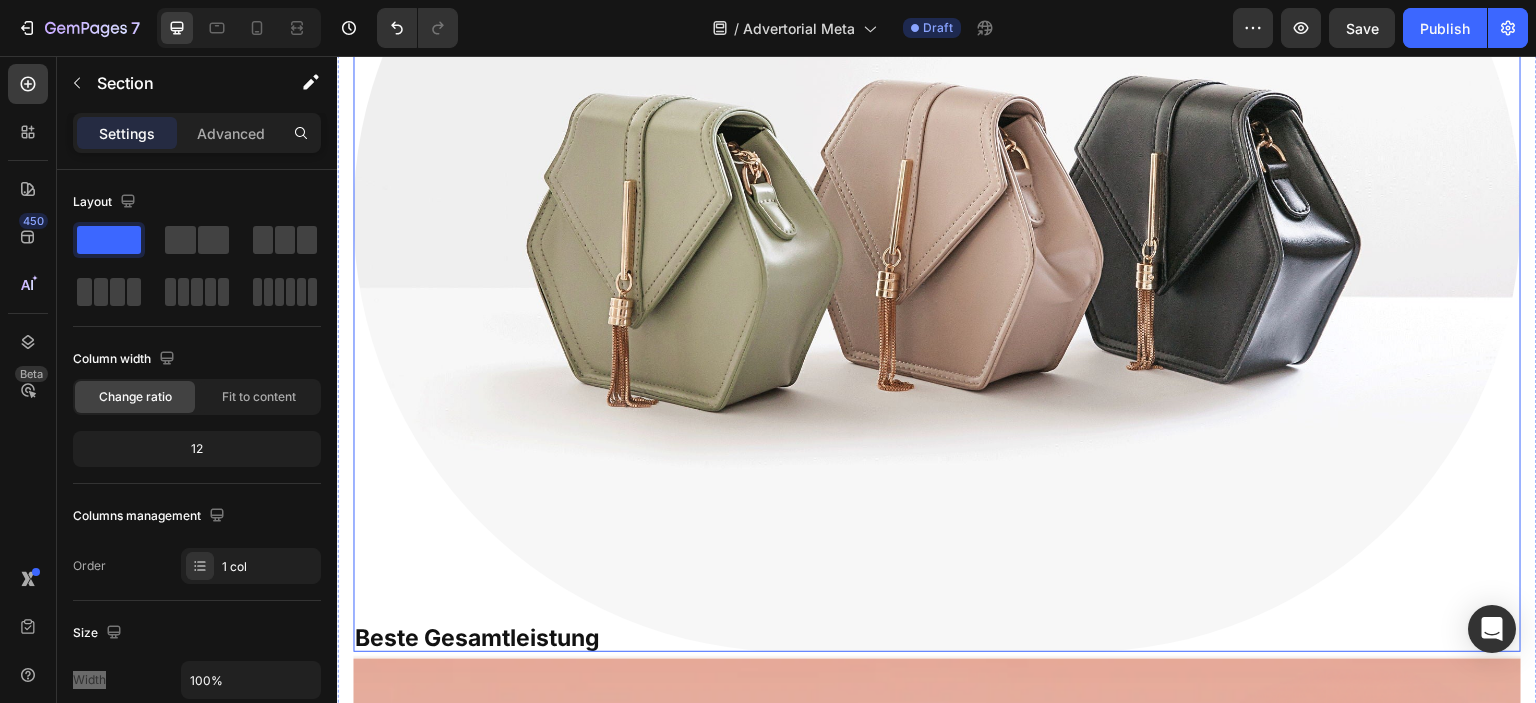 scroll, scrollTop: 11564, scrollLeft: 0, axis: vertical 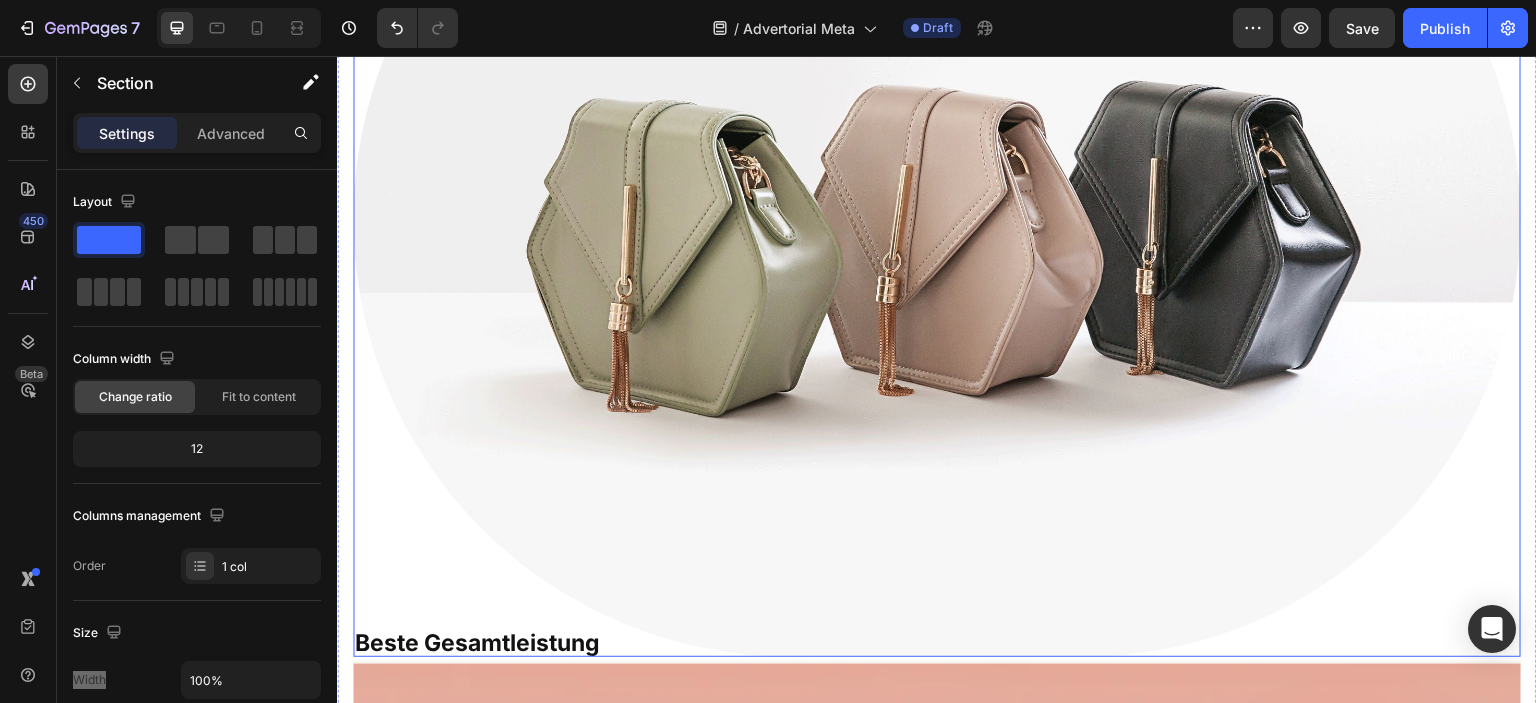click at bounding box center (937, 219) 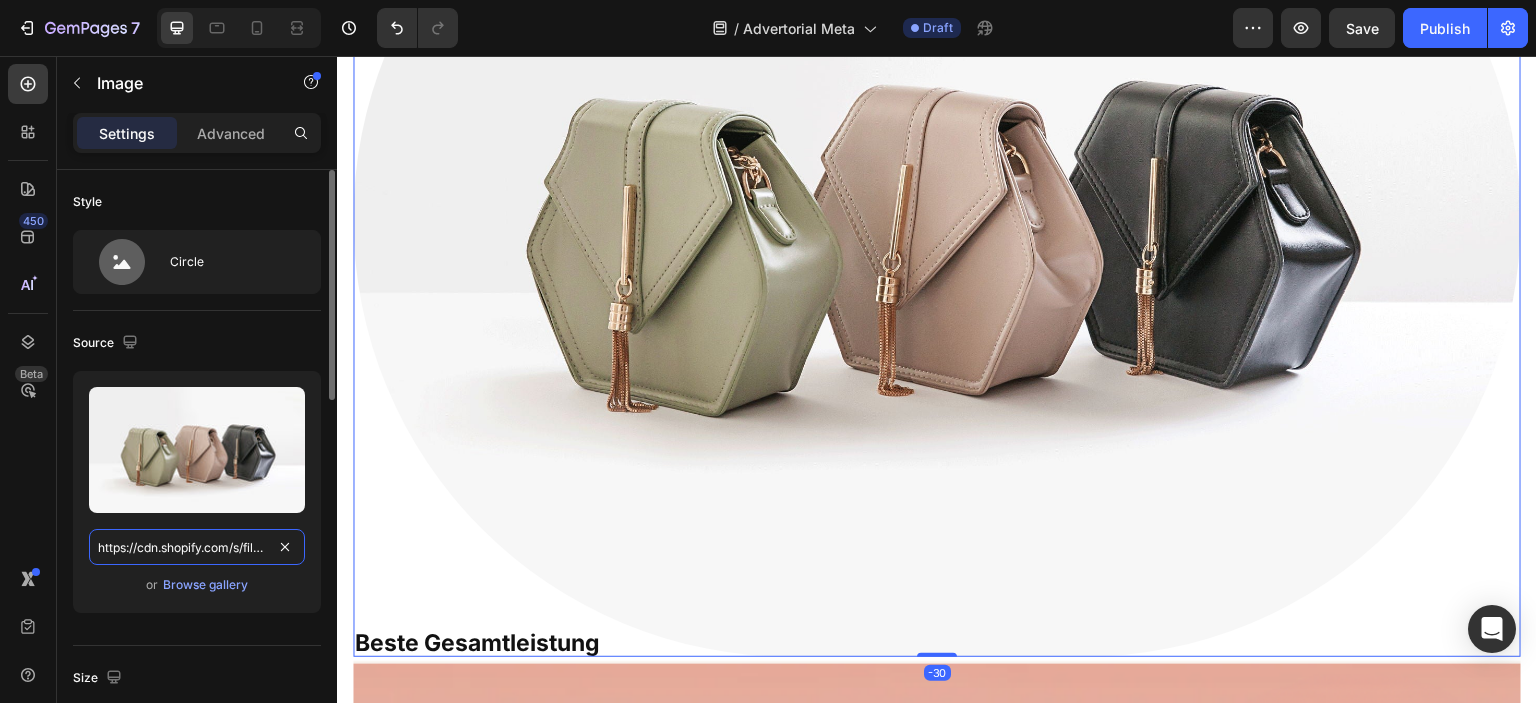 click on "https://cdn.shopify.com/s/files/1/2005/9307/files/image_demo.jpg" at bounding box center [197, 547] 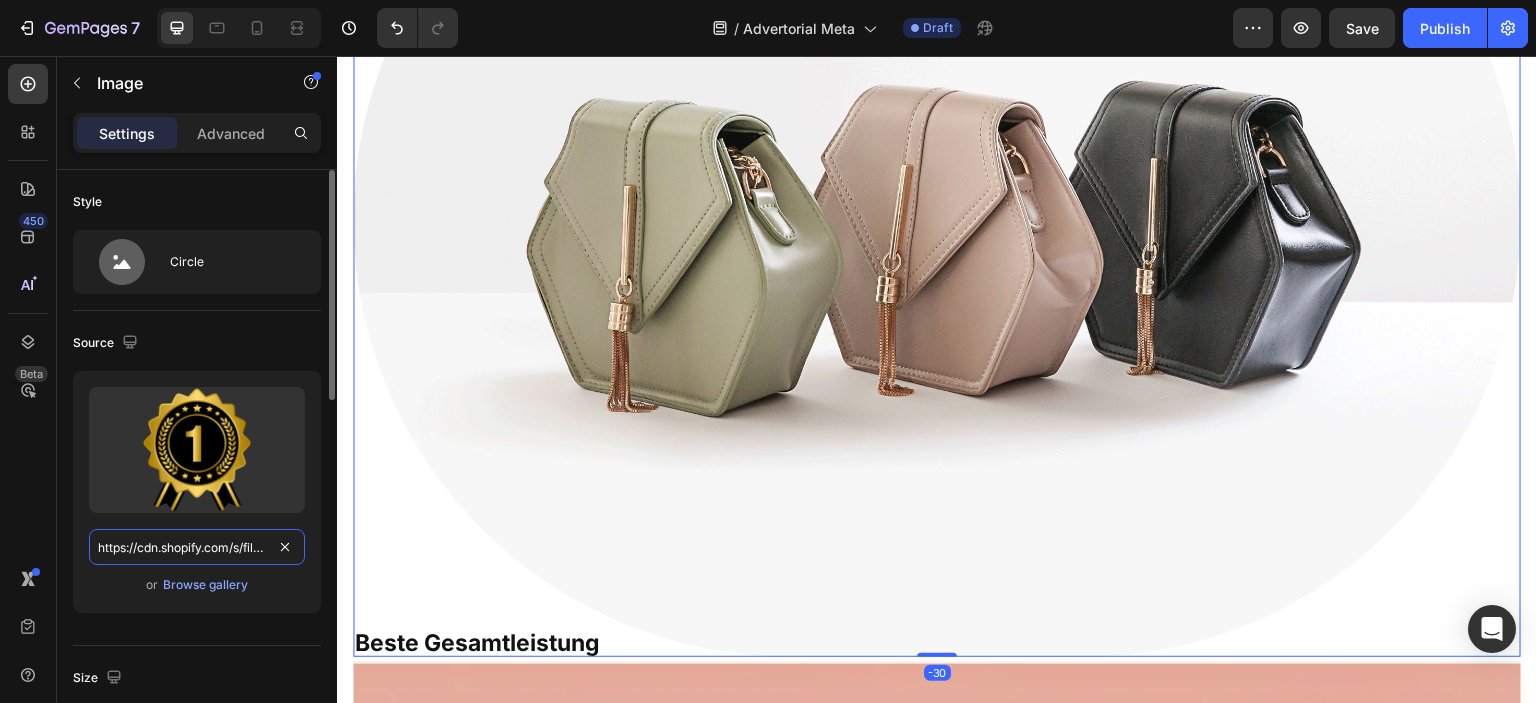 scroll, scrollTop: 0, scrollLeft: 701, axis: horizontal 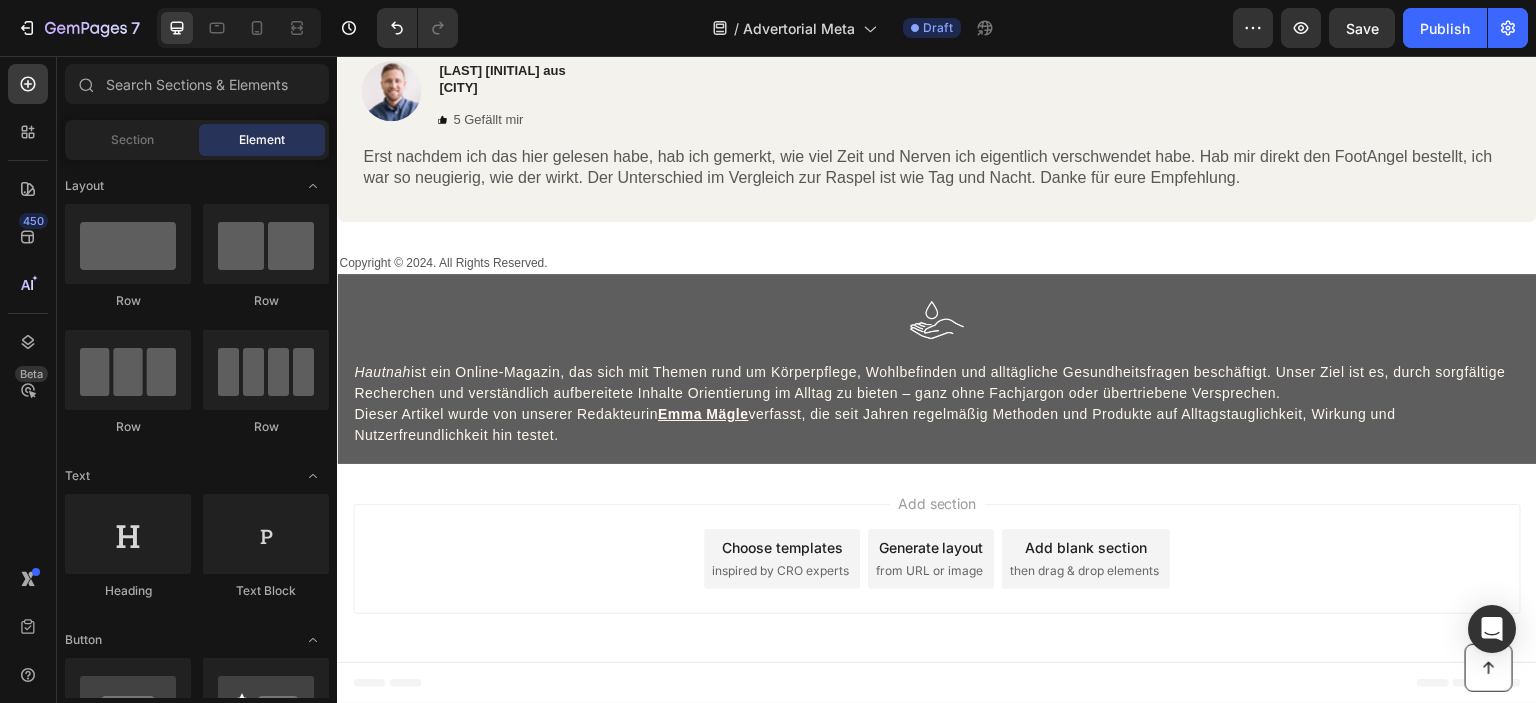 drag, startPoint x: 1527, startPoint y: 631, endPoint x: 1821, endPoint y: 700, distance: 301.9884 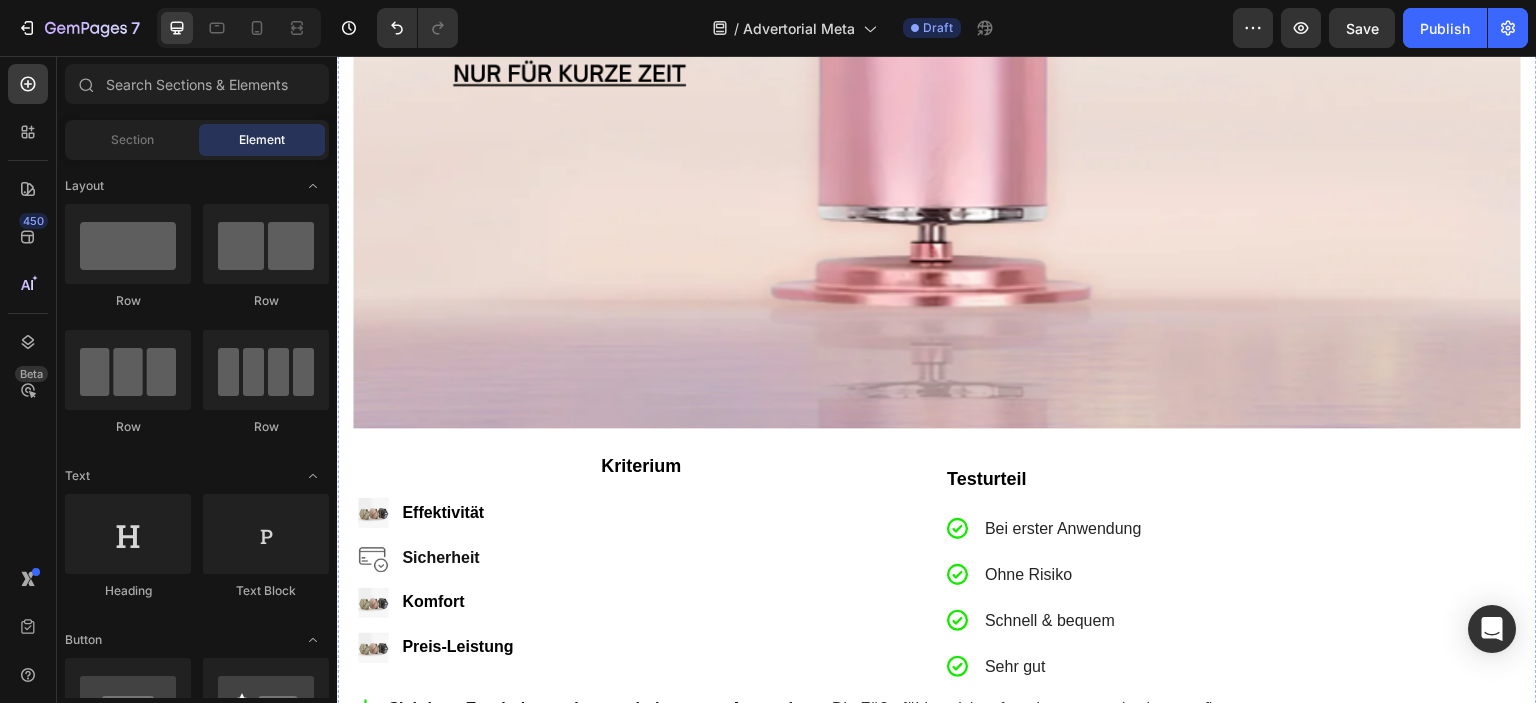 scroll, scrollTop: 10741, scrollLeft: 0, axis: vertical 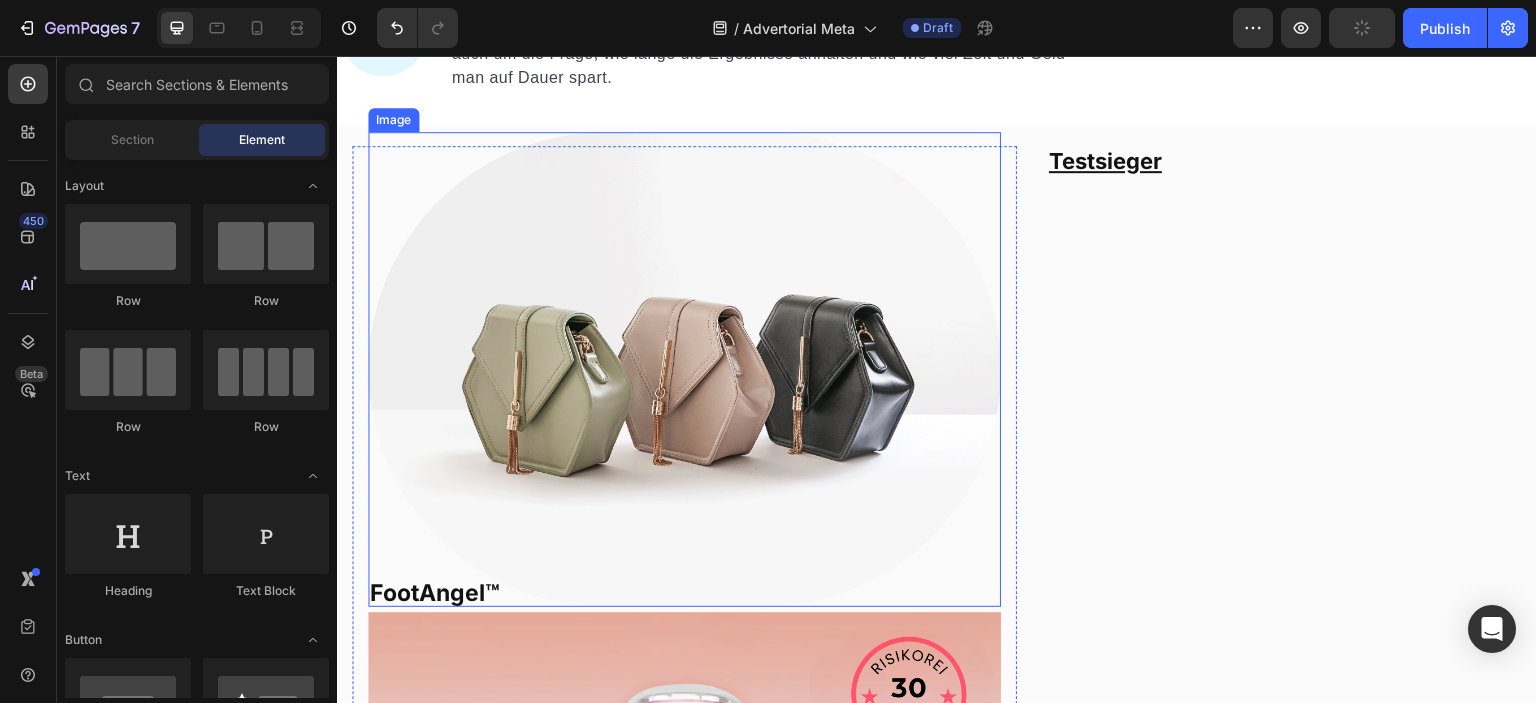 click at bounding box center [684, 369] 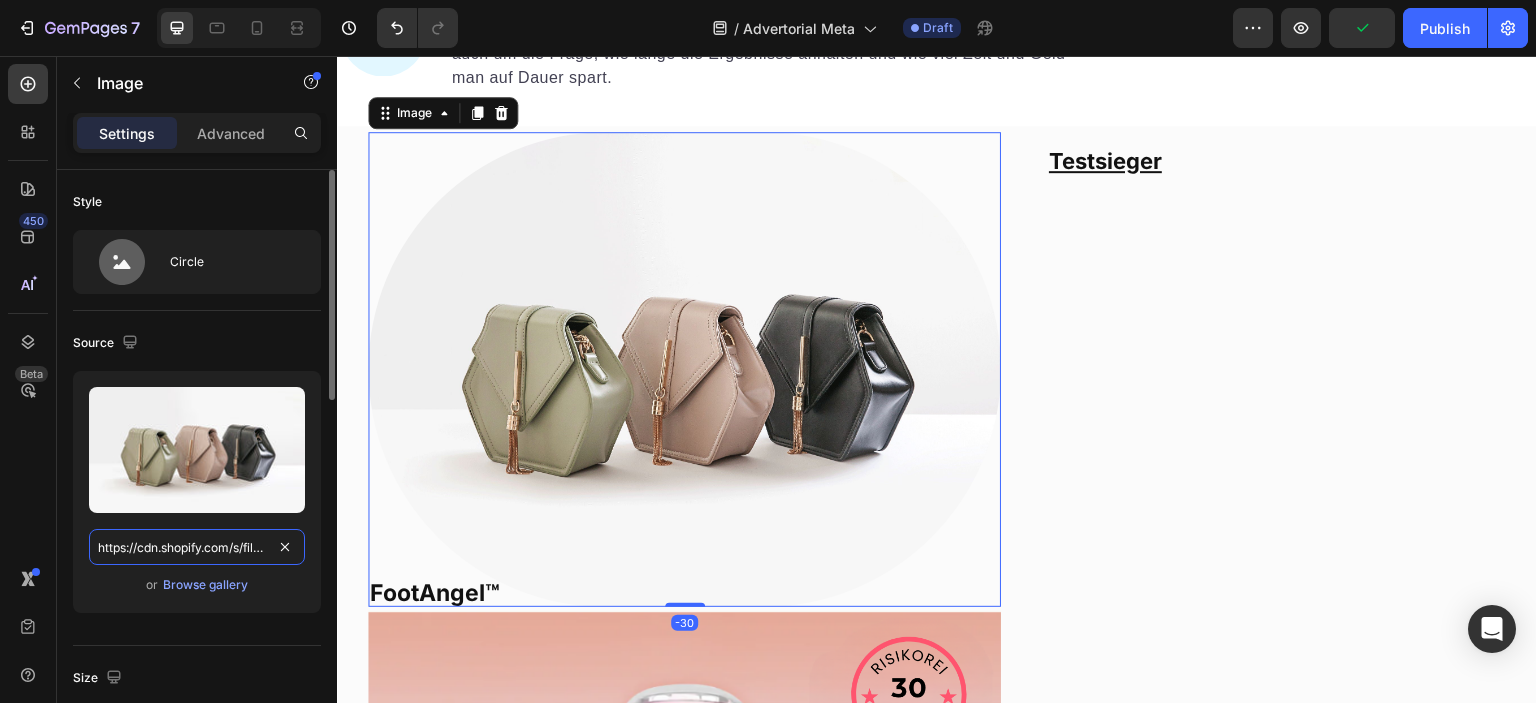 click on "https://cdn.shopify.com/s/files/1/2005/9307/files/image_demo.jpg" at bounding box center [197, 547] 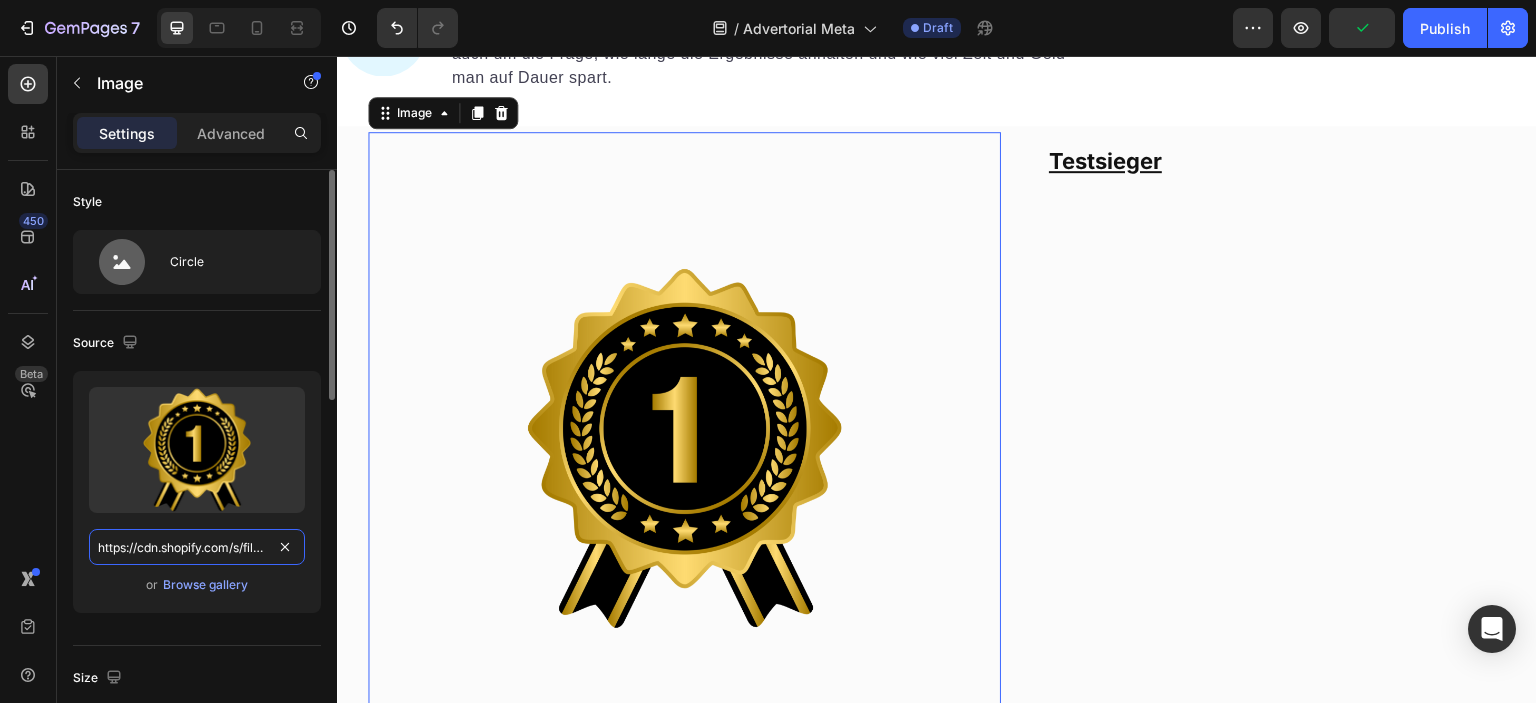 scroll, scrollTop: 0, scrollLeft: 701, axis: horizontal 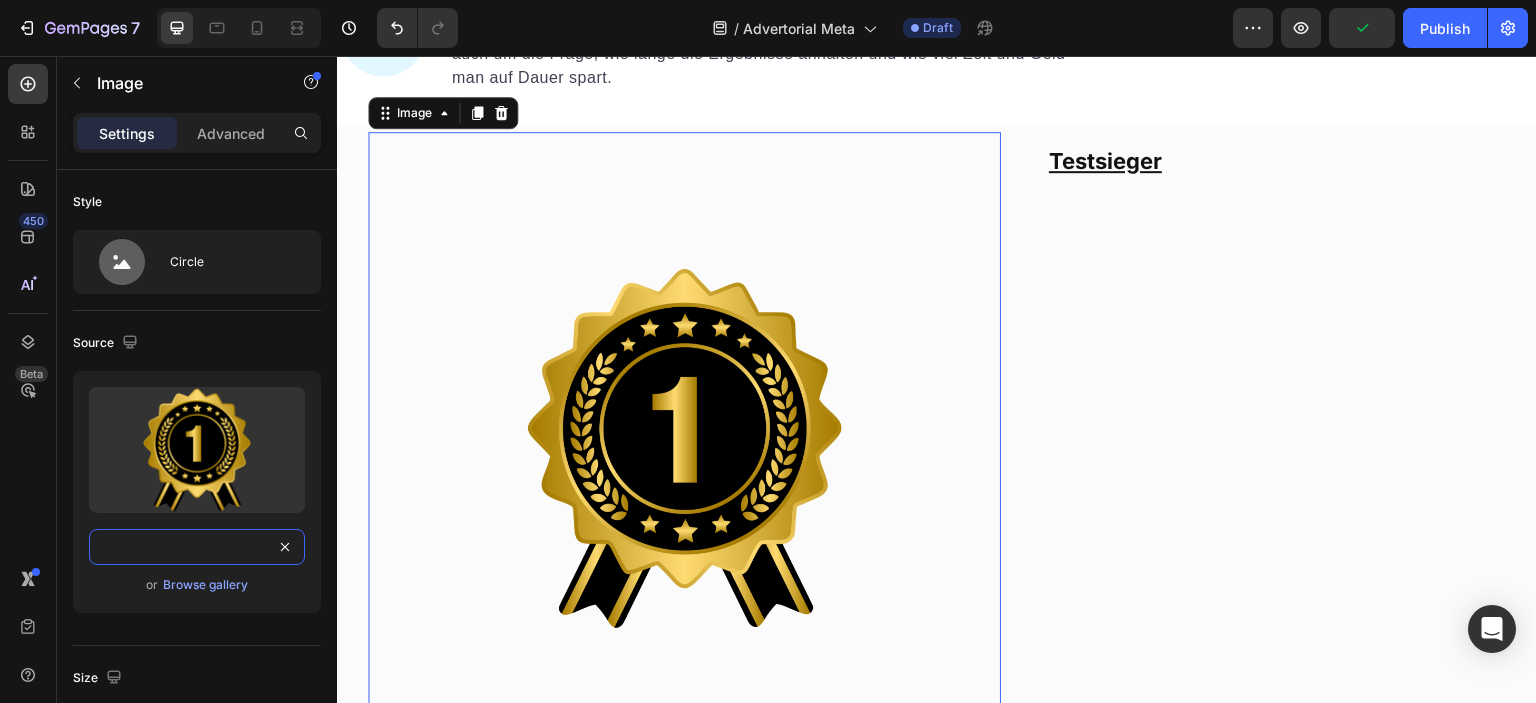 type on "https://cdn.shopify.com/s/files/1/[NUMBER]/[NUMBER]/[NUMBER]/files/gempages_[NUMBER]-[STRING].png?v=[NUMBER]" 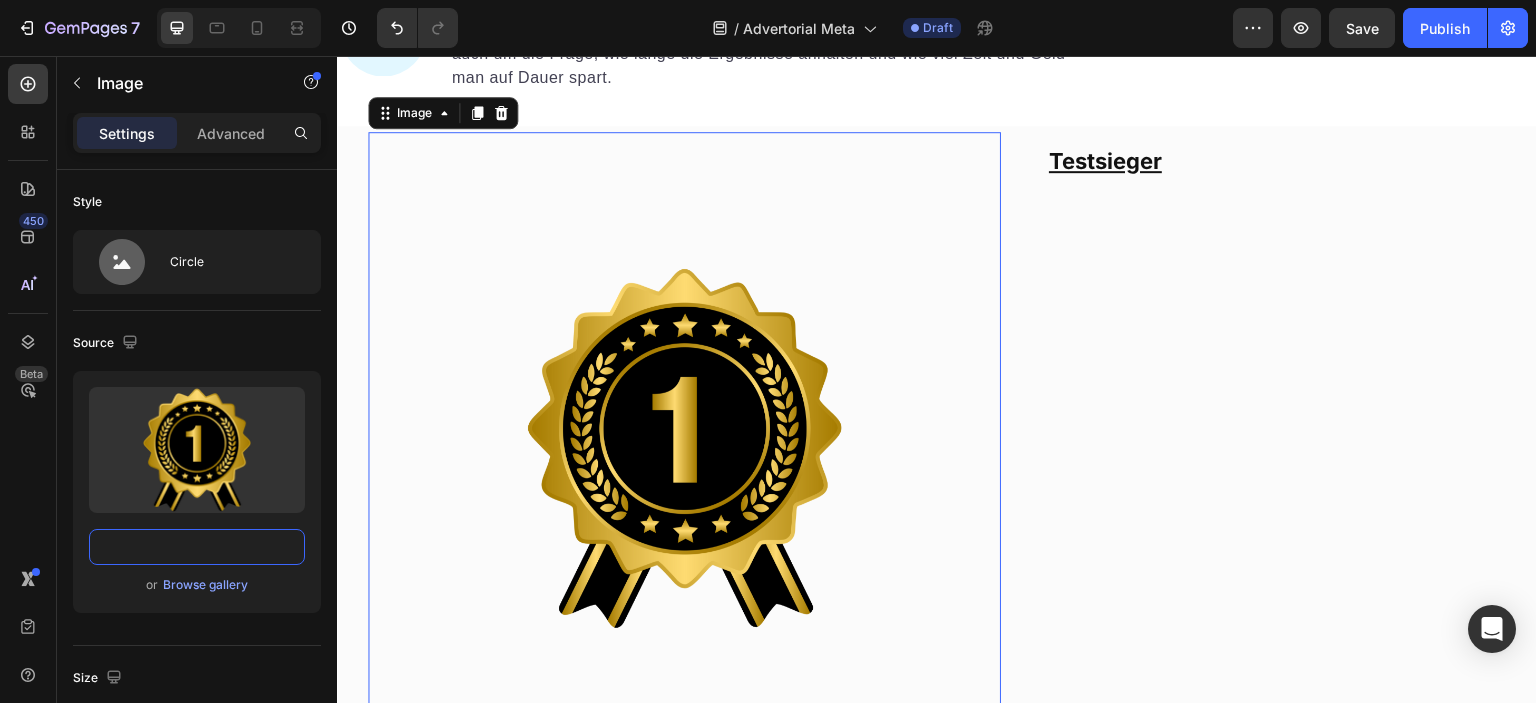 scroll, scrollTop: 0, scrollLeft: 0, axis: both 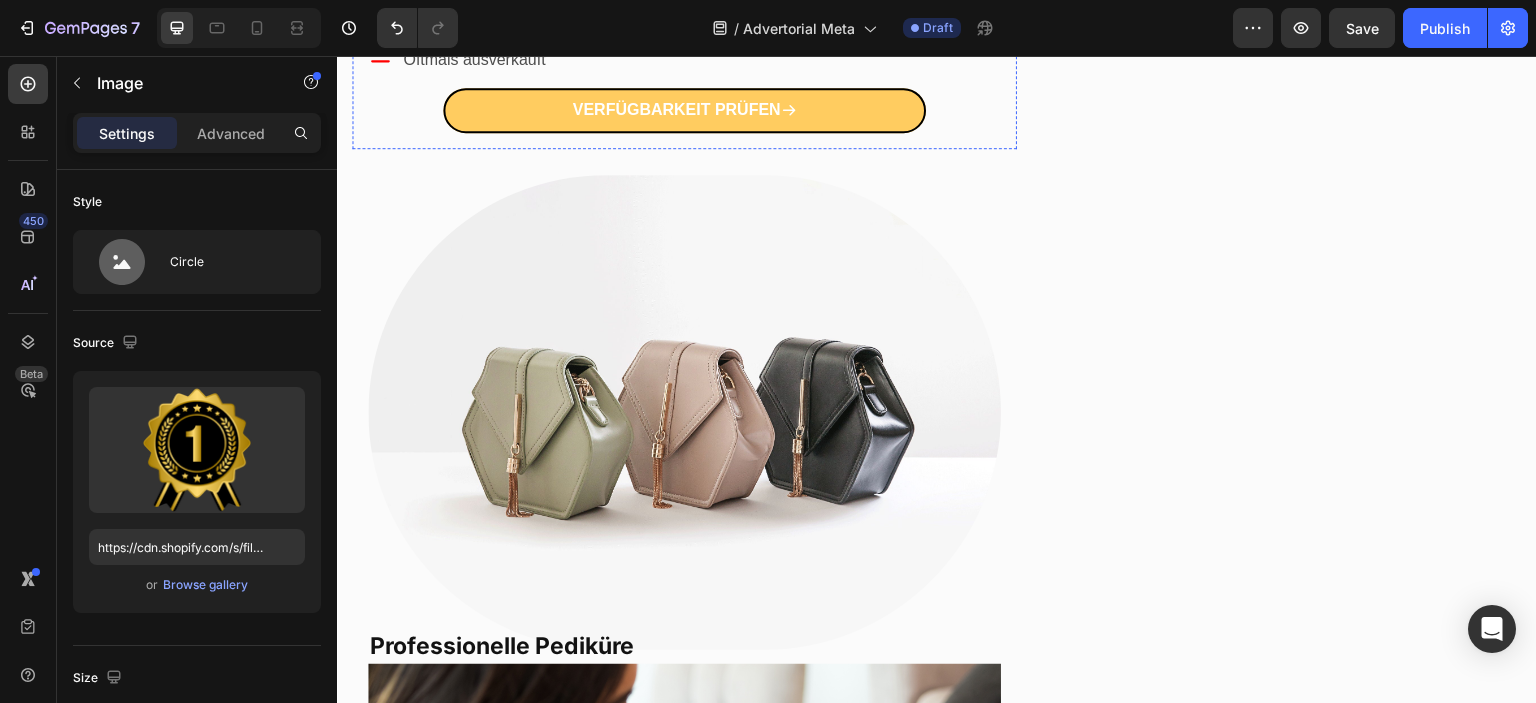click at bounding box center (684, 412) 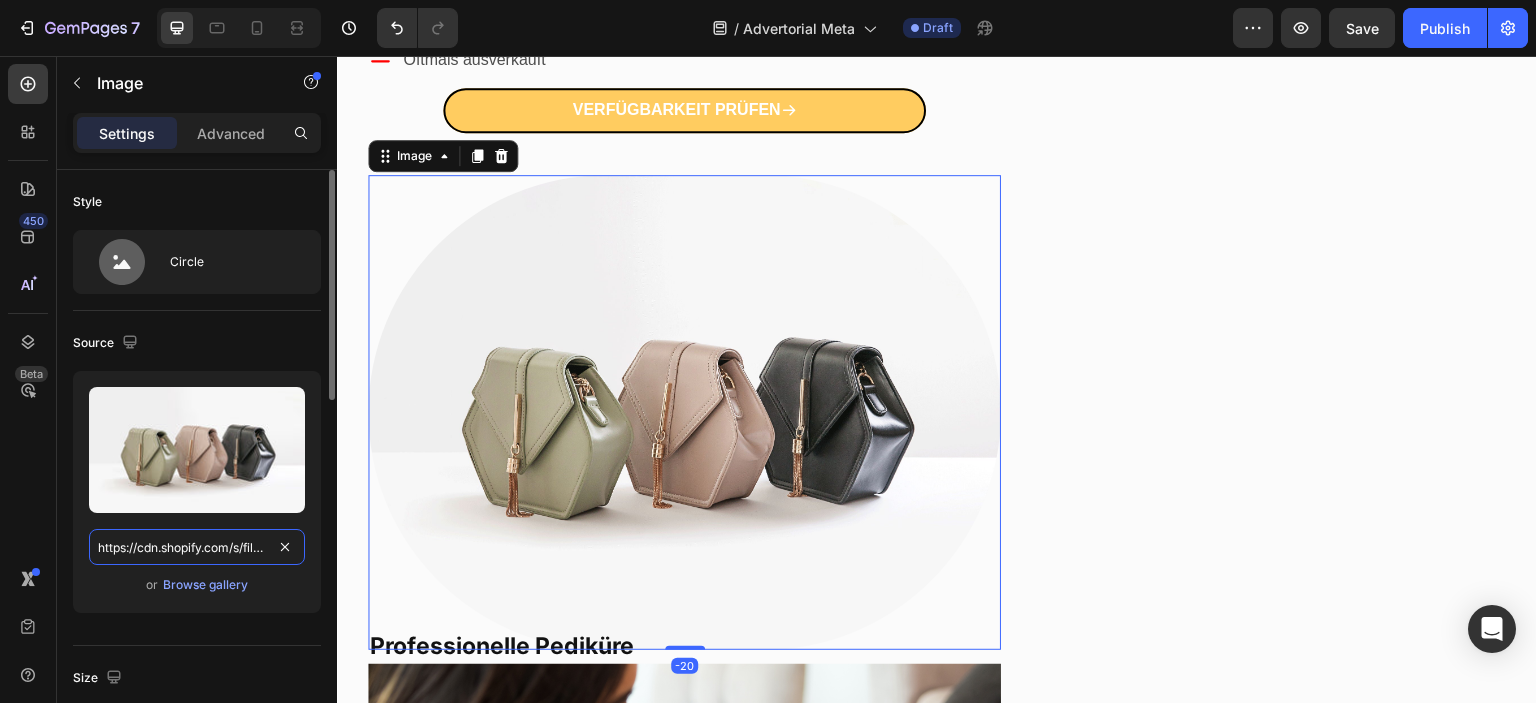 click on "https://cdn.shopify.com/s/files/1/2005/9307/files/image_demo.jpg" at bounding box center [197, 547] 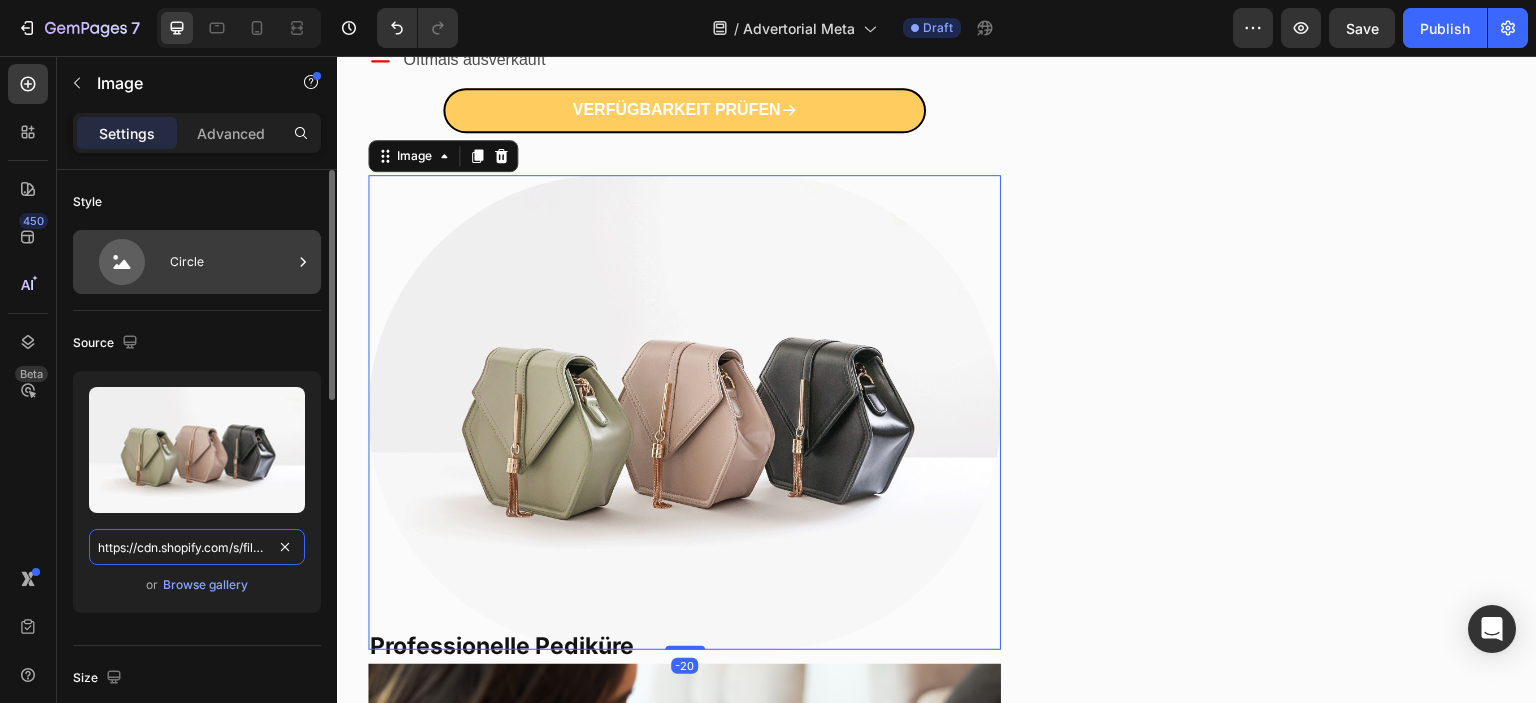 scroll, scrollTop: 0, scrollLeft: 700, axis: horizontal 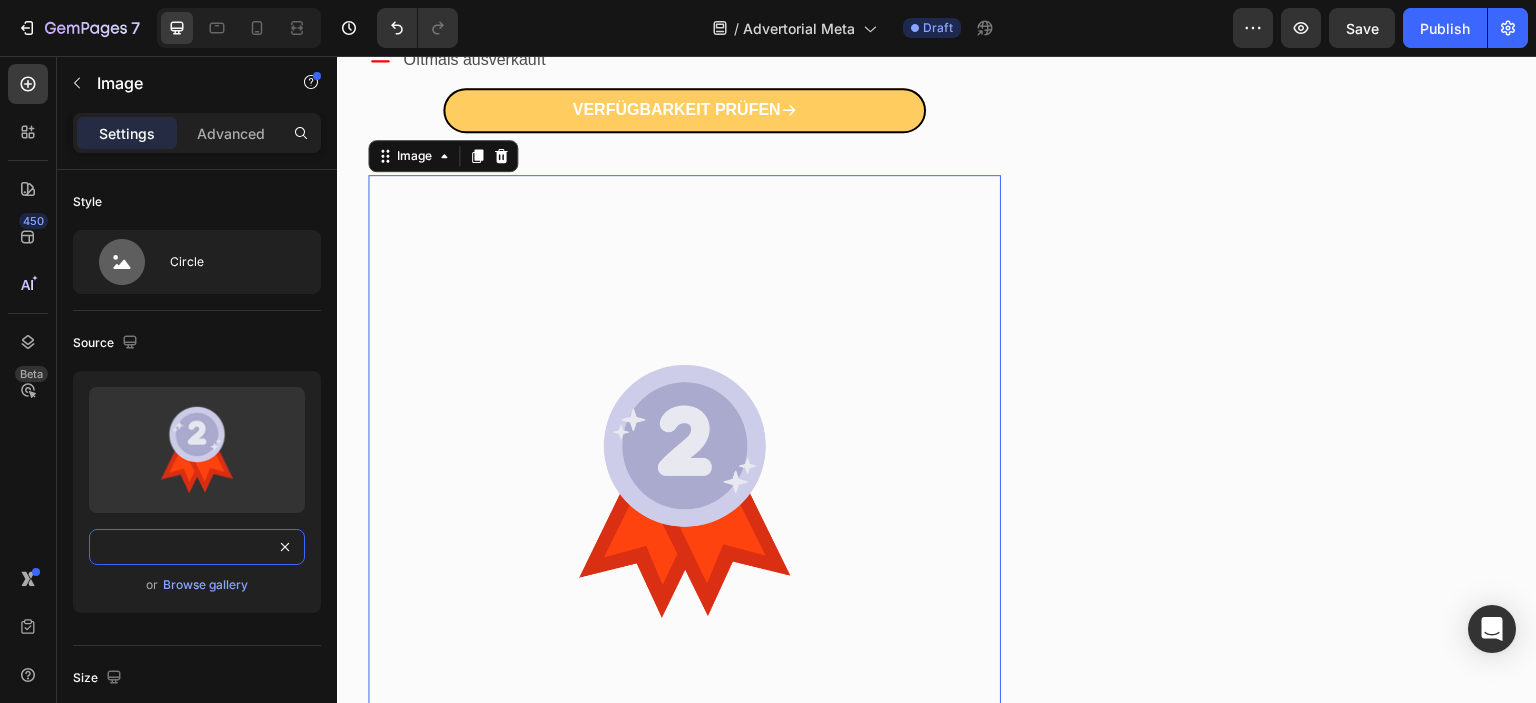 type on "https://cdn.shopify.com/s/files/1/0904/1638/2218/files/gempages_573593664215843747-e03e696f-3cec-41b0-8f8d-90412e2f3312.png?v=1753924059" 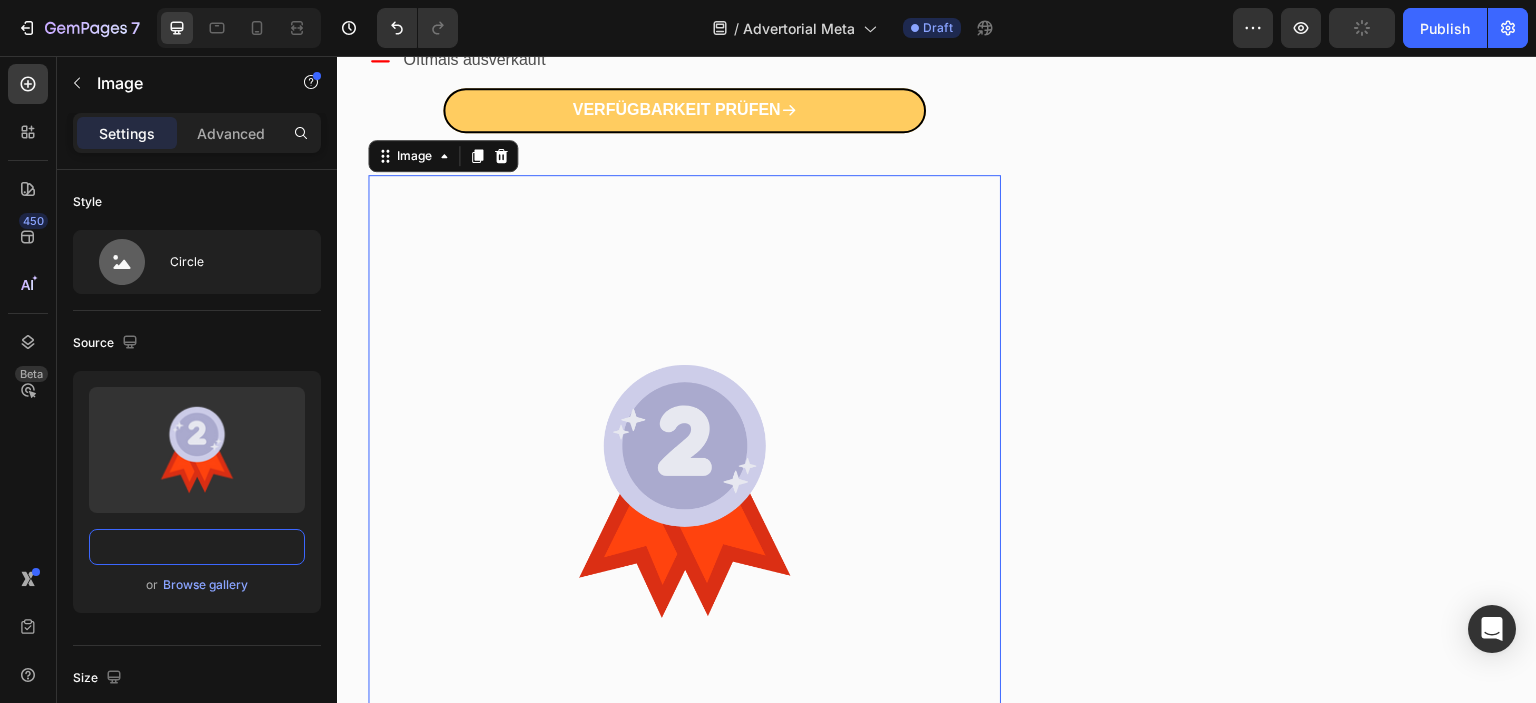 scroll, scrollTop: 0, scrollLeft: 0, axis: both 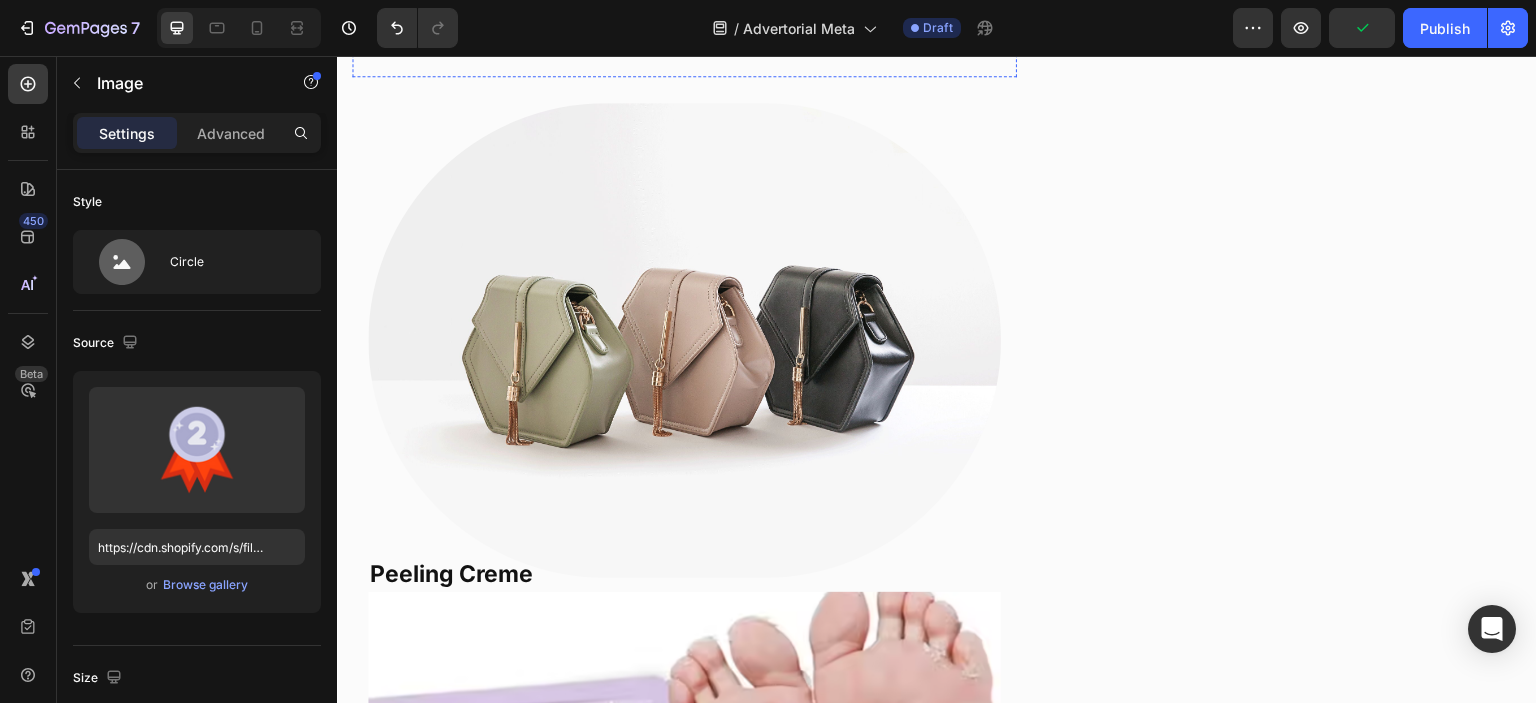 click at bounding box center (684, 340) 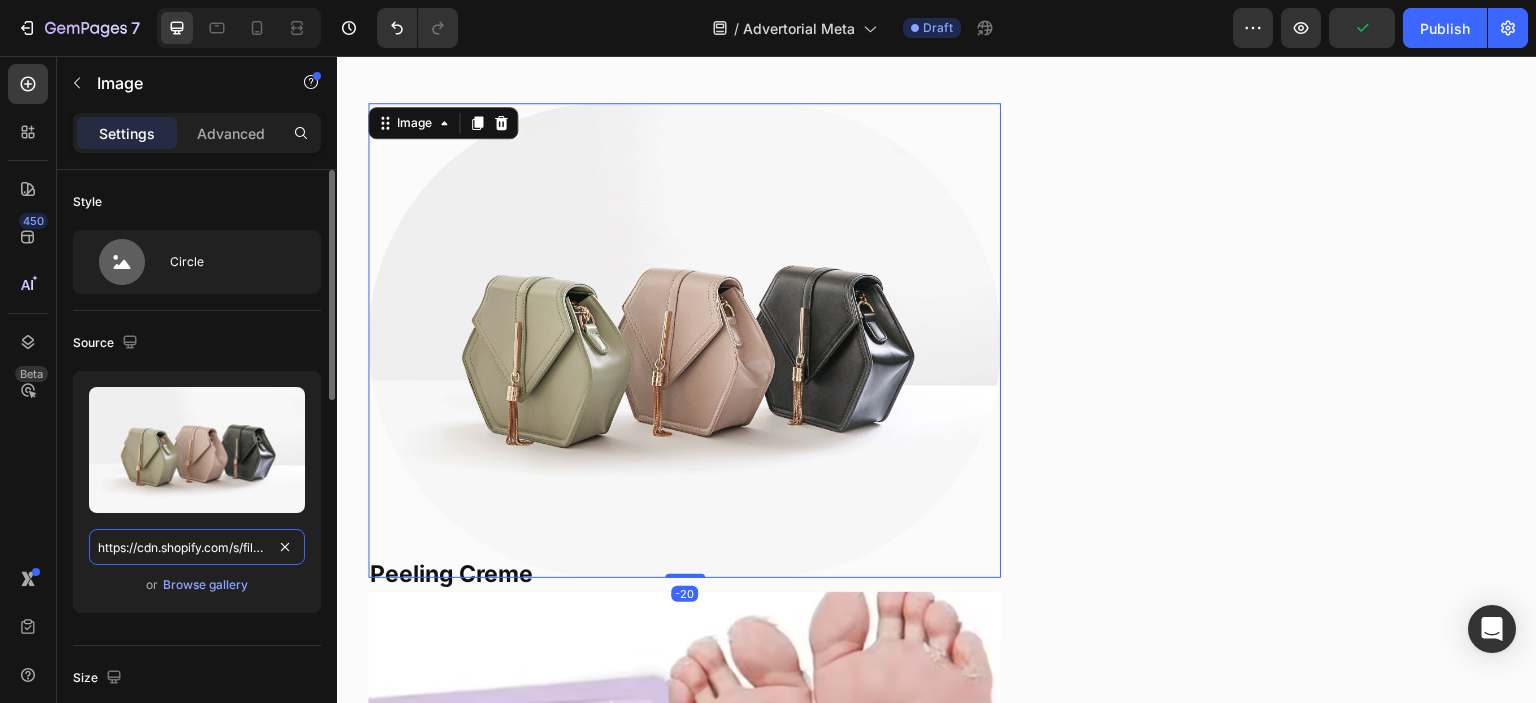 click on "https://cdn.shopify.com/s/files/1/2005/9307/files/image_demo.jpg" at bounding box center [197, 547] 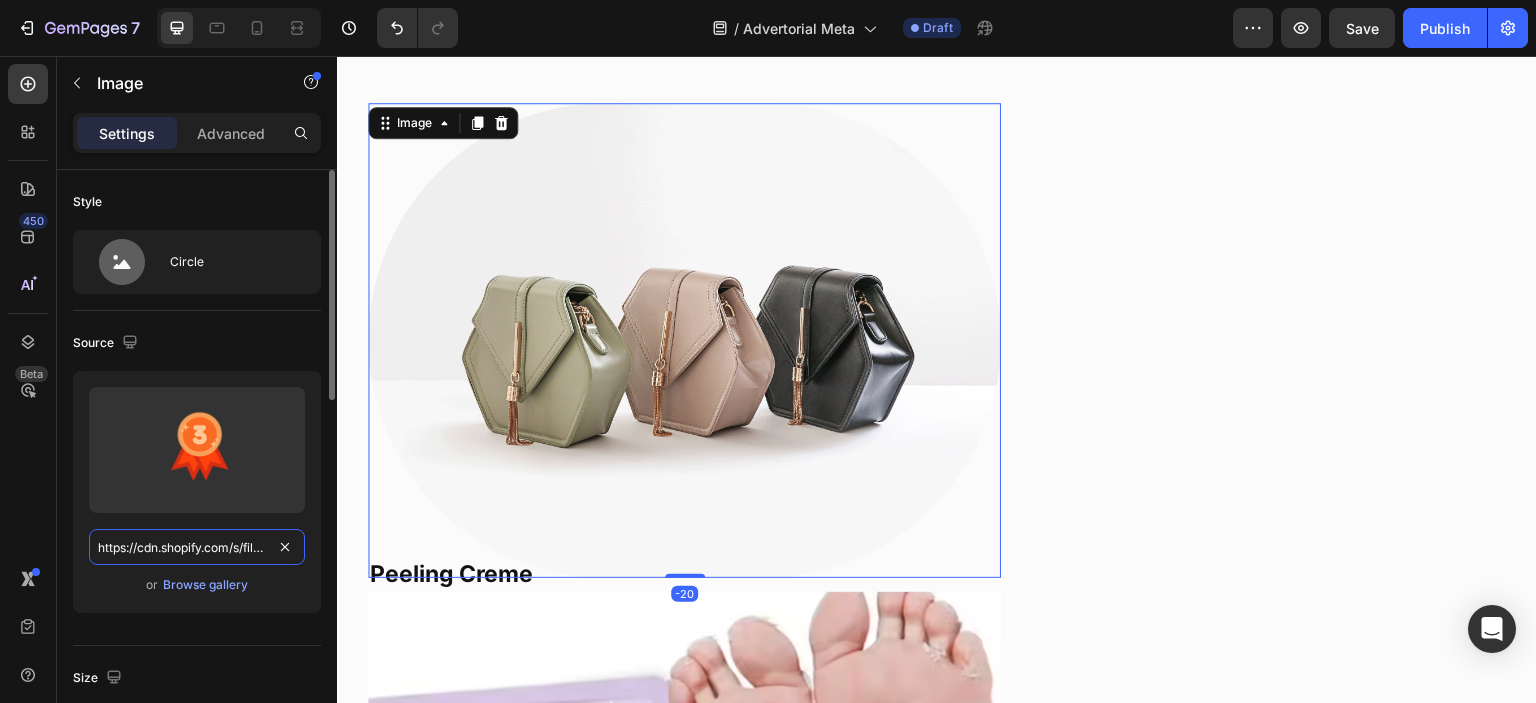 scroll, scrollTop: 0, scrollLeft: 706, axis: horizontal 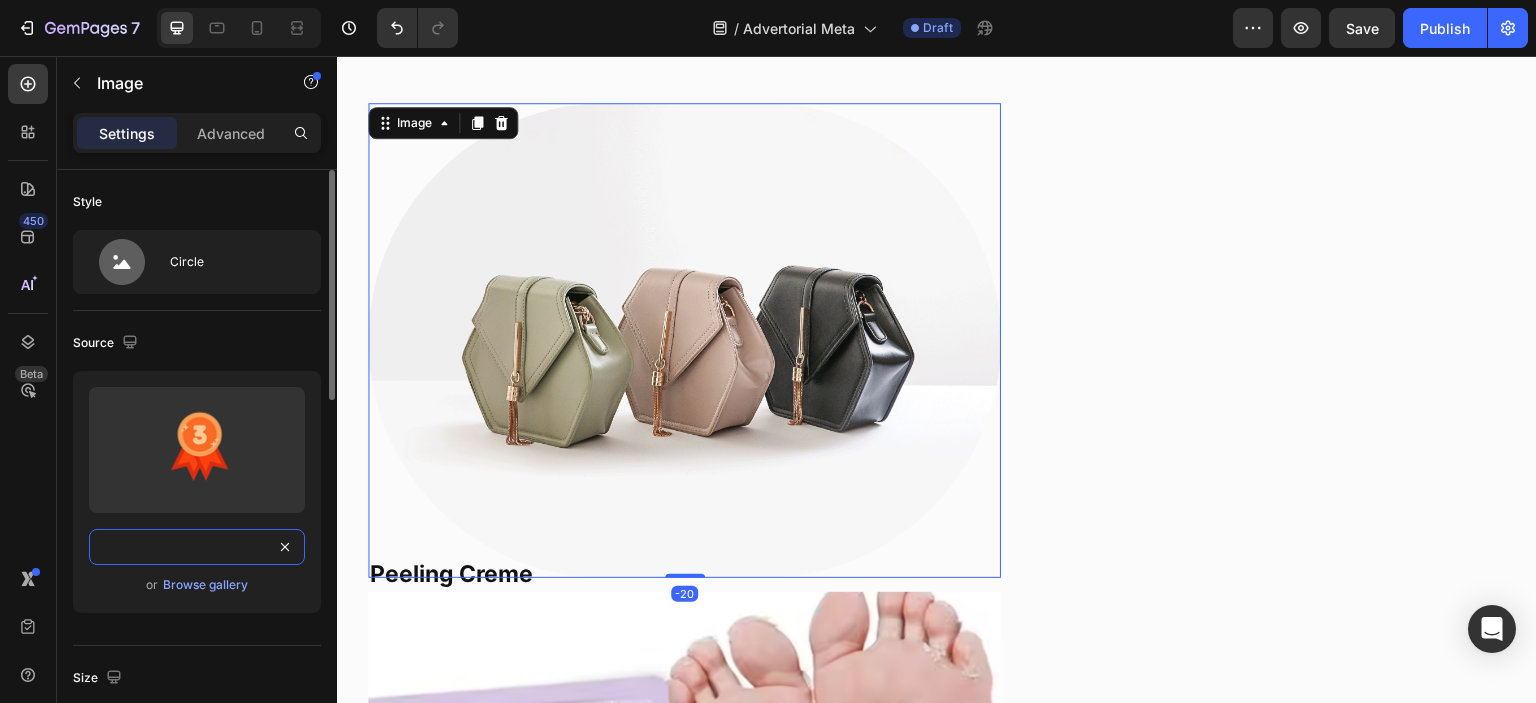 type on "https://cdn.shopify.com/s/files/1/0904/1638/2218/files/gempages_573593664215843747-fee9aa0a-6c2d-4da5-a993-93201e45f9bb.png?v=1753924209" 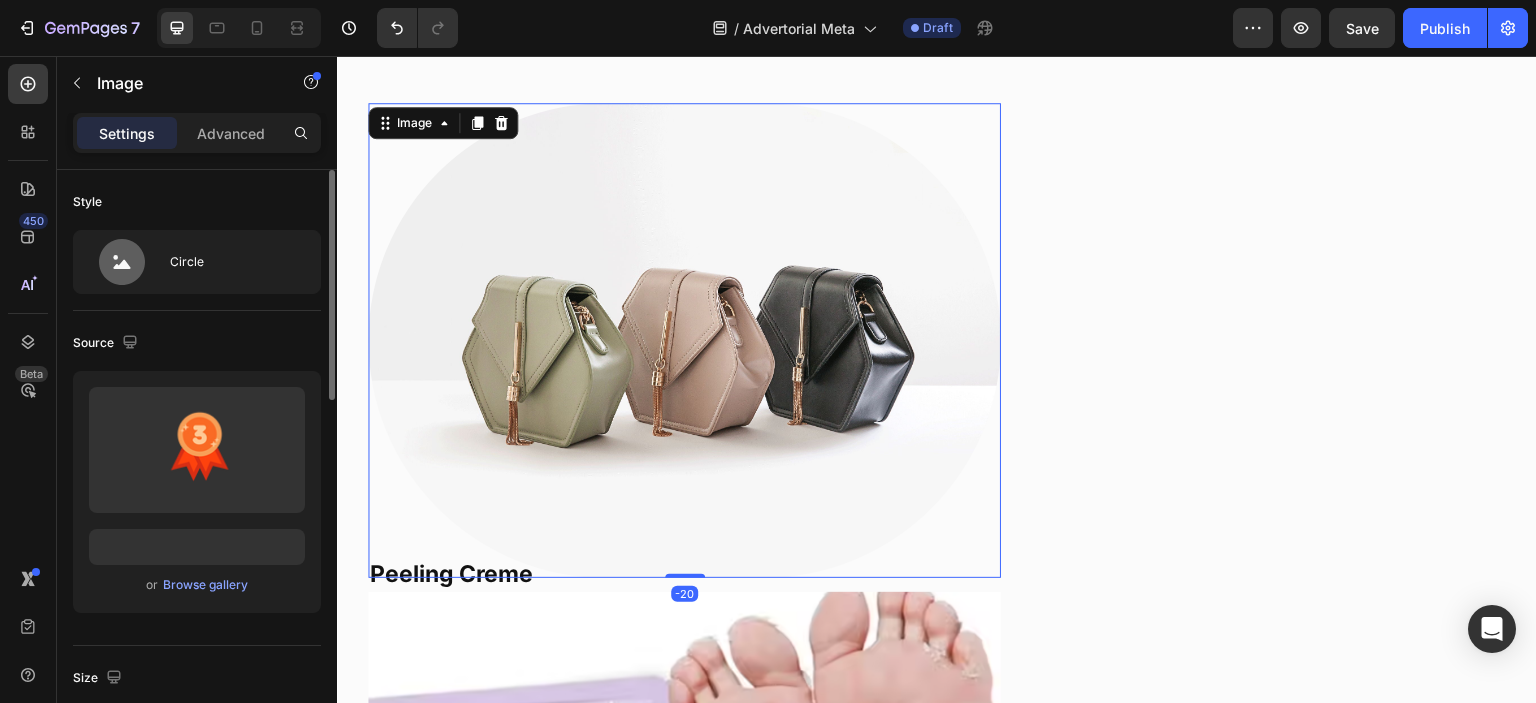 click on "Source Upload Image https://cdn.shopify.com/s/files/1/[NUMBER]/[NUMBER]/[NUMBER]/files/[TEXT].png?v=[NUMBER] or  Browse gallery" 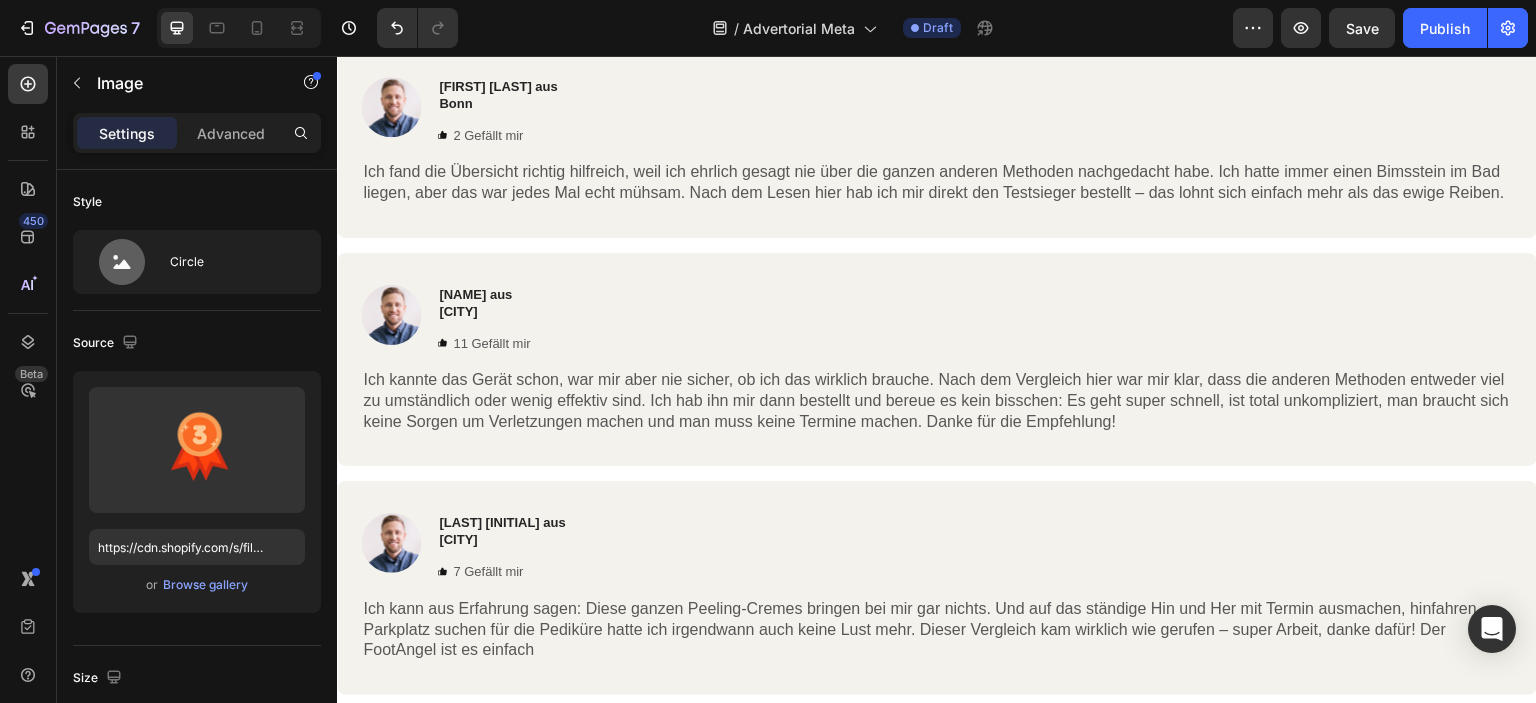 scroll, scrollTop: 14492, scrollLeft: 0, axis: vertical 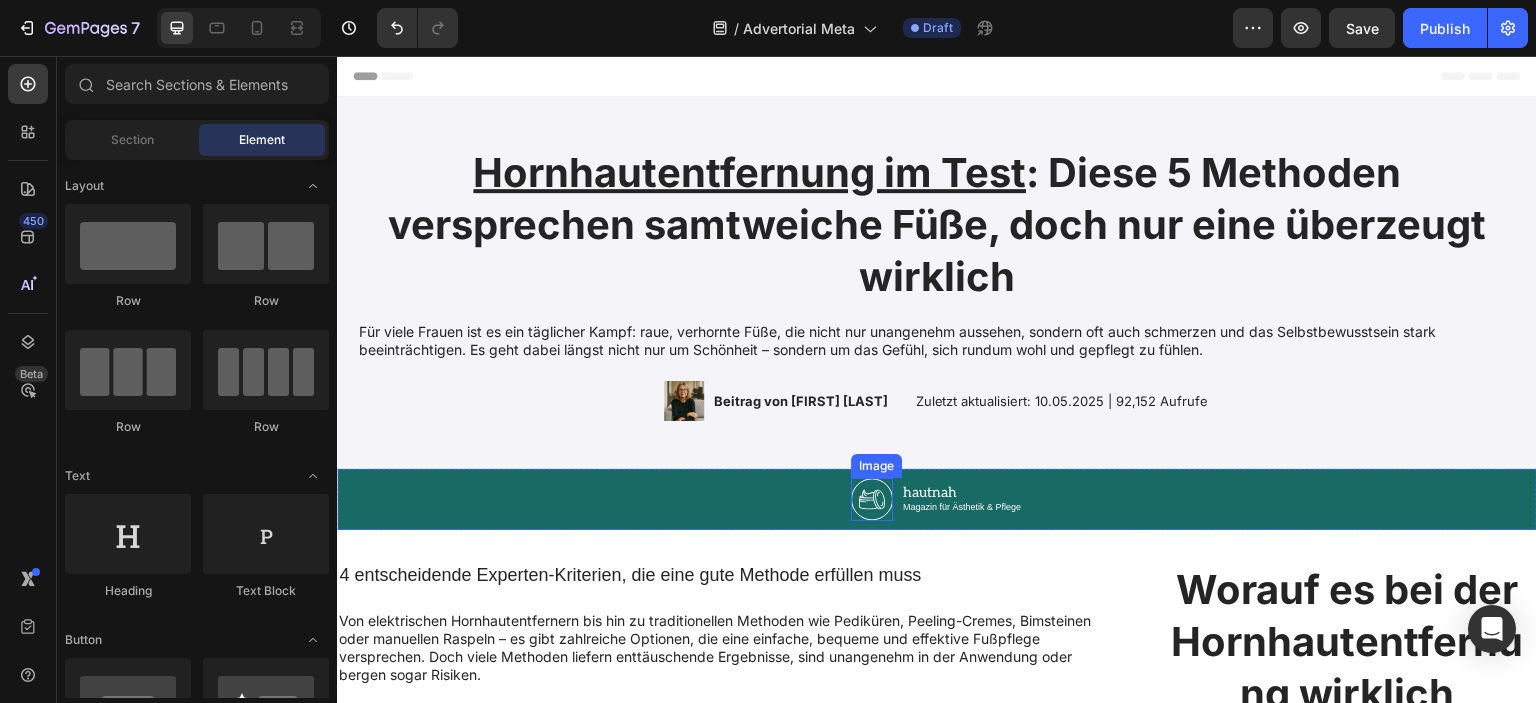 click at bounding box center (872, 499) 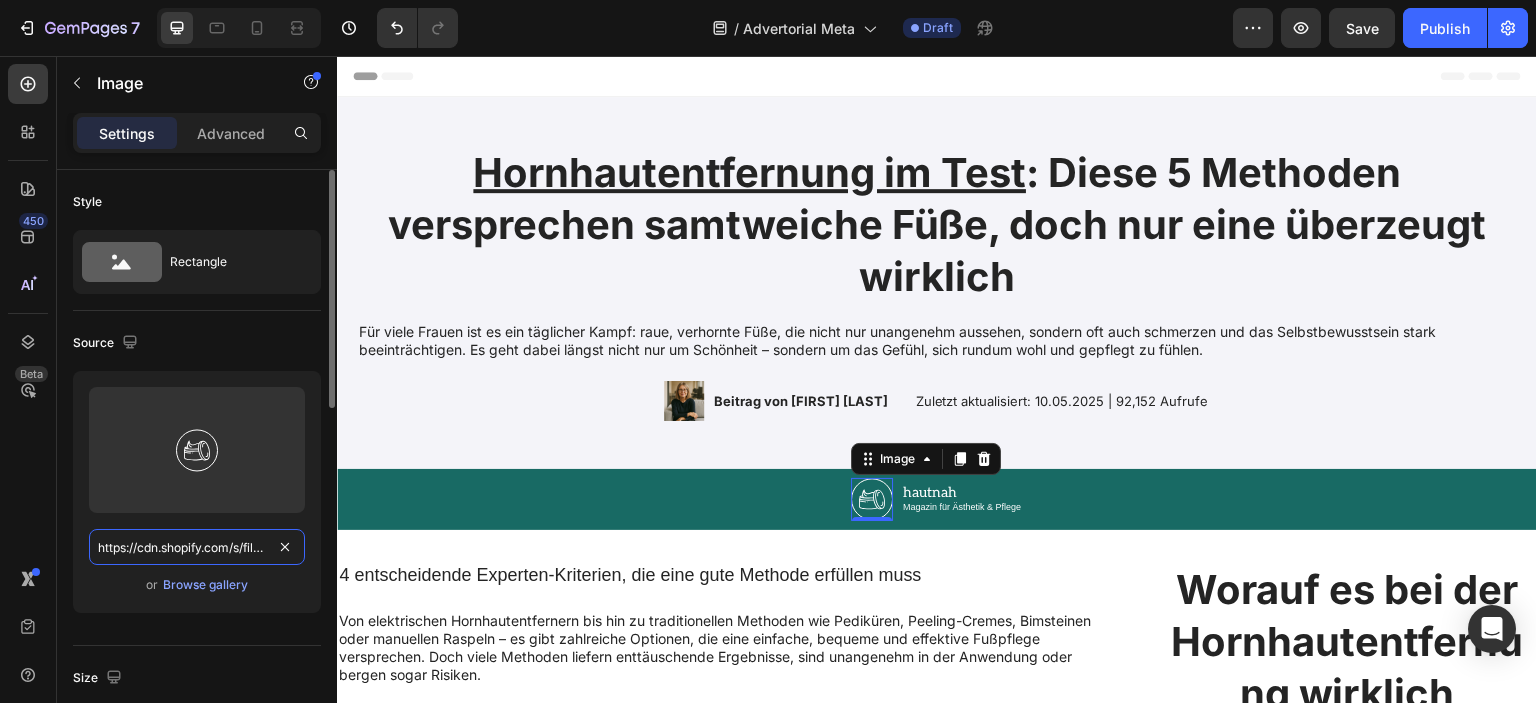 click on "https://cdn.shopify.com/s/files/1/0904/1638/2218/files/gempages_573593664215843747-a76801b0-053e-4f5d-8935-0bcab84b89b5.svg" at bounding box center (197, 547) 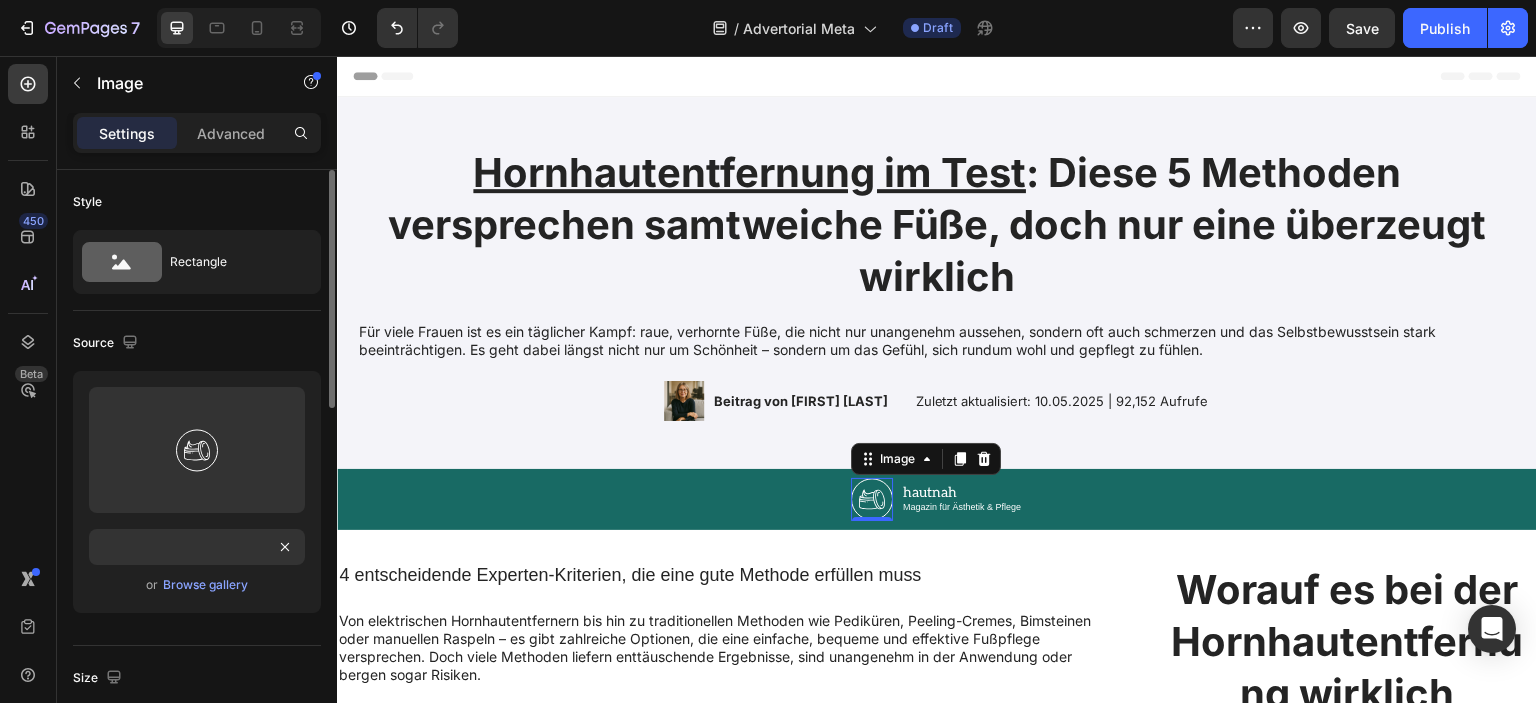 click on "Size" at bounding box center [197, 678] 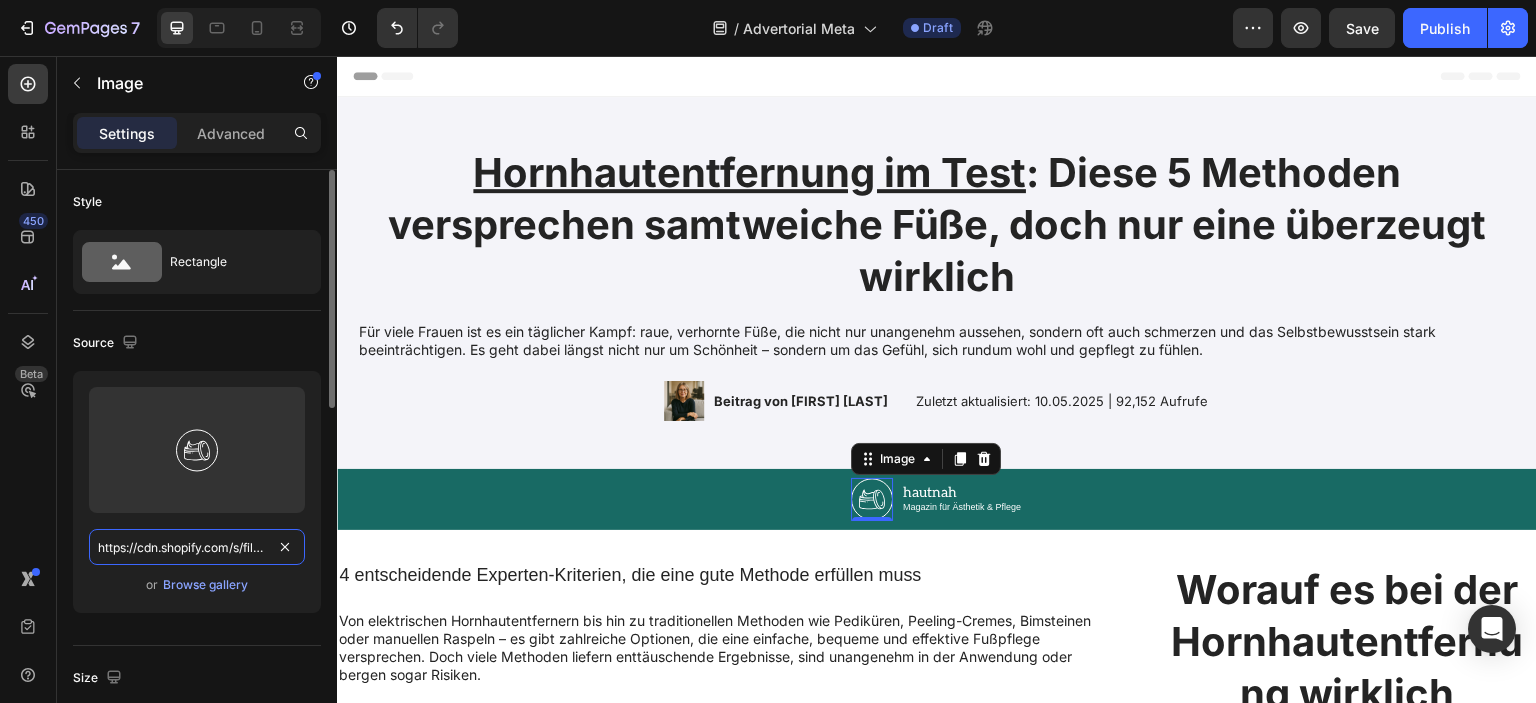 click on "https://cdn.shopify.com/s/files/1/0904/1638/2218/files/gempages_573593664215843747-a76801b0-053e-4f5d-8935-0bcab84b89b5.svg?v=1753839379" at bounding box center [197, 547] 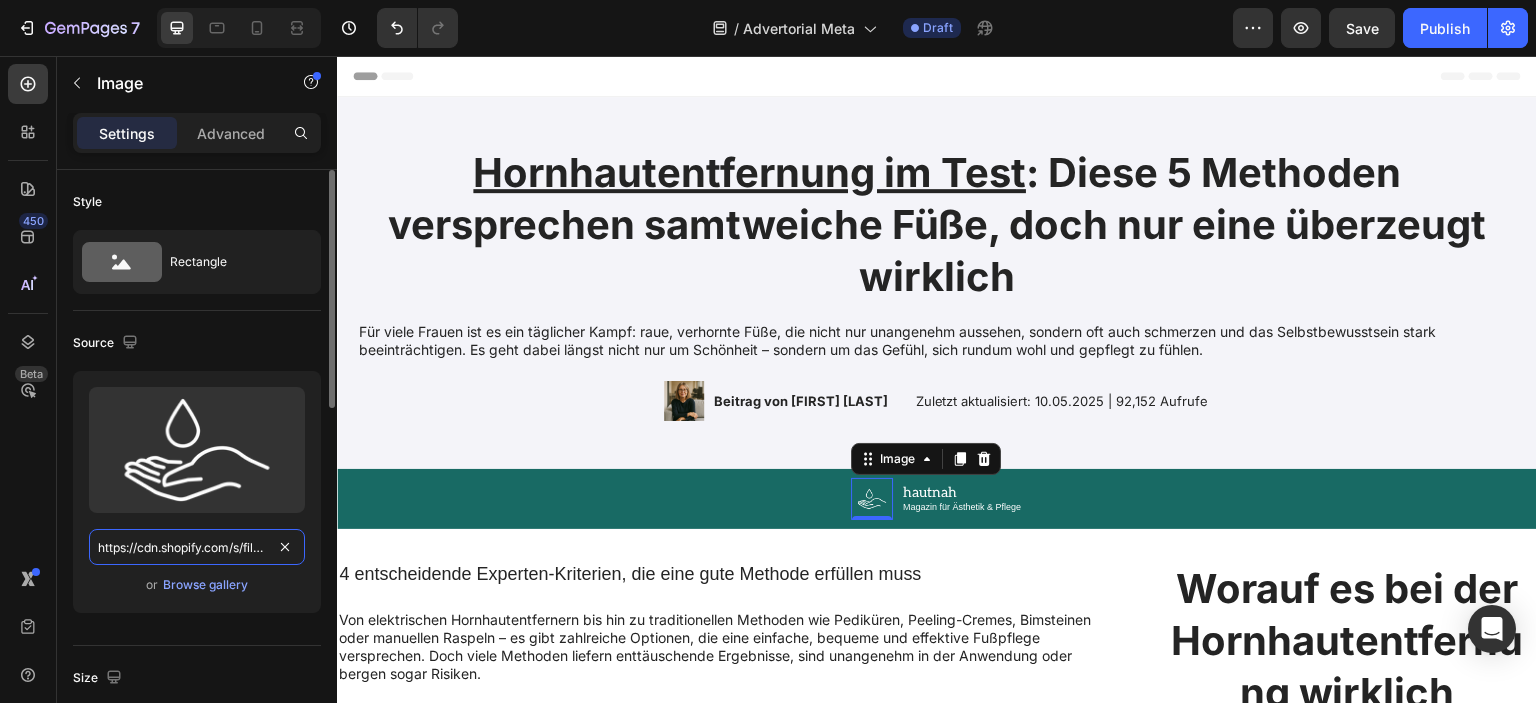 scroll, scrollTop: 0, scrollLeft: 700, axis: horizontal 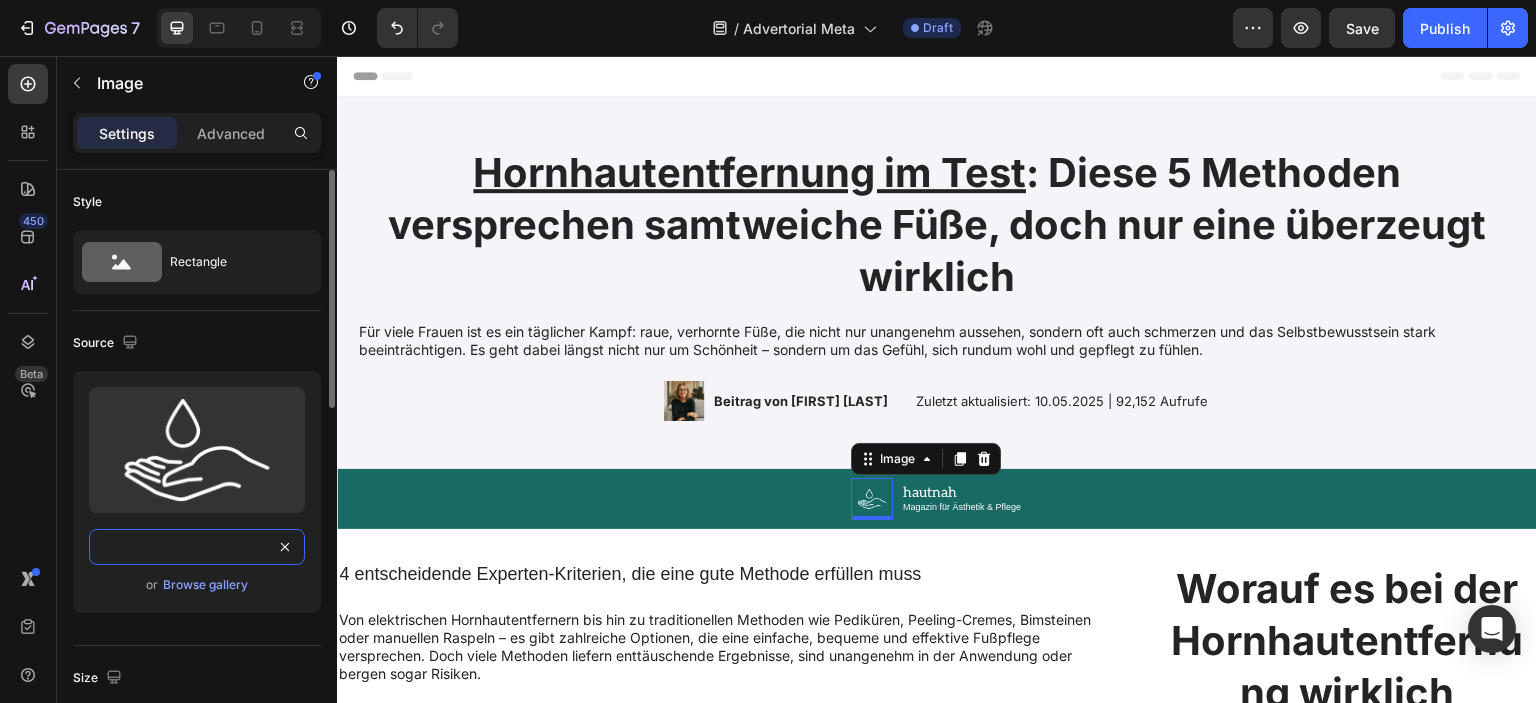 type on "https://cdn.shopify.com/s/files/1/0904/1638/2218/files/gempages_573593664215843747-fcd614bf-c874-4a06-b07b-d5e8157d5ad5.png?v=1753979687" 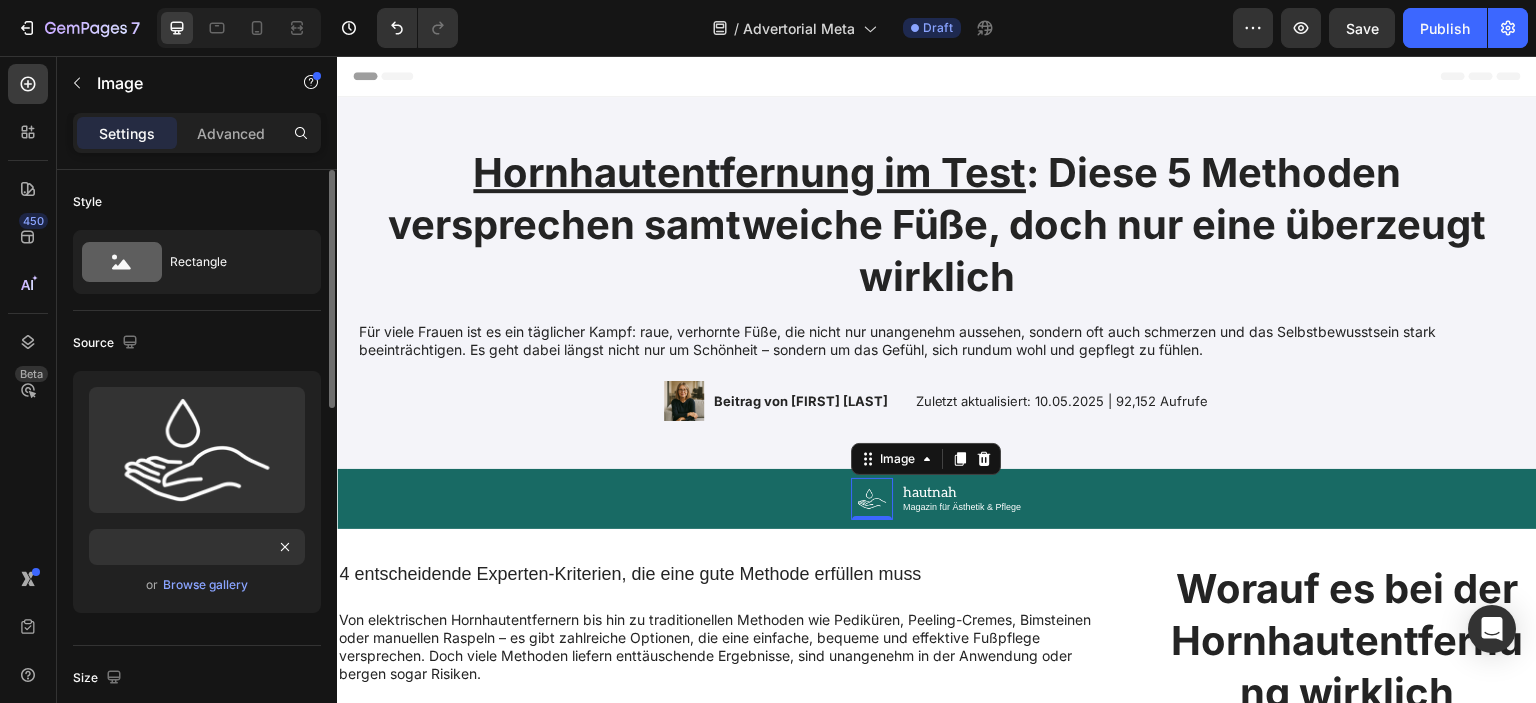 click on "Size" at bounding box center [197, 678] 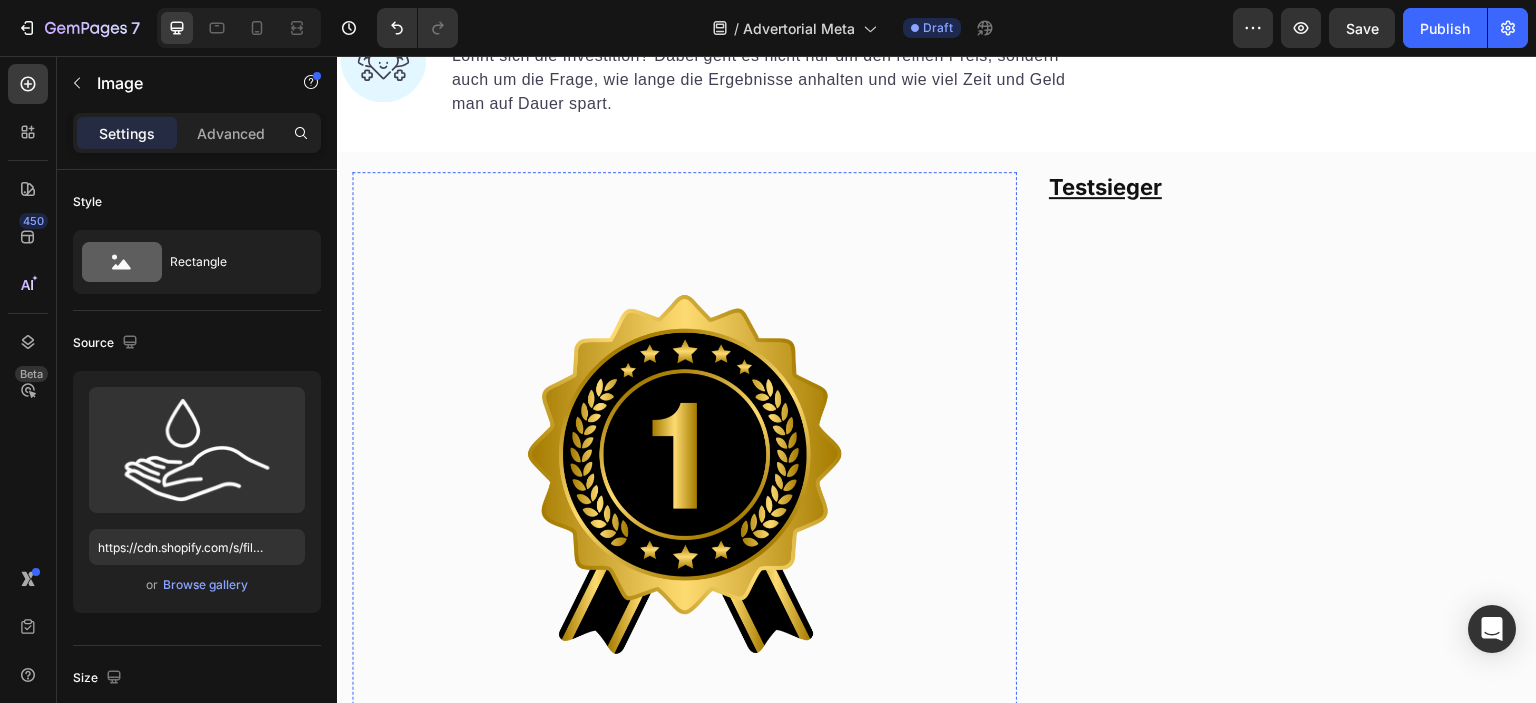 scroll, scrollTop: 1200, scrollLeft: 0, axis: vertical 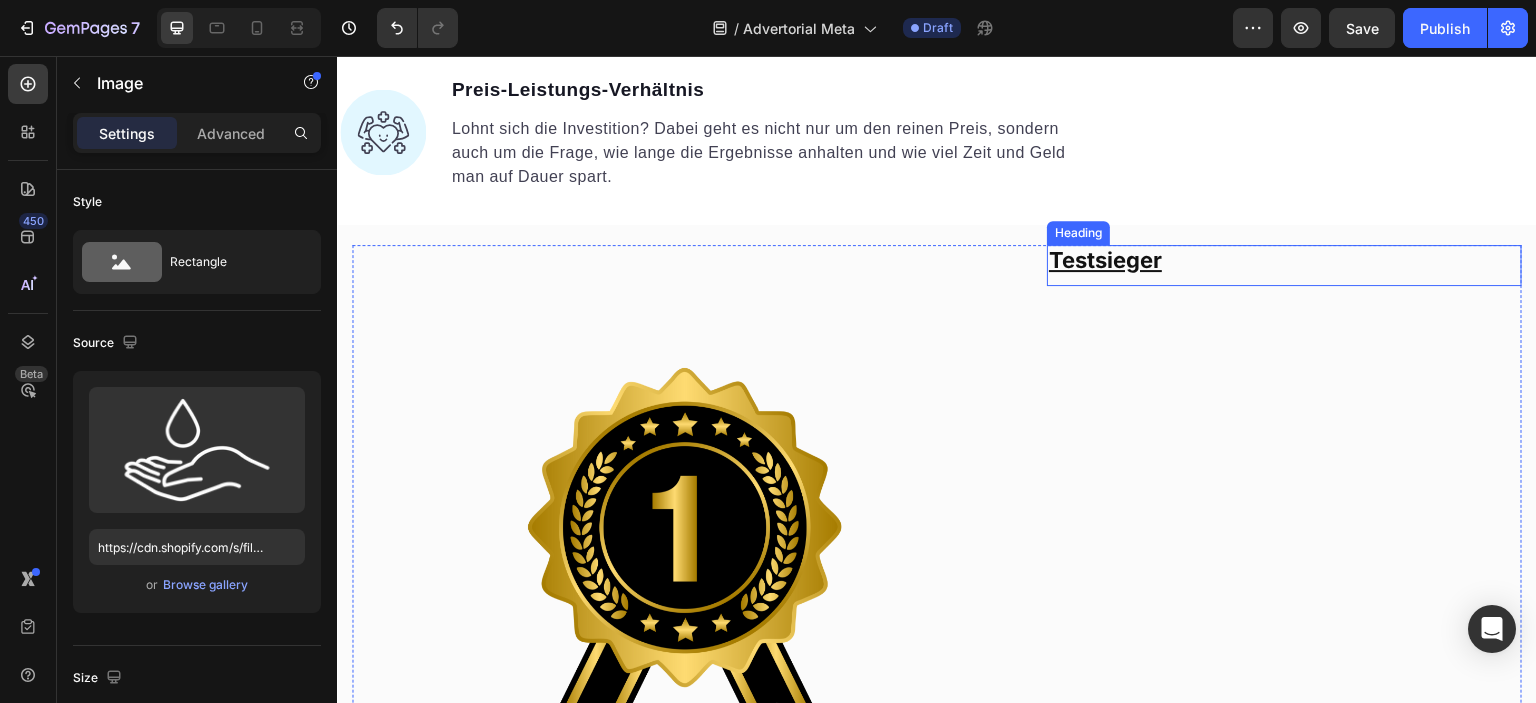 click on "Testsieger" at bounding box center [1105, 260] 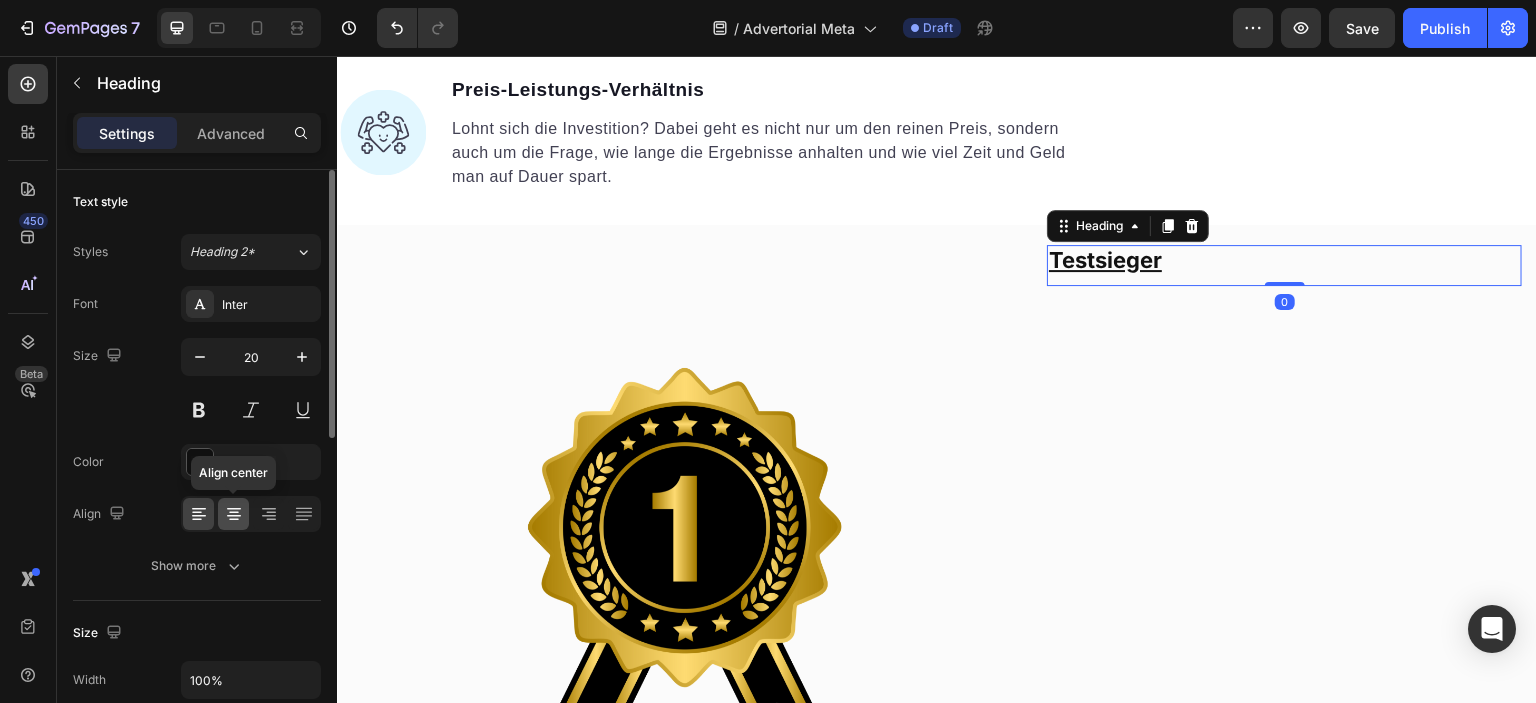 click 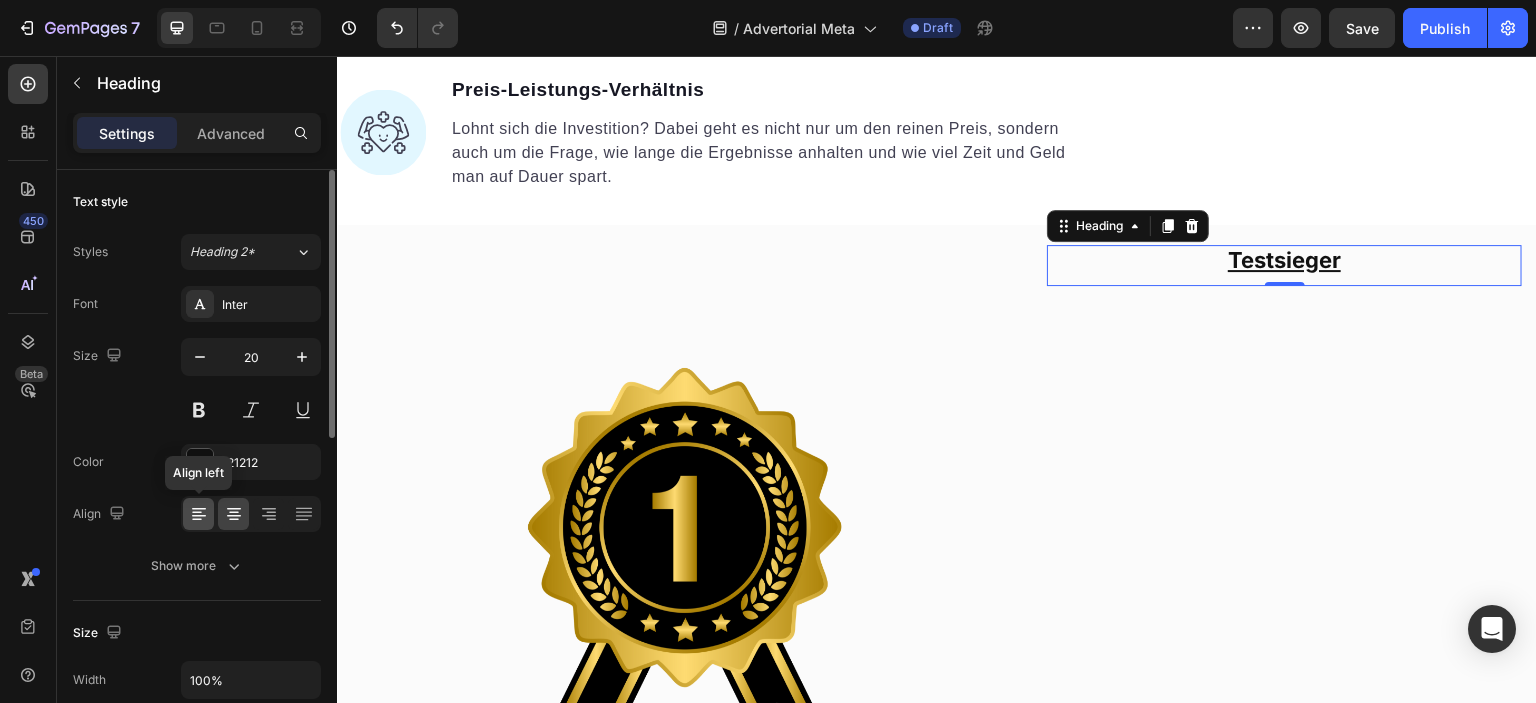 click 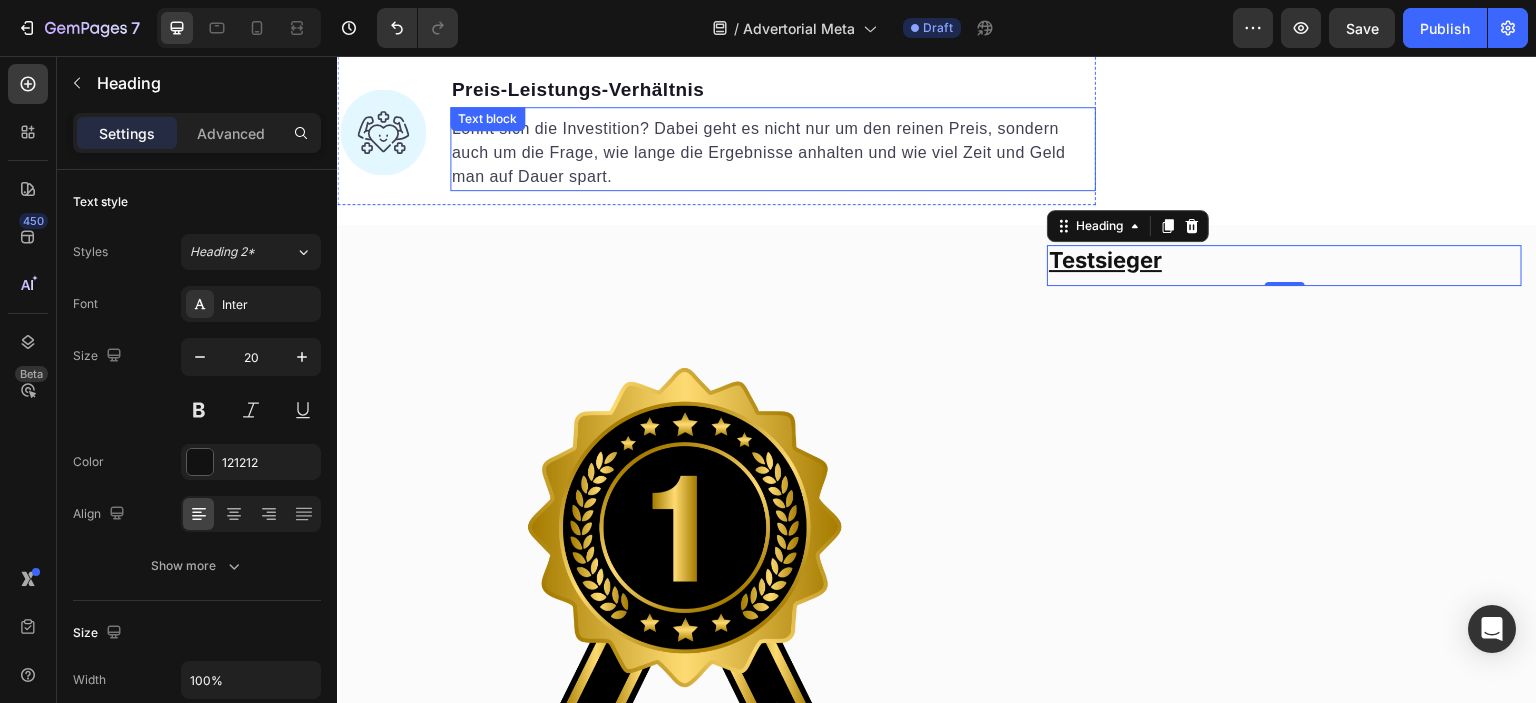click on "Lohnt sich die Investition? Dabei geht es nicht nur um den reinen Preis, sondern auch um die Frage, wie lange die Ergebnisse anhalten und wie viel Zeit und Geld man auf Dauer spart." at bounding box center (773, 153) 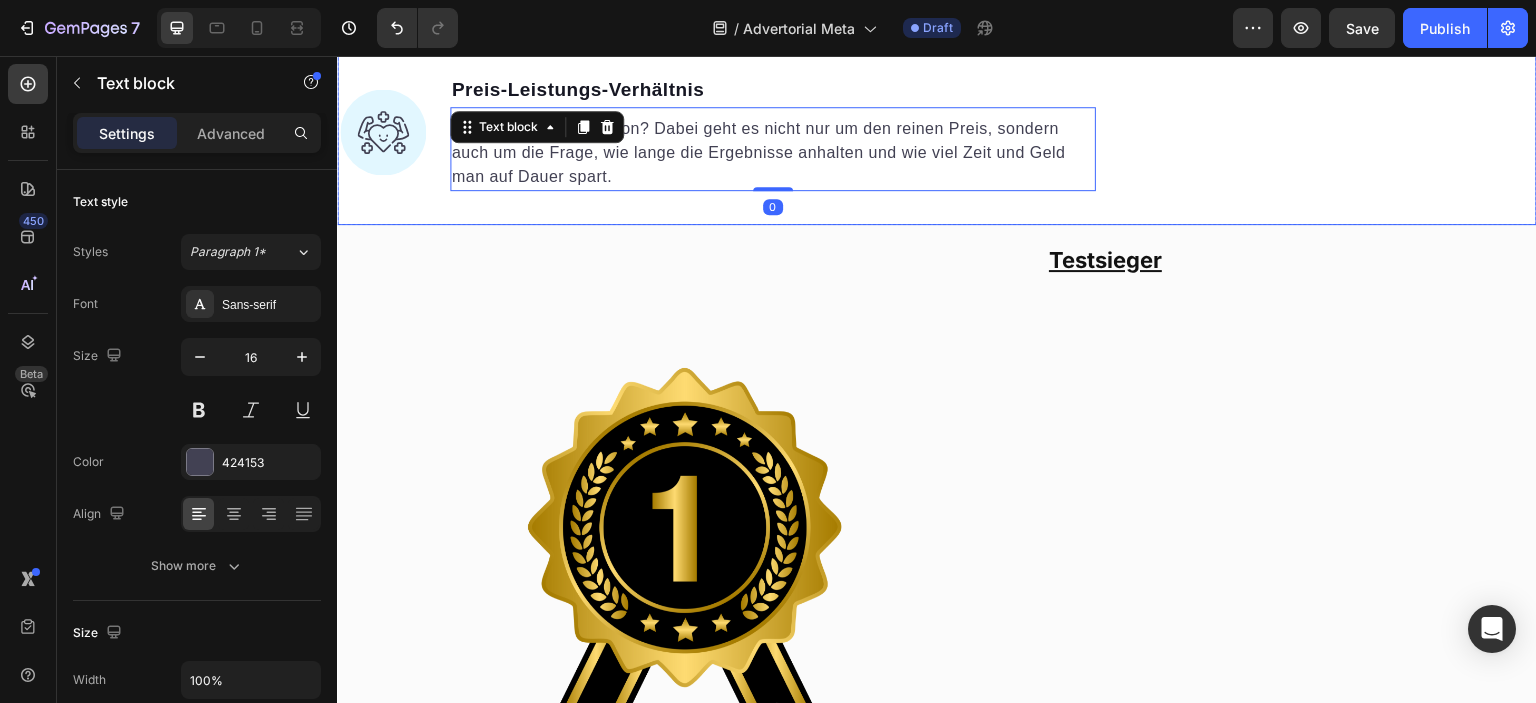 click on "Worauf es bei der Hornhautentfernung wirklich ankommt: Heading" at bounding box center (1347, -208) 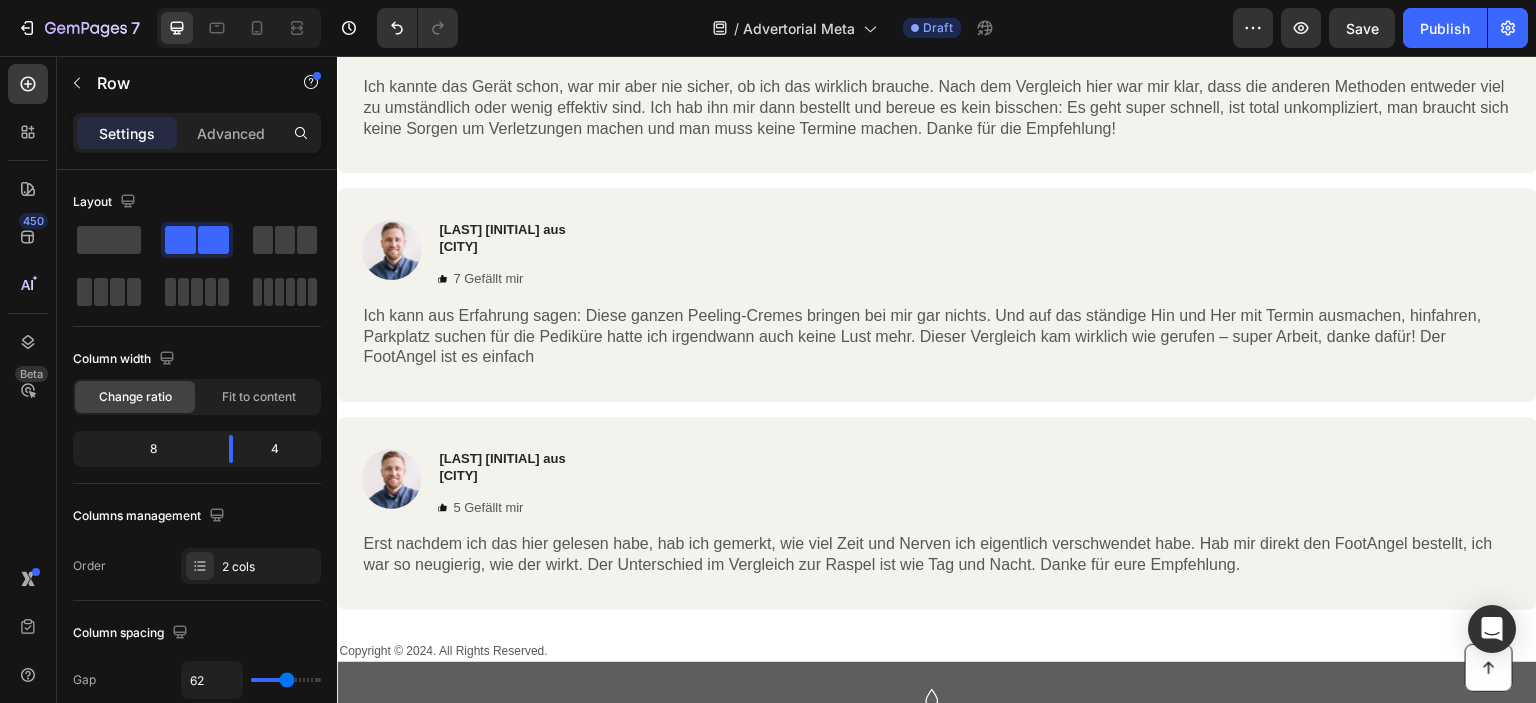 scroll, scrollTop: 15791, scrollLeft: 0, axis: vertical 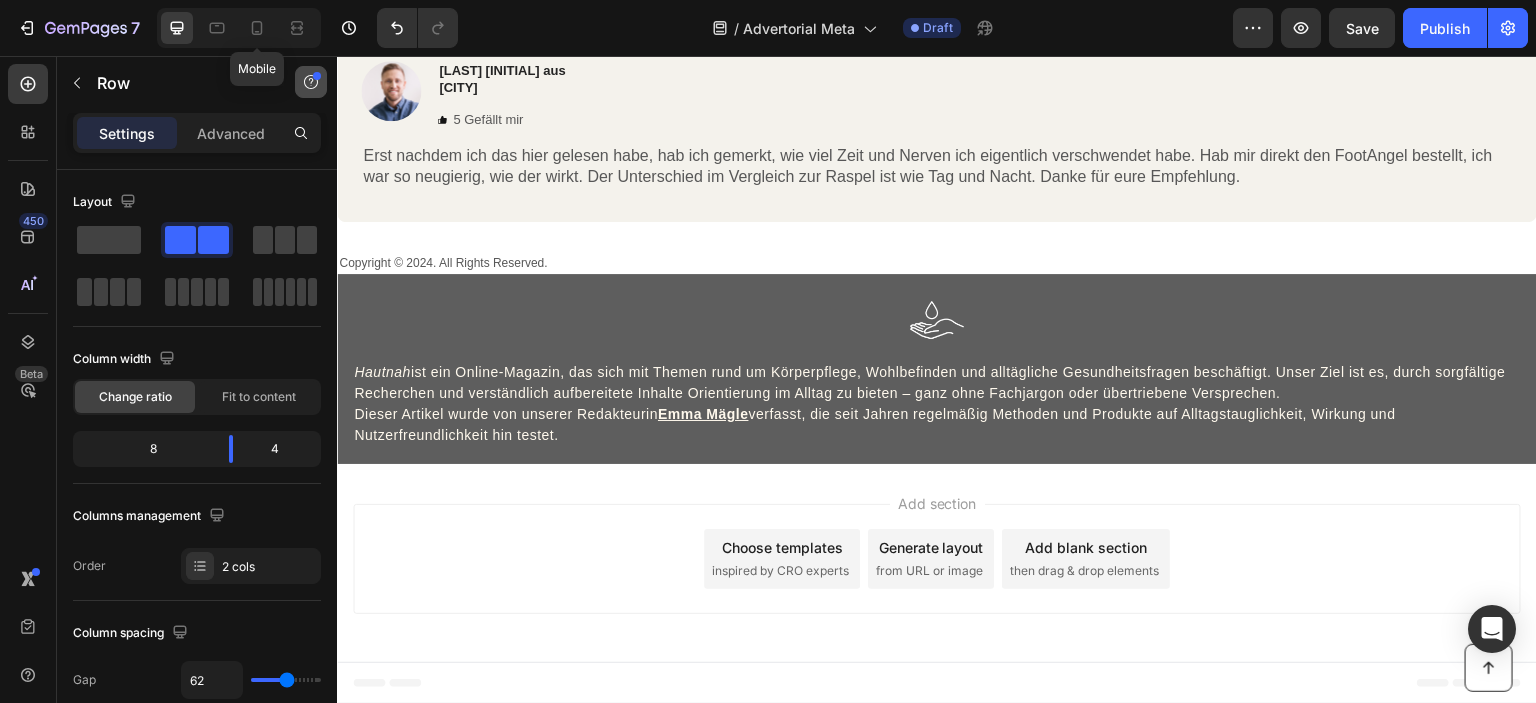 click 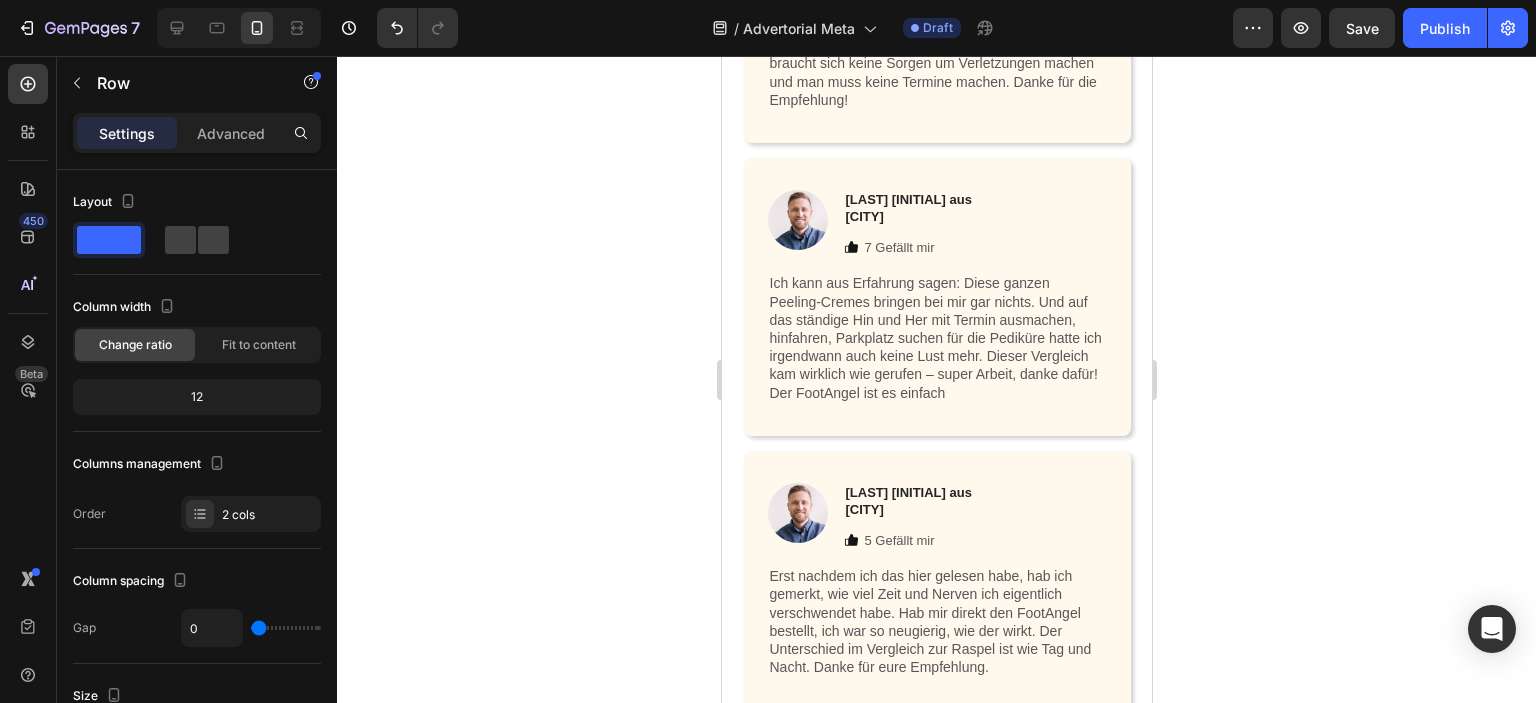 scroll, scrollTop: 13550, scrollLeft: 0, axis: vertical 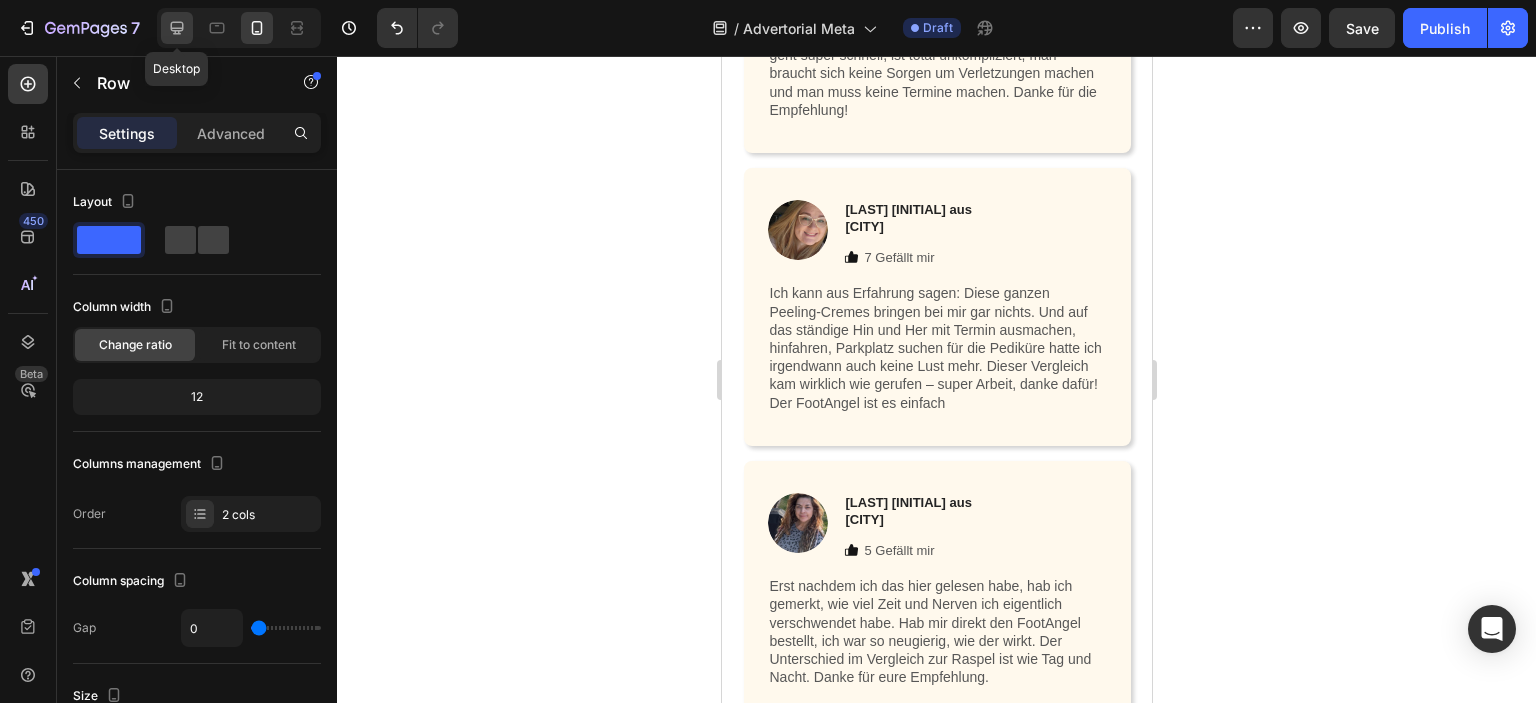 click 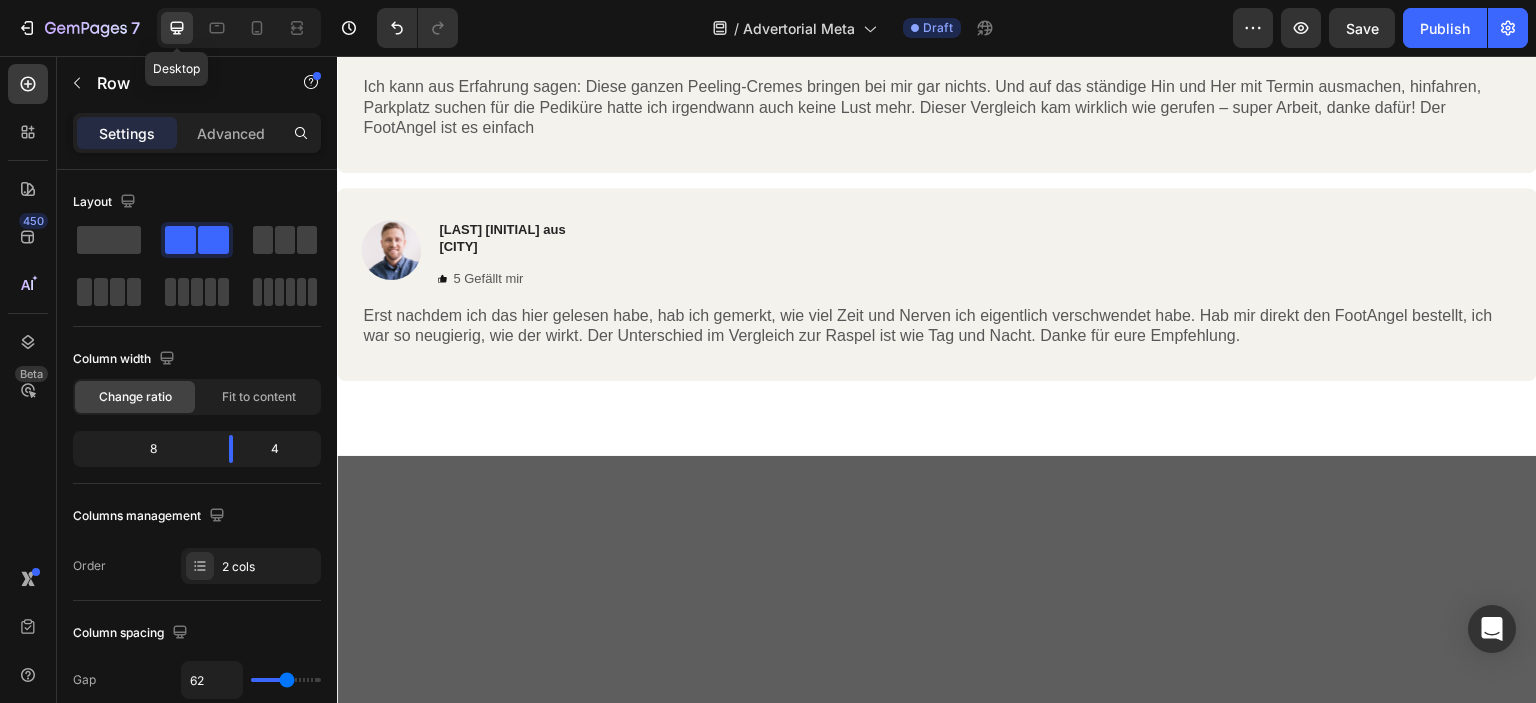 scroll, scrollTop: 13492, scrollLeft: 0, axis: vertical 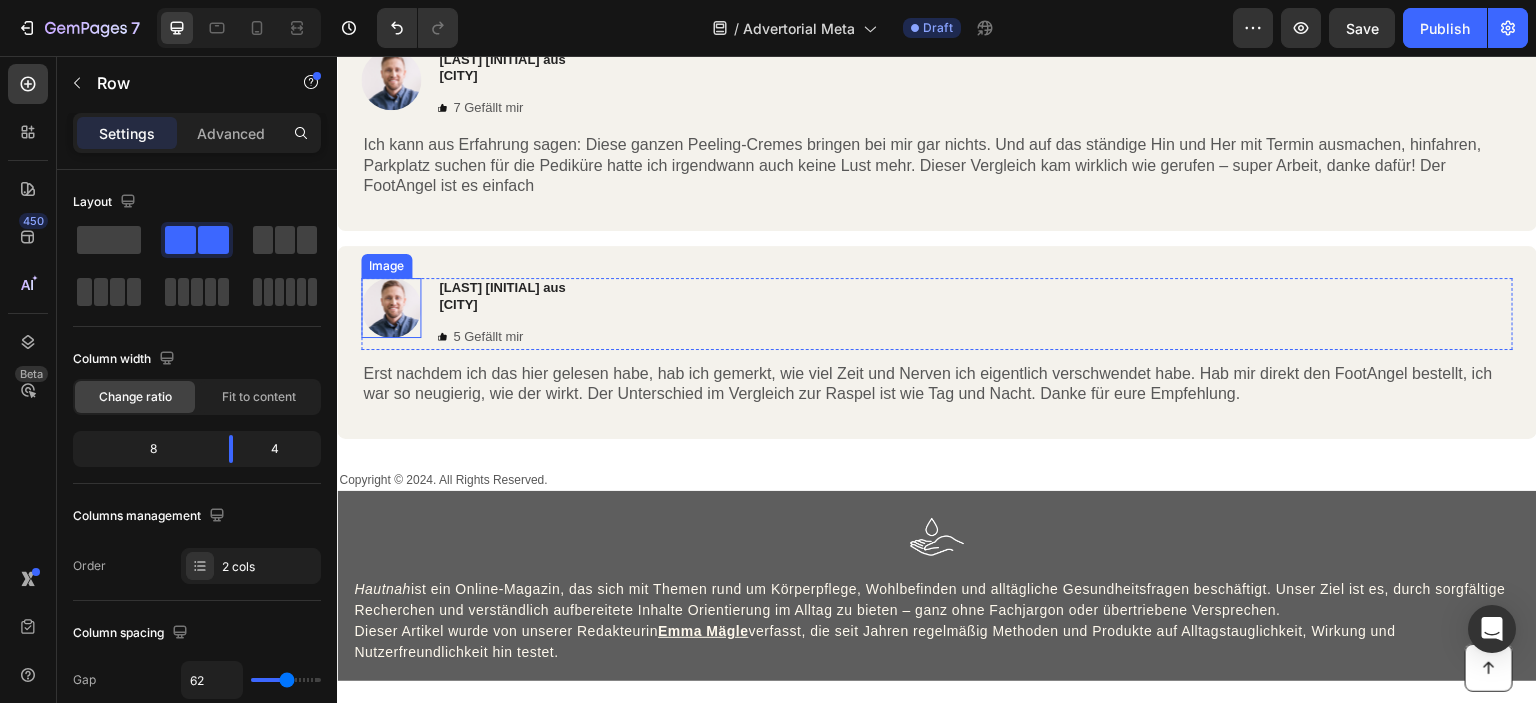 click at bounding box center [391, 308] 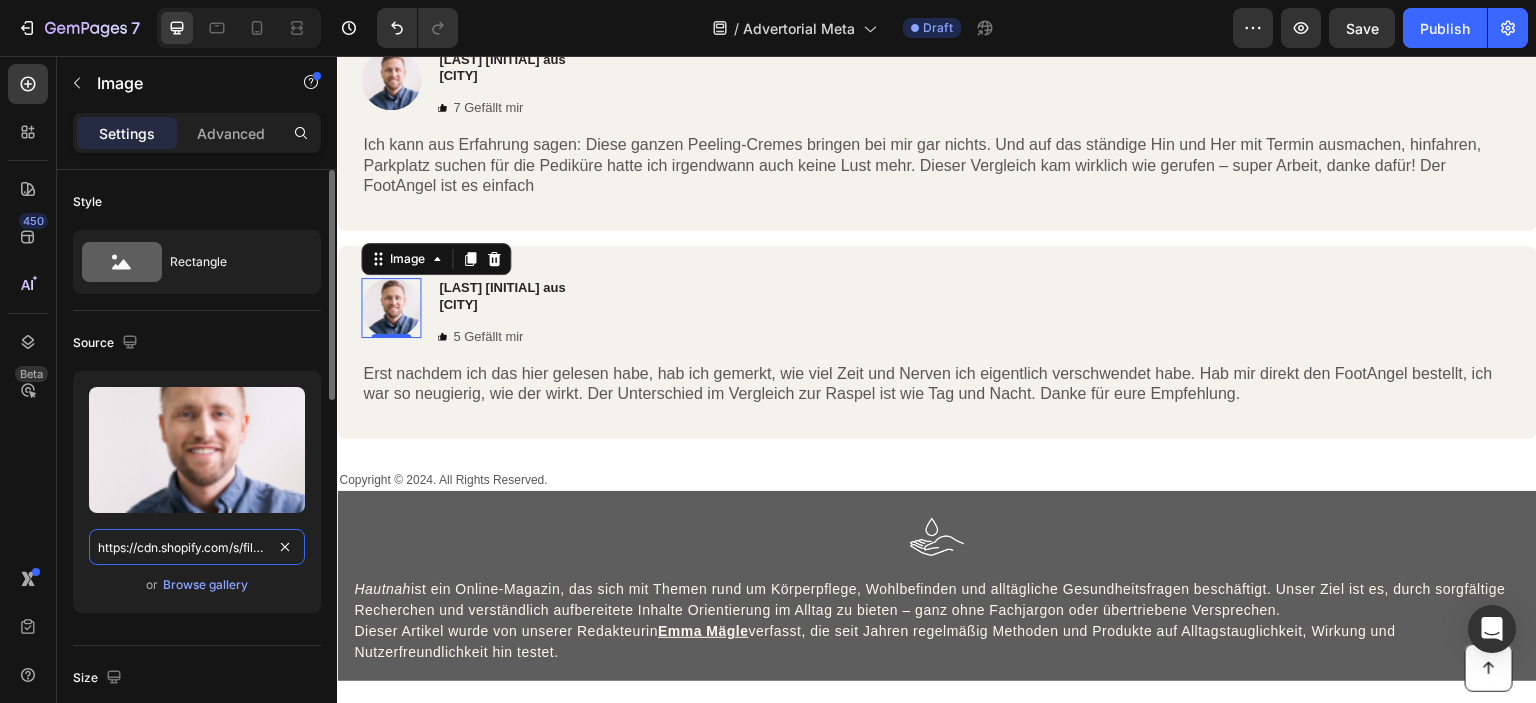 click on "https://cdn.shopify.com/s/files/1/2005/9307/files/gempages_432750572815254551-f132cfa5-ab01-4656-bf4a-f0e5a90a2fb3.png?v=1715673234" at bounding box center (197, 547) 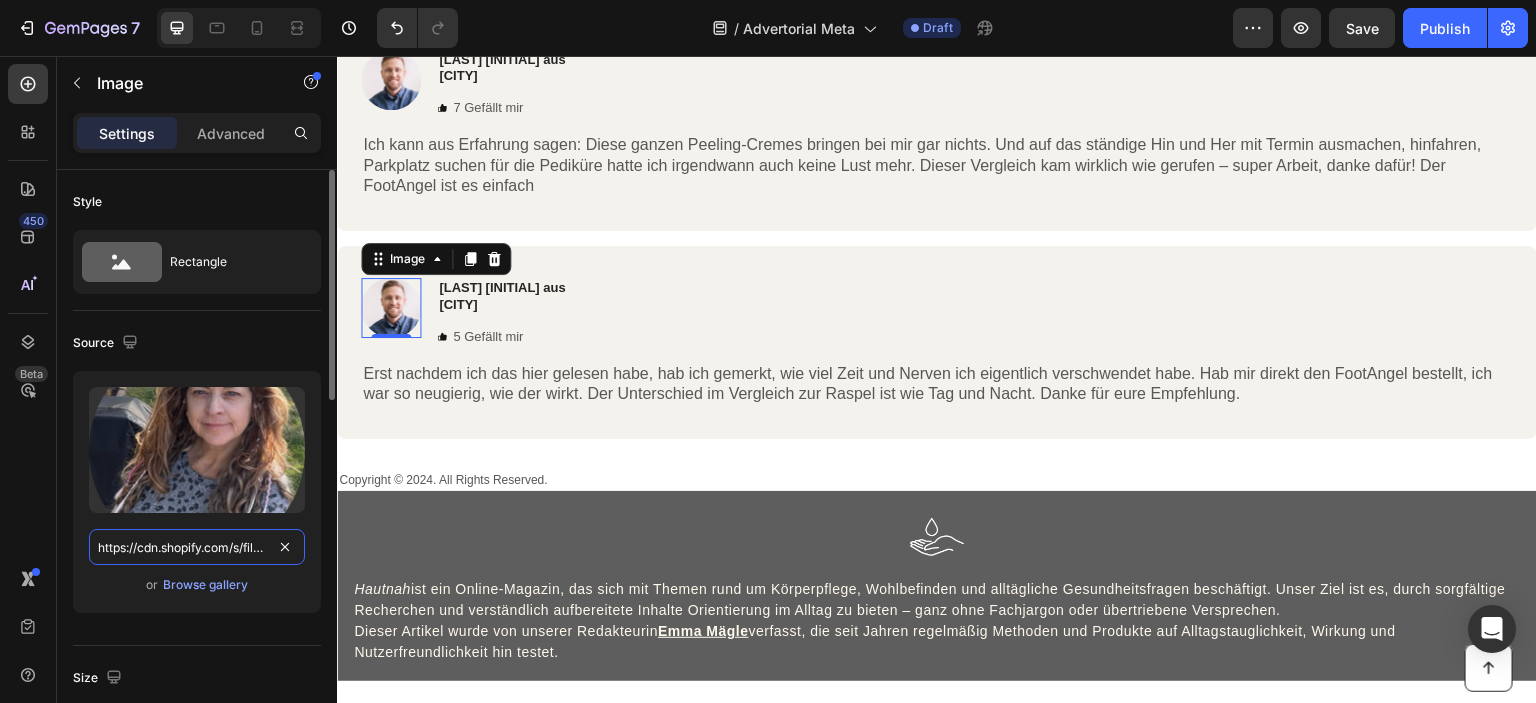 scroll, scrollTop: 0, scrollLeft: 696, axis: horizontal 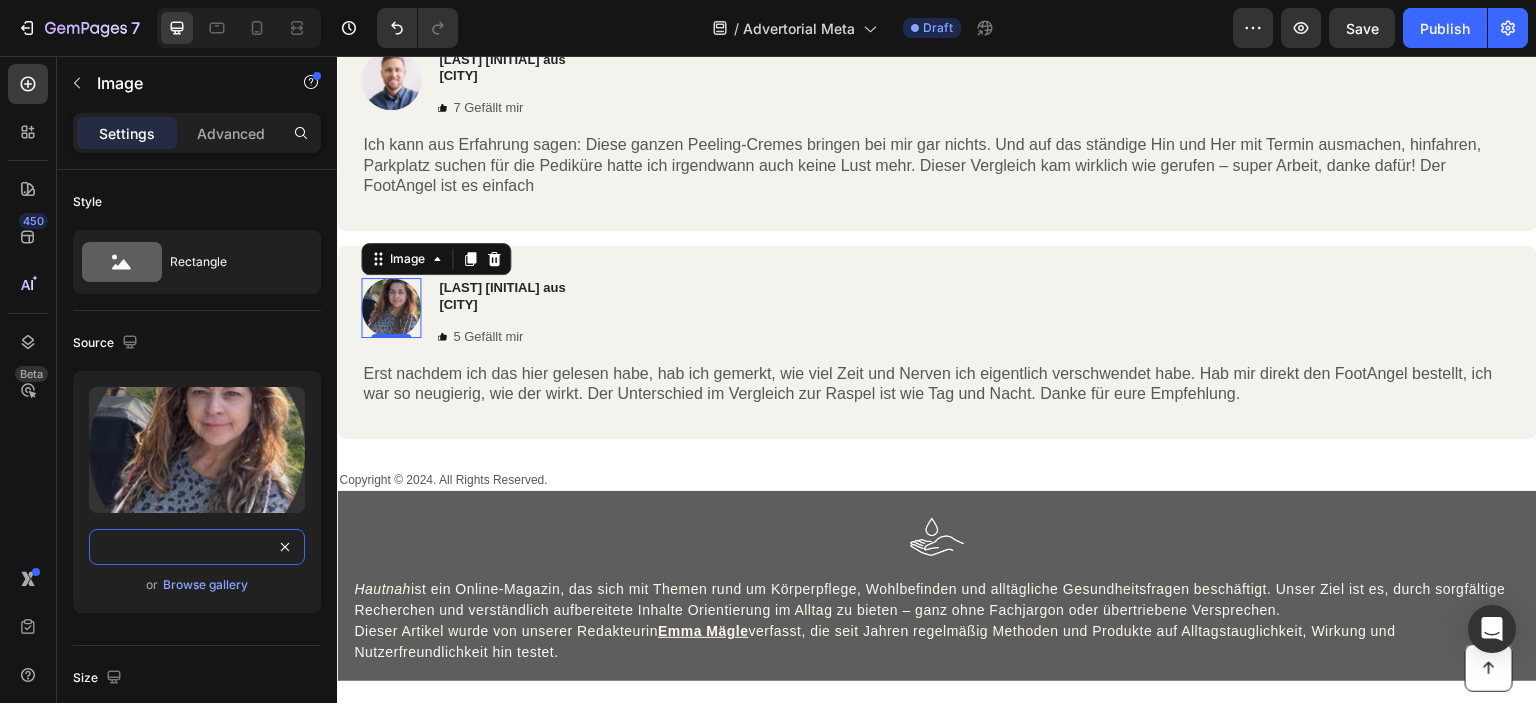 type on "https://cdn.shopify.com/s/files/1/[NUMBER]/[NUMBER]/[NUMBER]/files/gempages_[NUMBER]-[STRING].png?v=[NUMBER]" 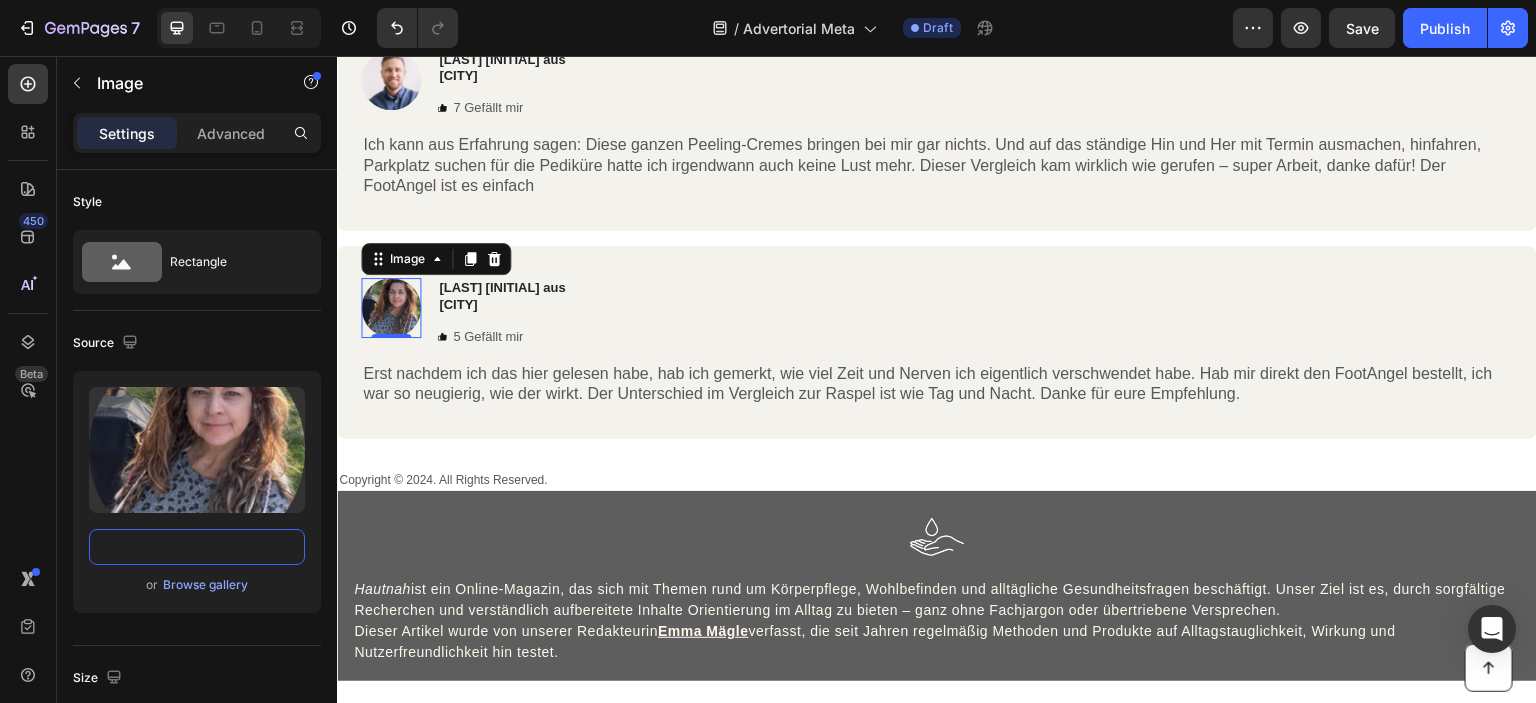 scroll, scrollTop: 0, scrollLeft: 0, axis: both 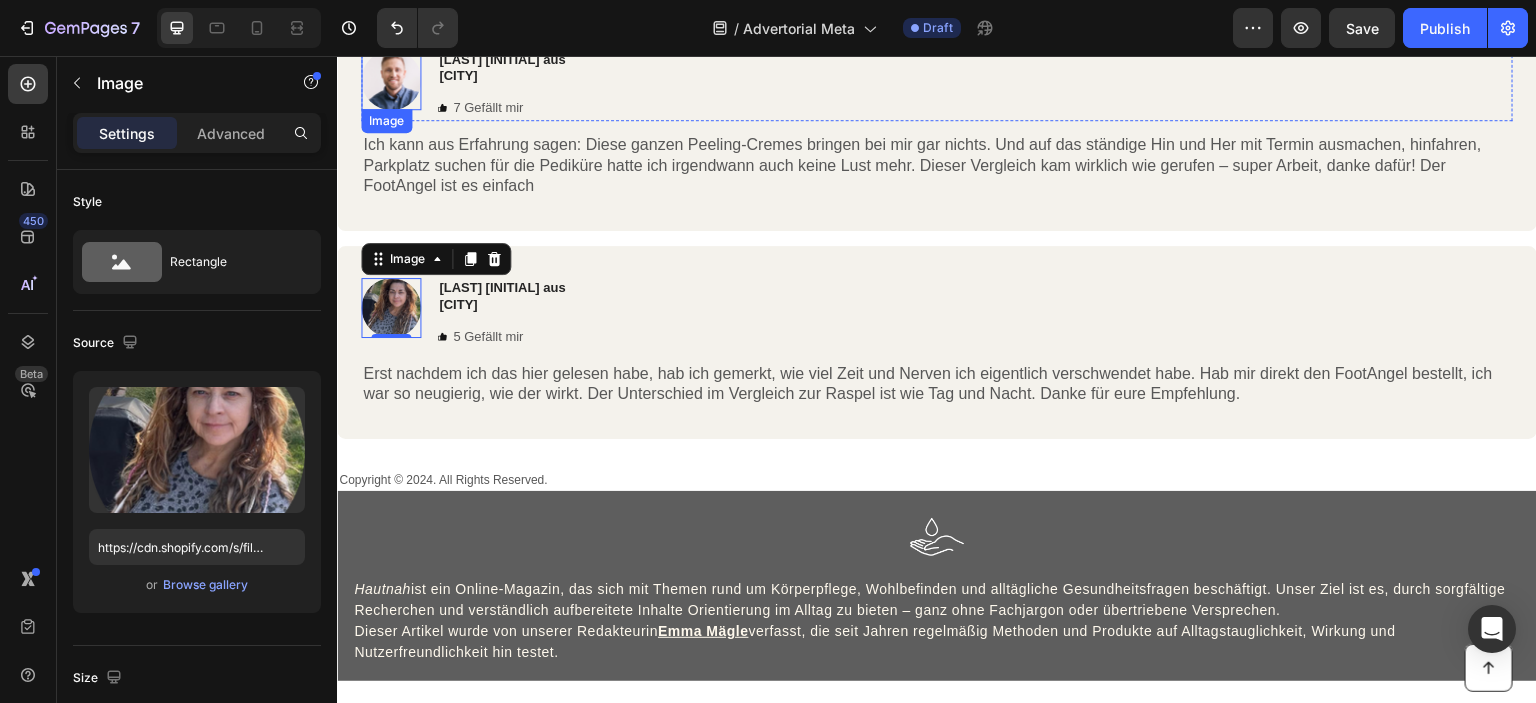 click at bounding box center (391, 80) 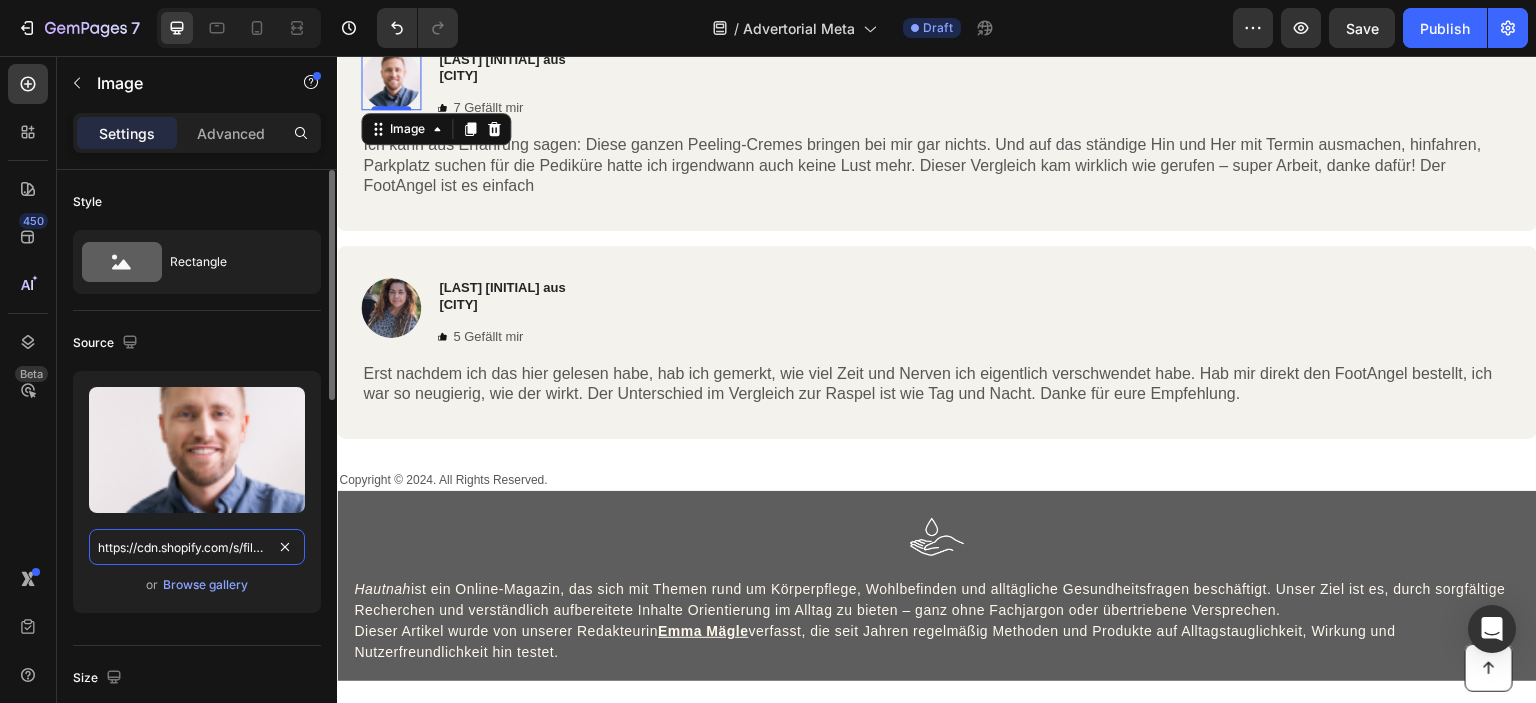 click on "https://cdn.shopify.com/s/files/1/2005/9307/files/gempages_432750572815254551-f132cfa5-ab01-4656-bf4a-f0e5a90a2fb3.png?v=1715673234" at bounding box center (197, 547) 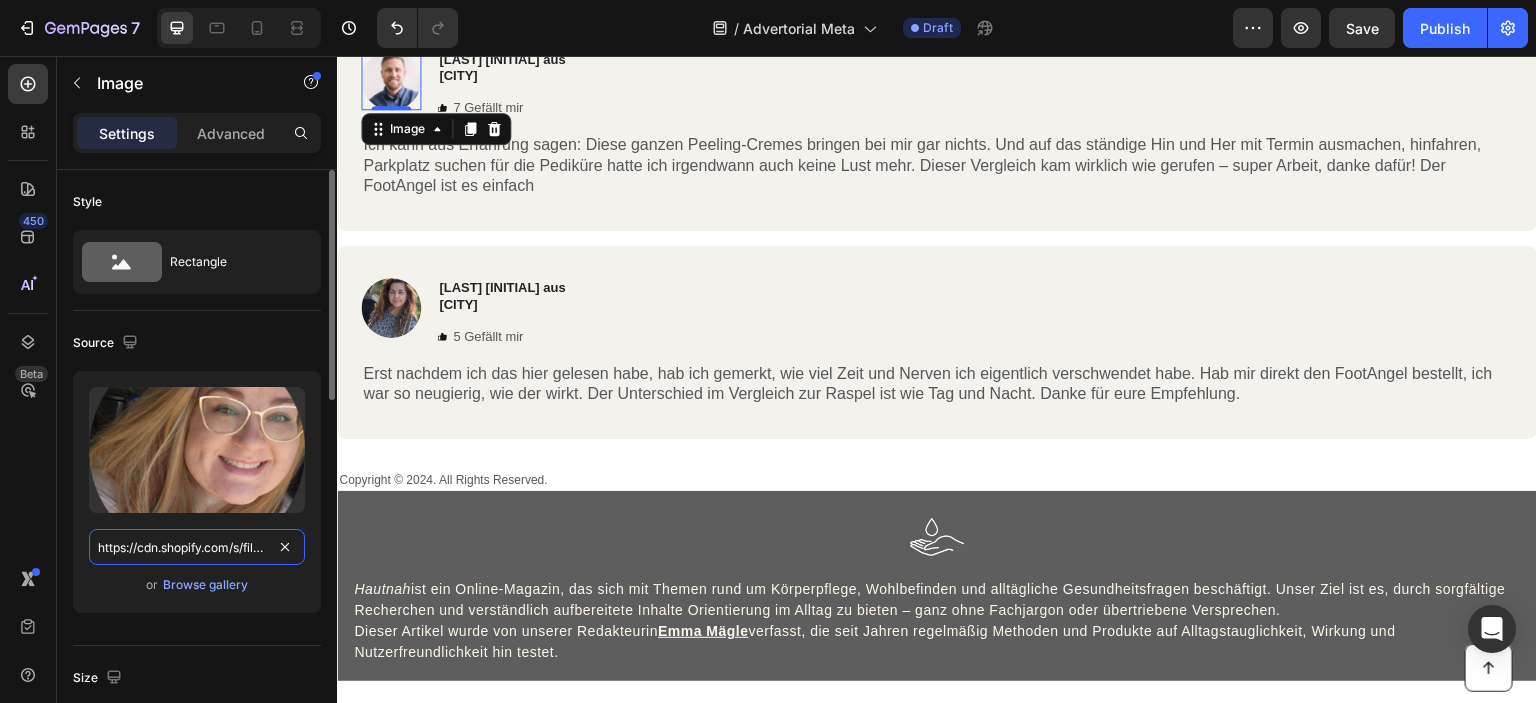 scroll, scrollTop: 0, scrollLeft: 703, axis: horizontal 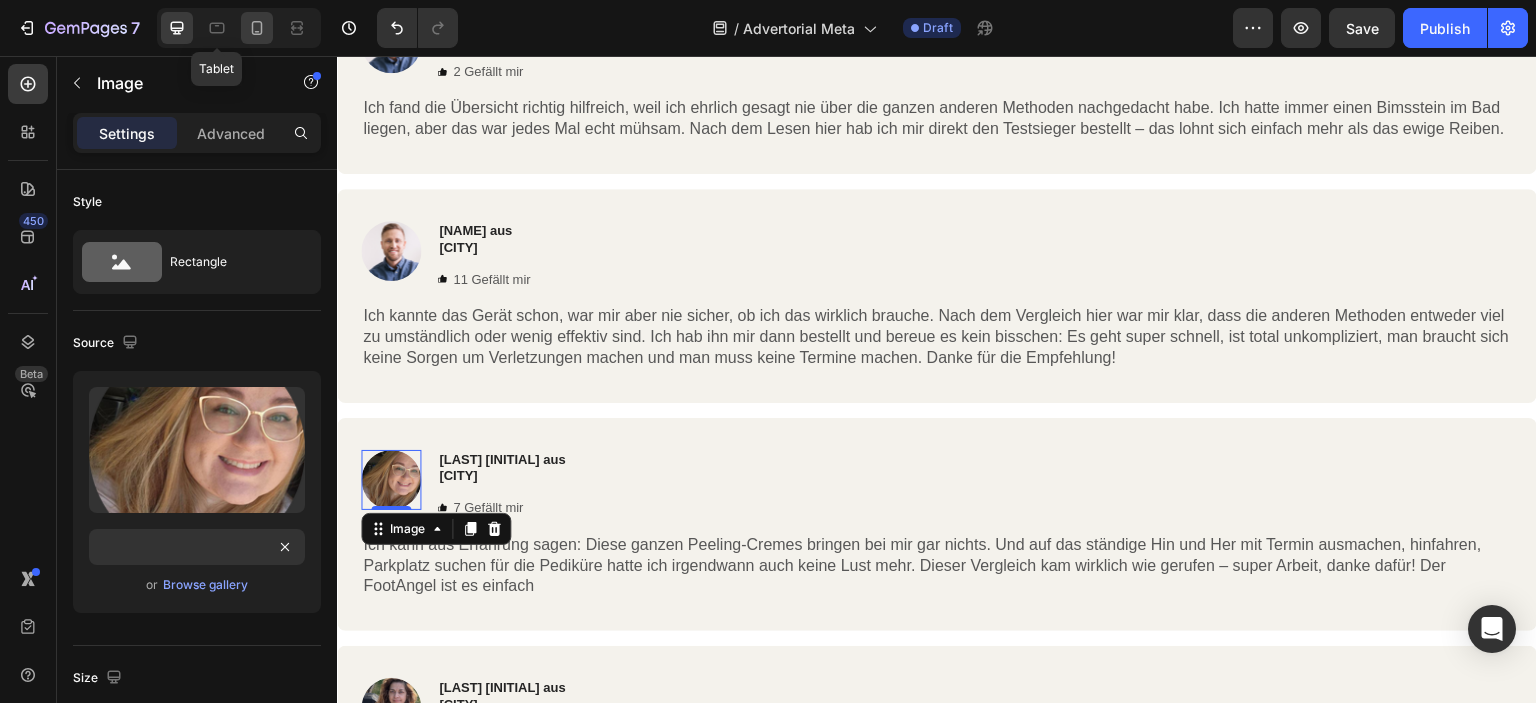 click 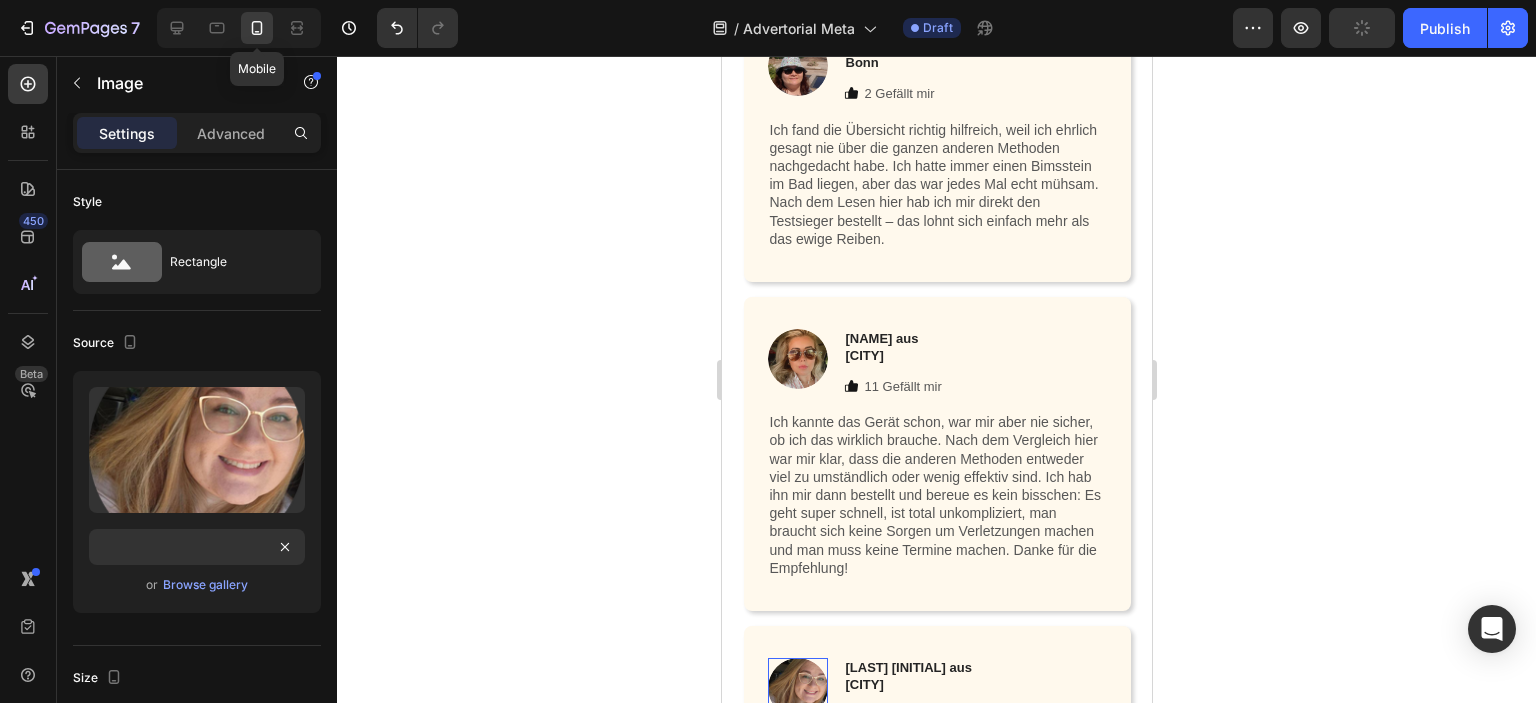 scroll, scrollTop: 0, scrollLeft: 0, axis: both 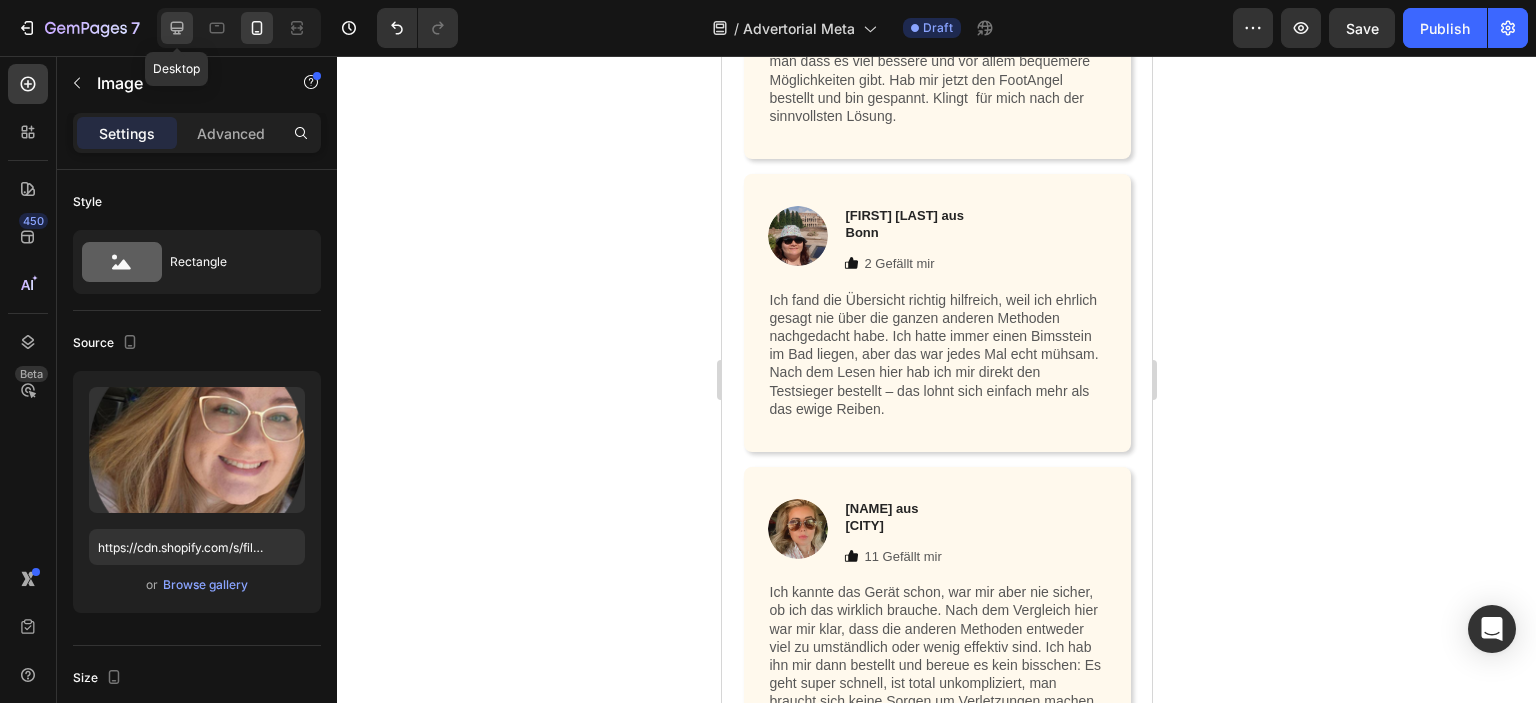 click 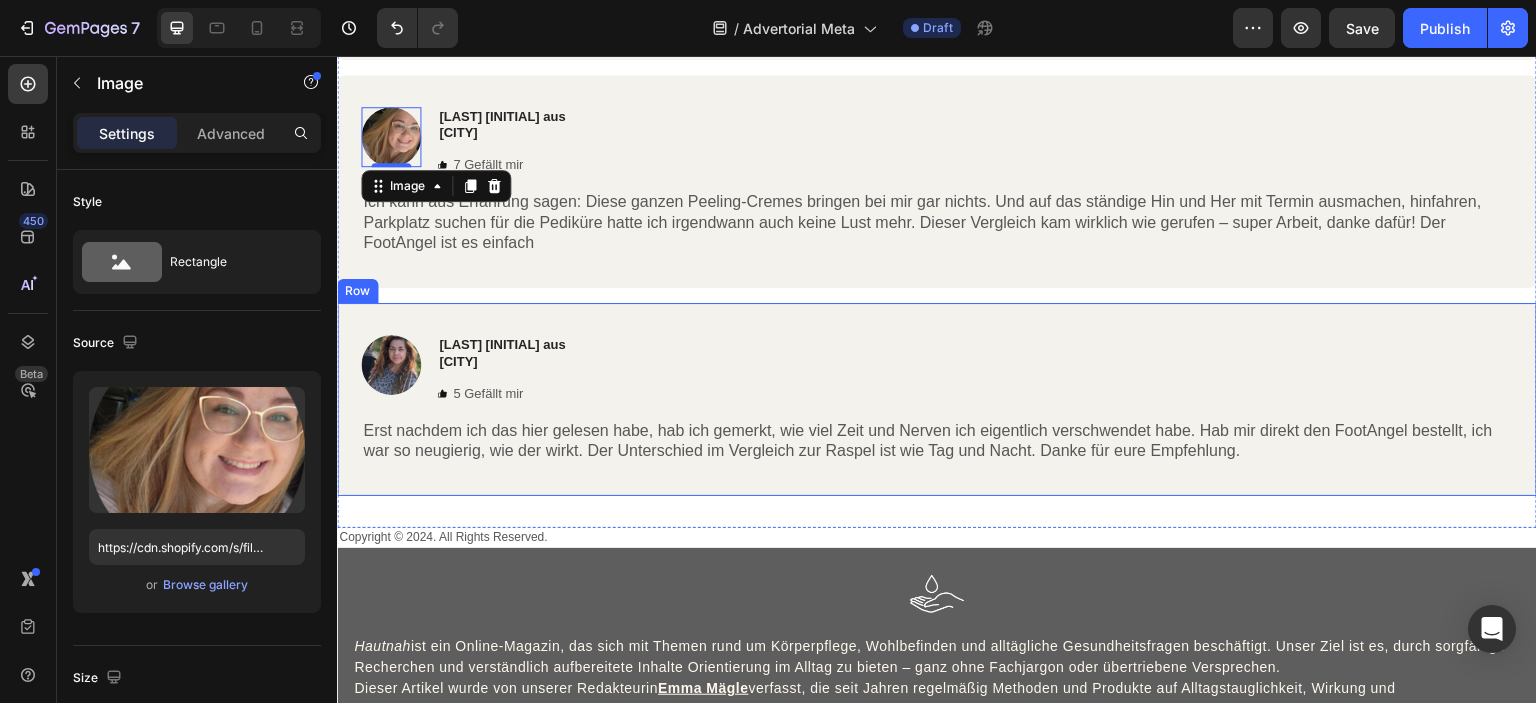 scroll, scrollTop: 13035, scrollLeft: 0, axis: vertical 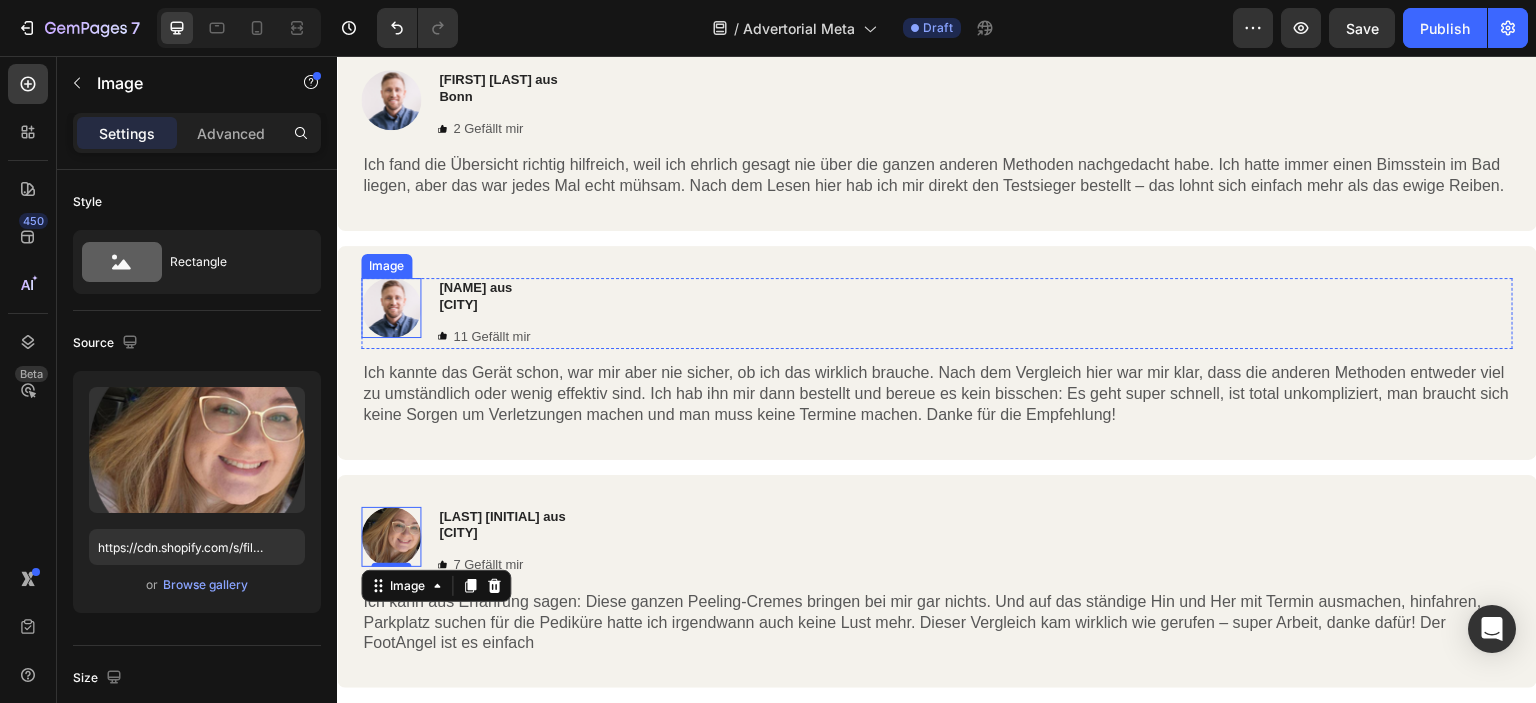 click at bounding box center (391, 308) 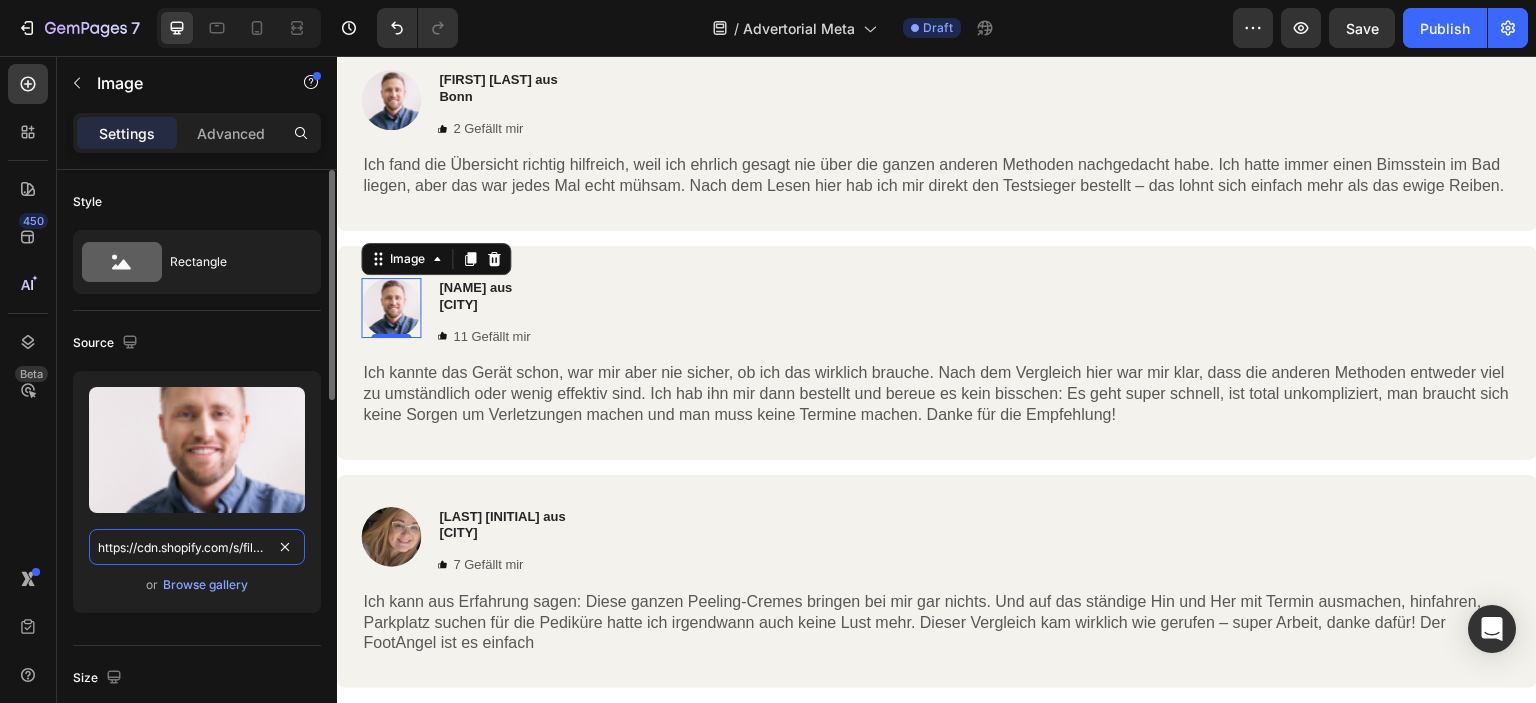 click on "https://cdn.shopify.com/s/files/1/2005/9307/files/gempages_432750572815254551-f132cfa5-ab01-4656-bf4a-f0e5a90a2fb3.png?v=1715673234" at bounding box center (197, 547) 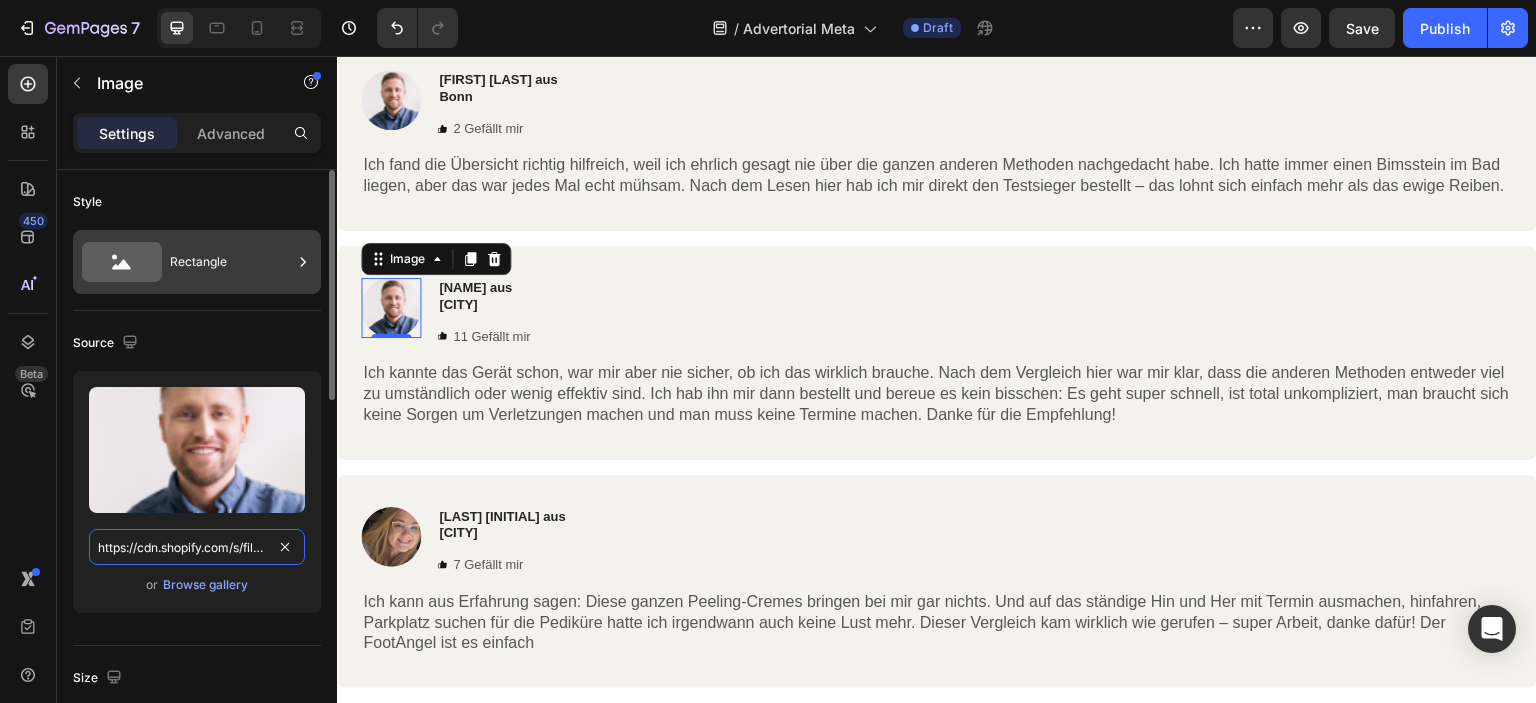 scroll, scrollTop: 0, scrollLeft: 702, axis: horizontal 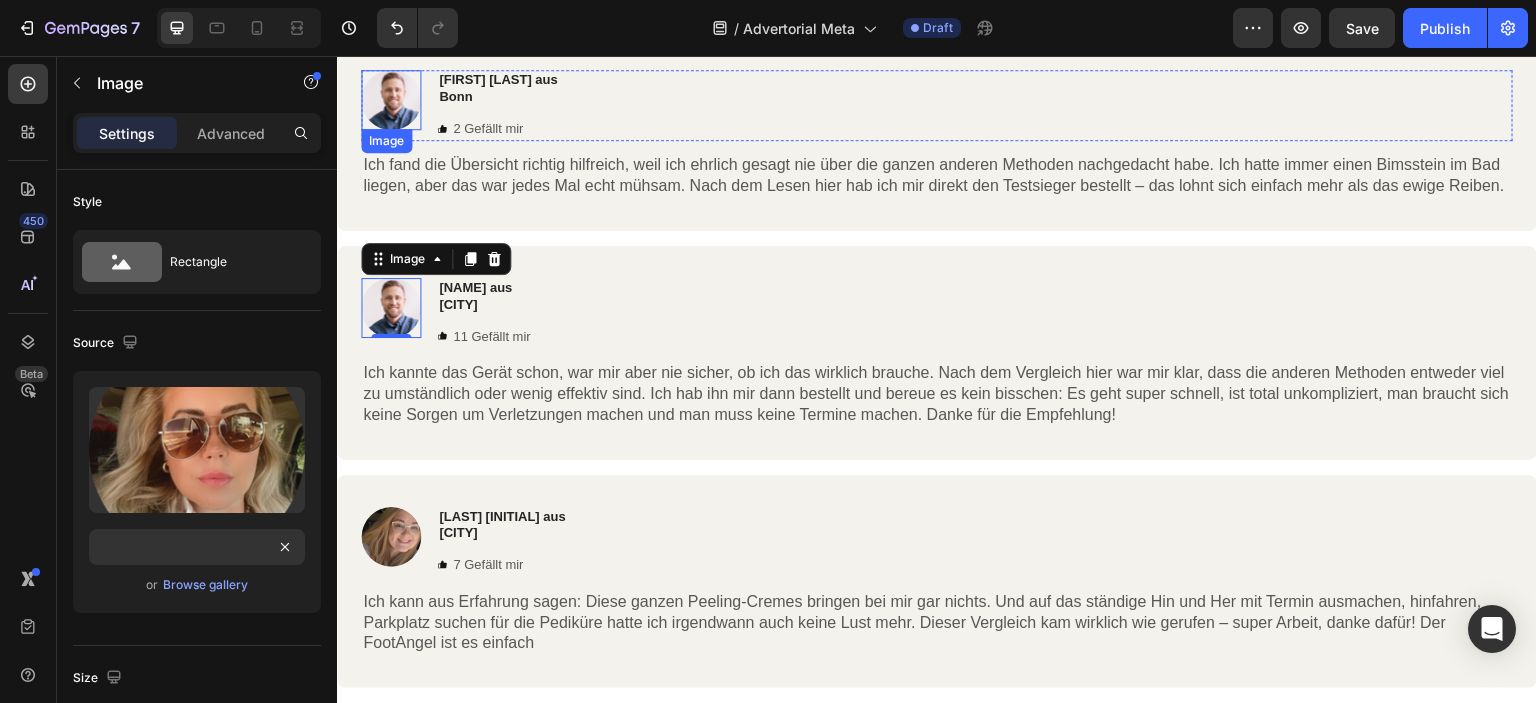 click at bounding box center (391, 100) 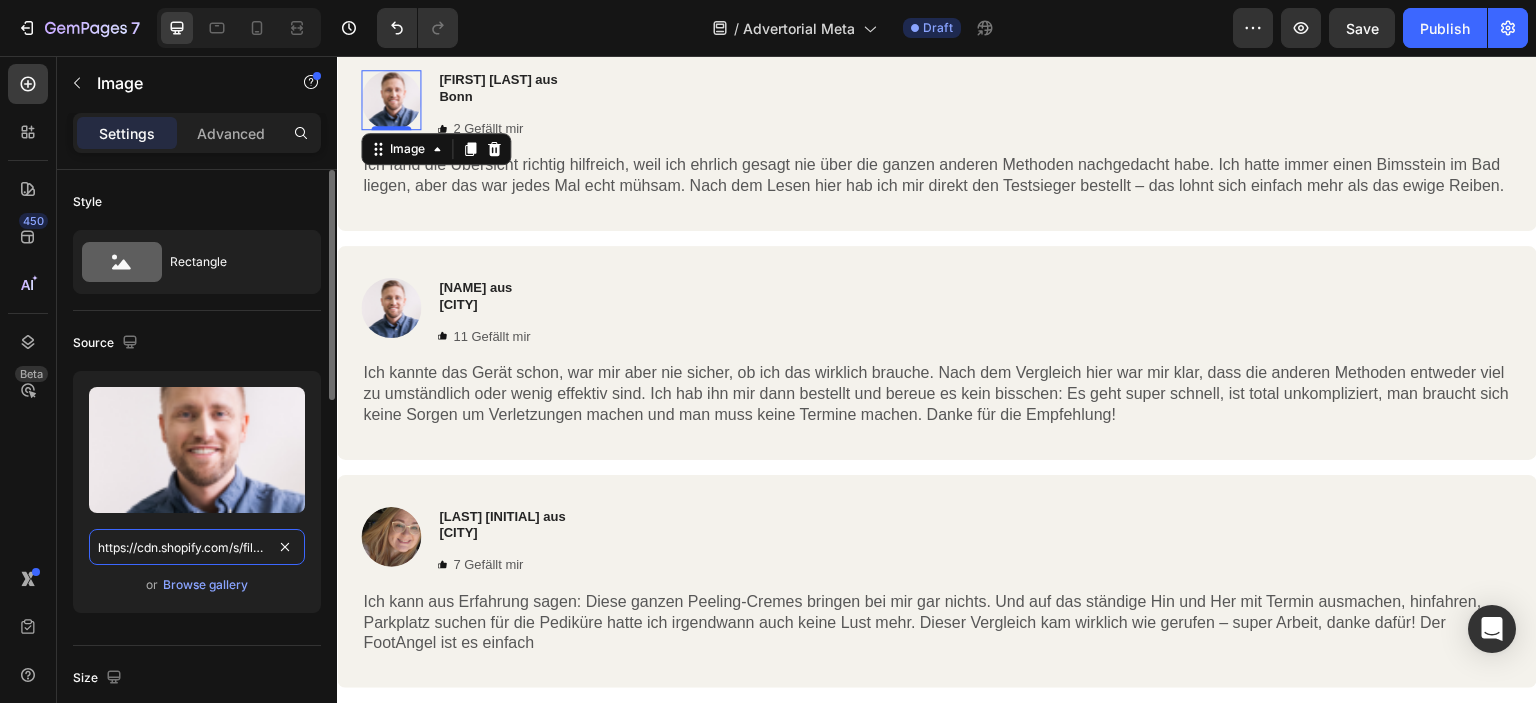 click on "https://cdn.shopify.com/s/files/1/2005/9307/files/gempages_432750572815254551-f132cfa5-ab01-4656-bf4a-f0e5a90a2fb3.png?v=1715673234" at bounding box center (197, 547) 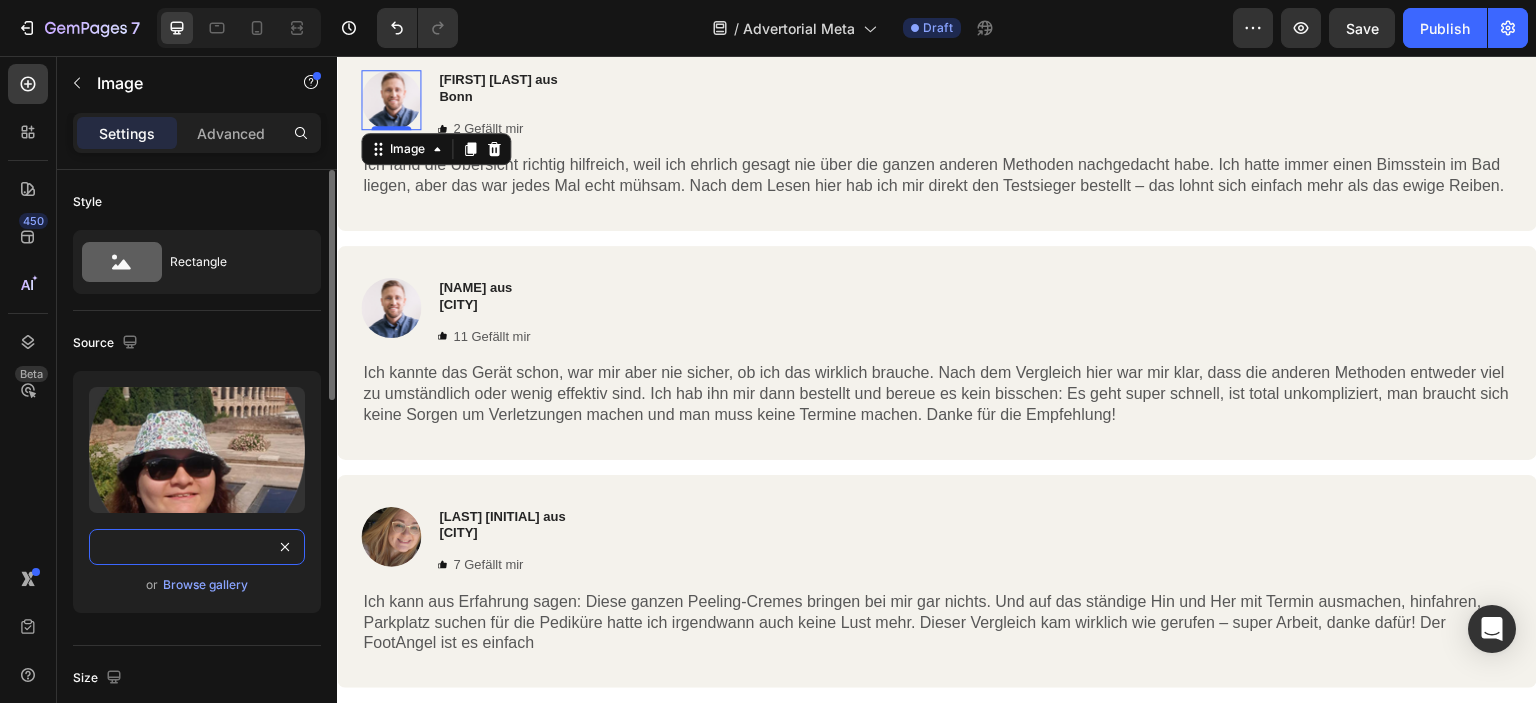 type on "https://cdn.shopify.com/s/files/1/0904/1638/2218/files/gempages_573593664215843747-114bdbeb-1f71-4567-9cd9-44d9444097da.png?v=1754016013" 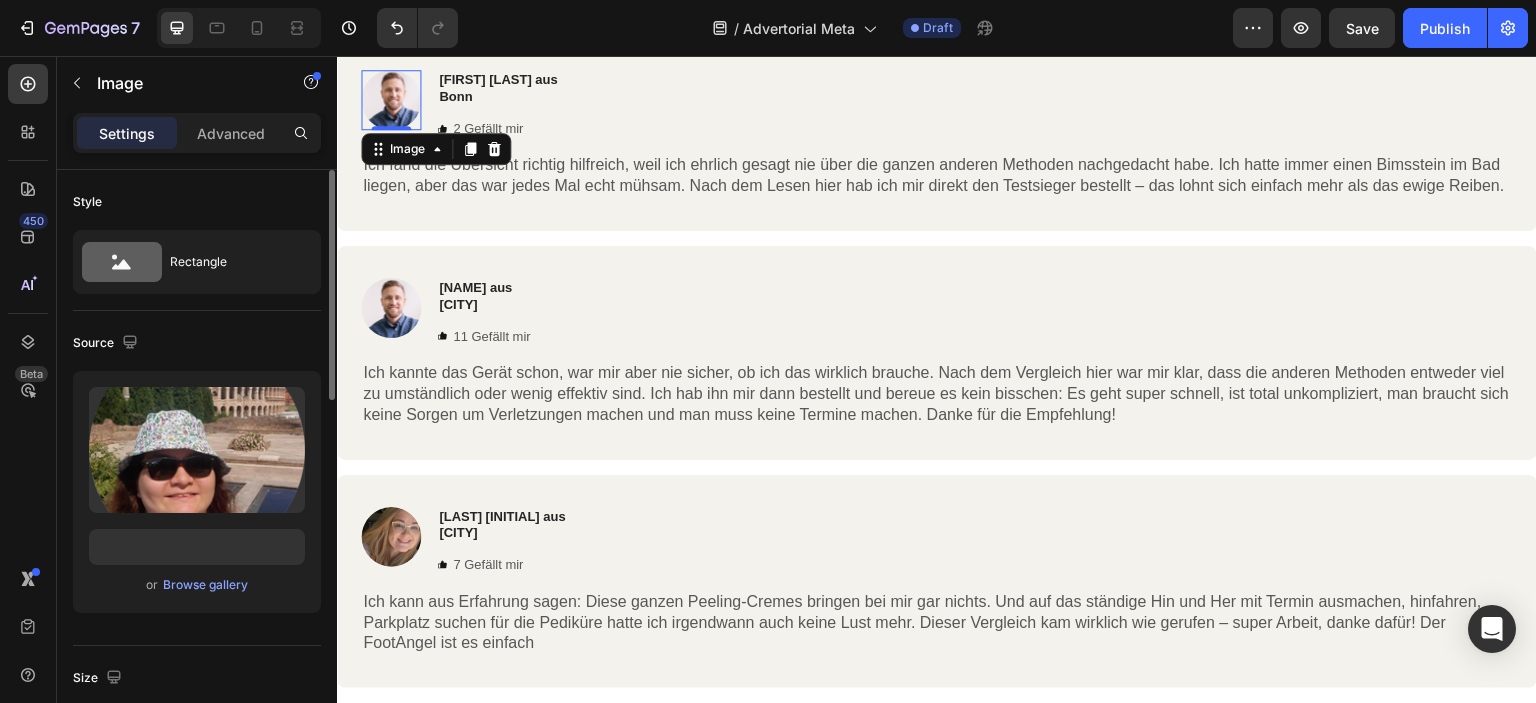 click on "Upload Image https://cdn.shopify.com/s/files/1/0904/1638/2218/files/gempages_573593664215843747-114bdbeb-1f71-4567-9cd9-44d9444097da.png?v=1754016013 or  Browse gallery" 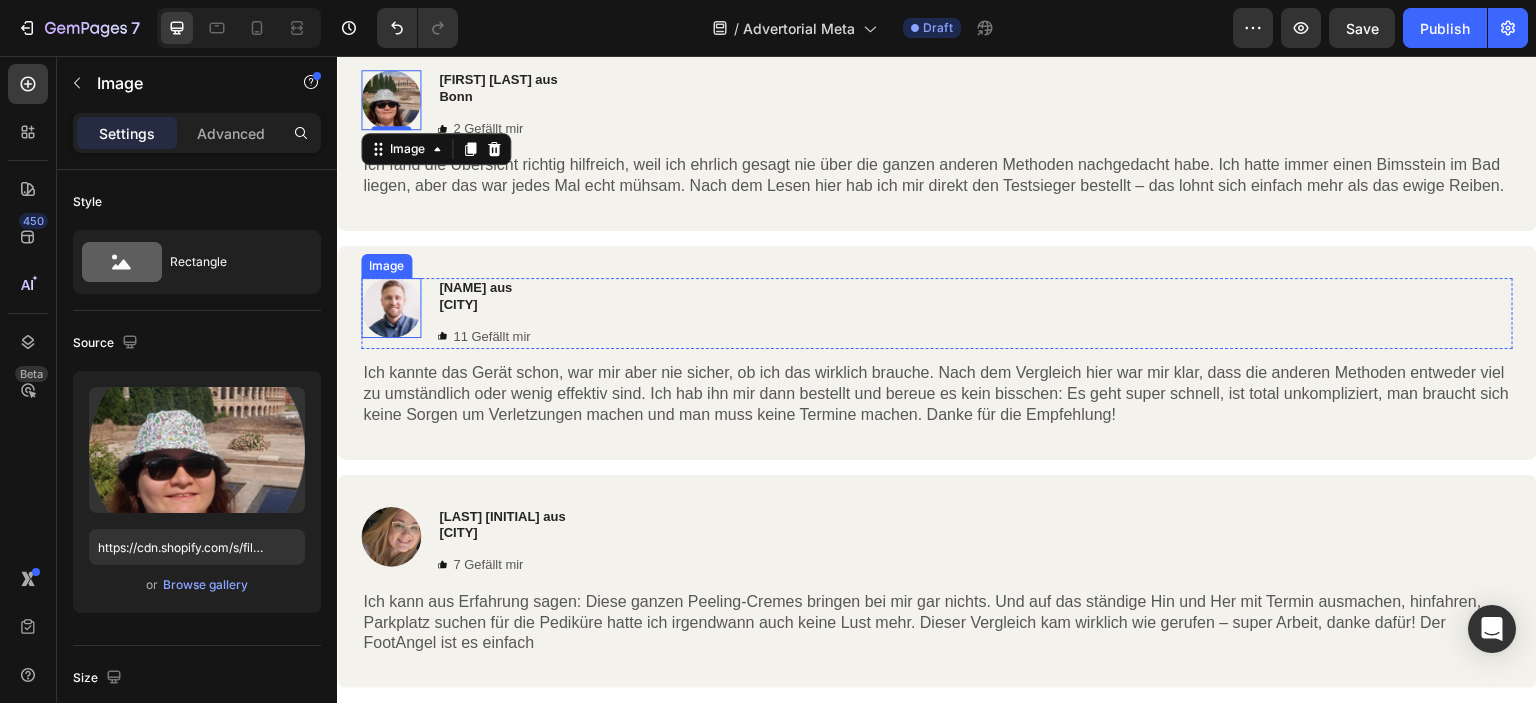 click at bounding box center [391, 308] 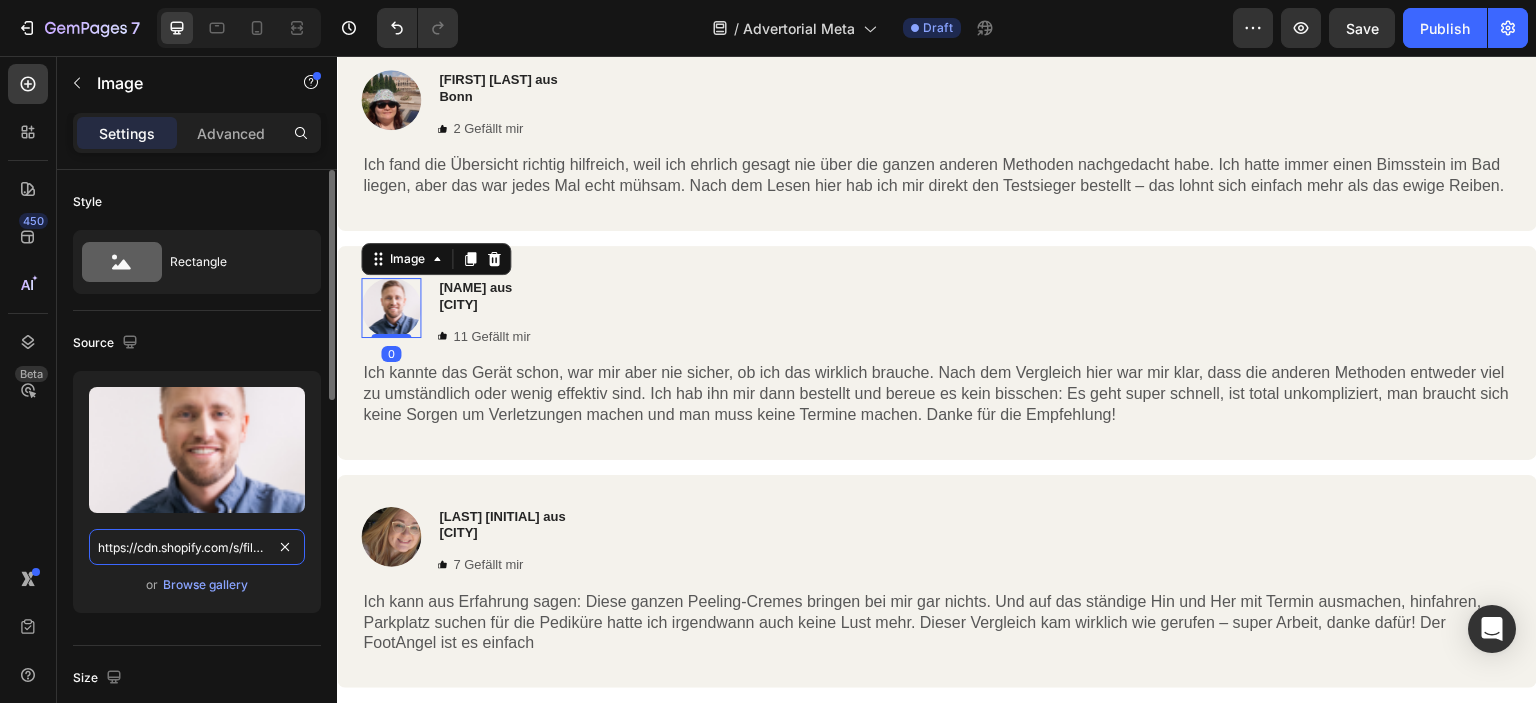 click on "https://cdn.shopify.com/s/files/1/2005/9307/files/gempages_432750572815254551-f132cfa5-ab01-4656-bf4a-f0e5a90a2fb3.png?v=1715673234" at bounding box center (197, 547) 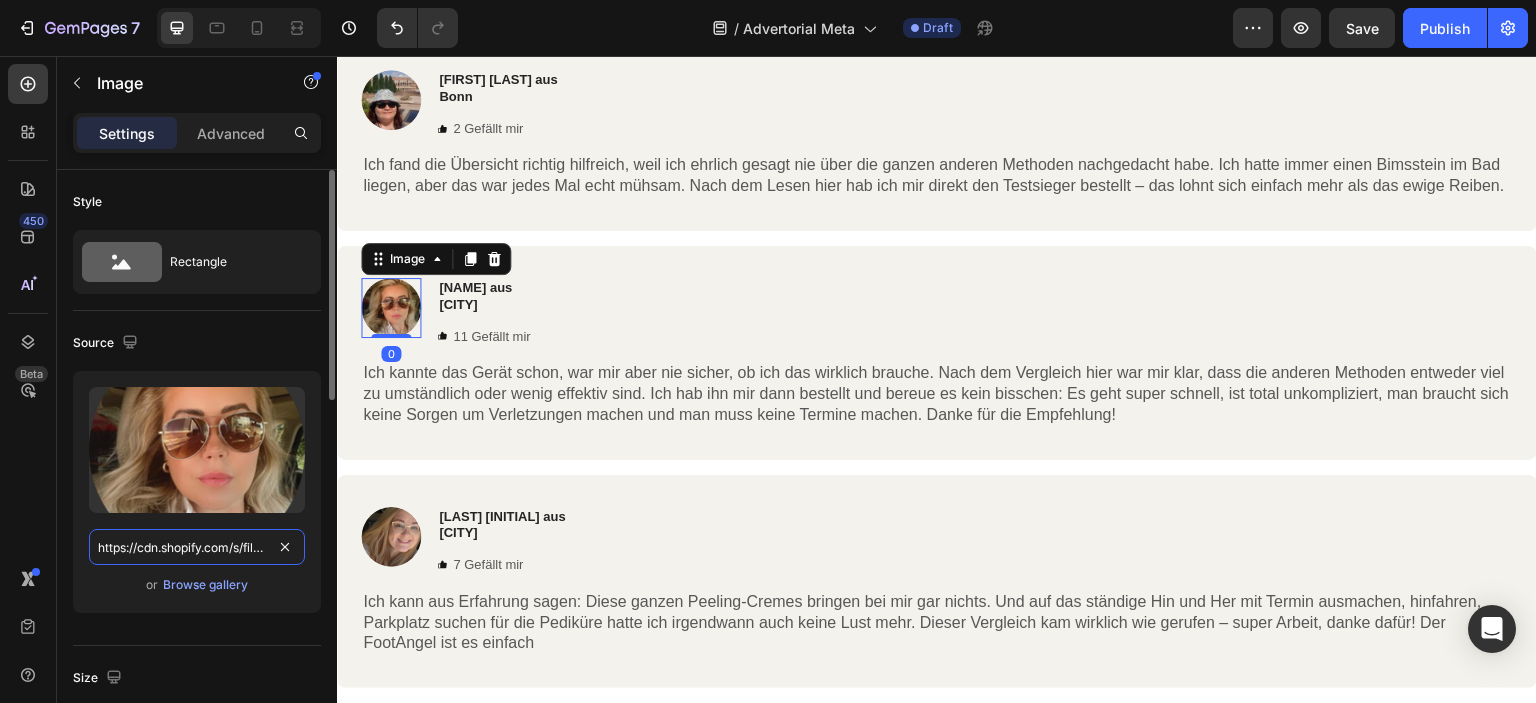 scroll, scrollTop: 0, scrollLeft: 702, axis: horizontal 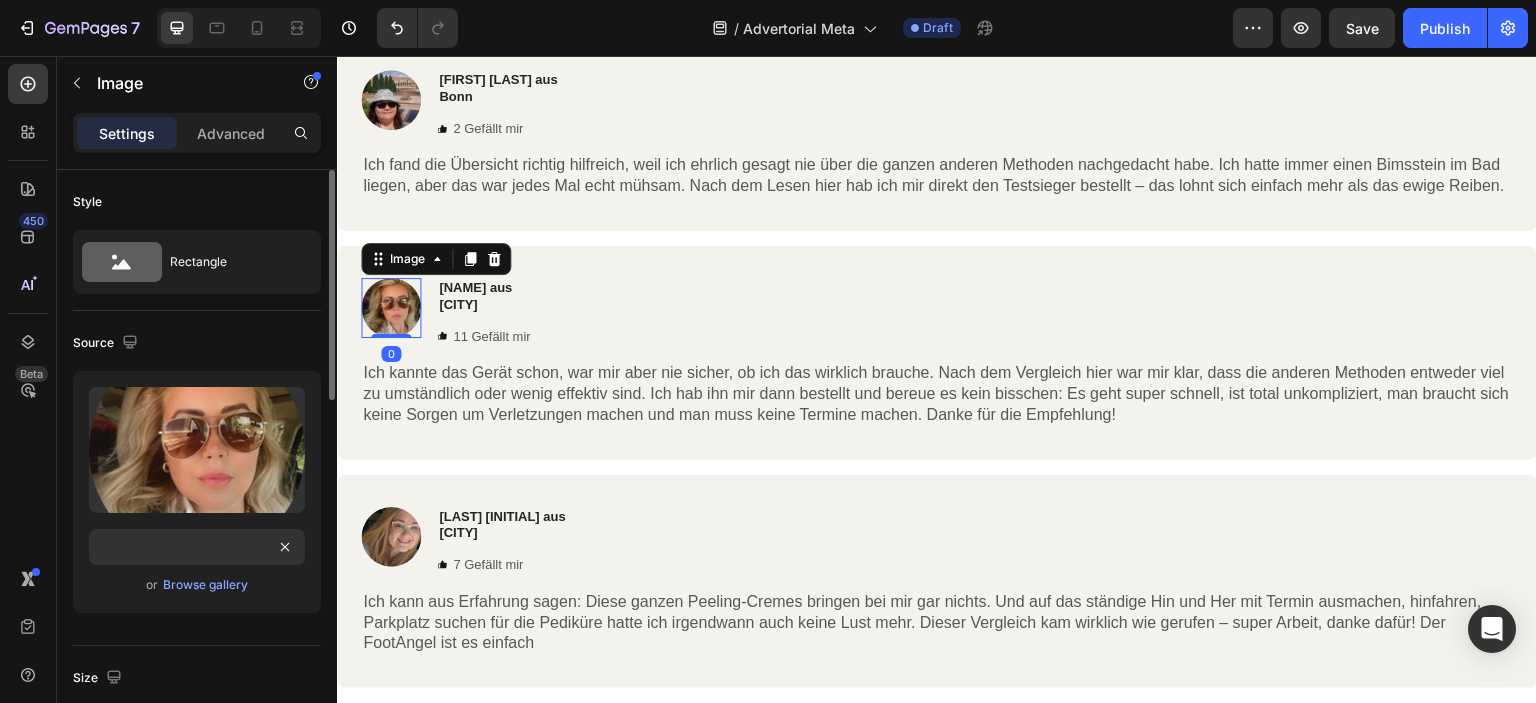 click on "Source Upload Image https://cdn.shopify.com/s/files/1/[NUMBER]/[NUMBER]/[NUMBER]/files/gempages_[NUMBER]-[STRING].png?v=[NUMBER] or  Browse gallery" 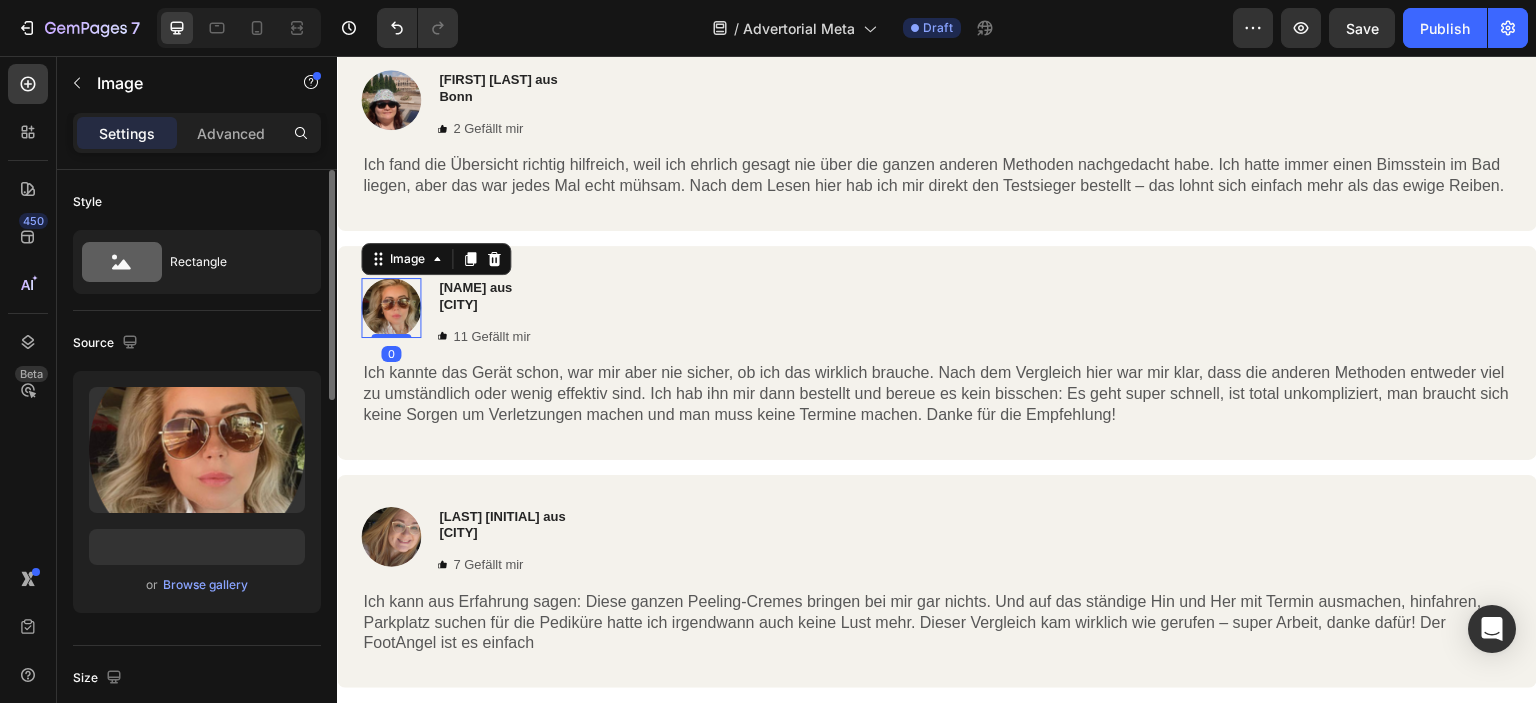 scroll, scrollTop: 0, scrollLeft: 0, axis: both 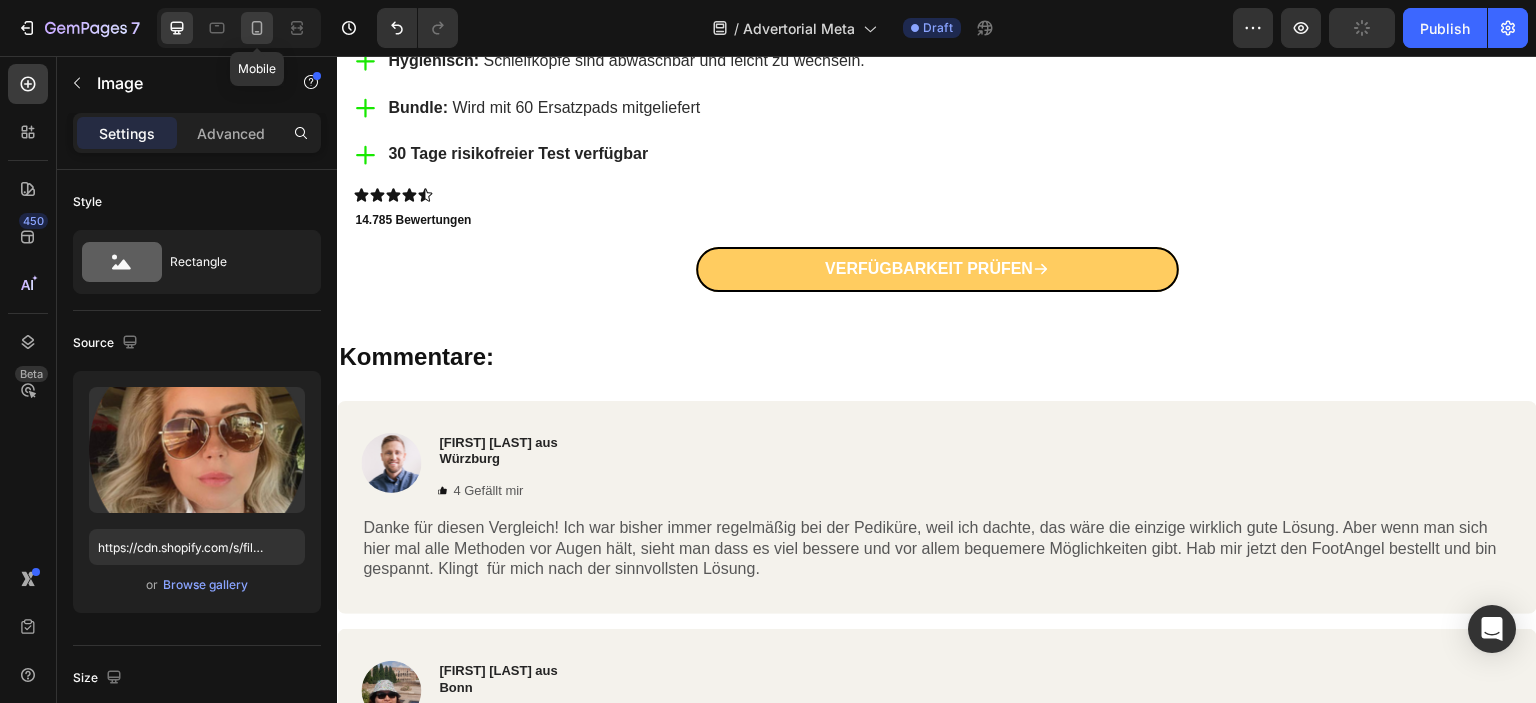 click 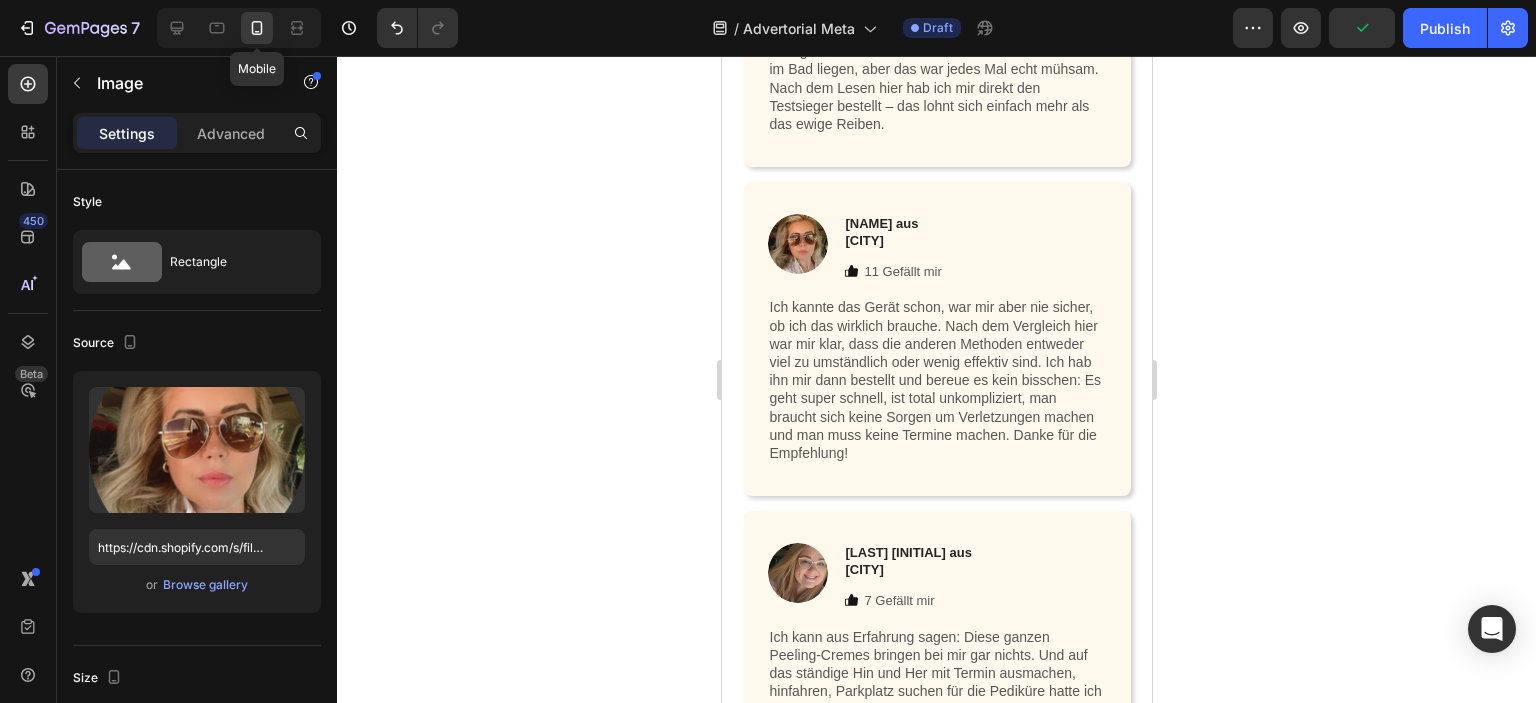 scroll, scrollTop: 14776, scrollLeft: 0, axis: vertical 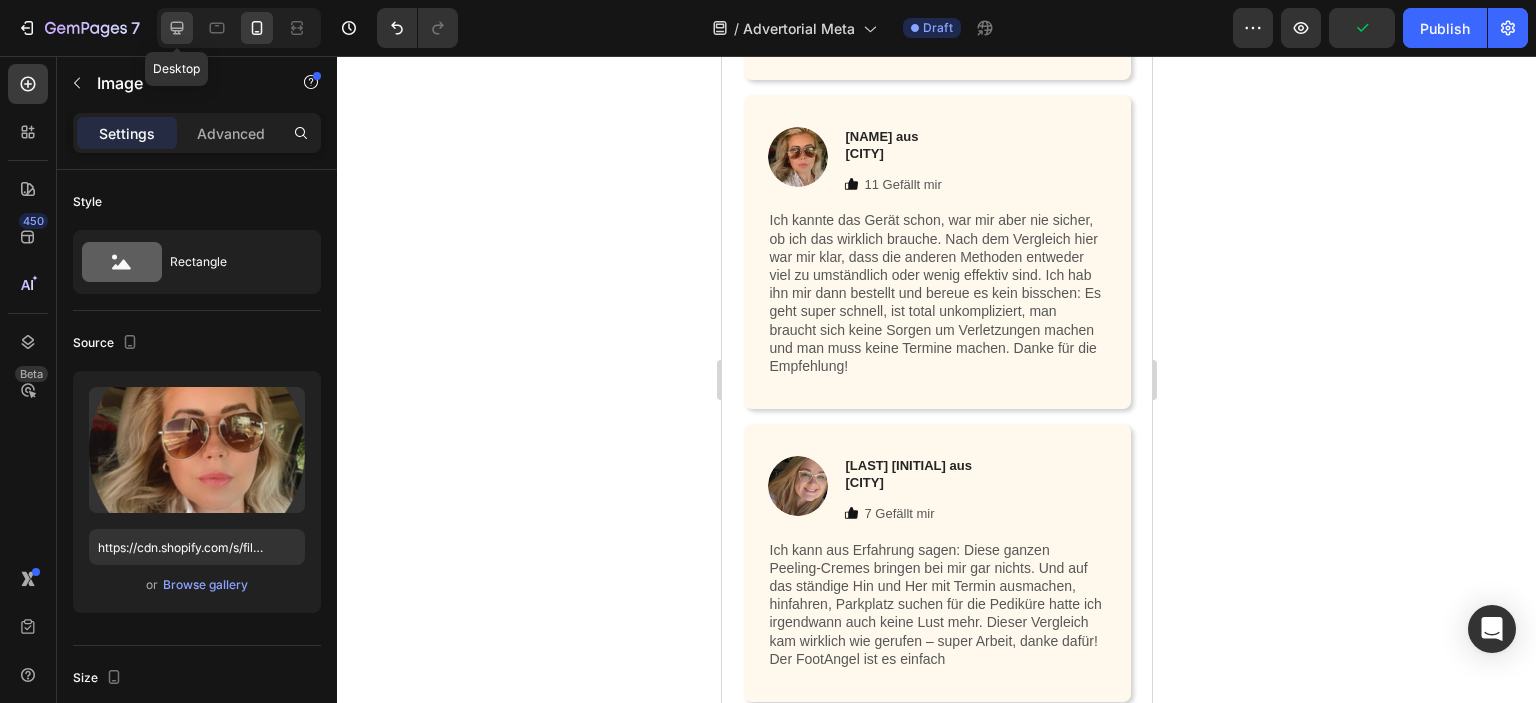 click 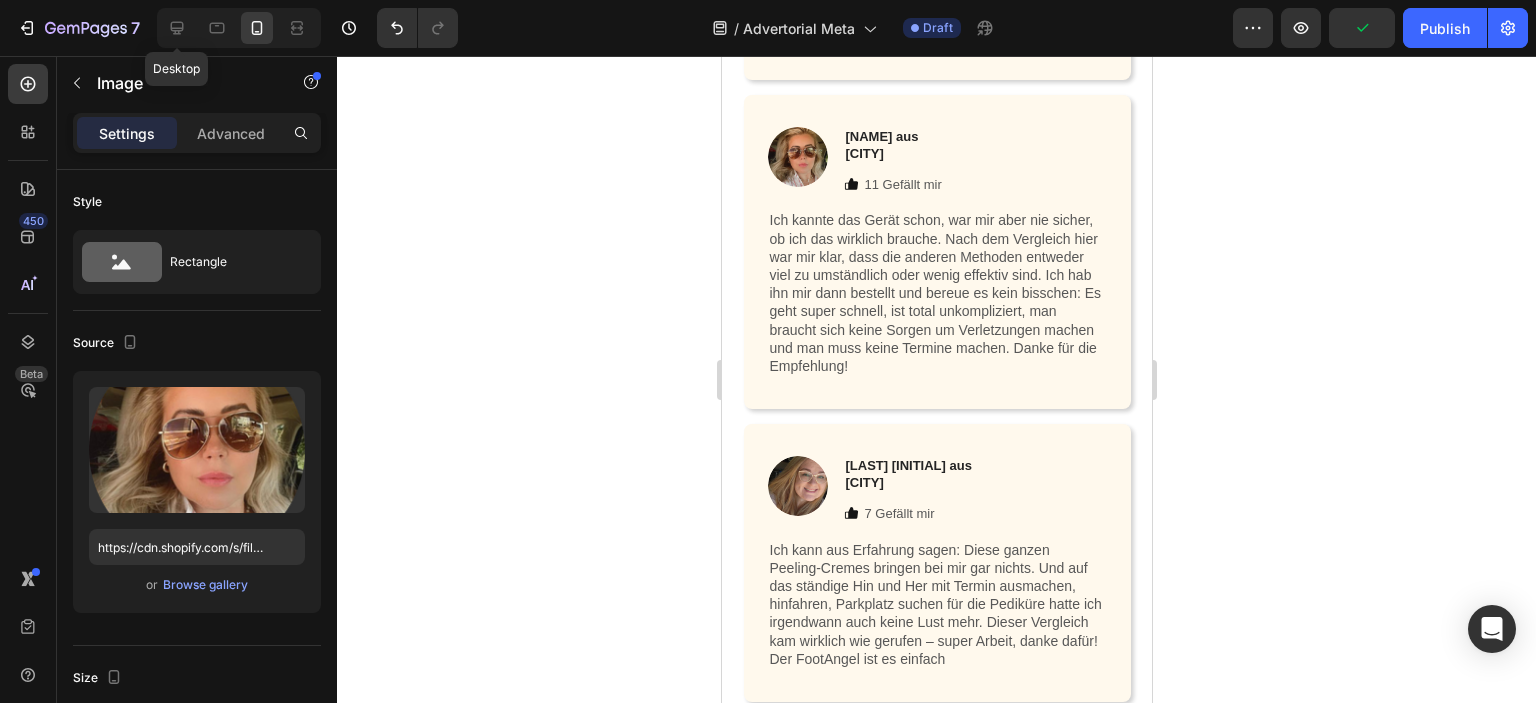 type on "https://cdn.shopify.com/s/files/1/[NUMBER]/[NUMBER]/[NUMBER]/files/gempages_[NUMBER]-[STRING].png?v=[NUMBER]" 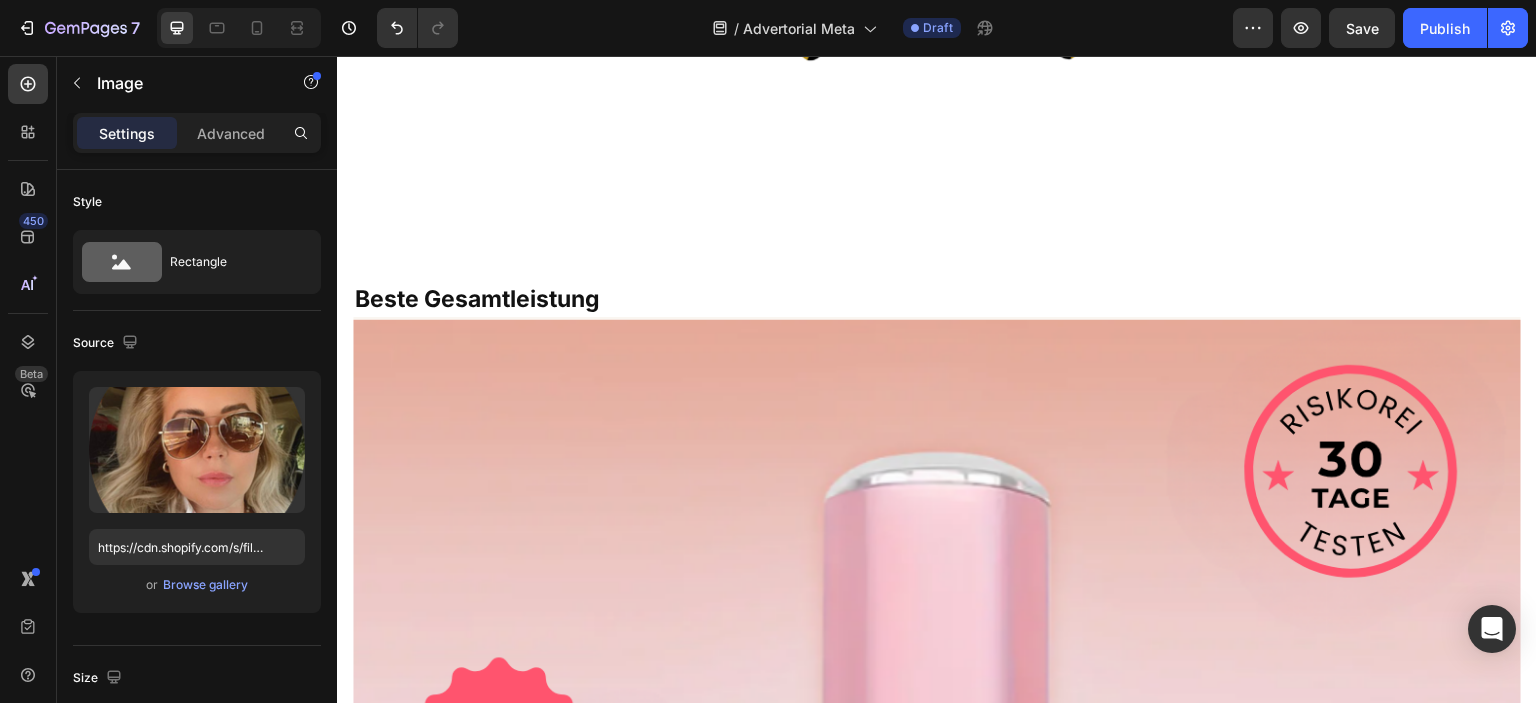 scroll, scrollTop: 14454, scrollLeft: 0, axis: vertical 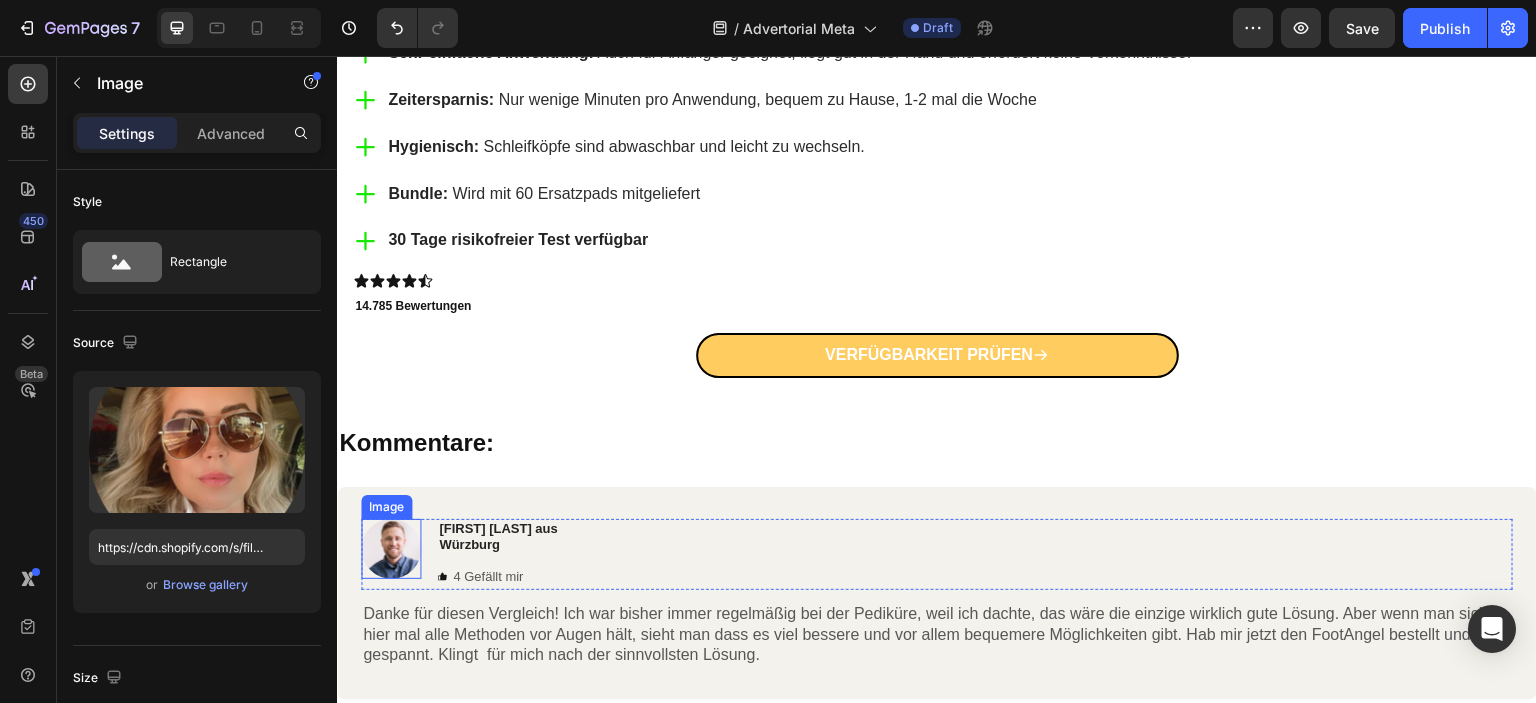 click at bounding box center (391, 549) 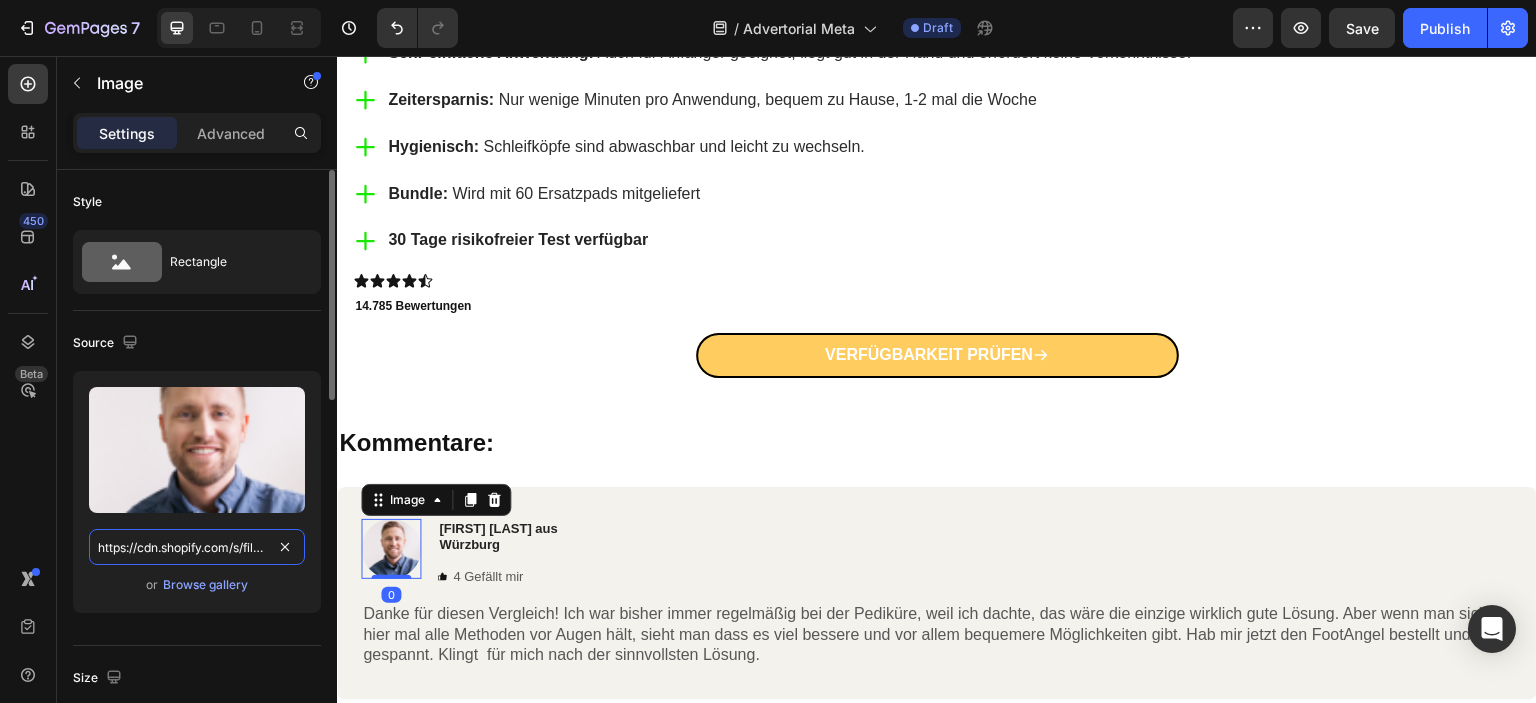 click on "https://cdn.shopify.com/s/files/1/2005/9307/files/gempages_432750572815254551-f132cfa5-ab01-4656-bf4a-f0e5a90a2fb3.png?v=1715673234" at bounding box center (197, 547) 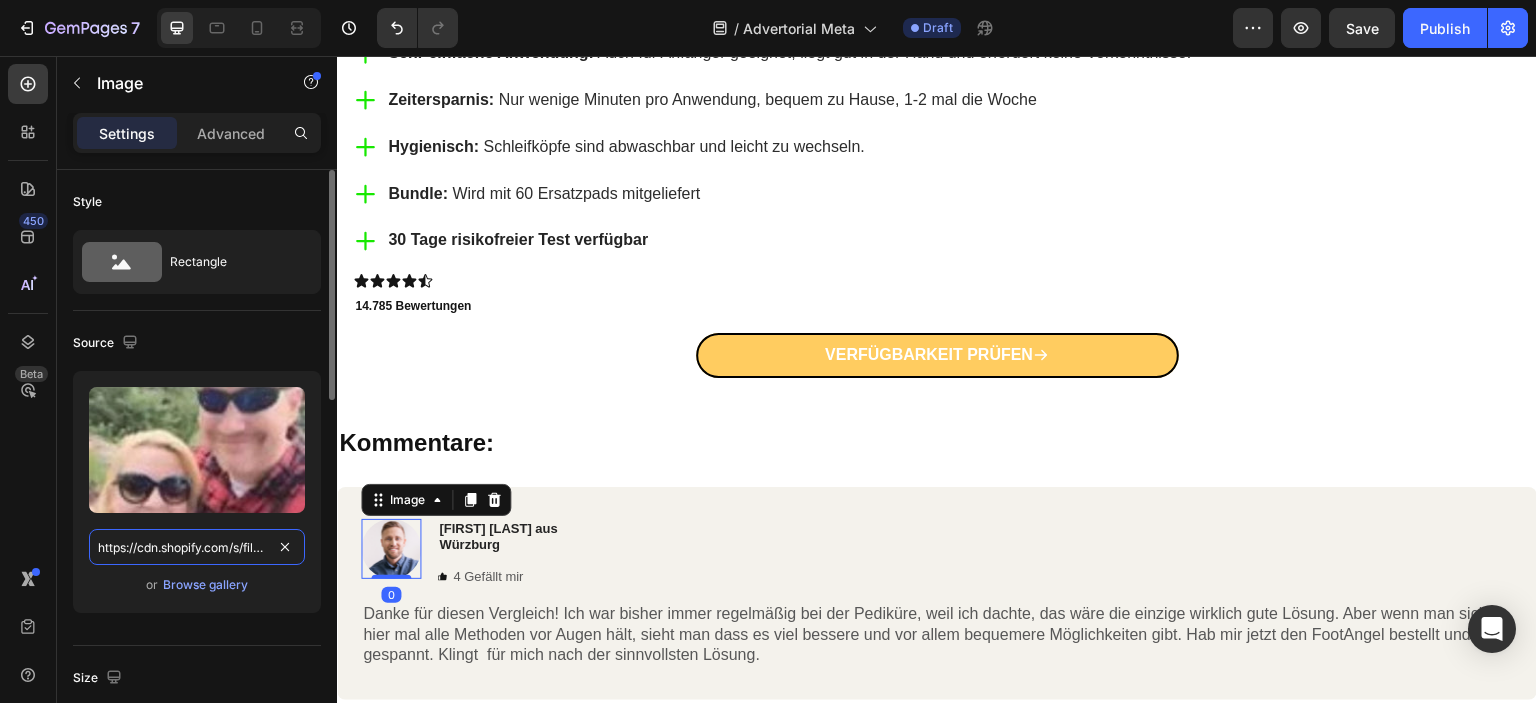 scroll, scrollTop: 0, scrollLeft: 693, axis: horizontal 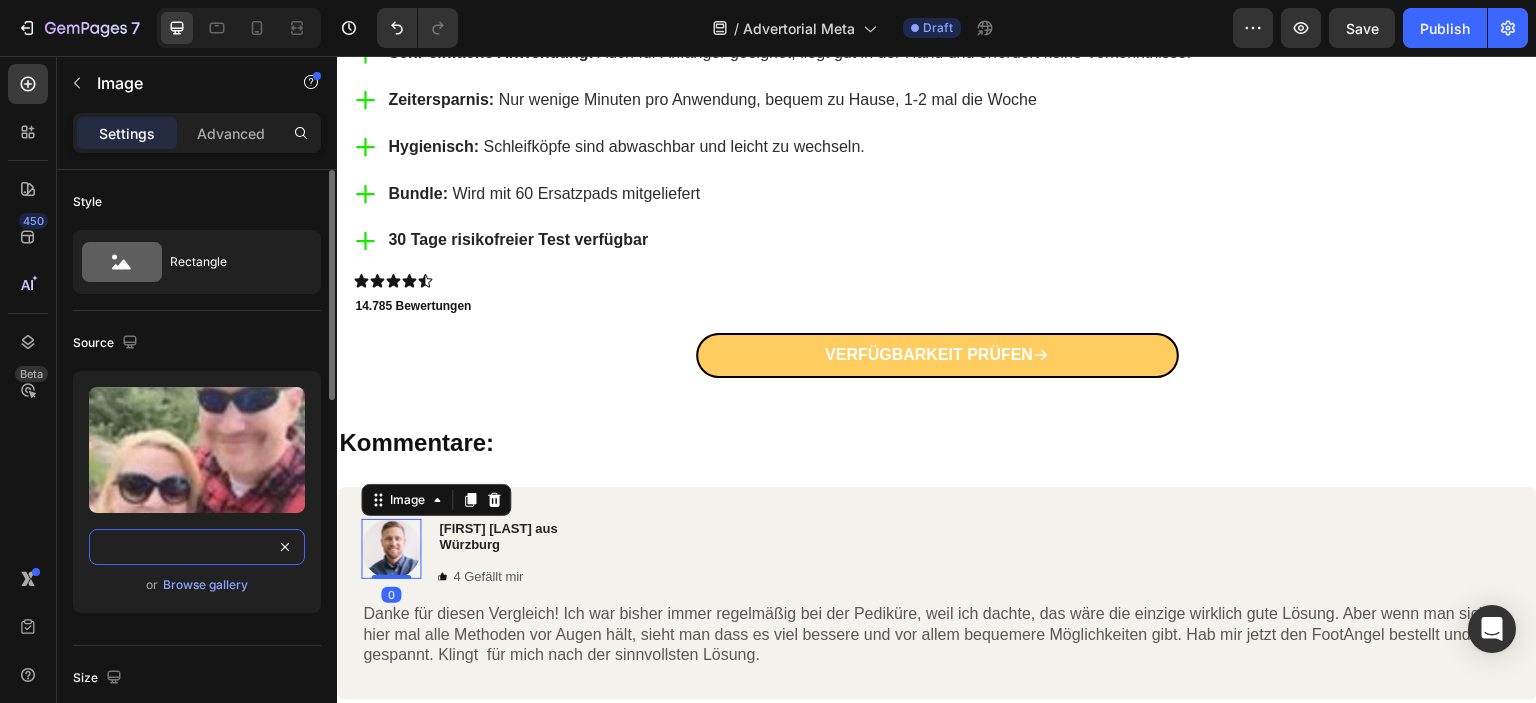 type on "https://cdn.shopify.com/s/files/1/0904/1638/2218/files/gempages_573593664215843747-c40cde95-5e4a-49d6-a4f5-324ffc02f2a6.jpg?v=1751683601" 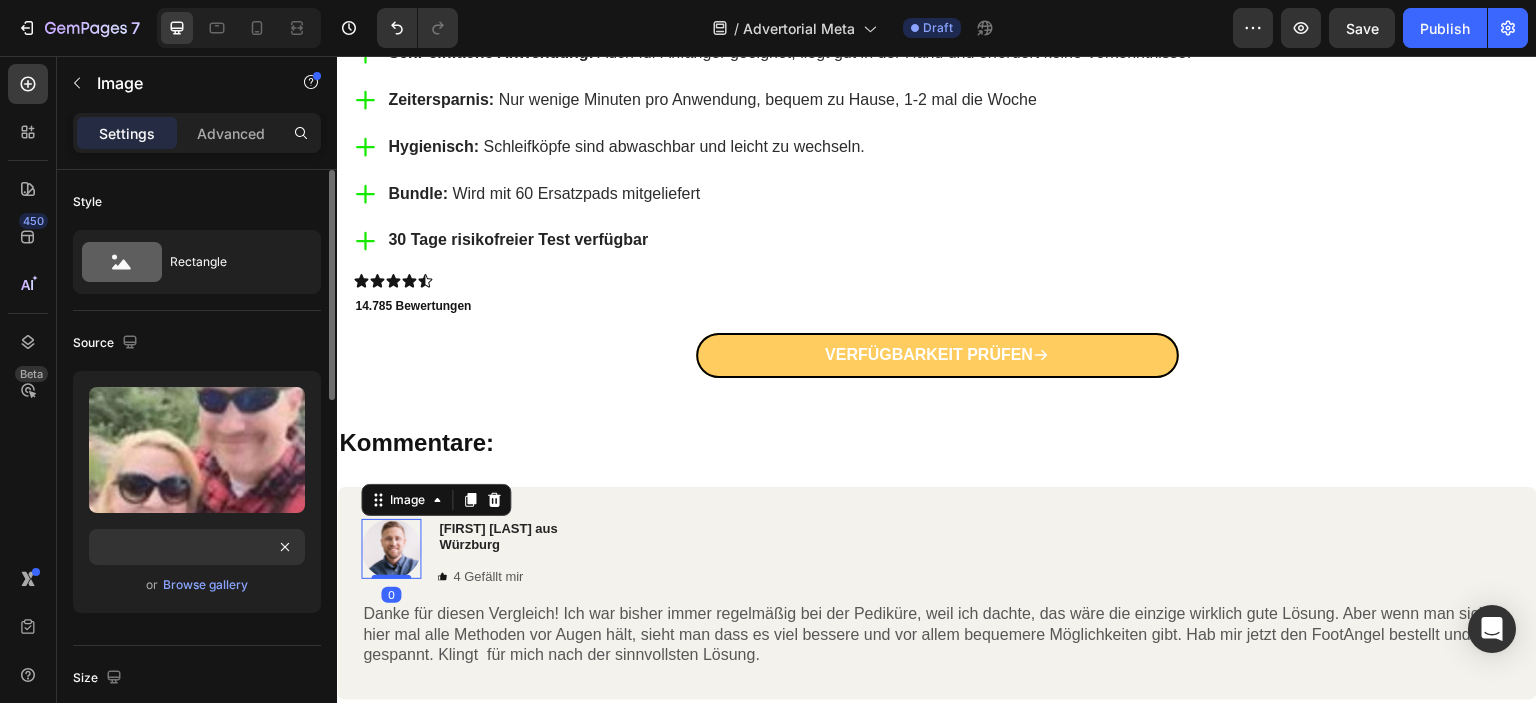 click on "Size Frame Original Width 60 px % Height px %" 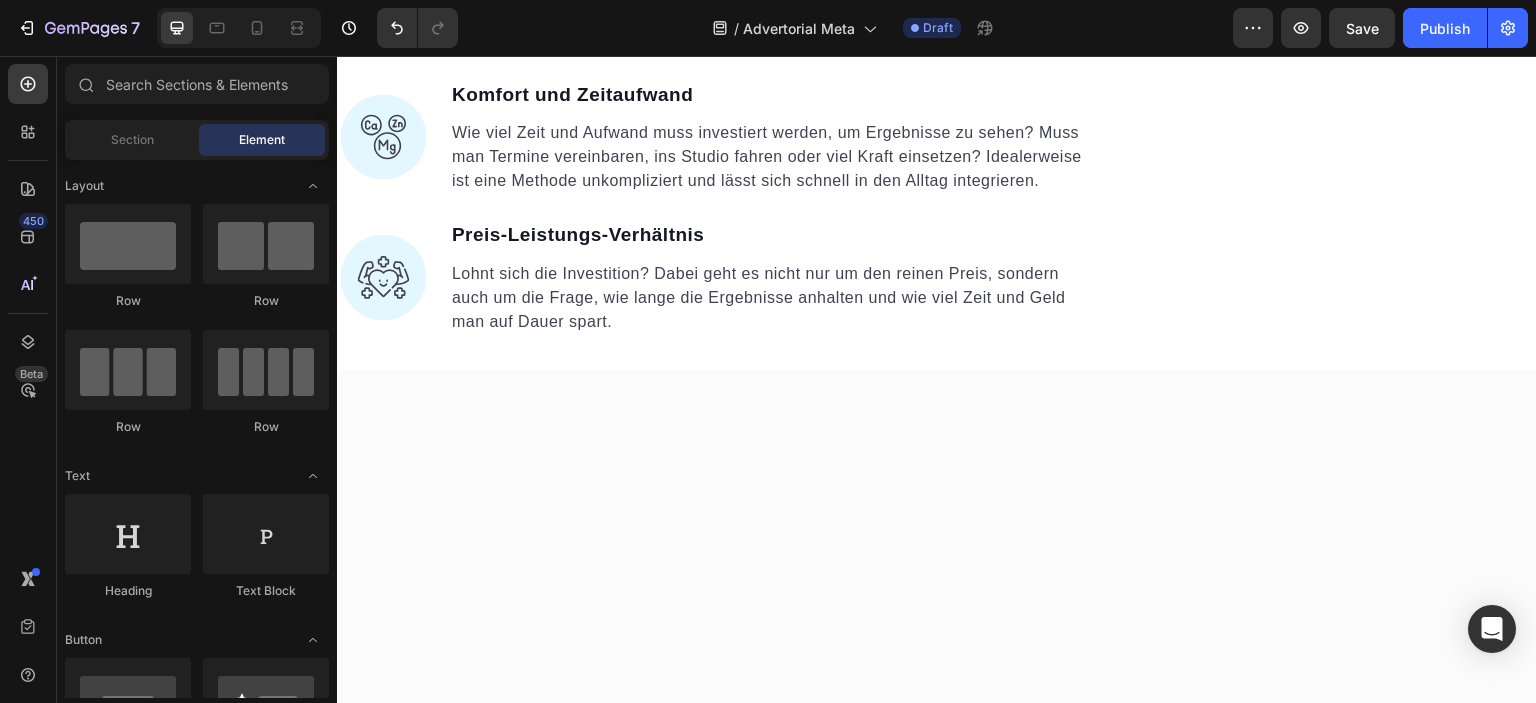 scroll, scrollTop: 323, scrollLeft: 0, axis: vertical 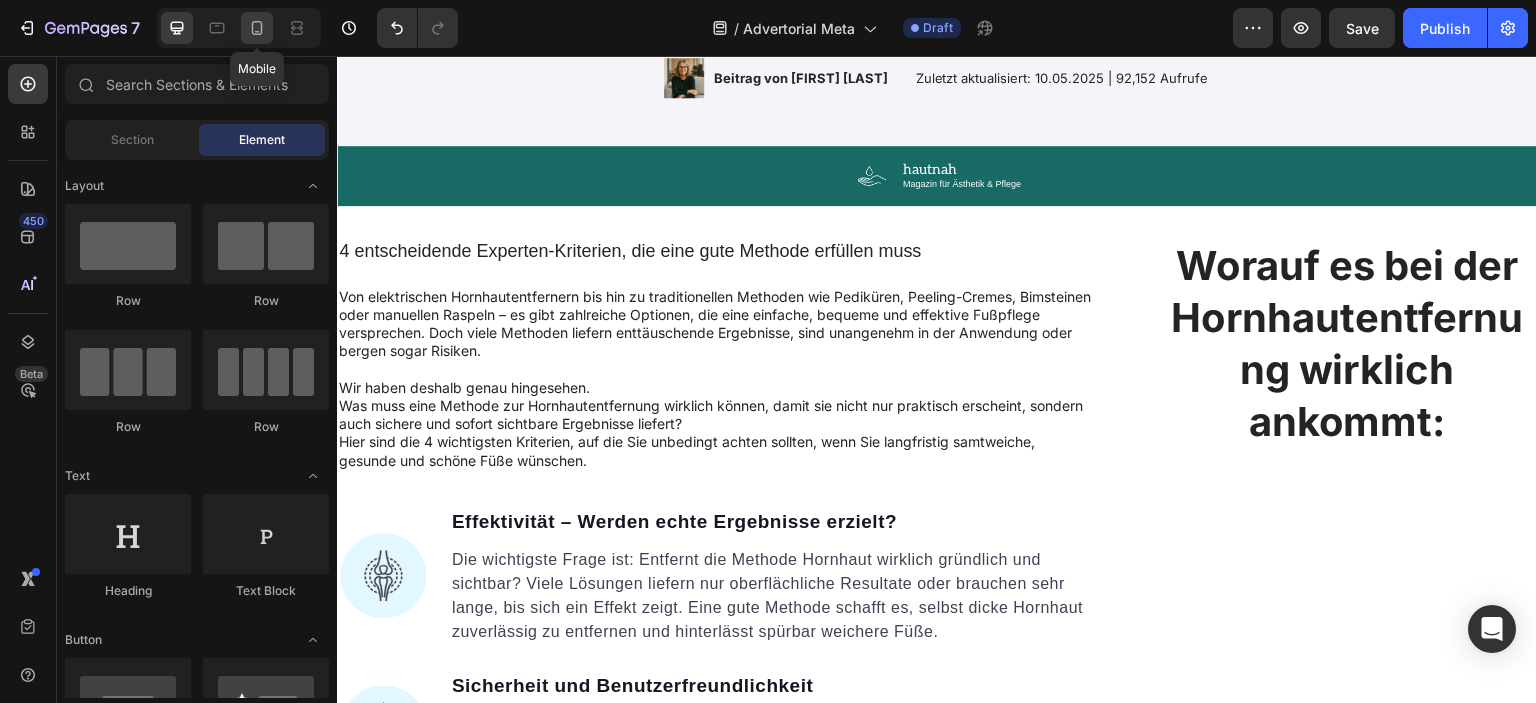 click 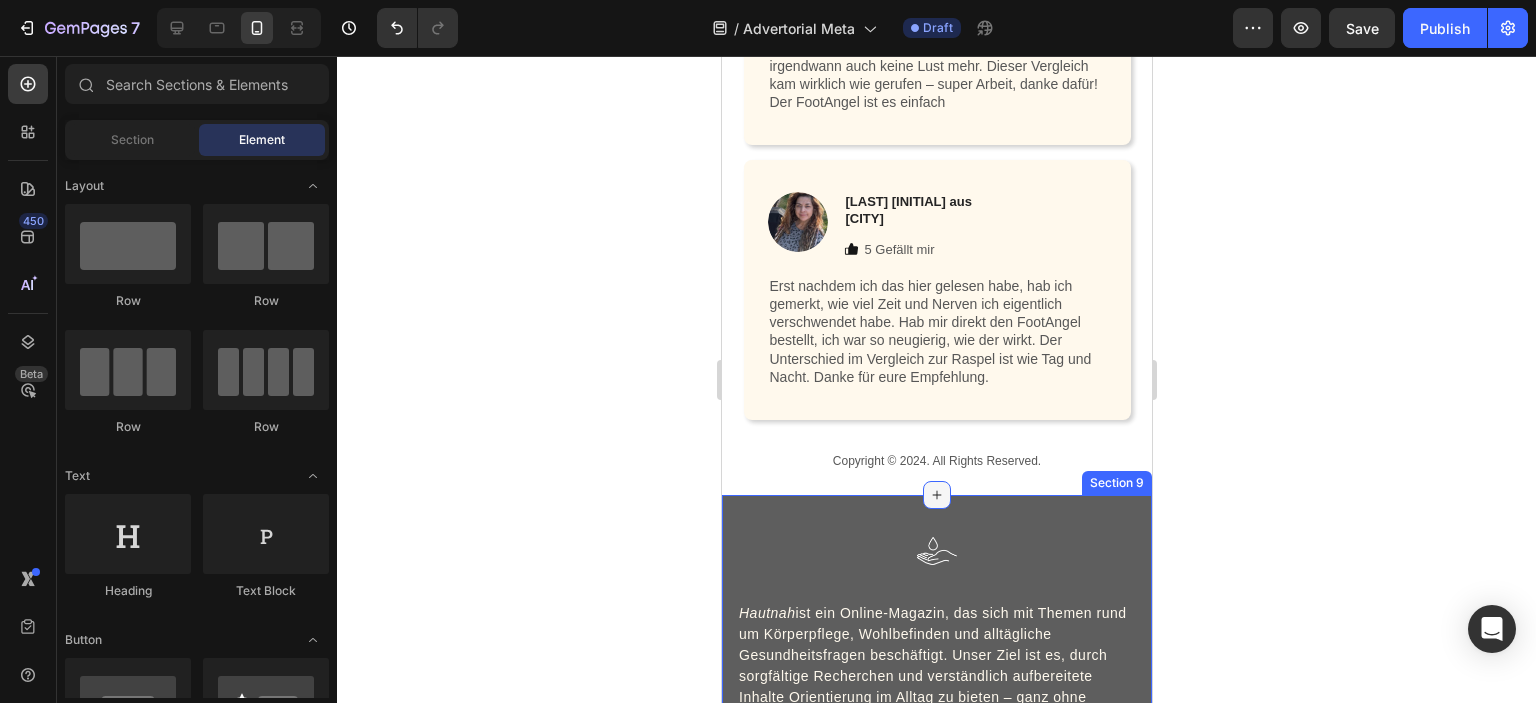 scroll, scrollTop: 12989, scrollLeft: 0, axis: vertical 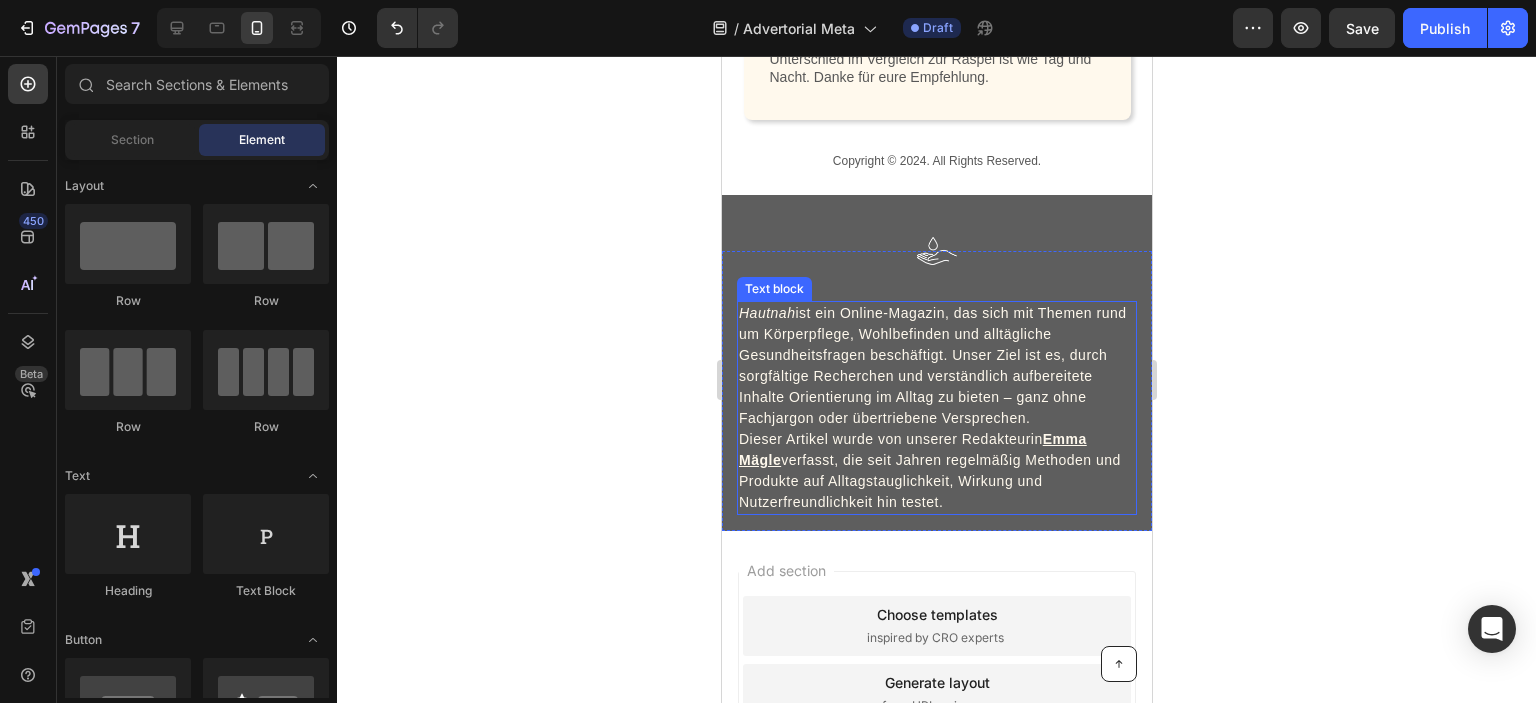 click on "Hautnah  ist ein Online-Magazin, das sich mit Themen rund um Körperpflege, Wohlbefinden und alltägliche Gesundheitsfragen beschäftigt. Unser Ziel ist es, durch sorgfältige Recherchen und verständlich aufbereitete Inhalte Orientierung im Alltag zu bieten – ganz ohne Fachjargon oder übertriebene Versprechen." at bounding box center (936, 366) 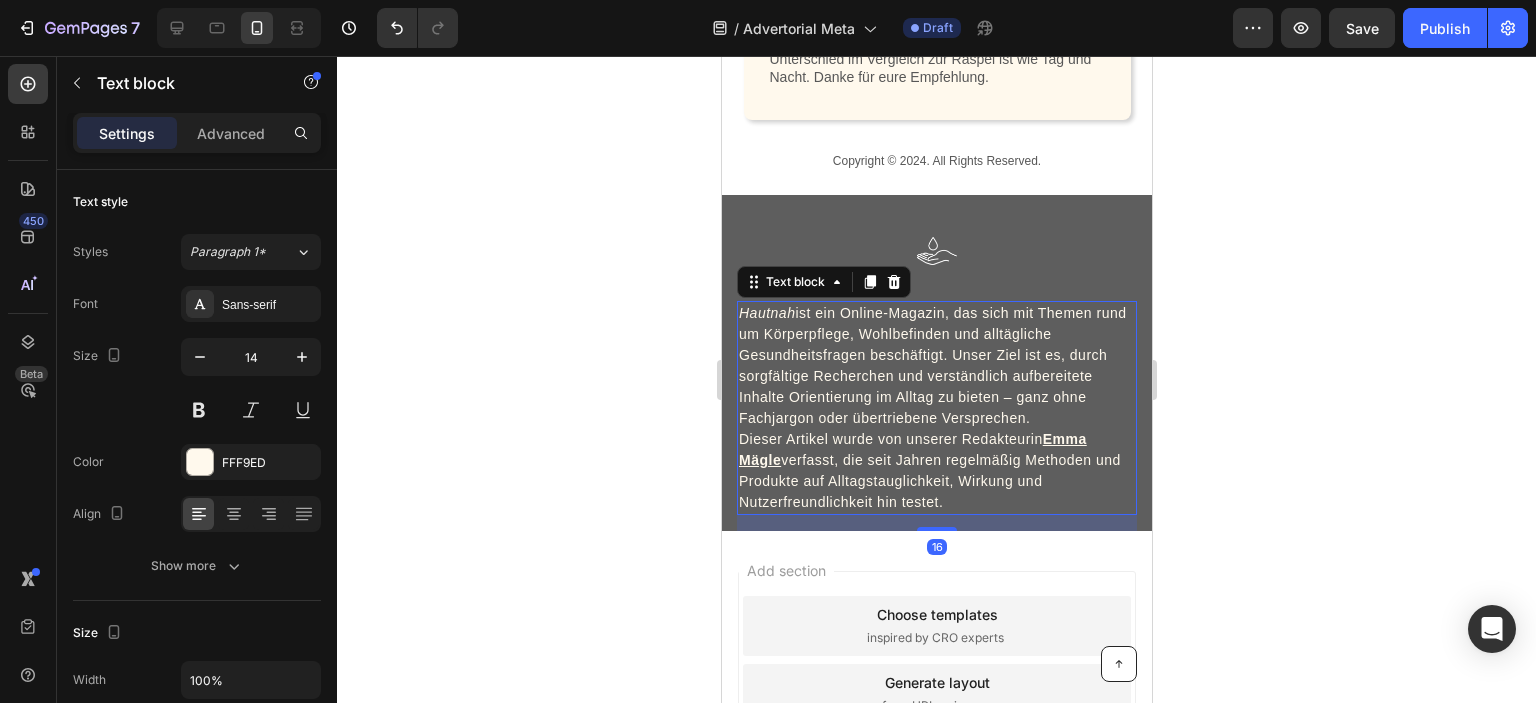 click on "Hautnah" at bounding box center [766, 313] 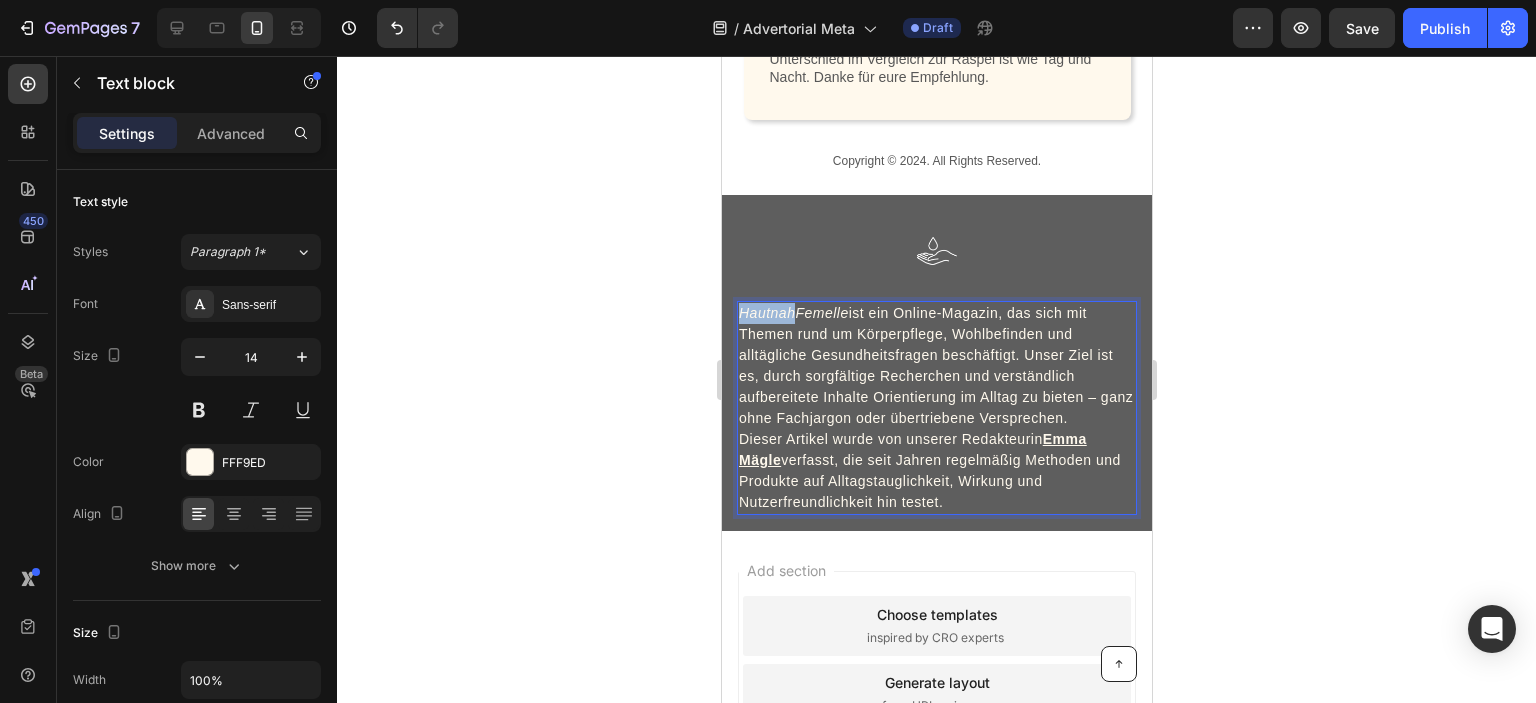 drag, startPoint x: 793, startPoint y: 307, endPoint x: 733, endPoint y: 312, distance: 60.207973 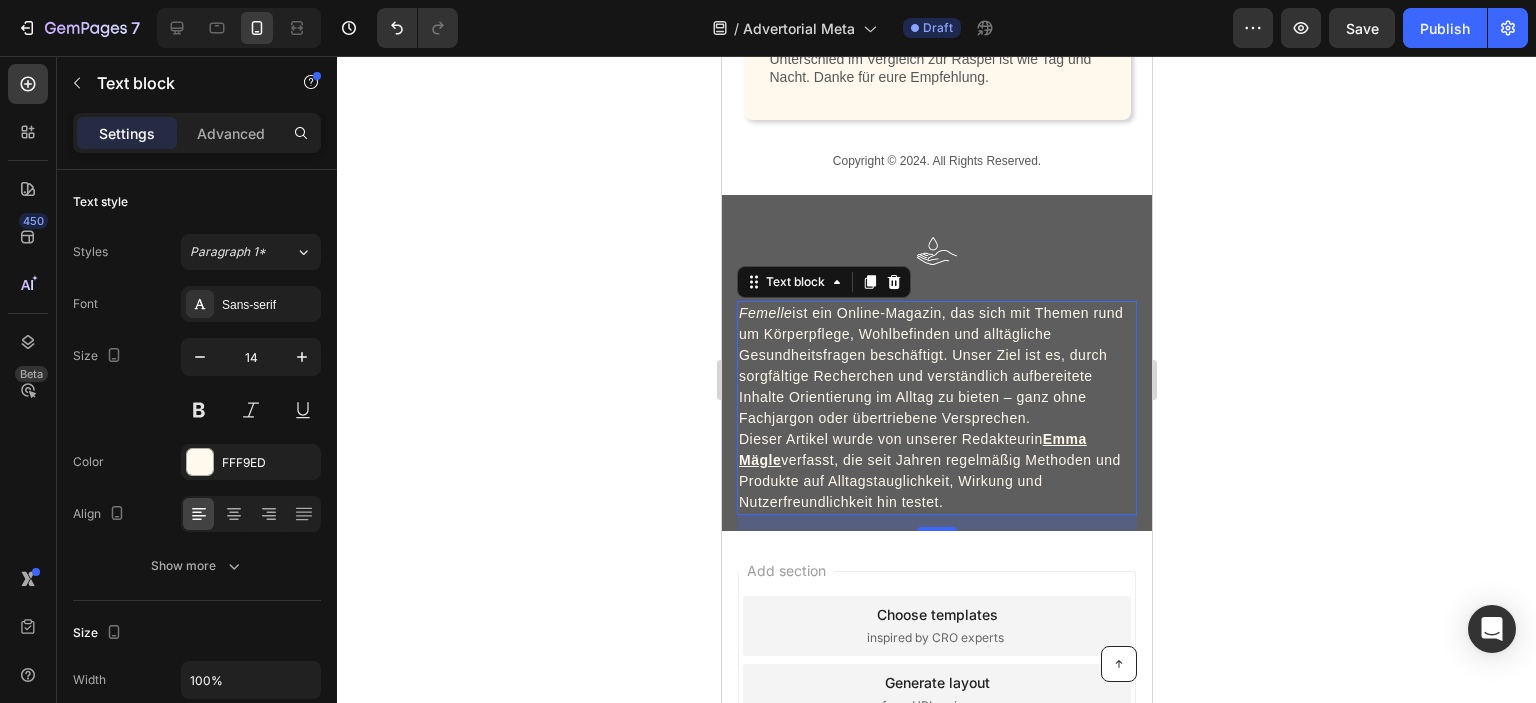 click 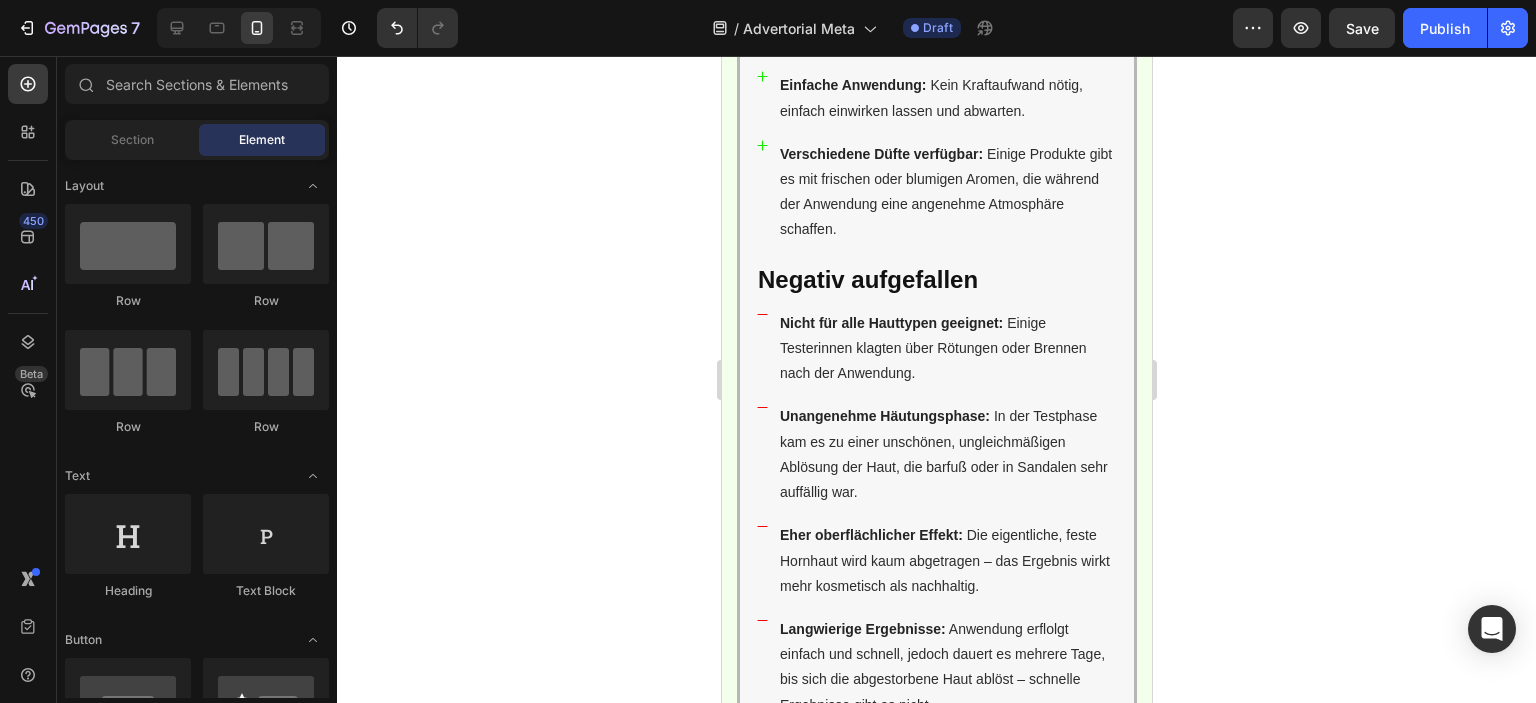 drag, startPoint x: 1141, startPoint y: 653, endPoint x: 1867, endPoint y: 104, distance: 910.2071 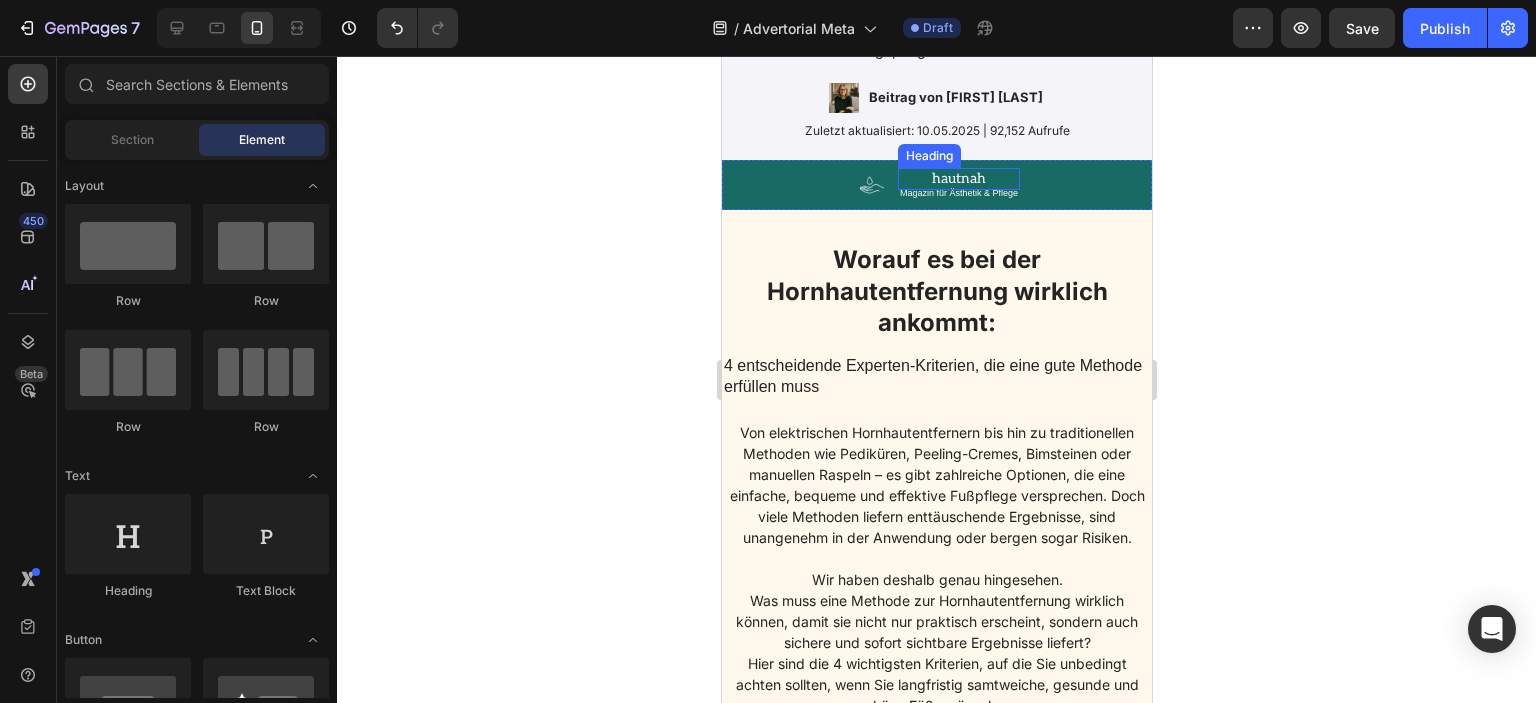 click on "hautnah" at bounding box center [958, 179] 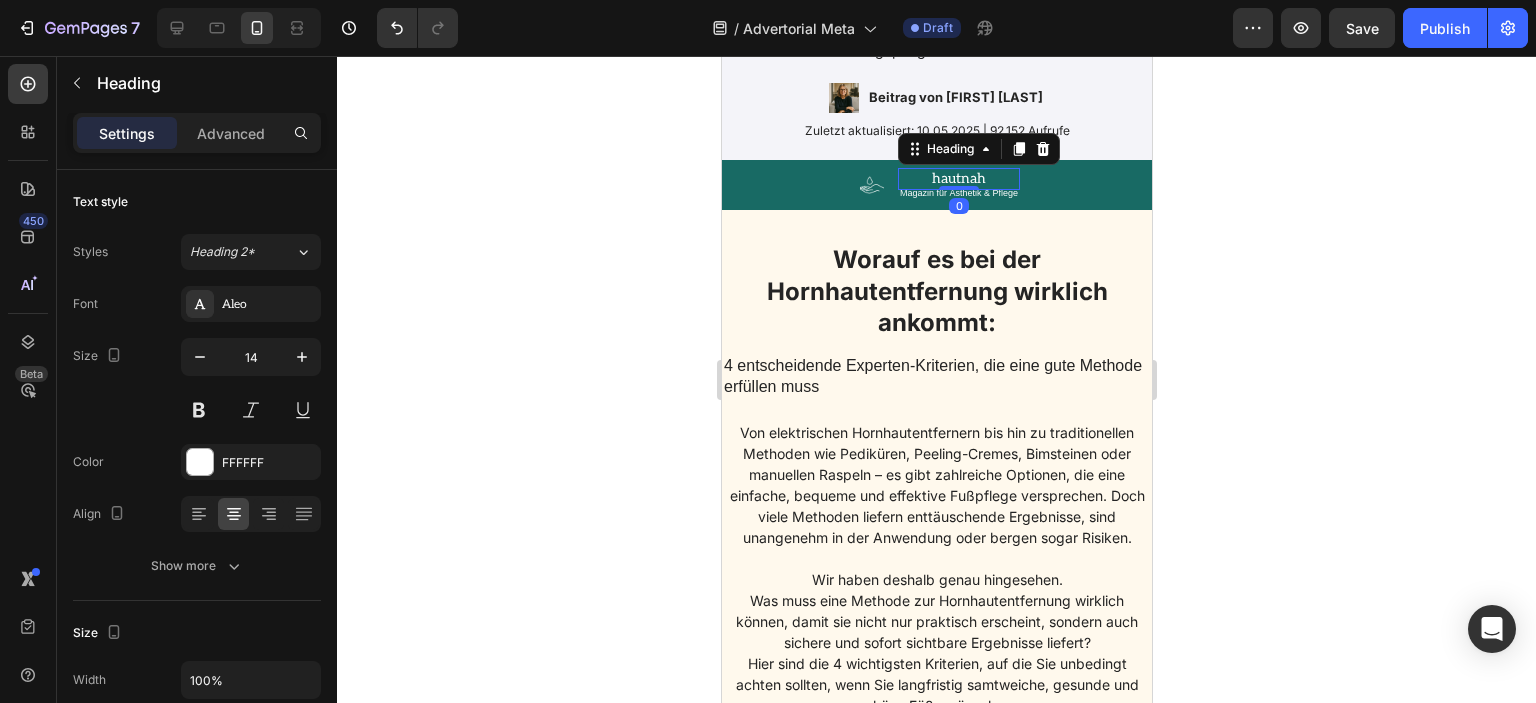 click on "hautnah" at bounding box center [958, 179] 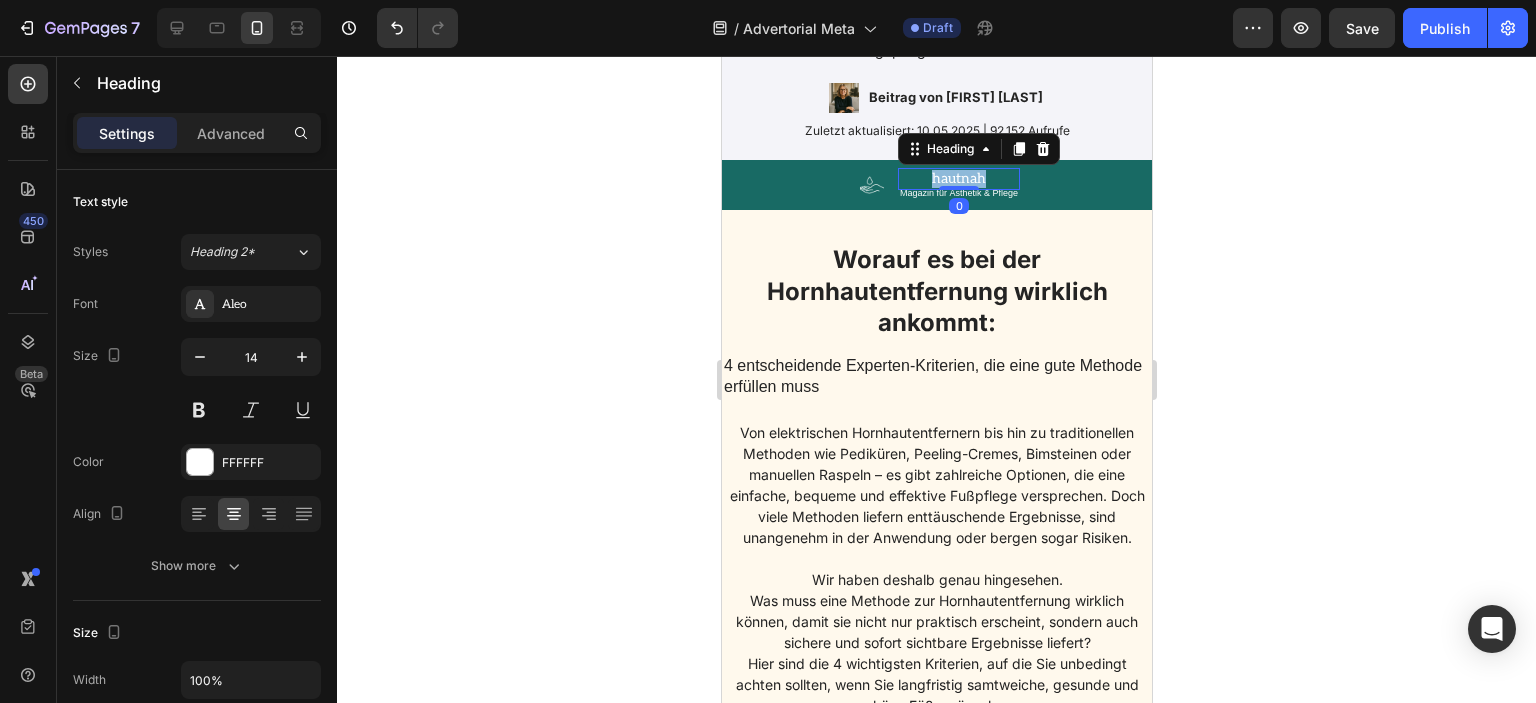 click on "hautnah" at bounding box center (958, 179) 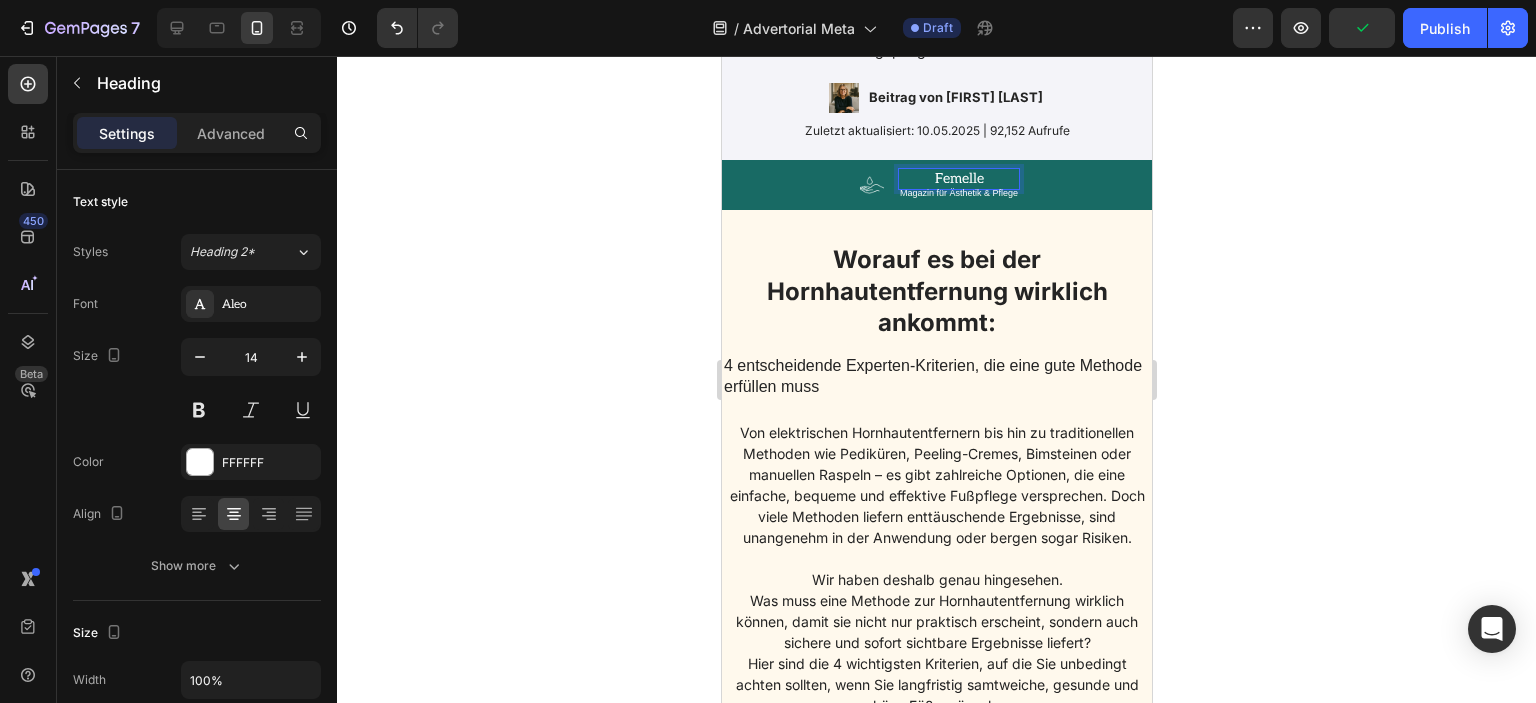 click 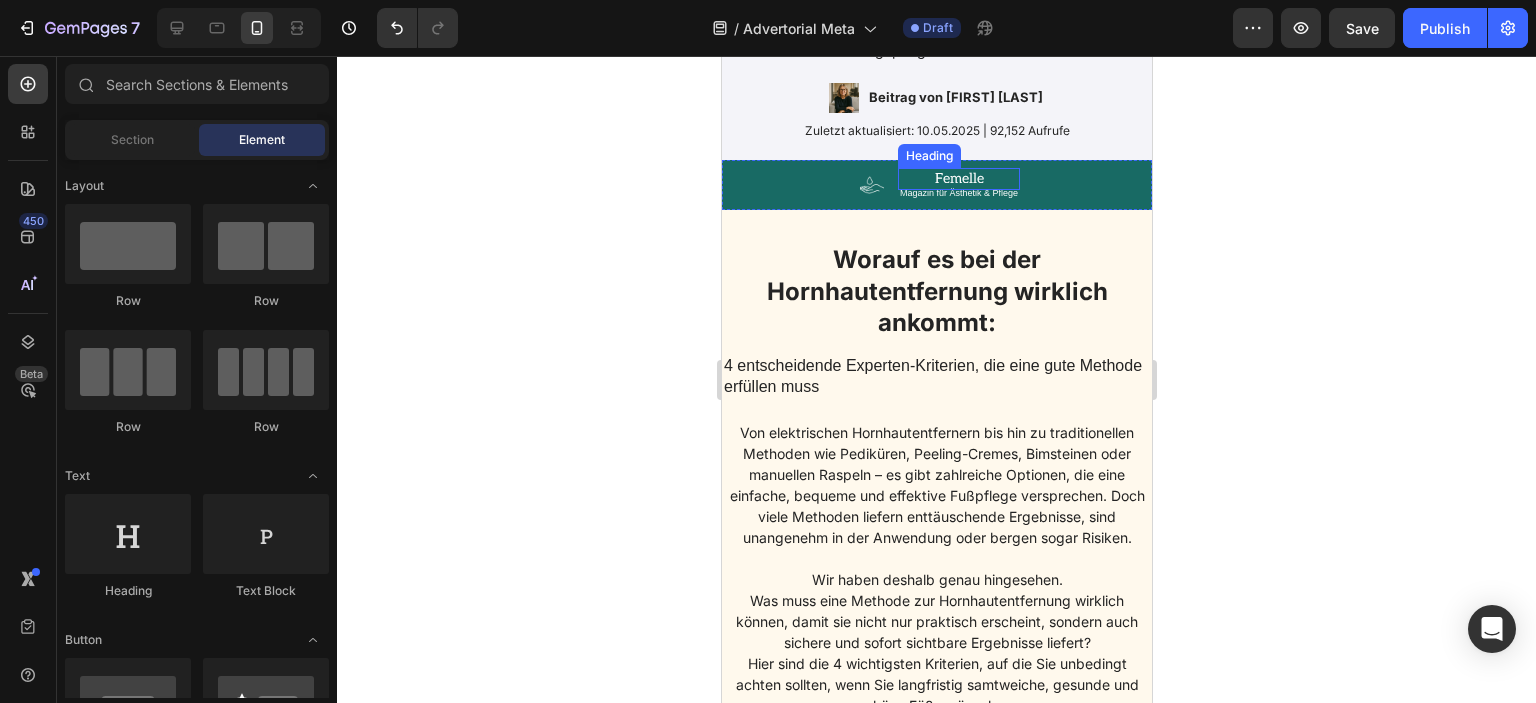 click on "Femelle" at bounding box center (958, 179) 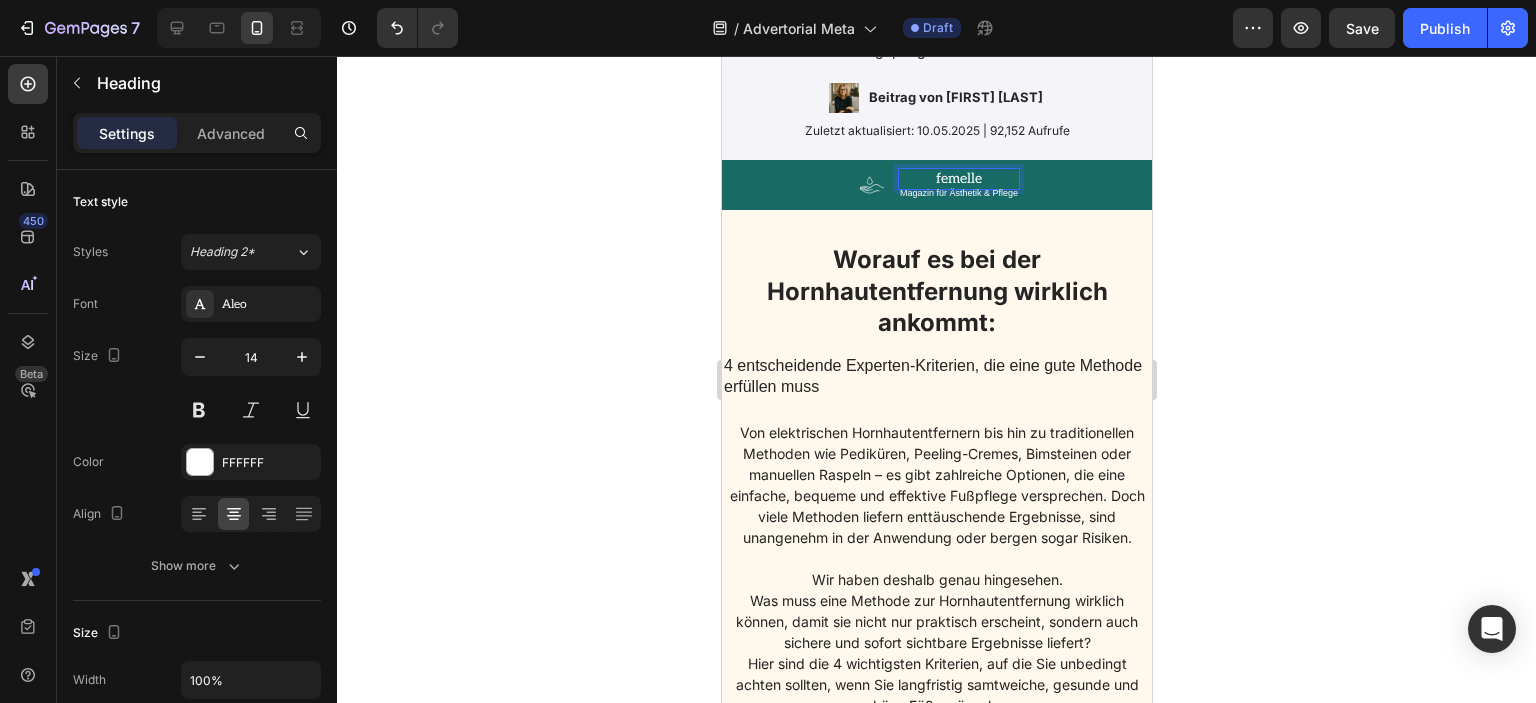 click 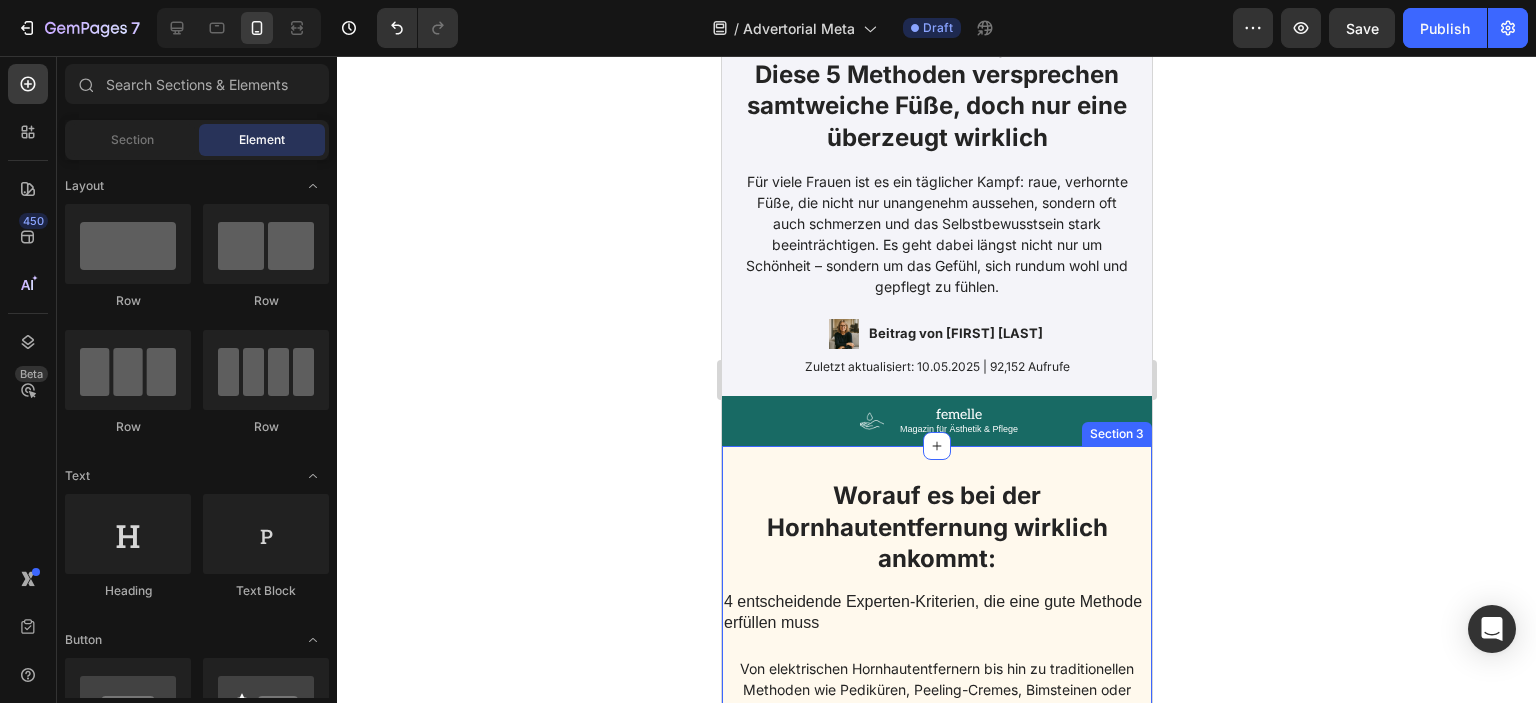 scroll, scrollTop: 0, scrollLeft: 0, axis: both 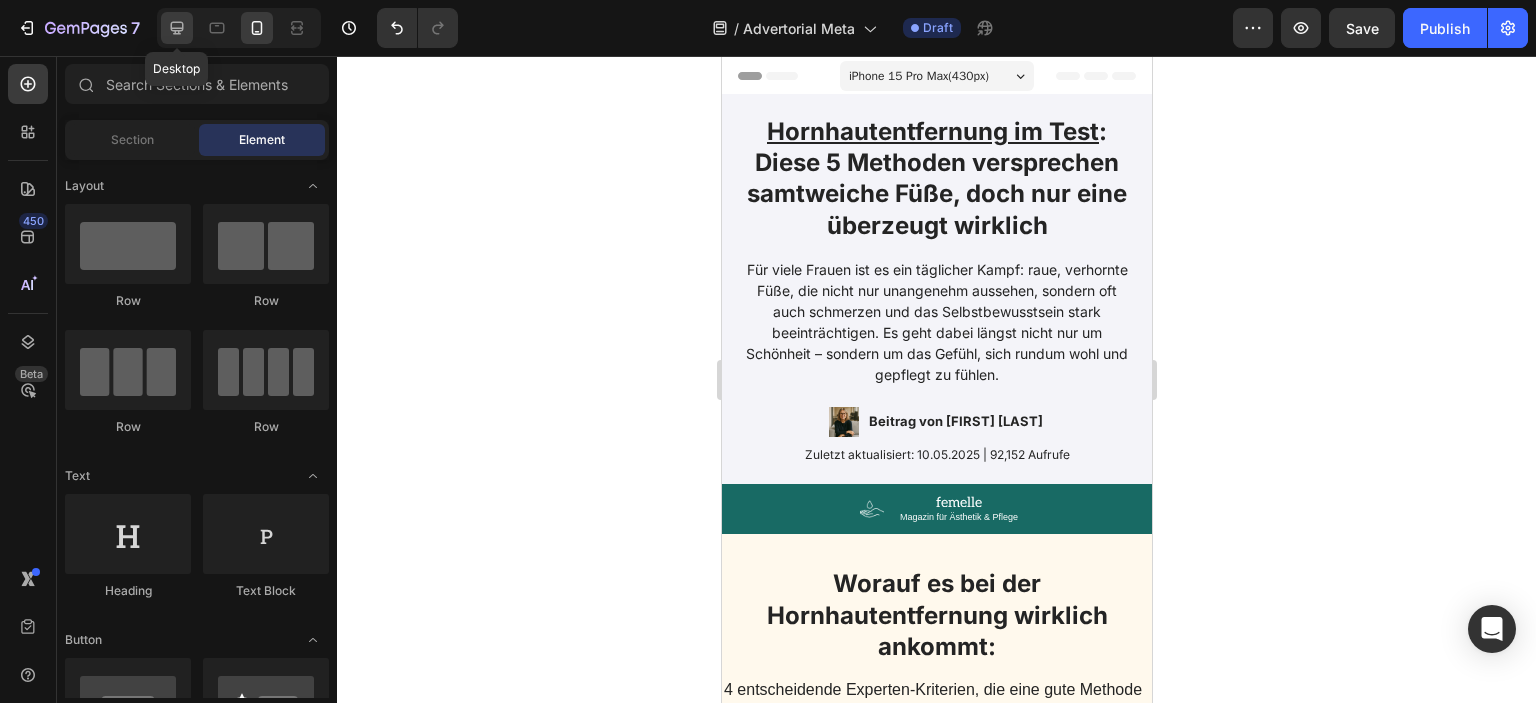 click 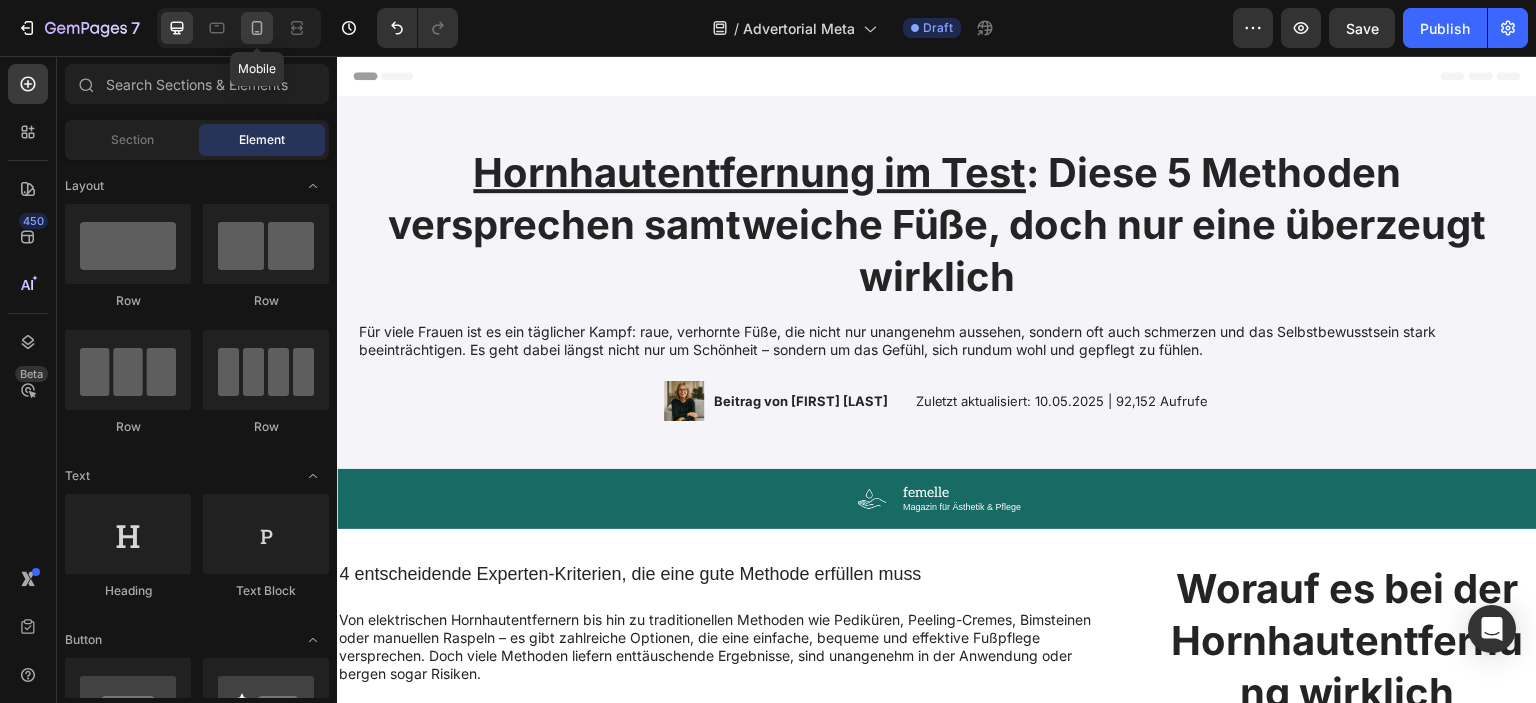 click 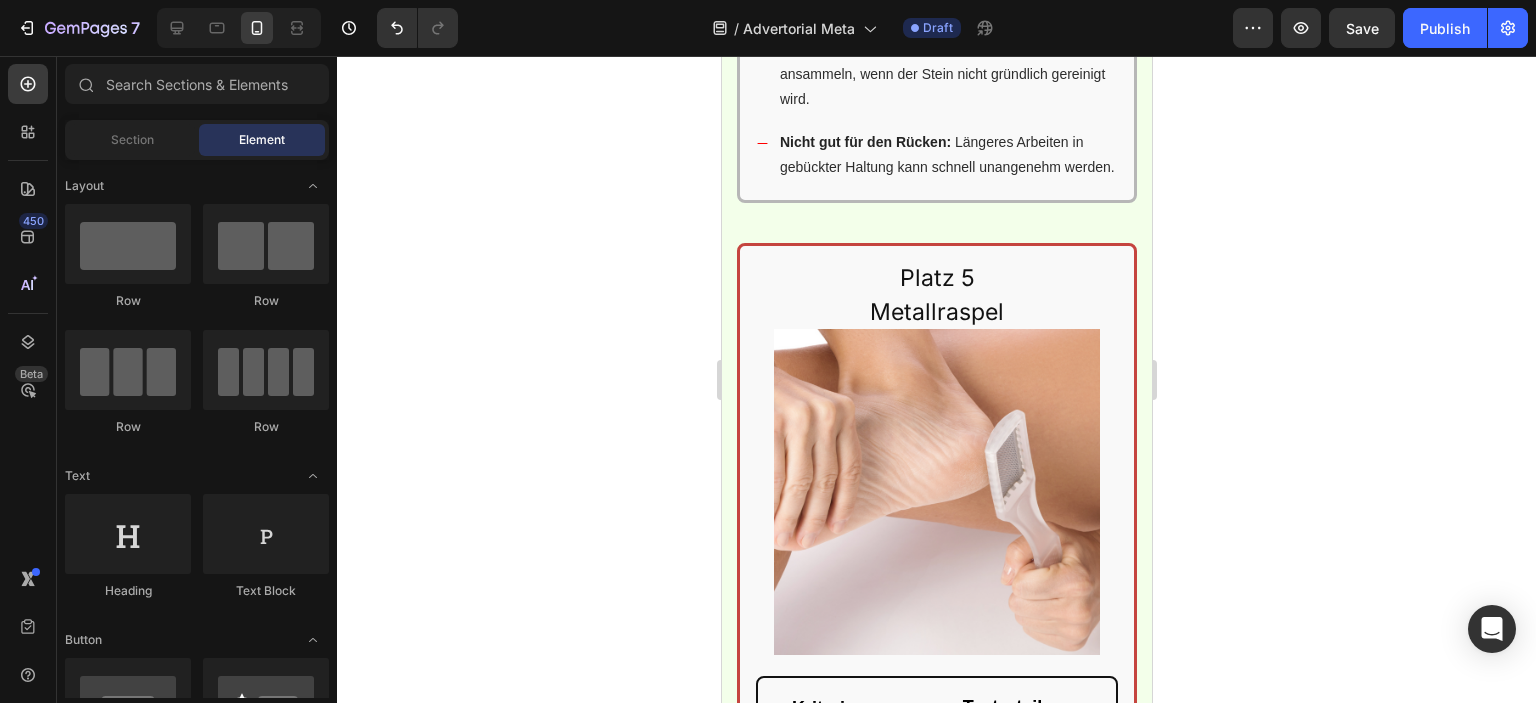 scroll, scrollTop: 7925, scrollLeft: 0, axis: vertical 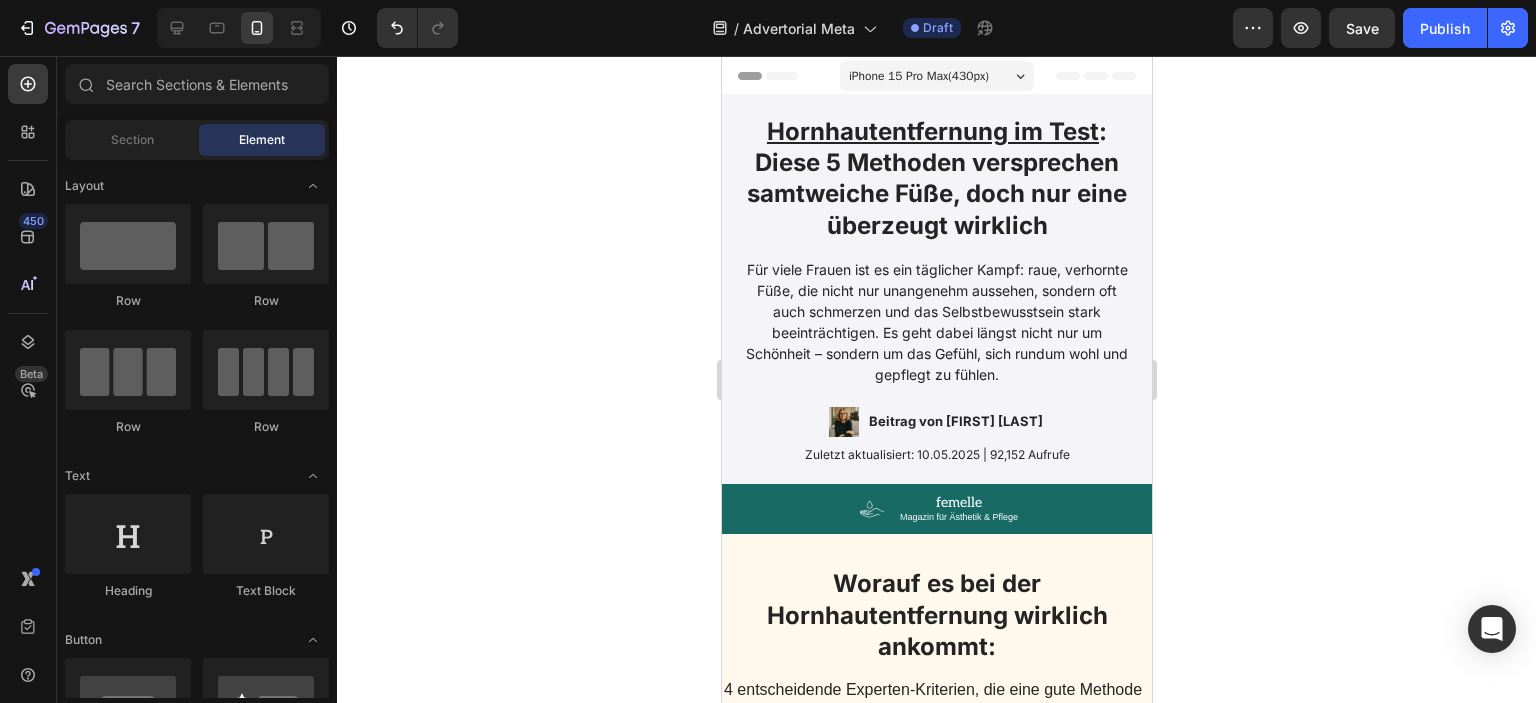drag, startPoint x: 1142, startPoint y: 471, endPoint x: 1798, endPoint y: 107, distance: 750.2213 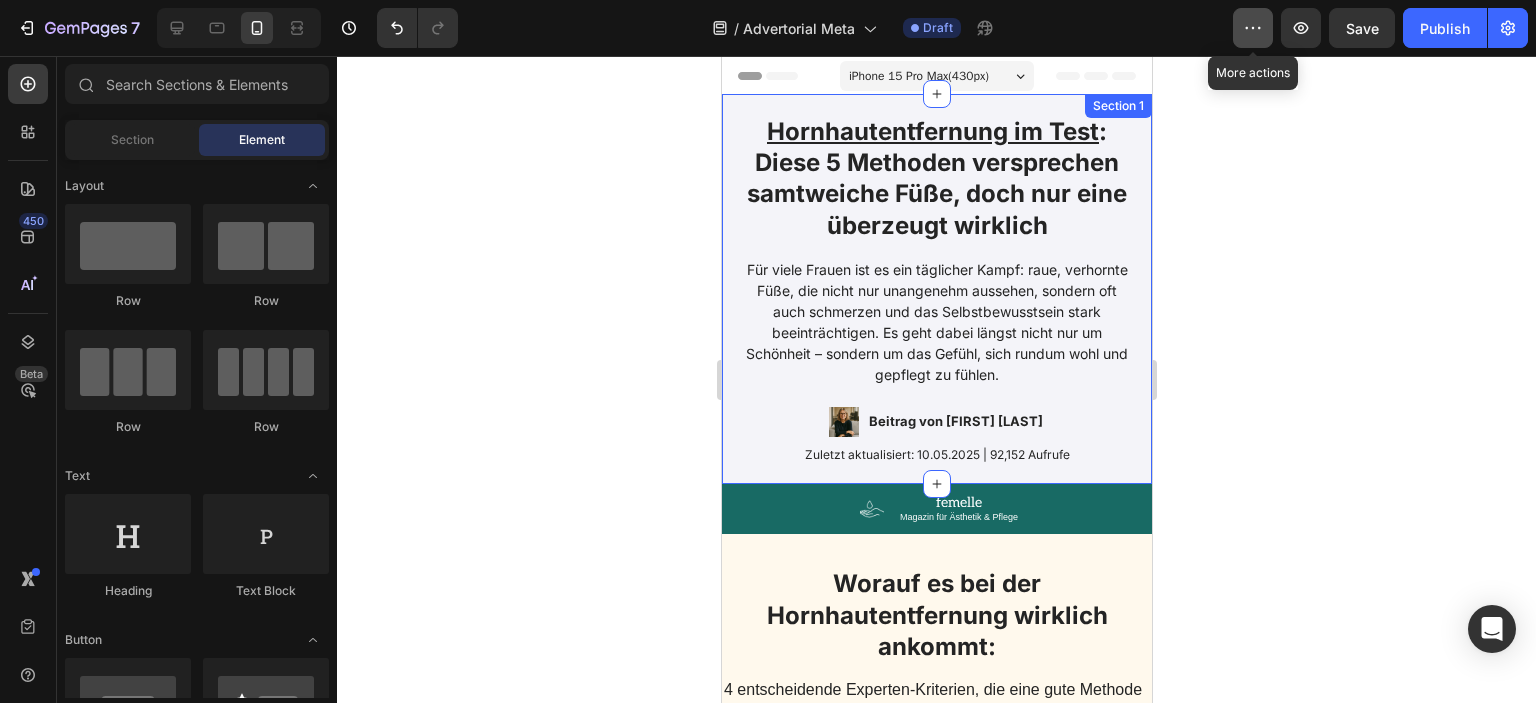 click 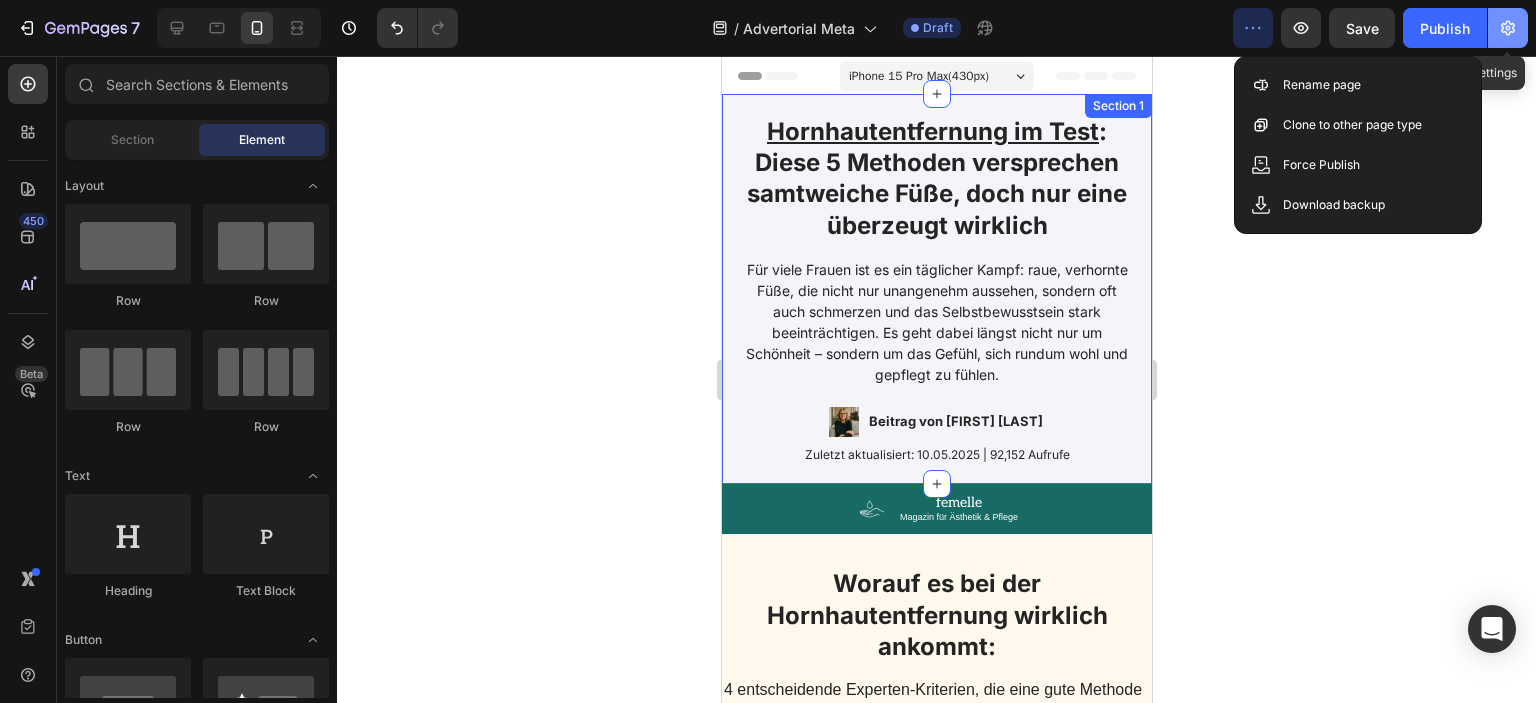 click 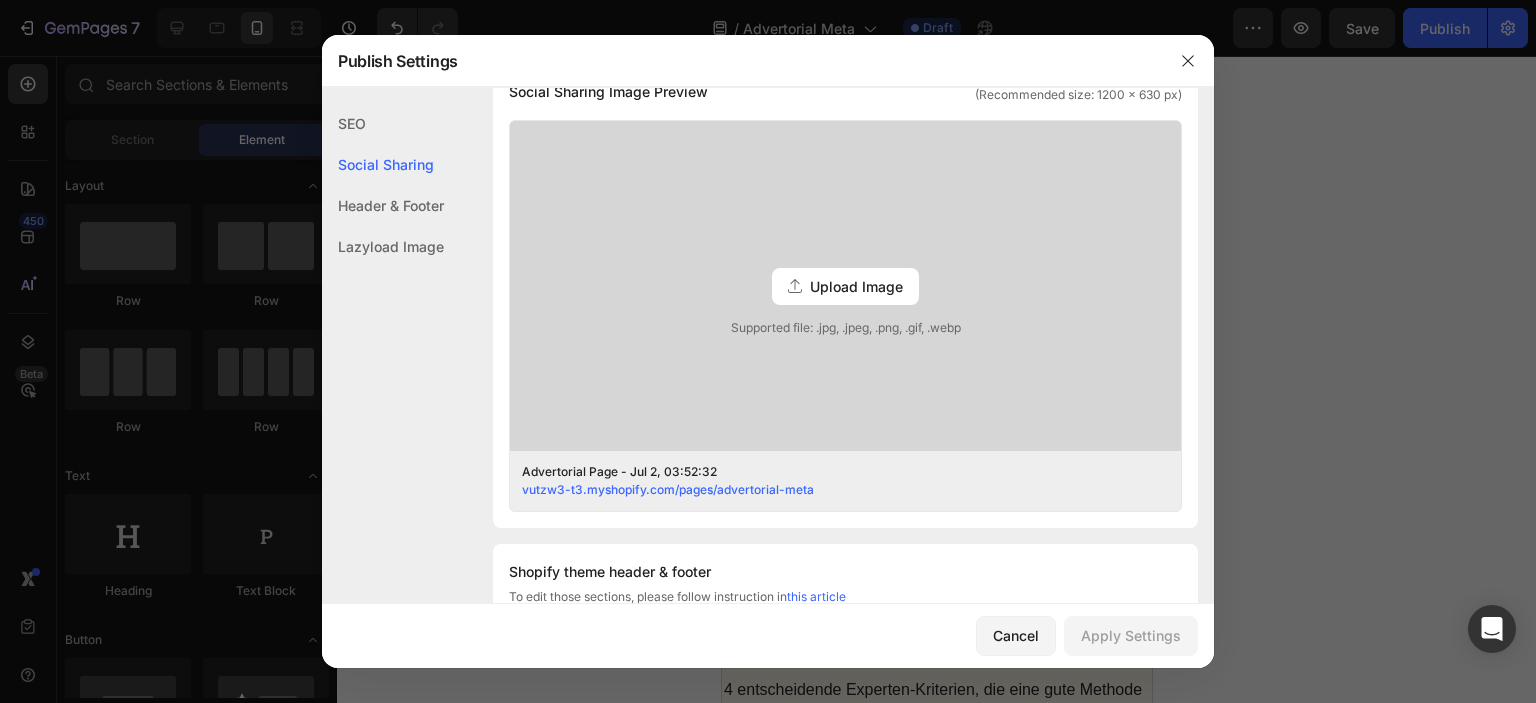 scroll, scrollTop: 0, scrollLeft: 0, axis: both 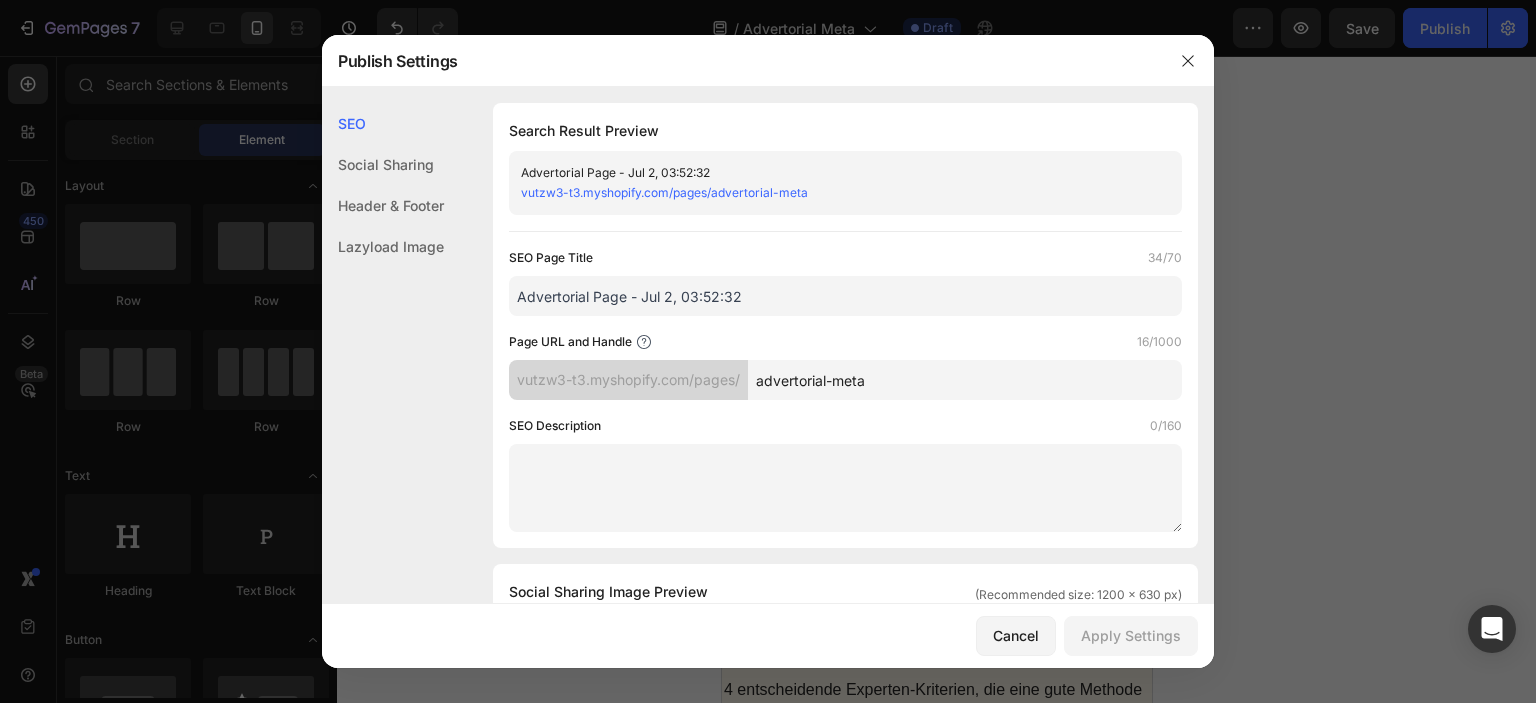 click on "Advertorial Page - Jul 2, 03:52:32" at bounding box center [845, 296] 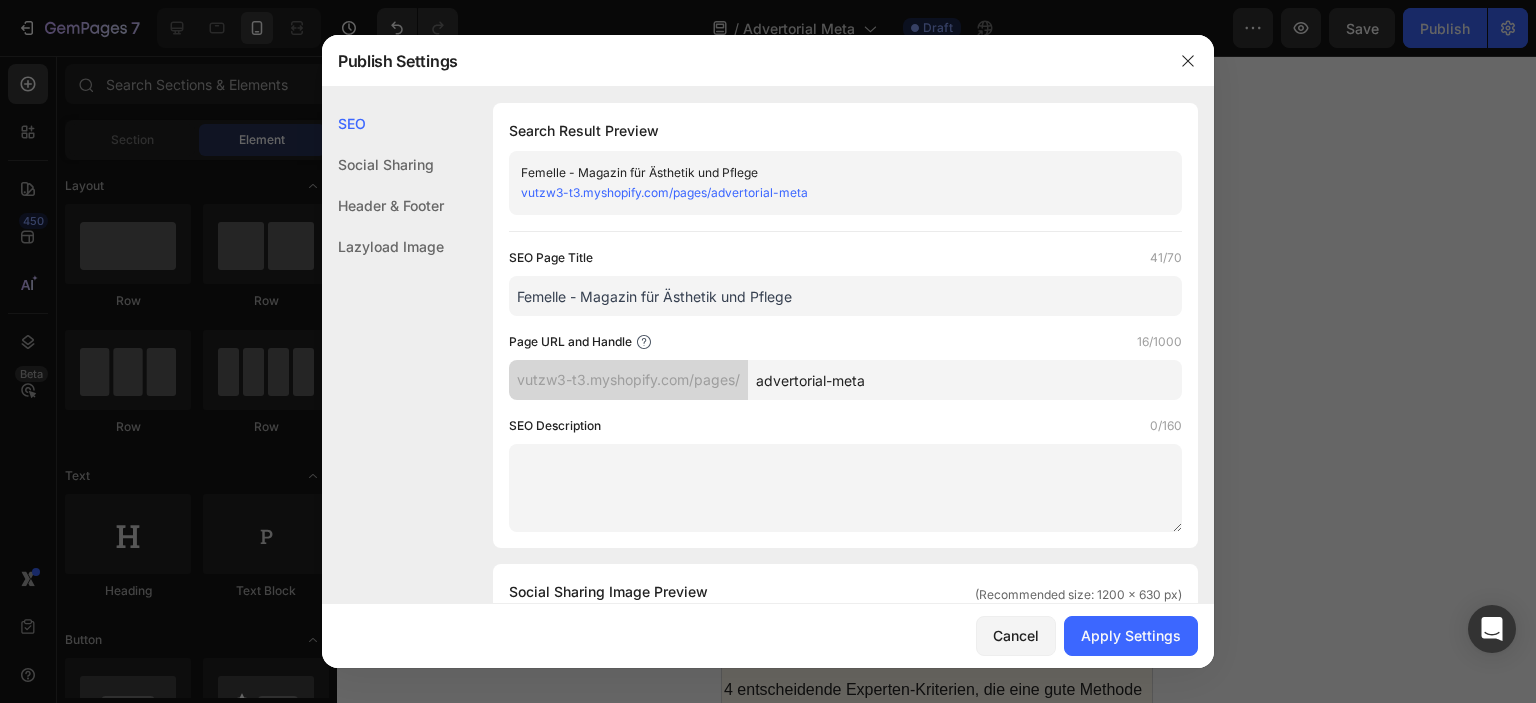 type on "Femelle - Magazin für Ästhetik und Pflege" 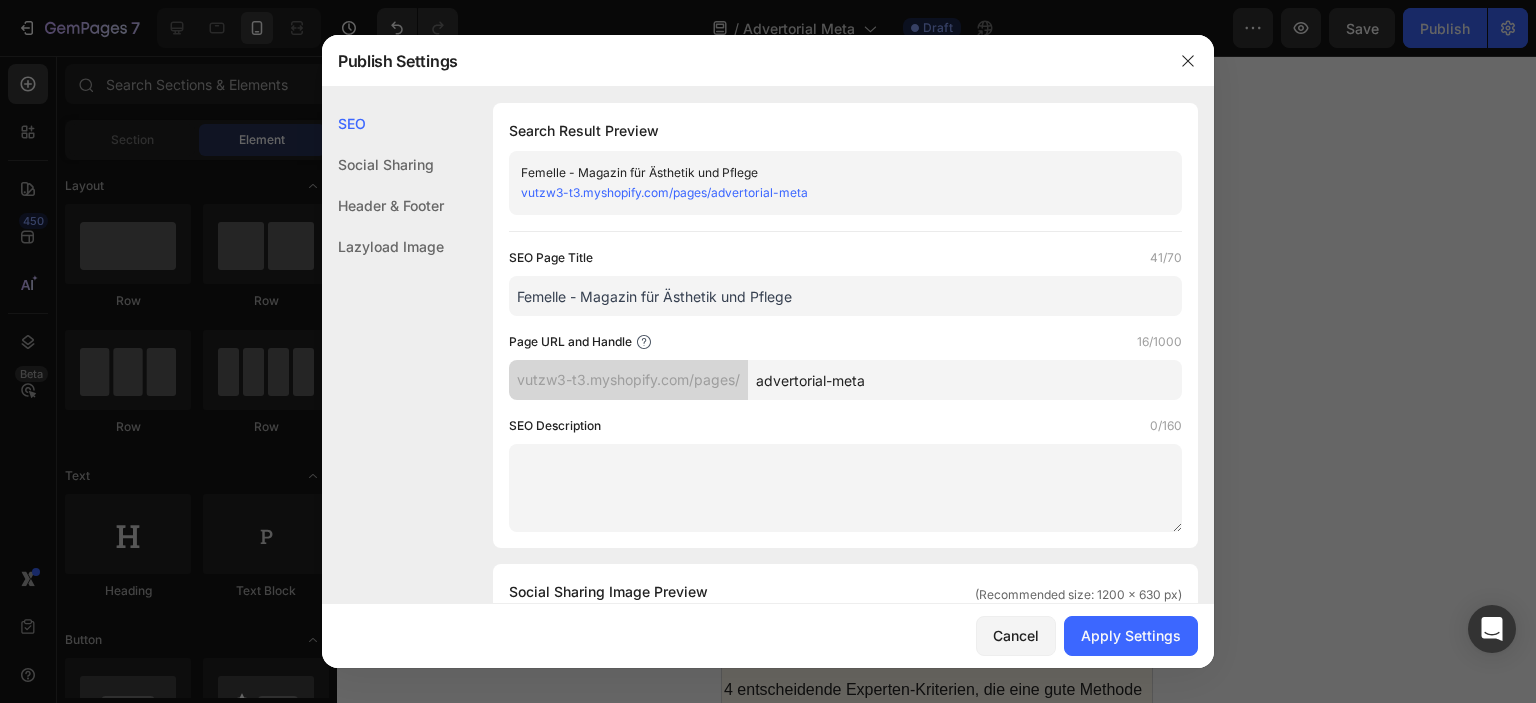 click on "advertorial-meta" at bounding box center (965, 380) 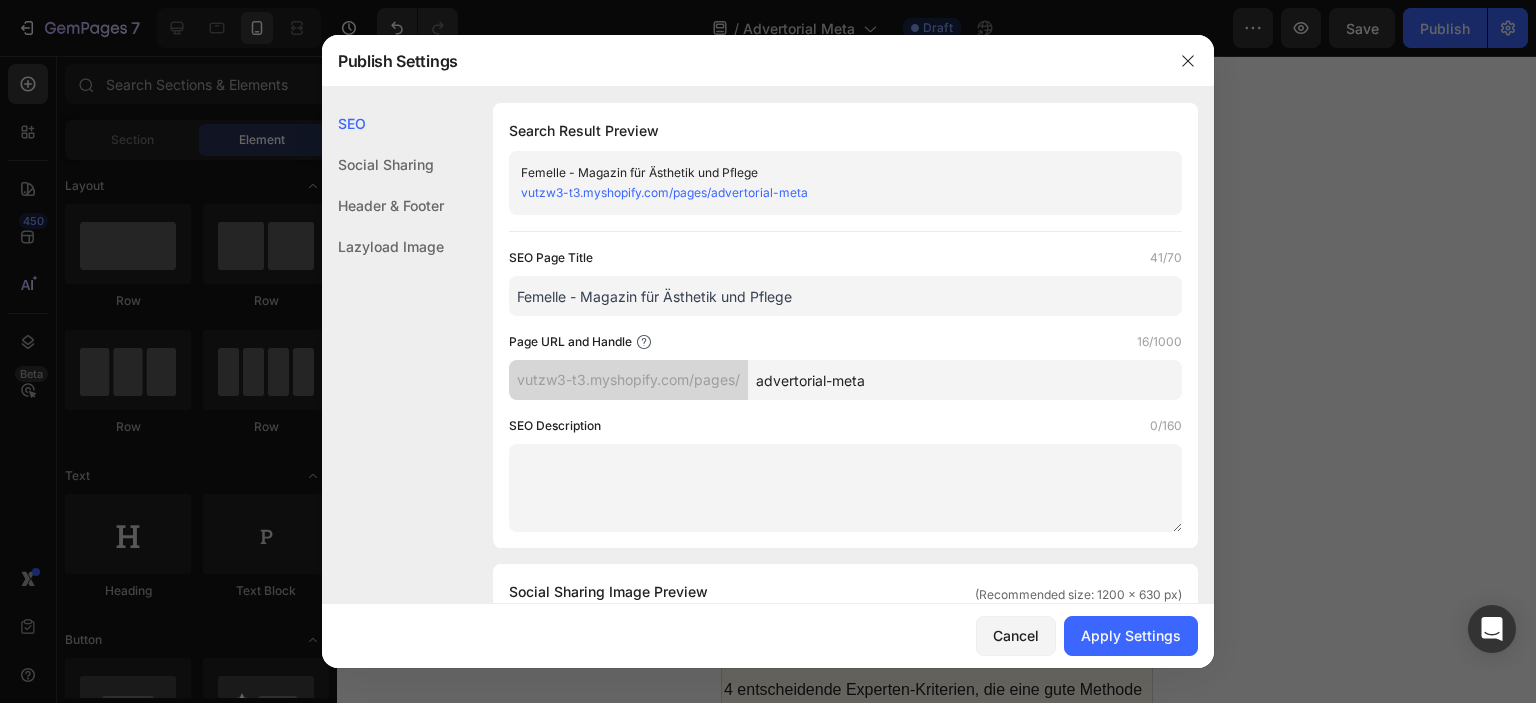click on "advertorial-meta" at bounding box center (965, 380) 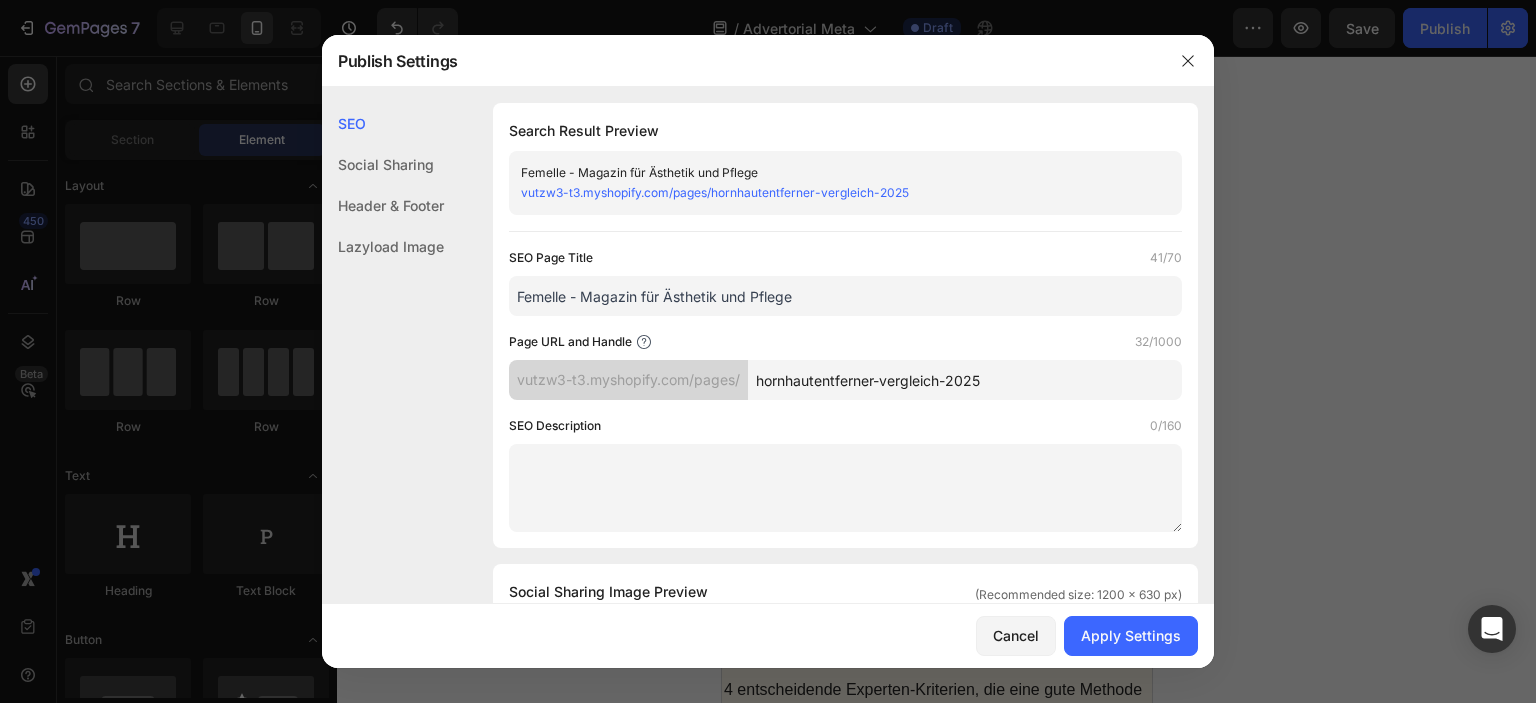 type on "hornhautentferner-vergleich-2025" 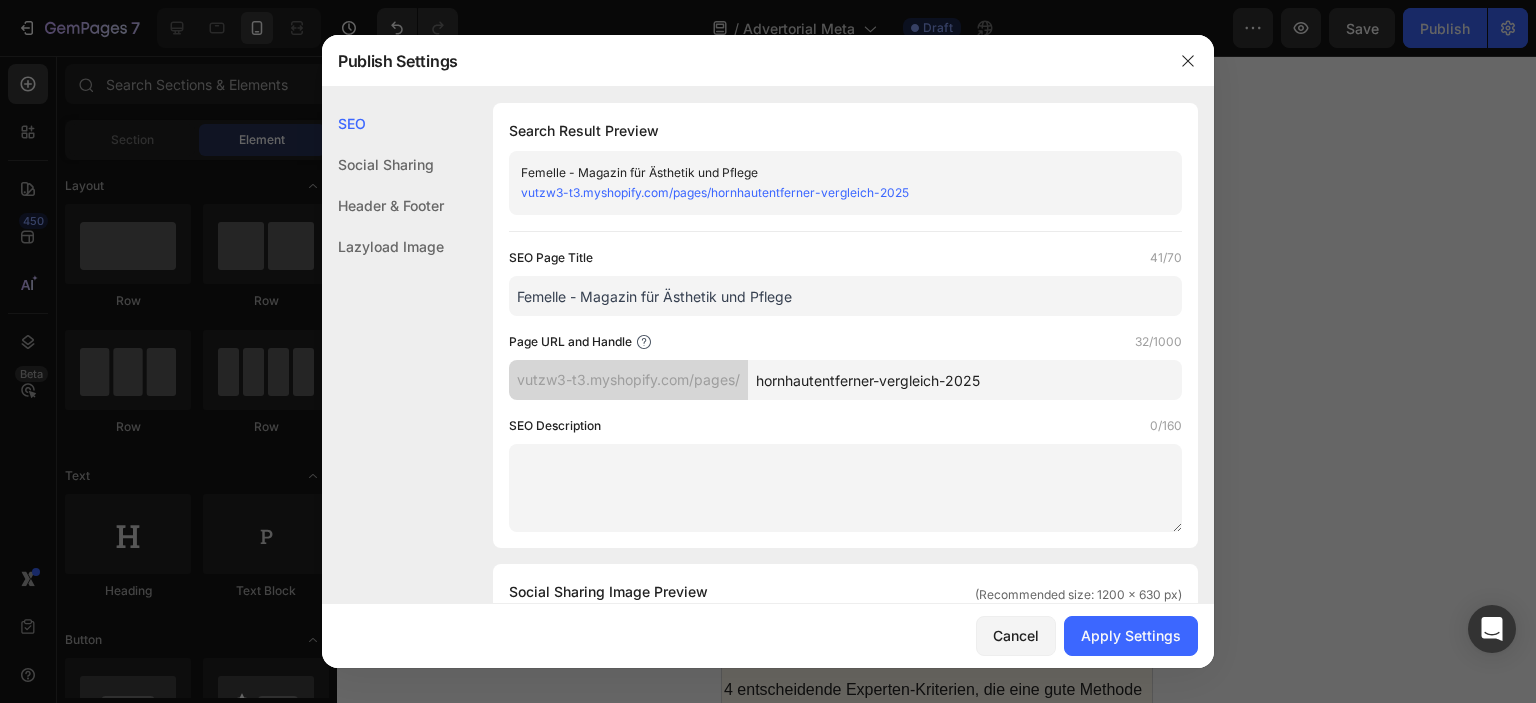 click on "SEO Description  0/160" at bounding box center (845, 426) 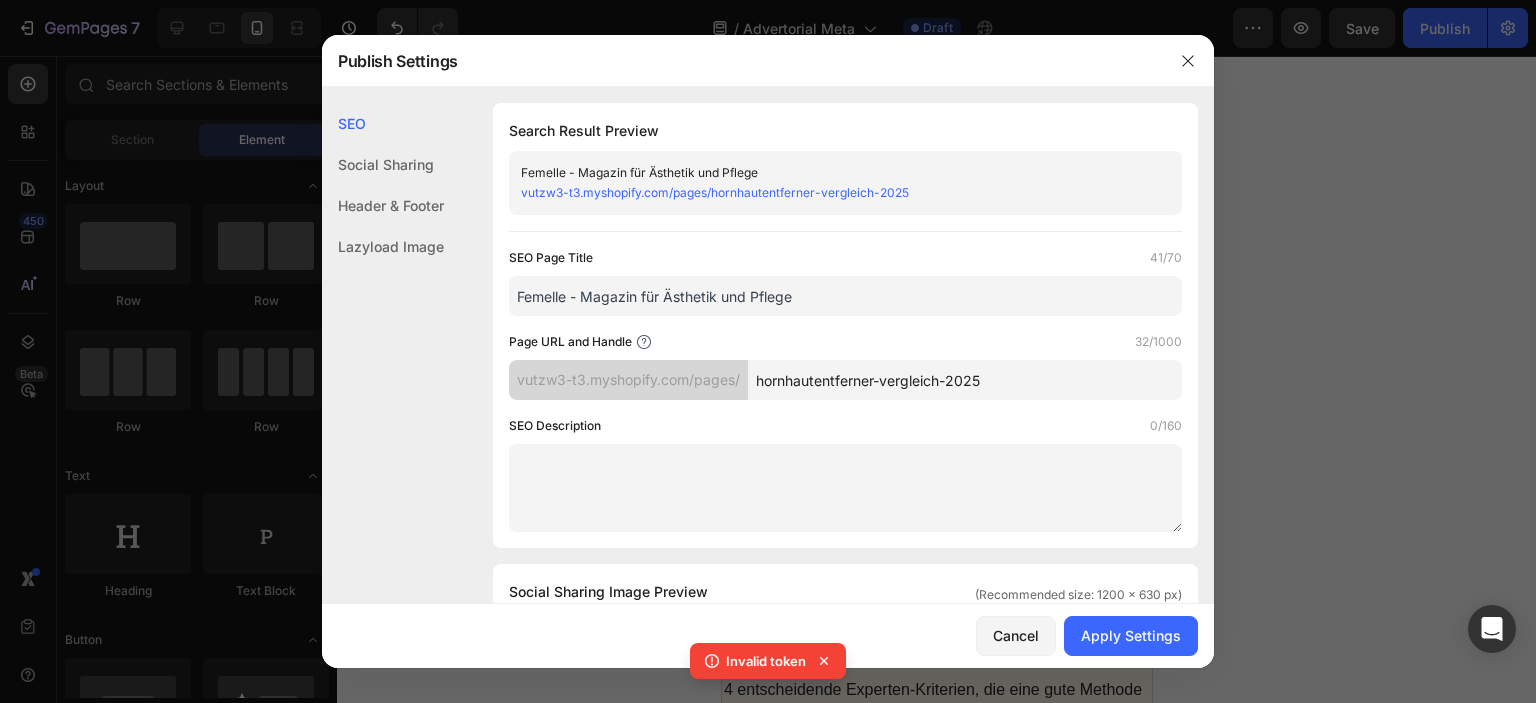 click 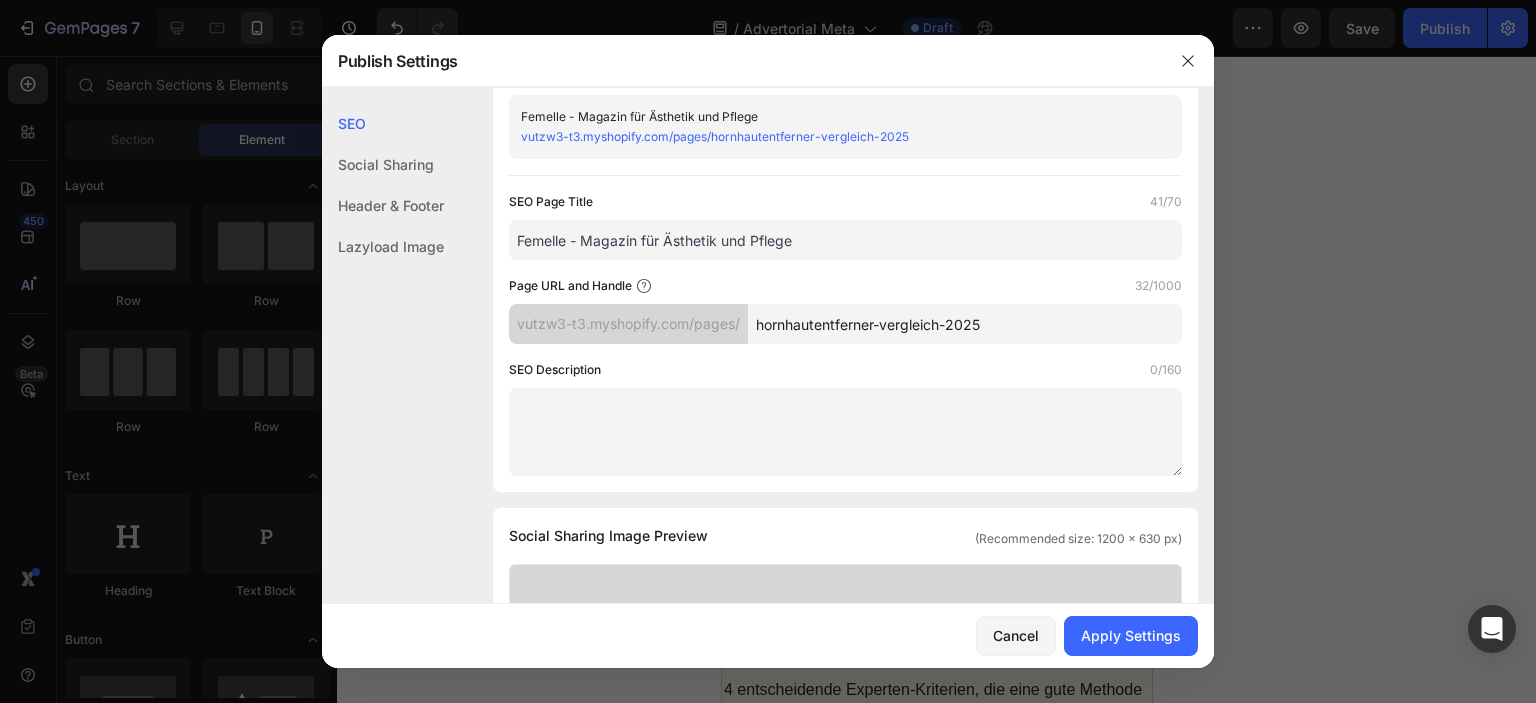 scroll, scrollTop: 0, scrollLeft: 0, axis: both 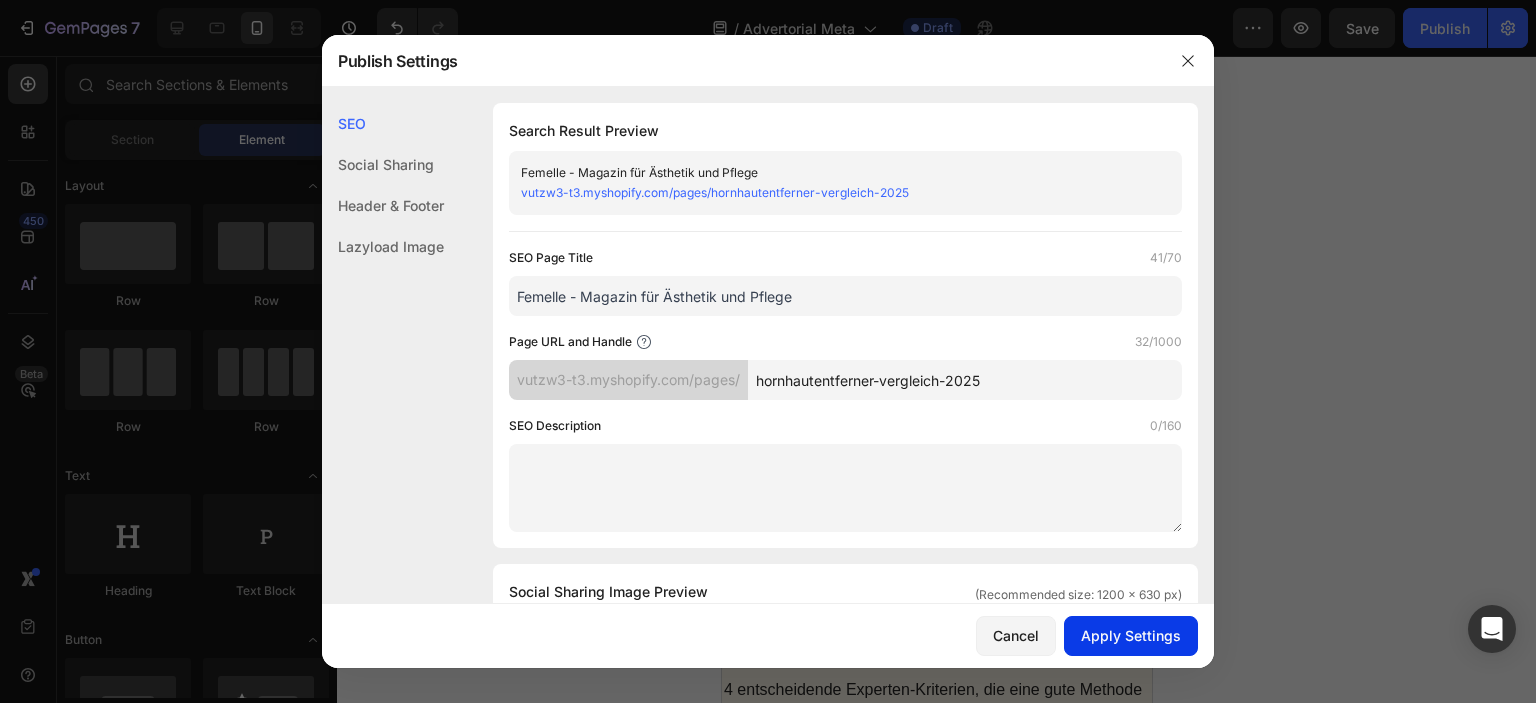 click on "Apply Settings" 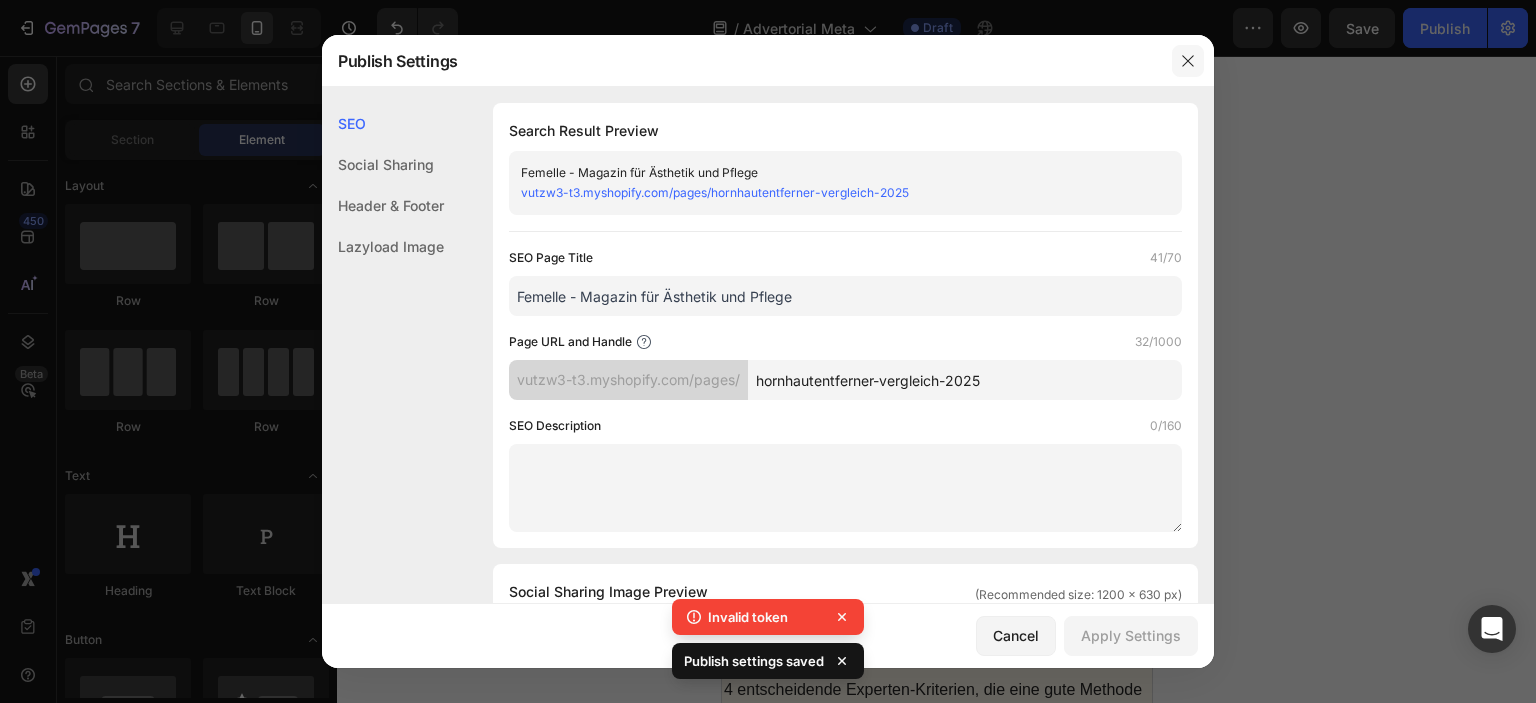 click 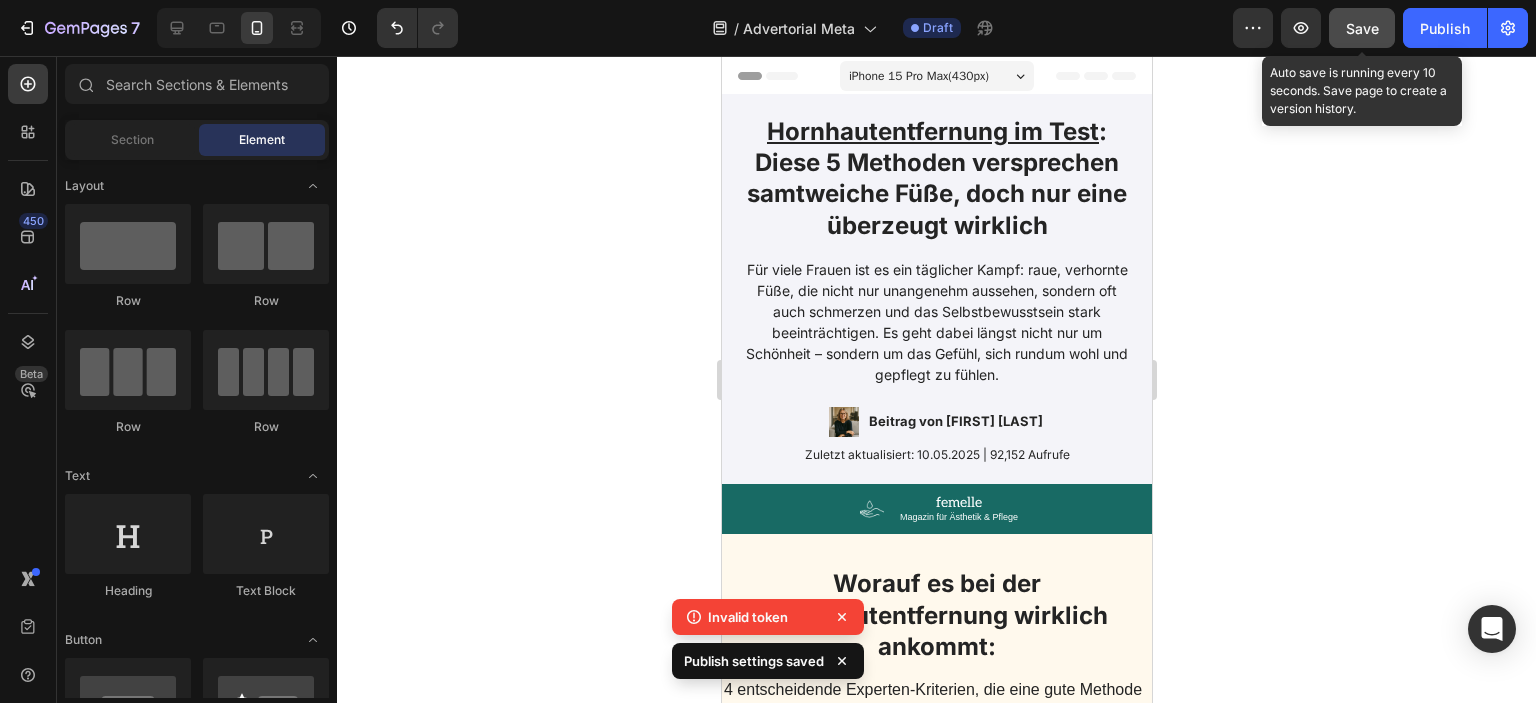 click on "Save" at bounding box center (1362, 28) 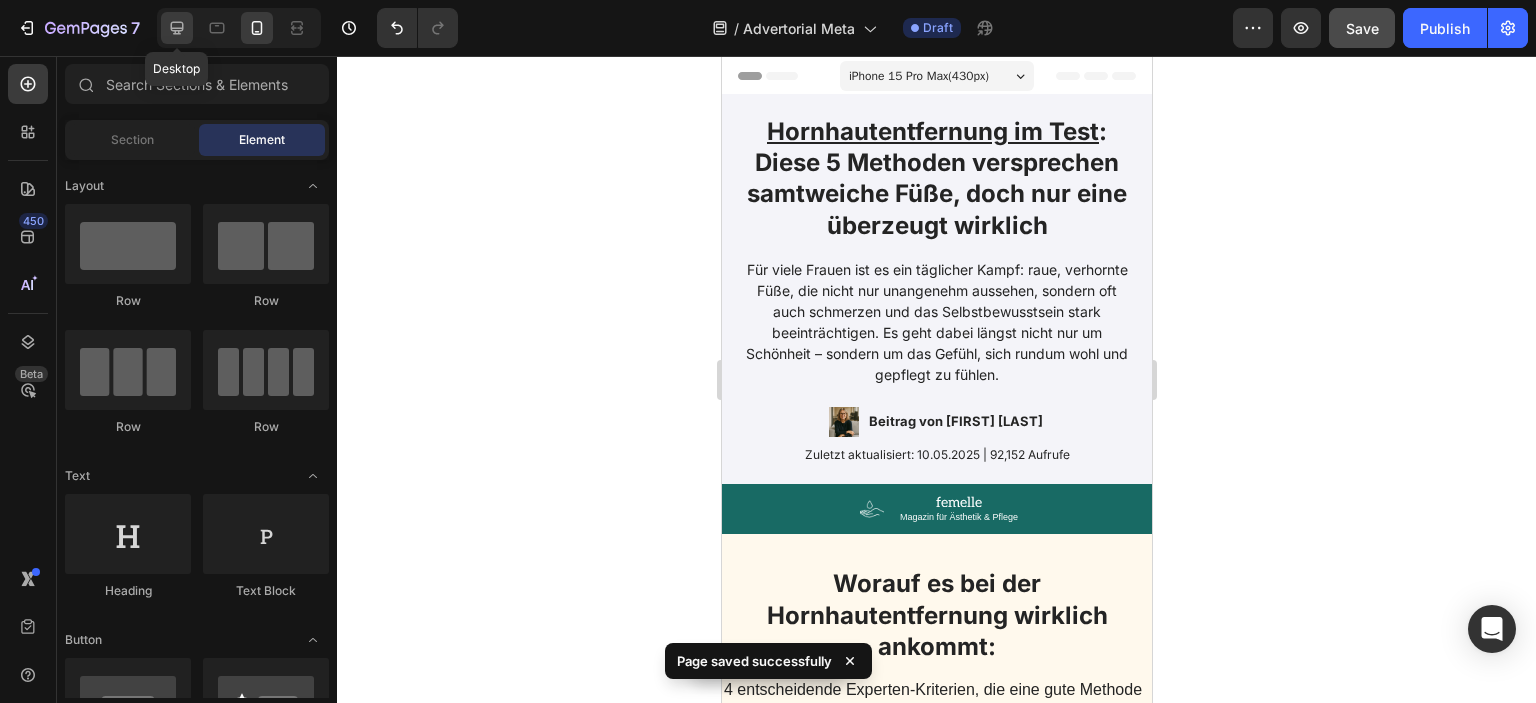 click 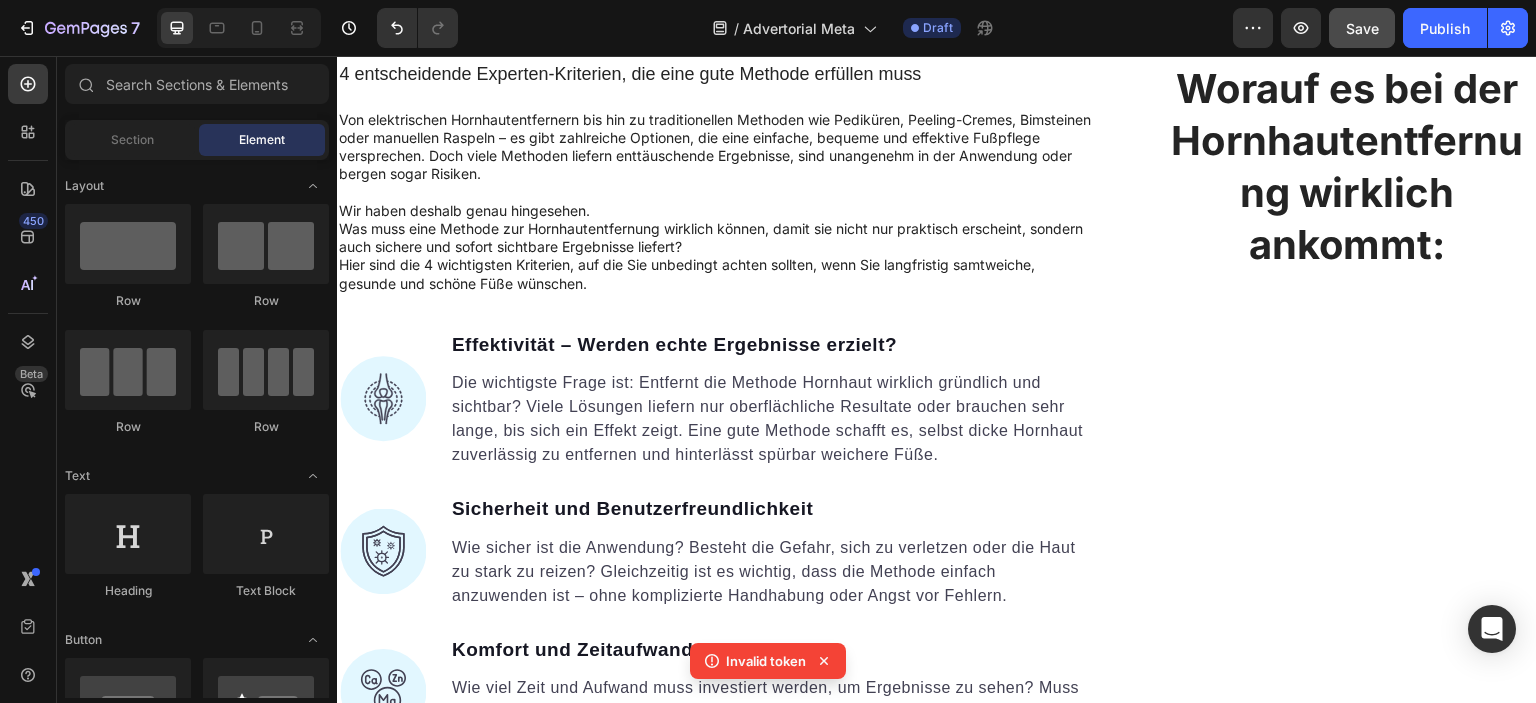 scroll, scrollTop: 1200, scrollLeft: 0, axis: vertical 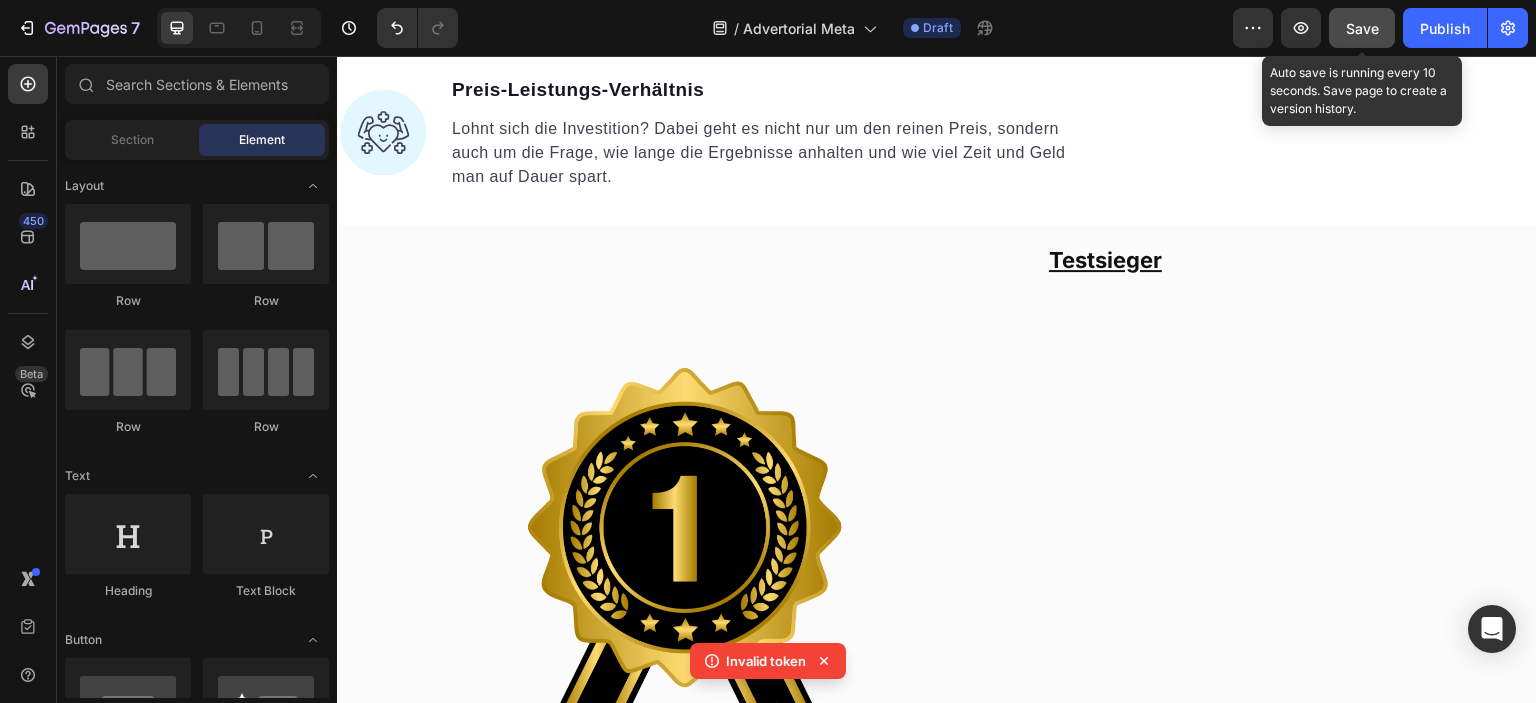 click on "Save" at bounding box center (1362, 28) 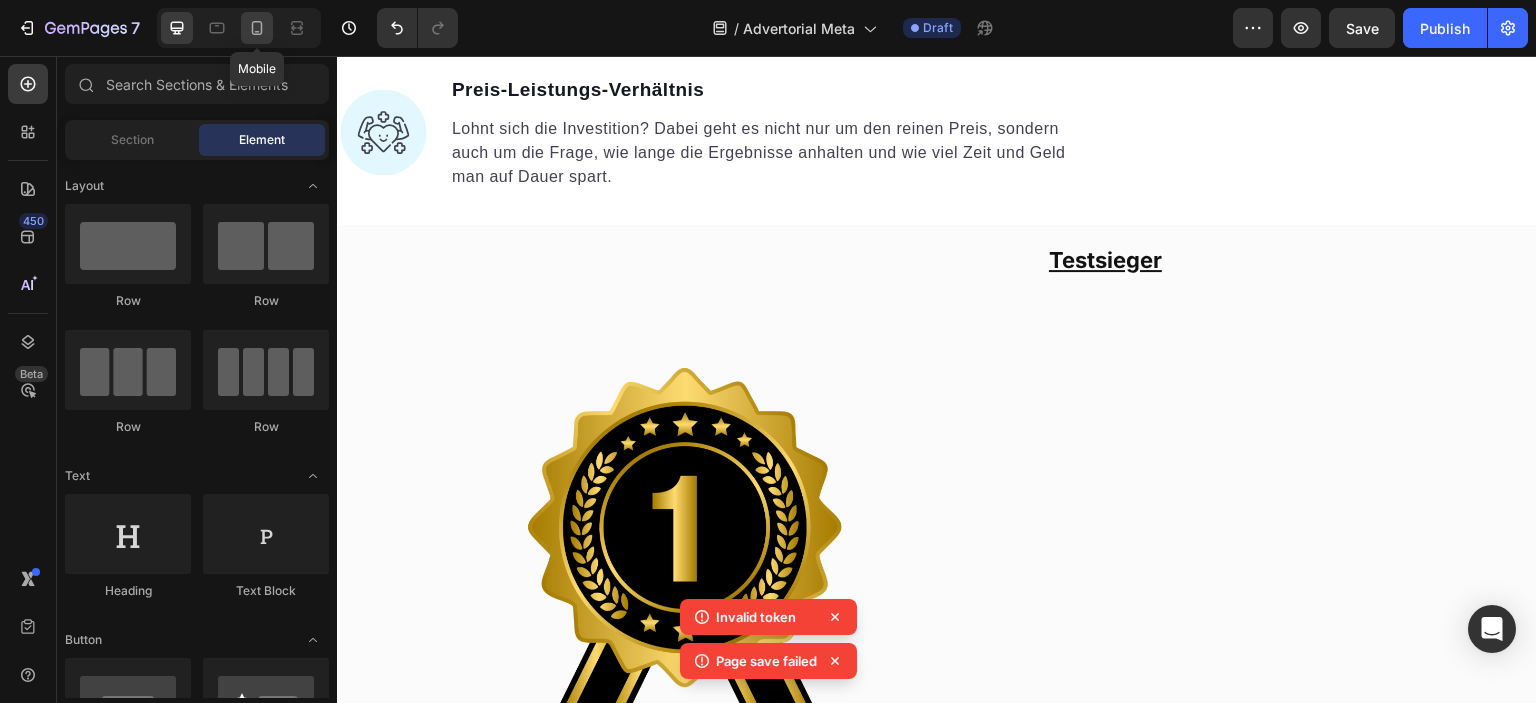 click 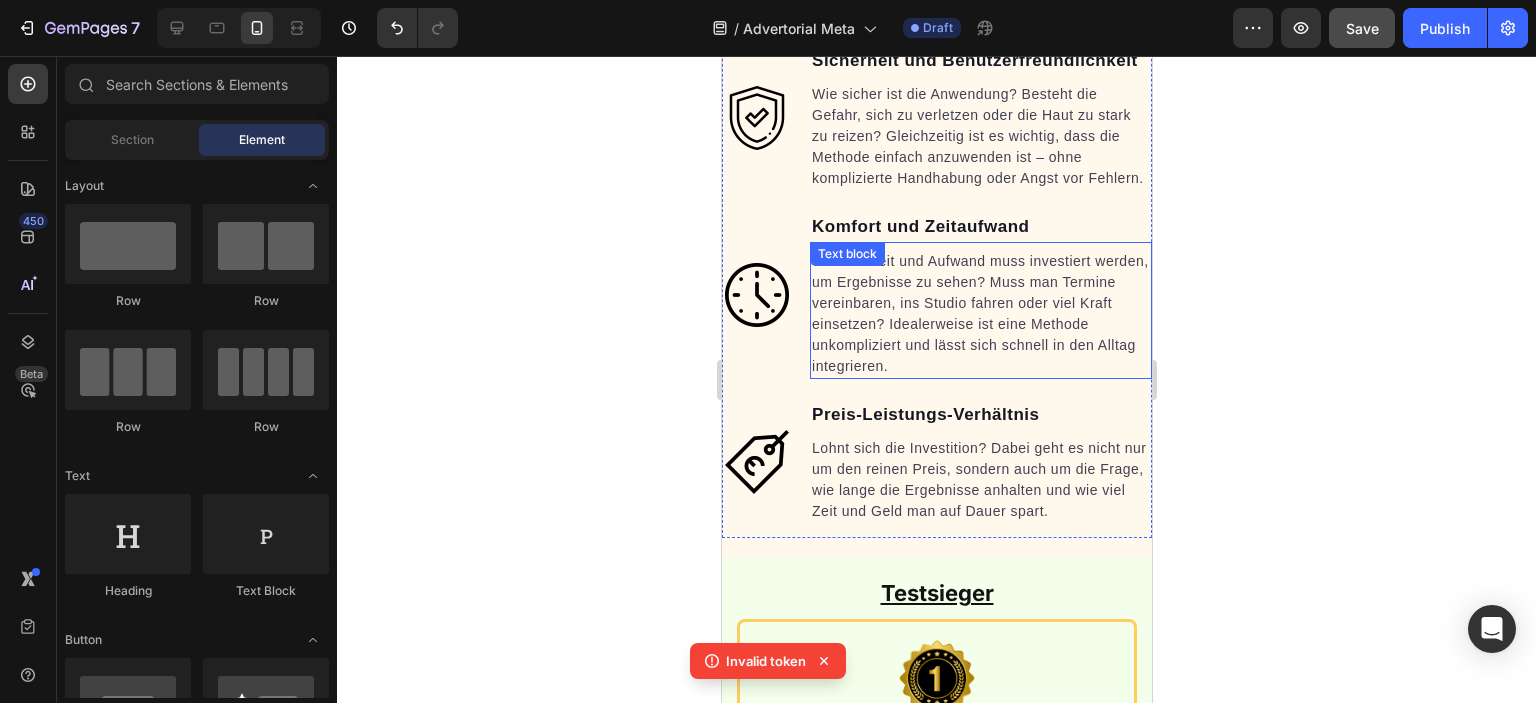scroll, scrollTop: 1439, scrollLeft: 0, axis: vertical 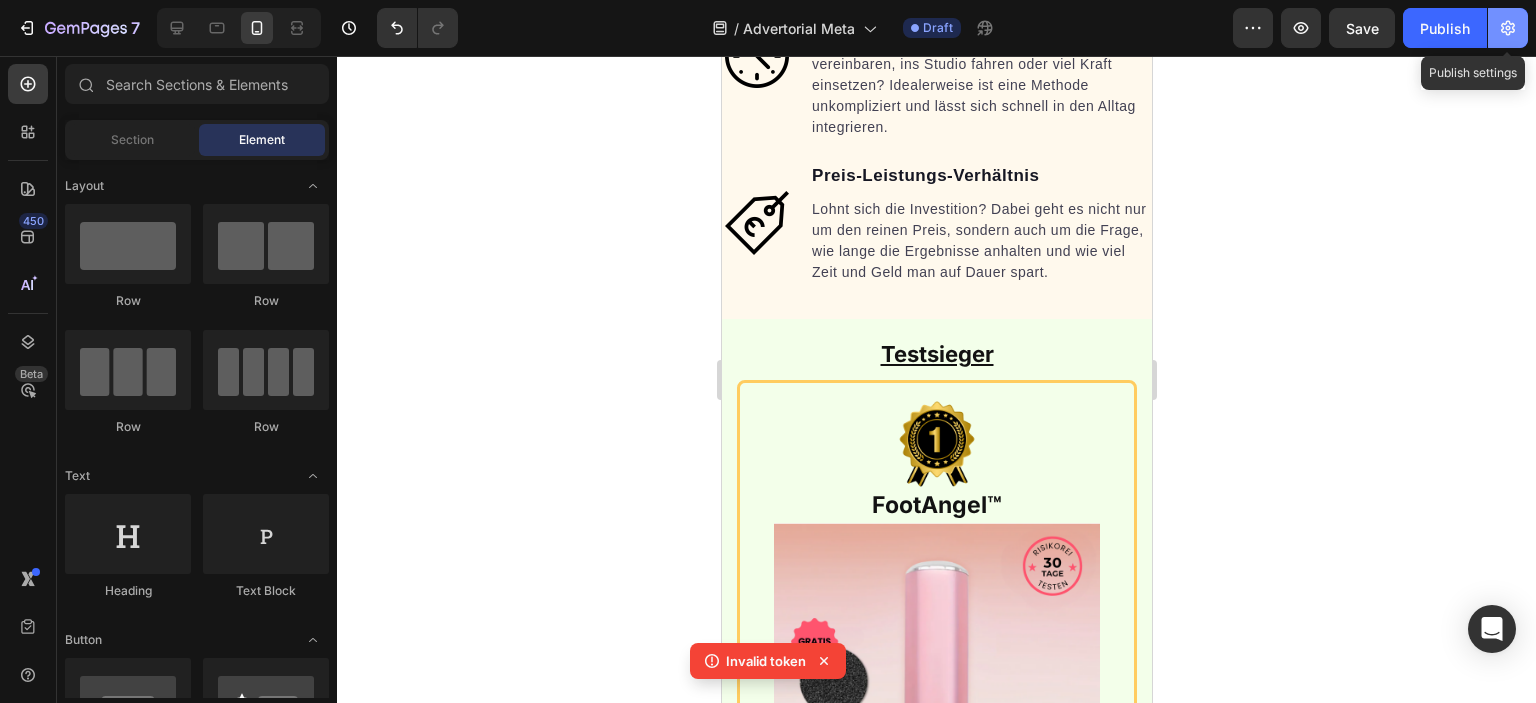 click 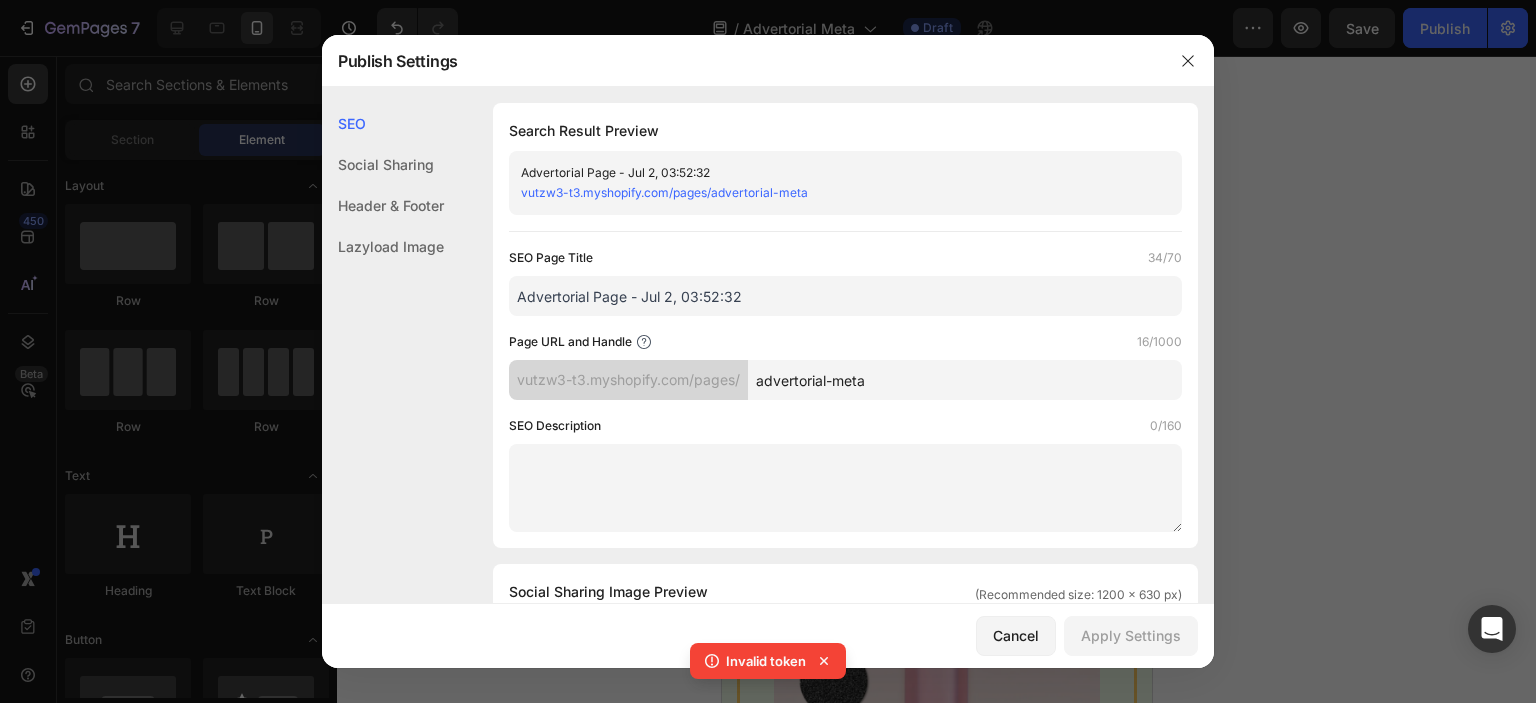 click on "advertorial-meta" at bounding box center (965, 380) 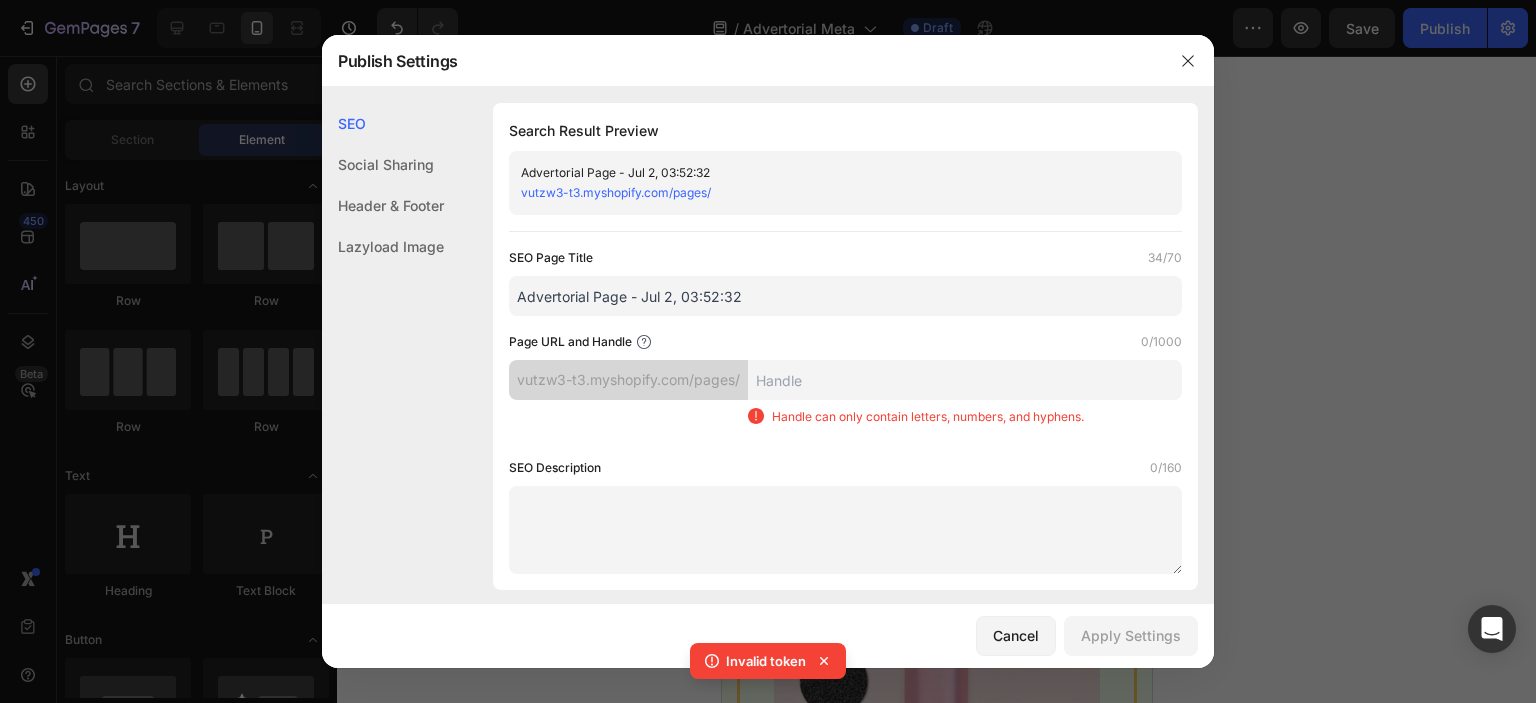 type on "h" 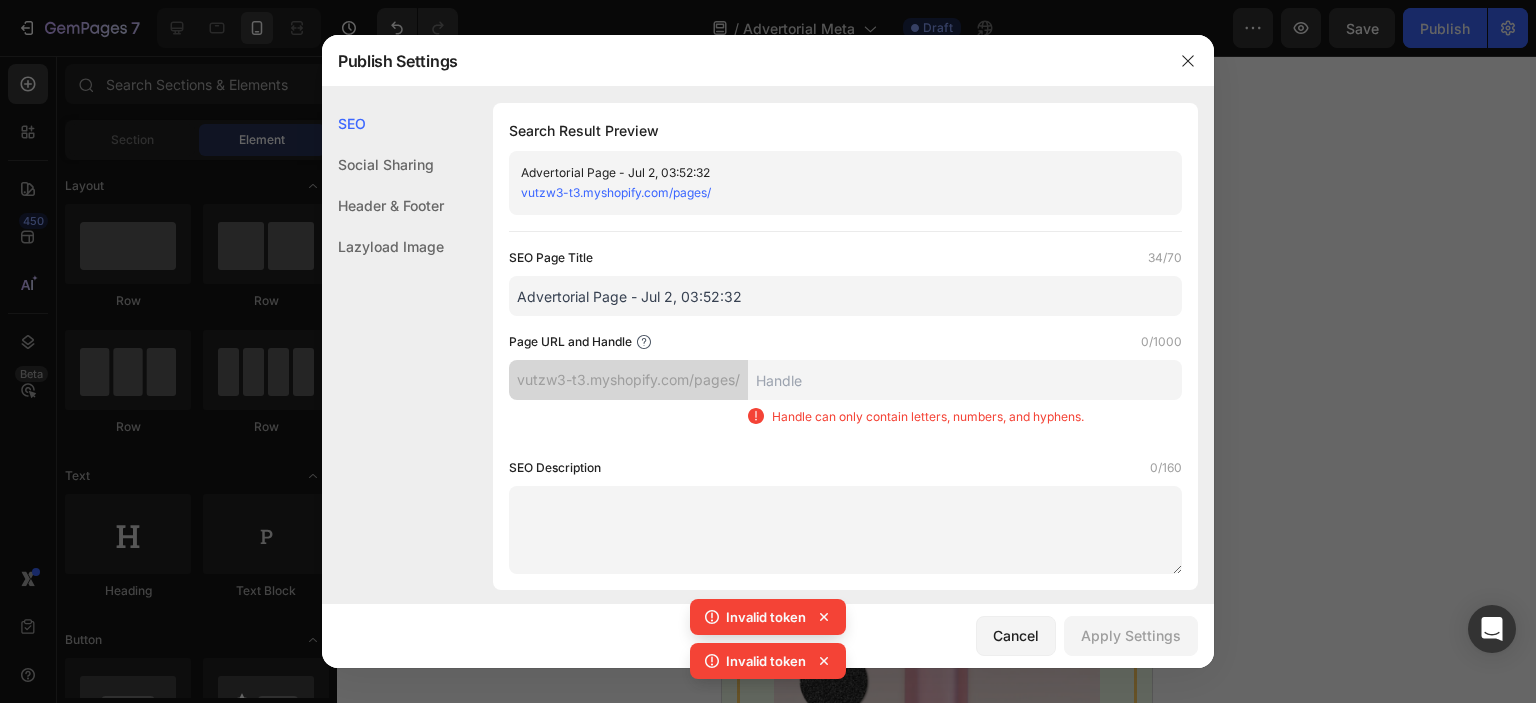 click at bounding box center [965, 380] 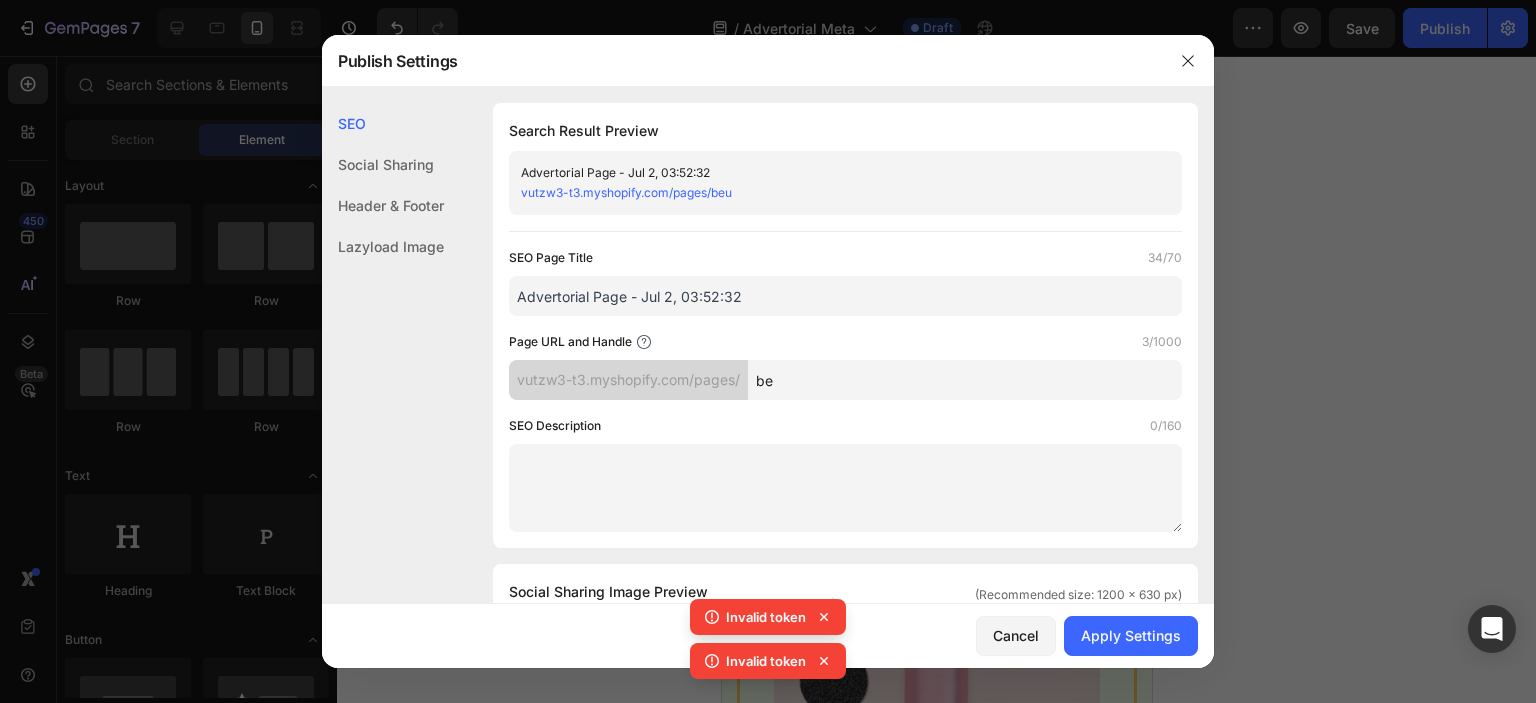 type on "b" 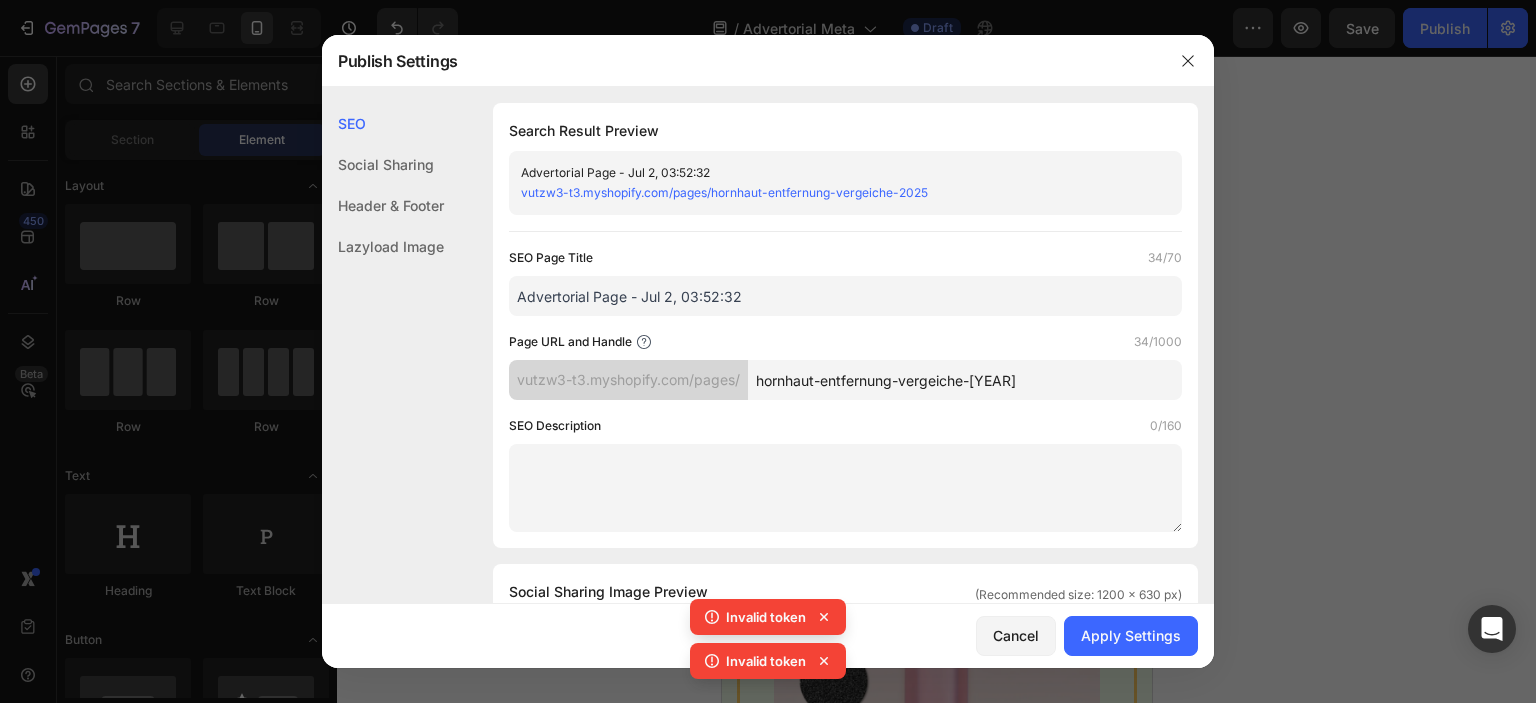 click on "SEO Page Title  34/70  Advertorial Page - [DATE]  Page URL and Handle  34/1000  vutzw3-t3.myshopify.com/pages/ hornhaut-entfernung-vergeiche-2025  SEO Description  0/160" 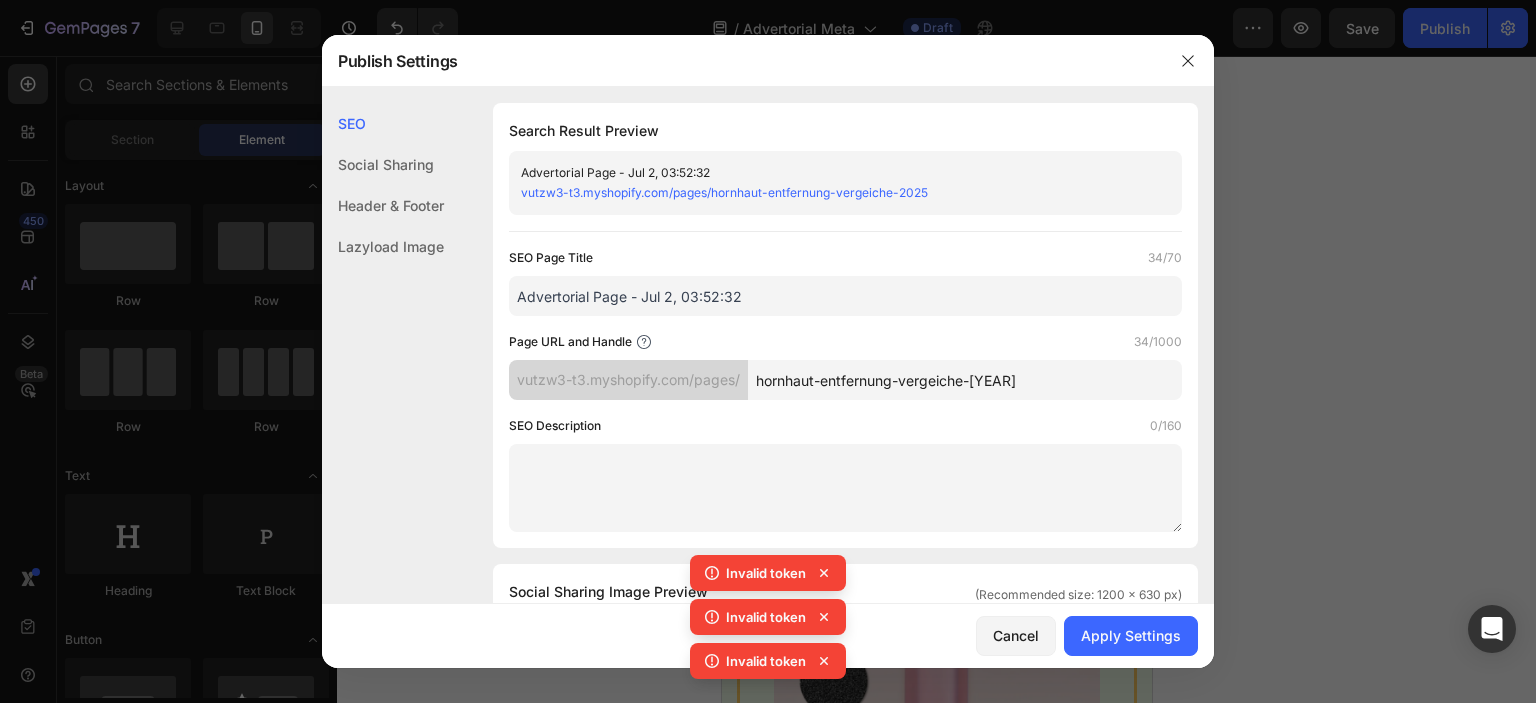 click on "hornhaut-entfernung-vergeiche-[YEAR]" at bounding box center (965, 380) 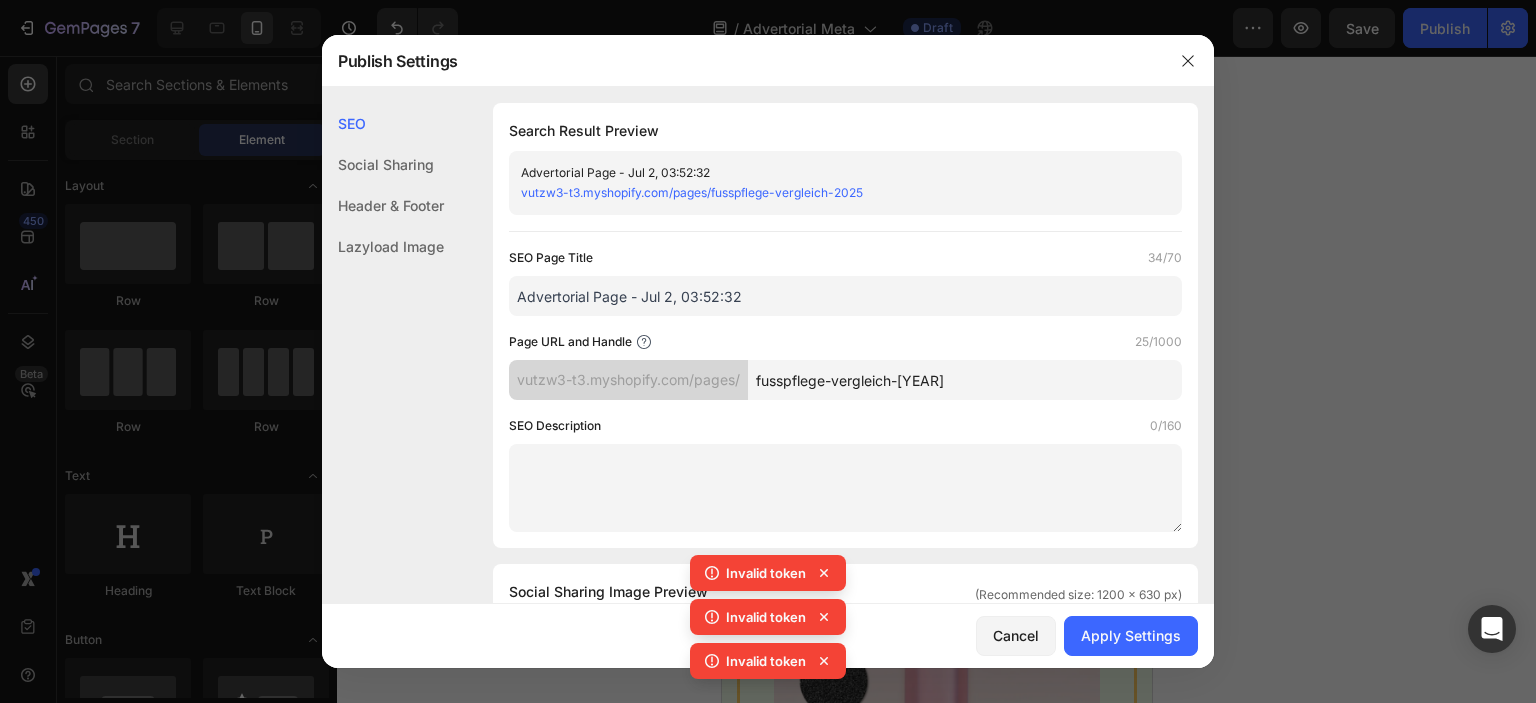 click on "SEO Description  0/160" at bounding box center (845, 426) 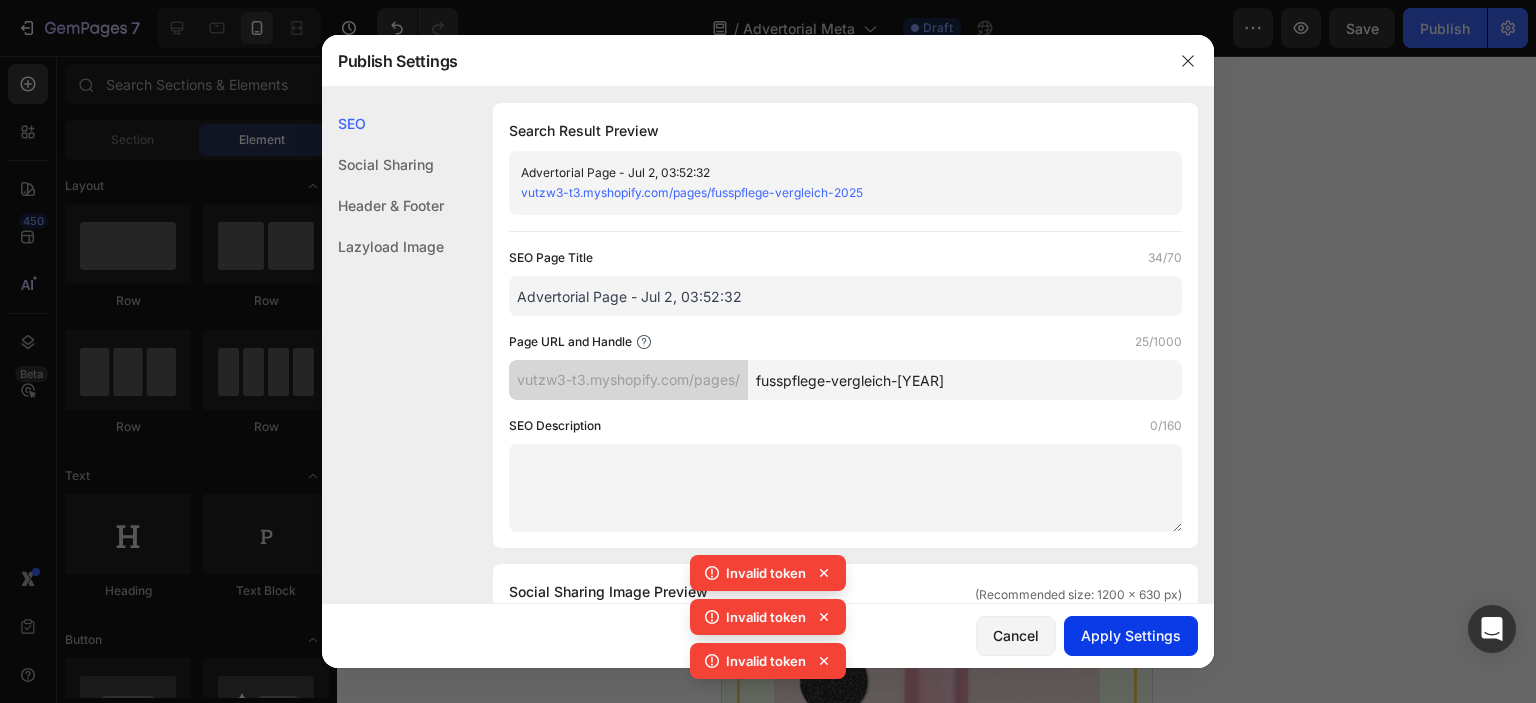 click on "Apply Settings" at bounding box center [1131, 635] 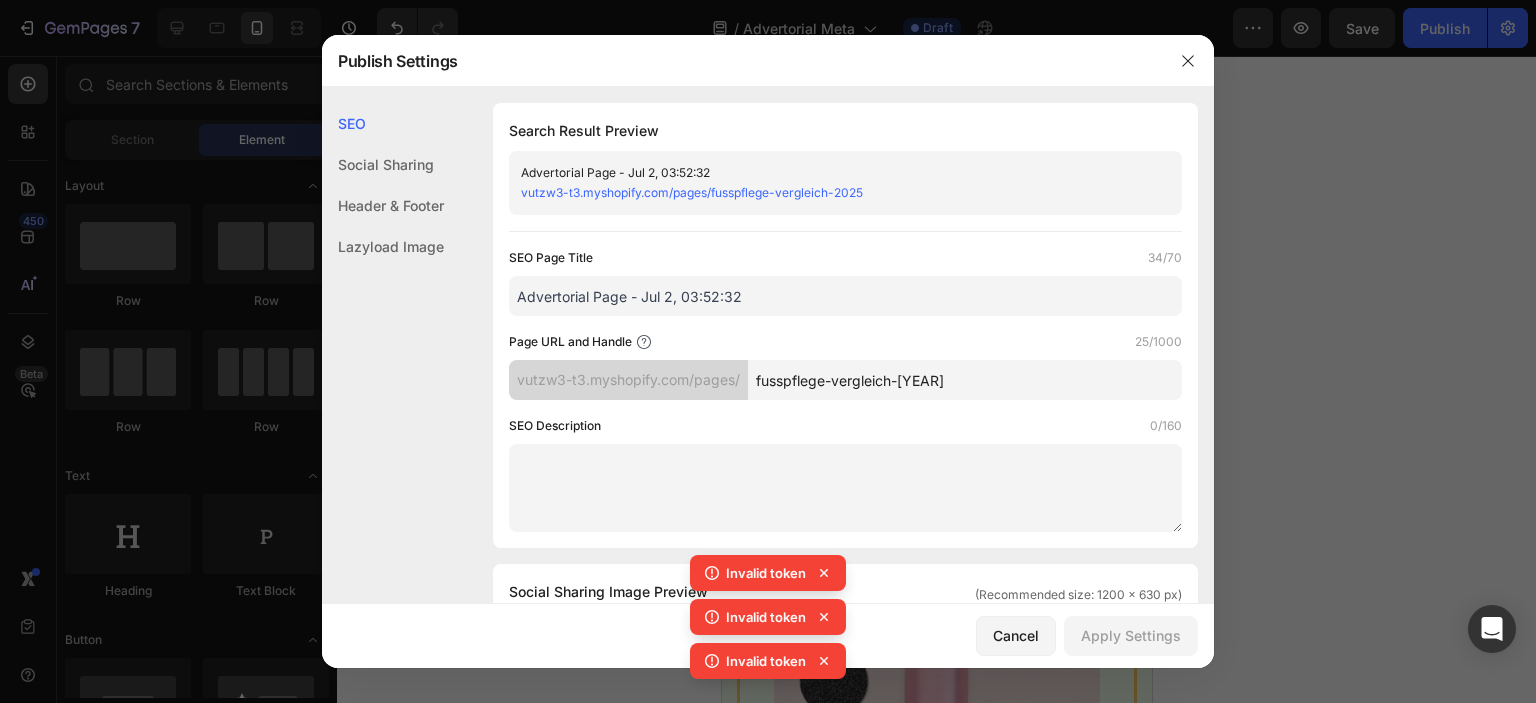 click 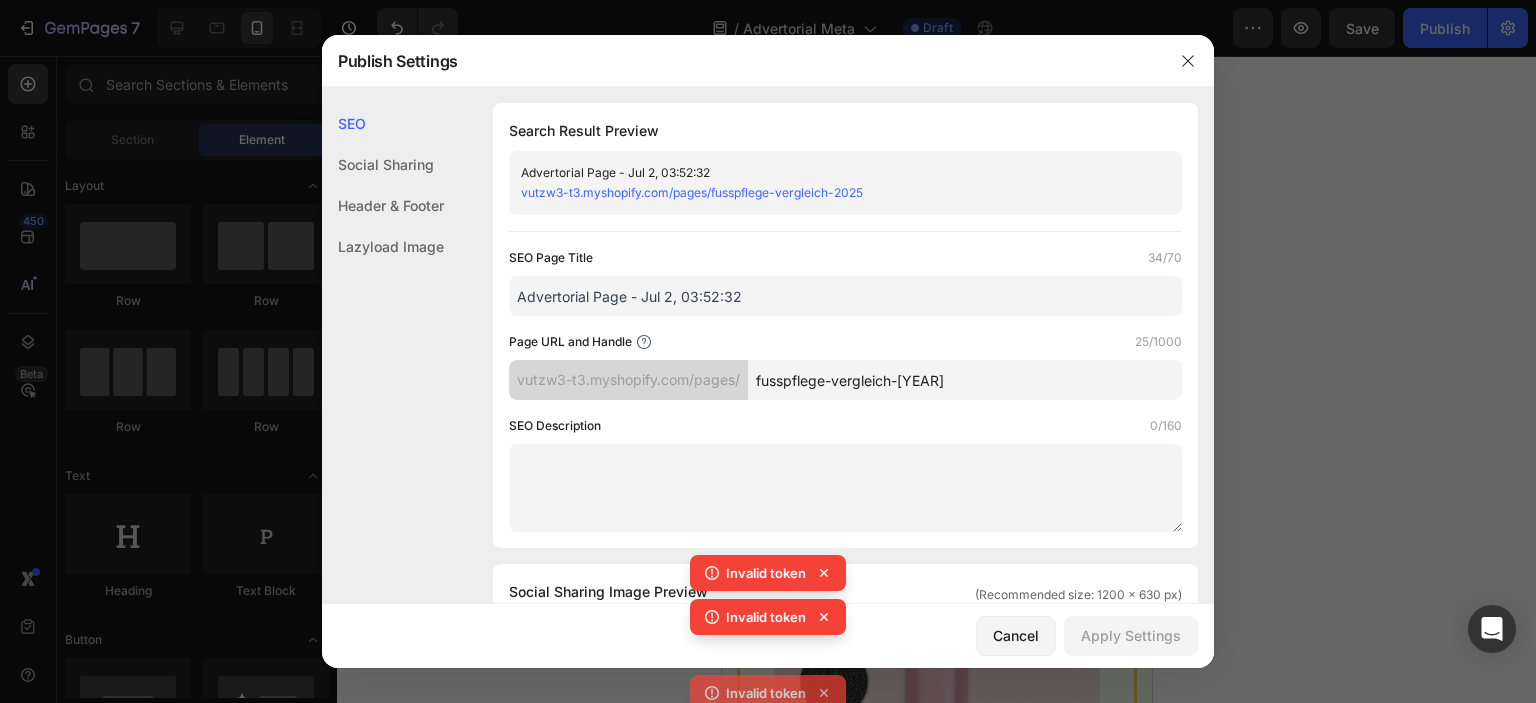 click 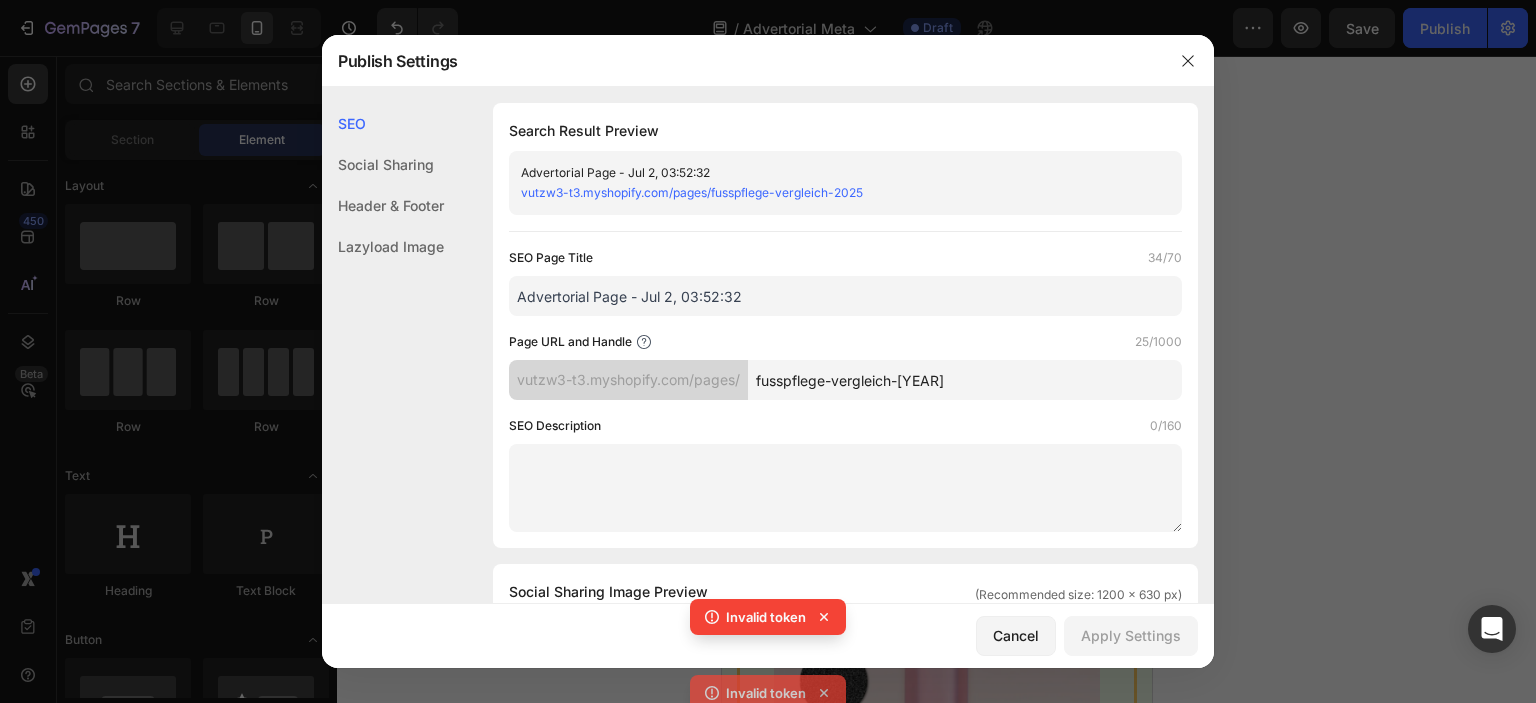 click 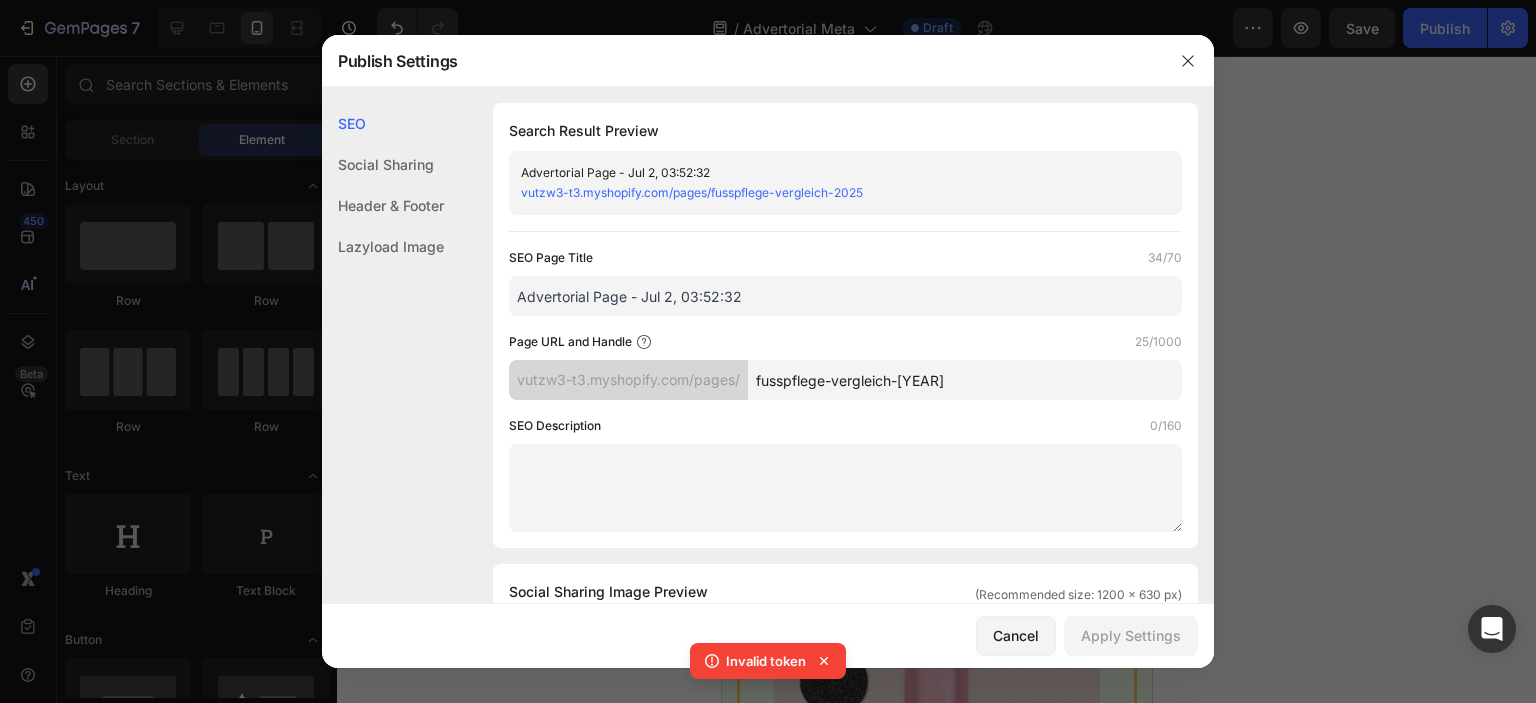 click 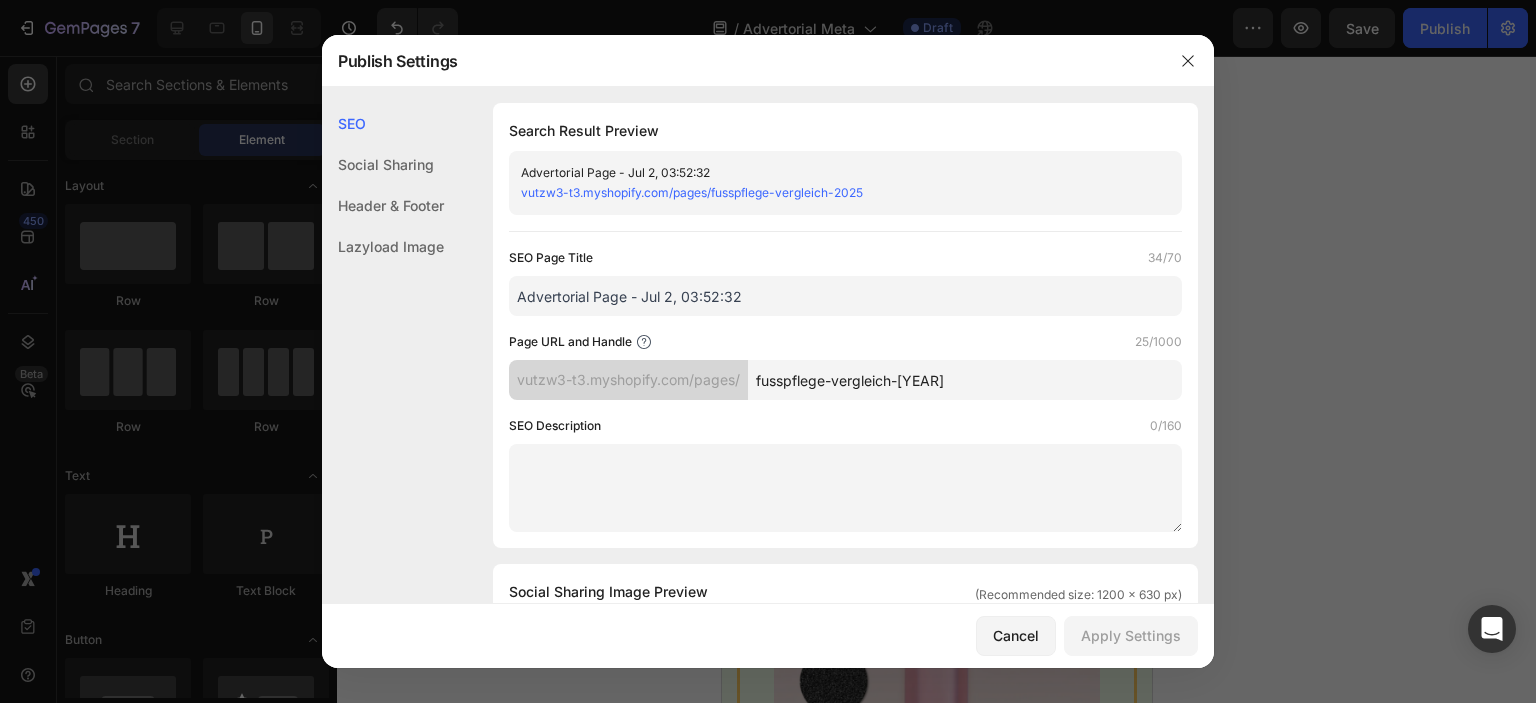 click on "fusspflege-vergleich-[YEAR]" at bounding box center [965, 380] 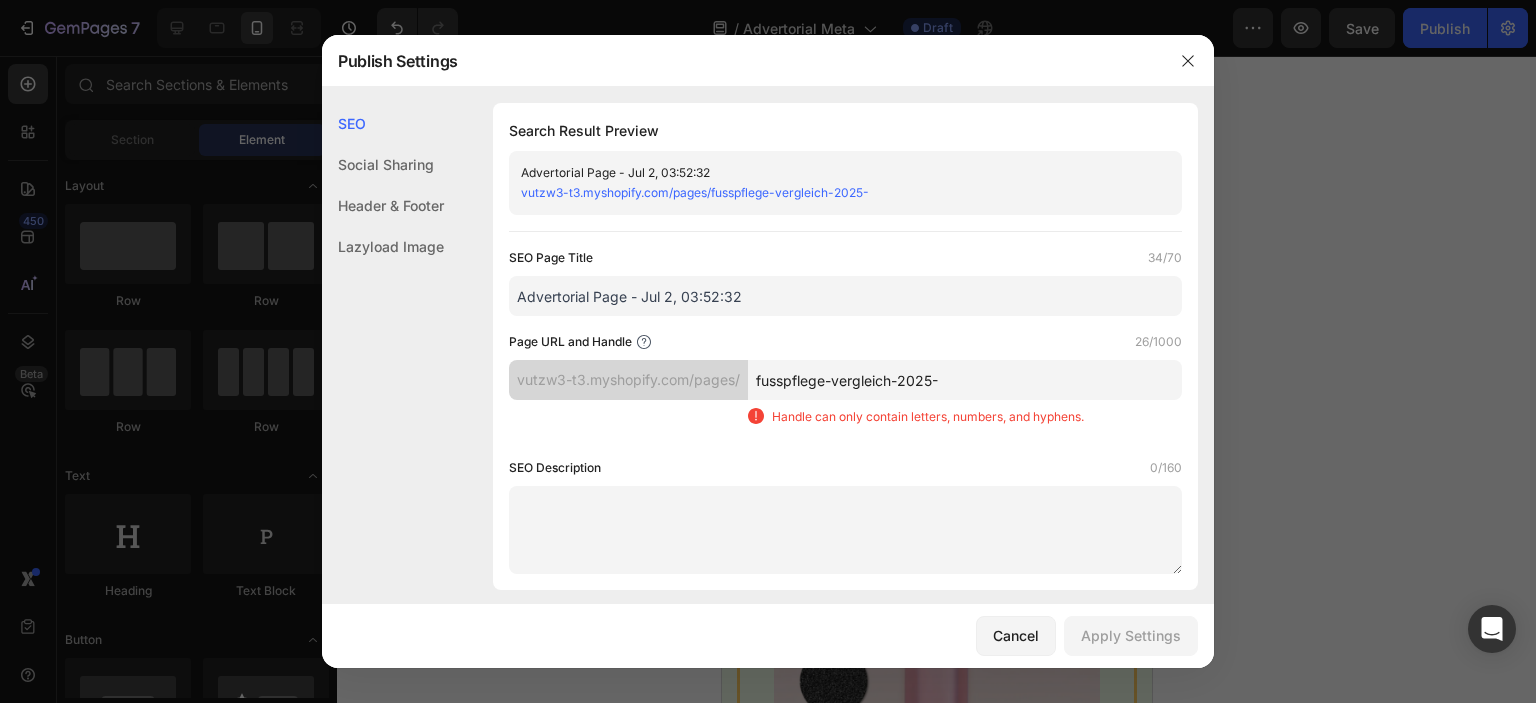 type on "fusspflege-vergleich-[YEAR]" 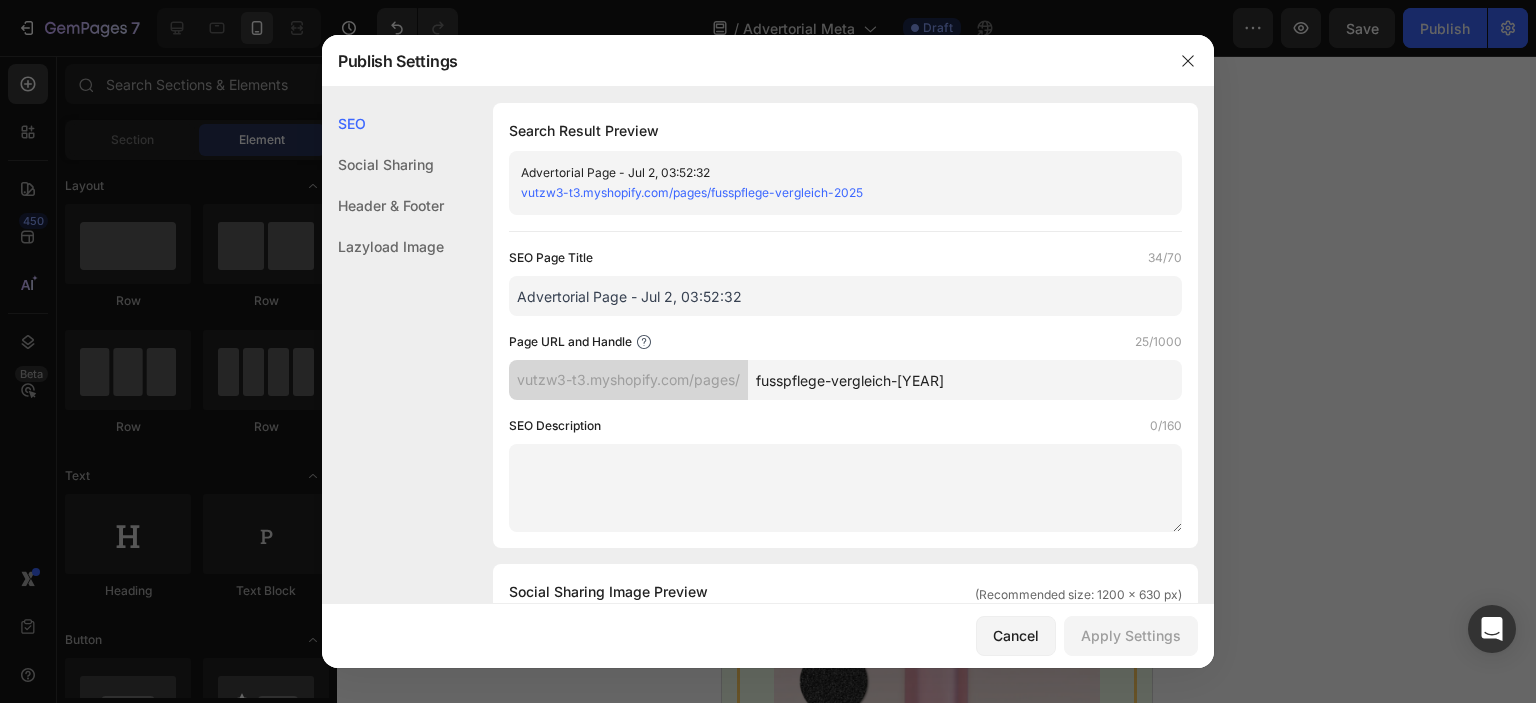 click on "SEO Description  0/160" at bounding box center [845, 474] 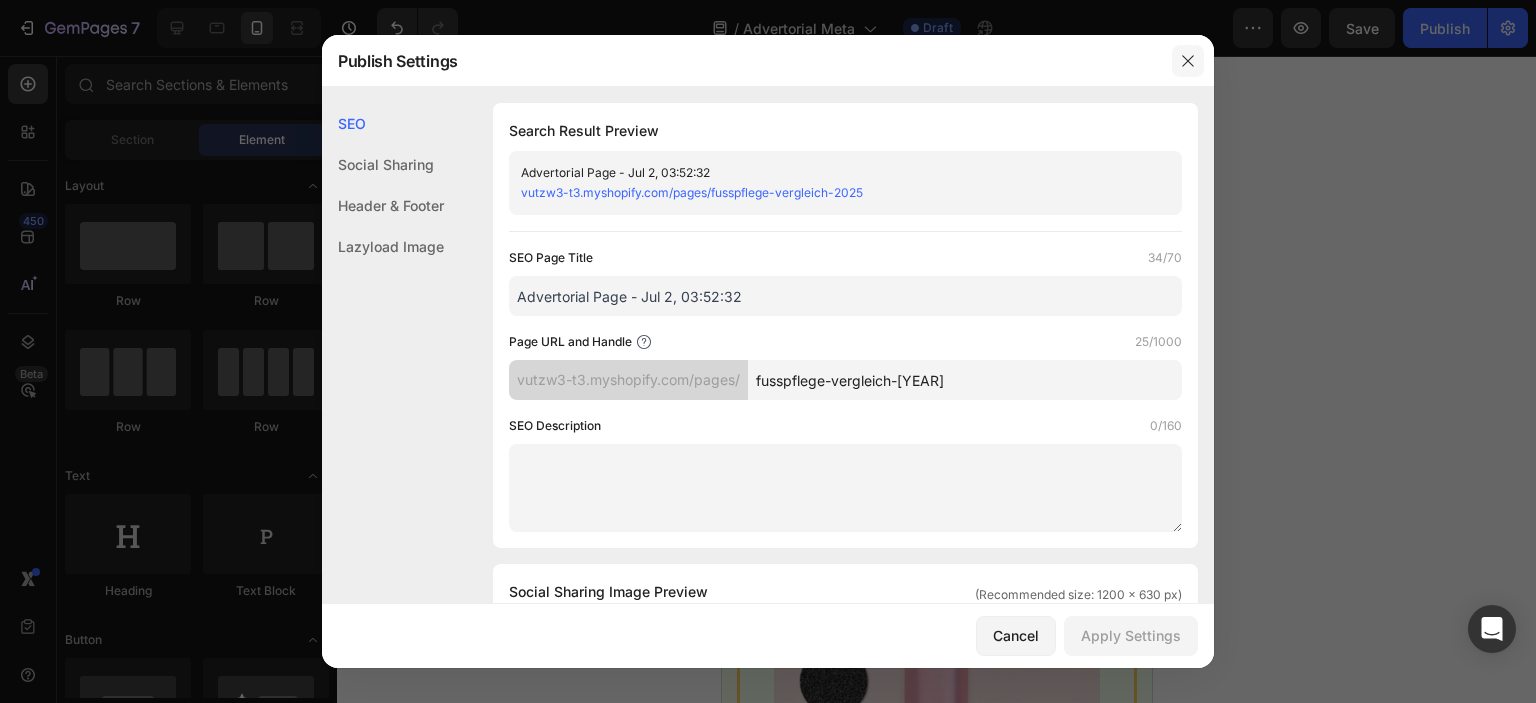 click 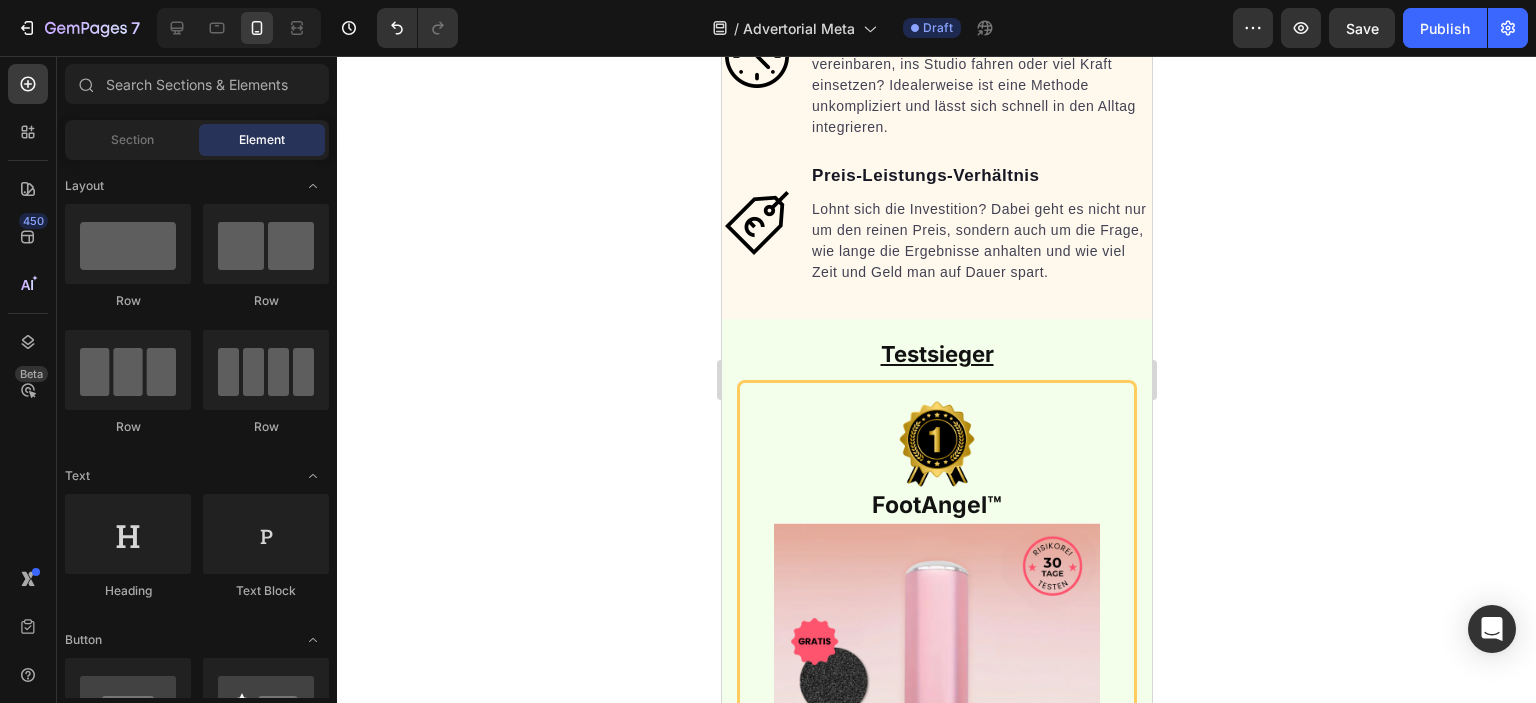 click 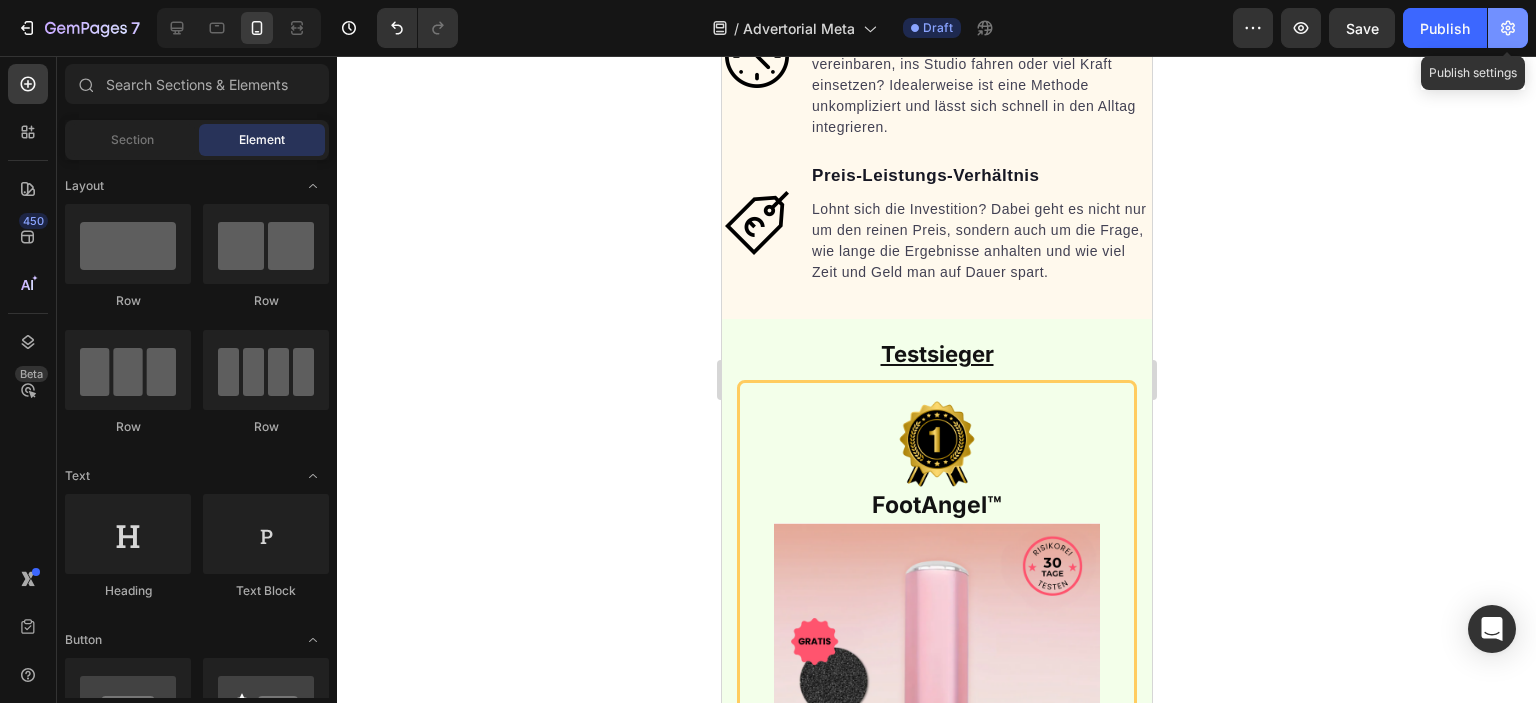 click 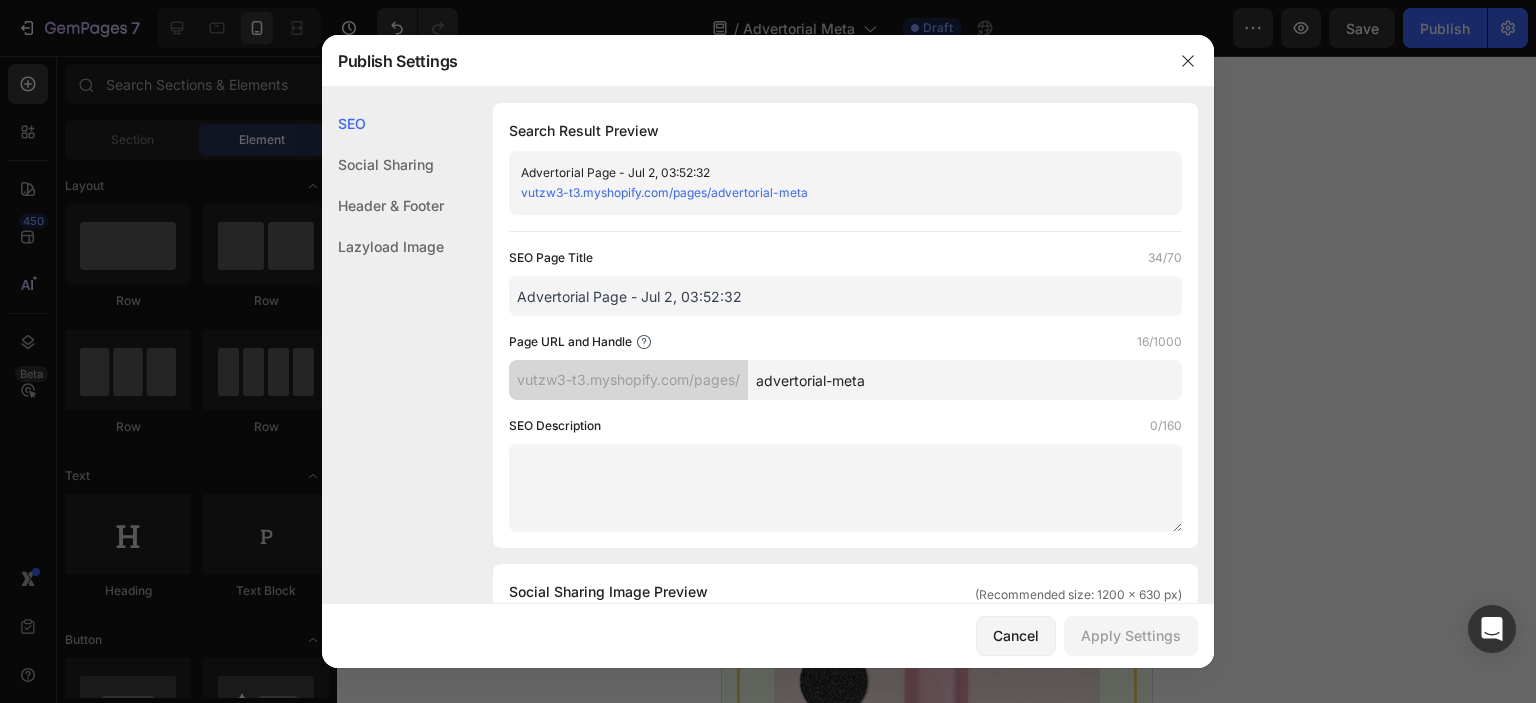 click on "advertorial-meta" at bounding box center (965, 380) 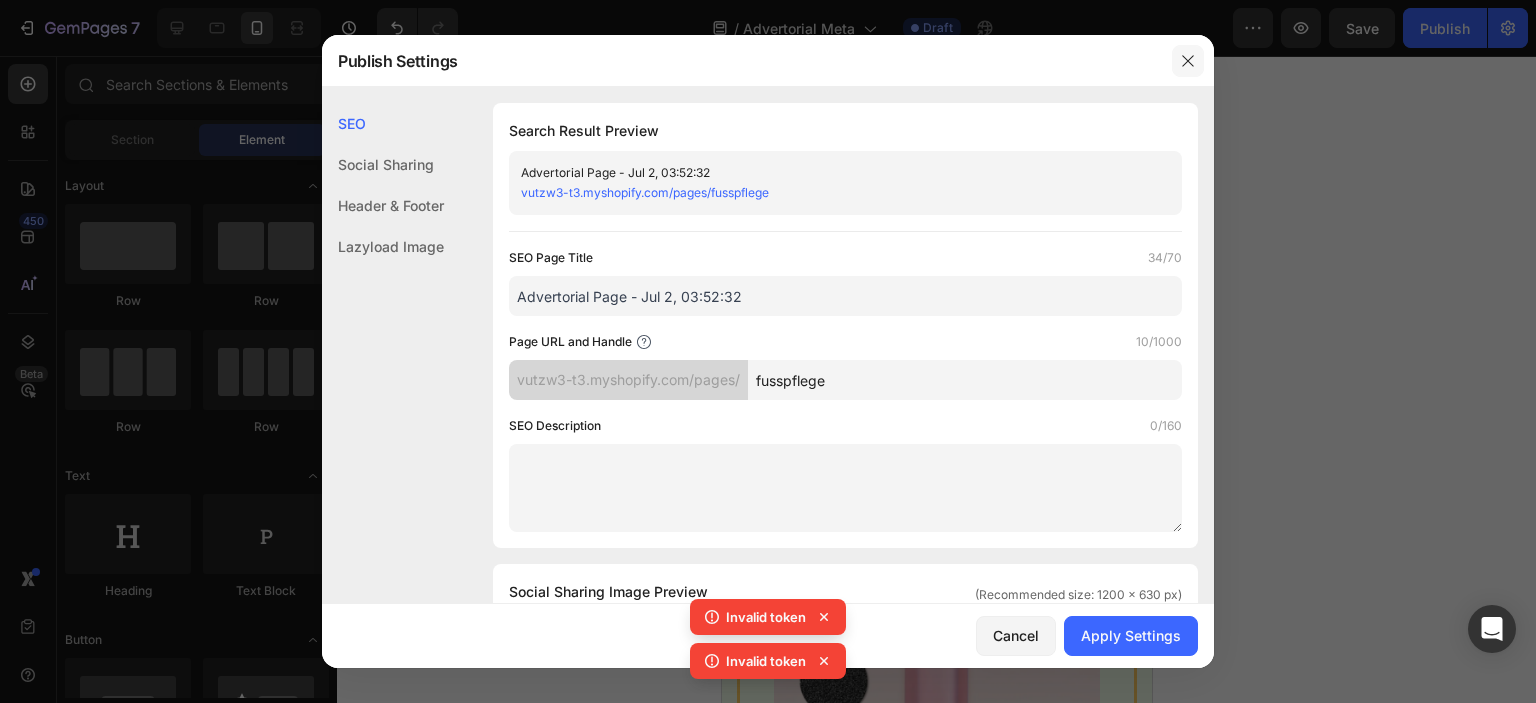 type on "fusspflege" 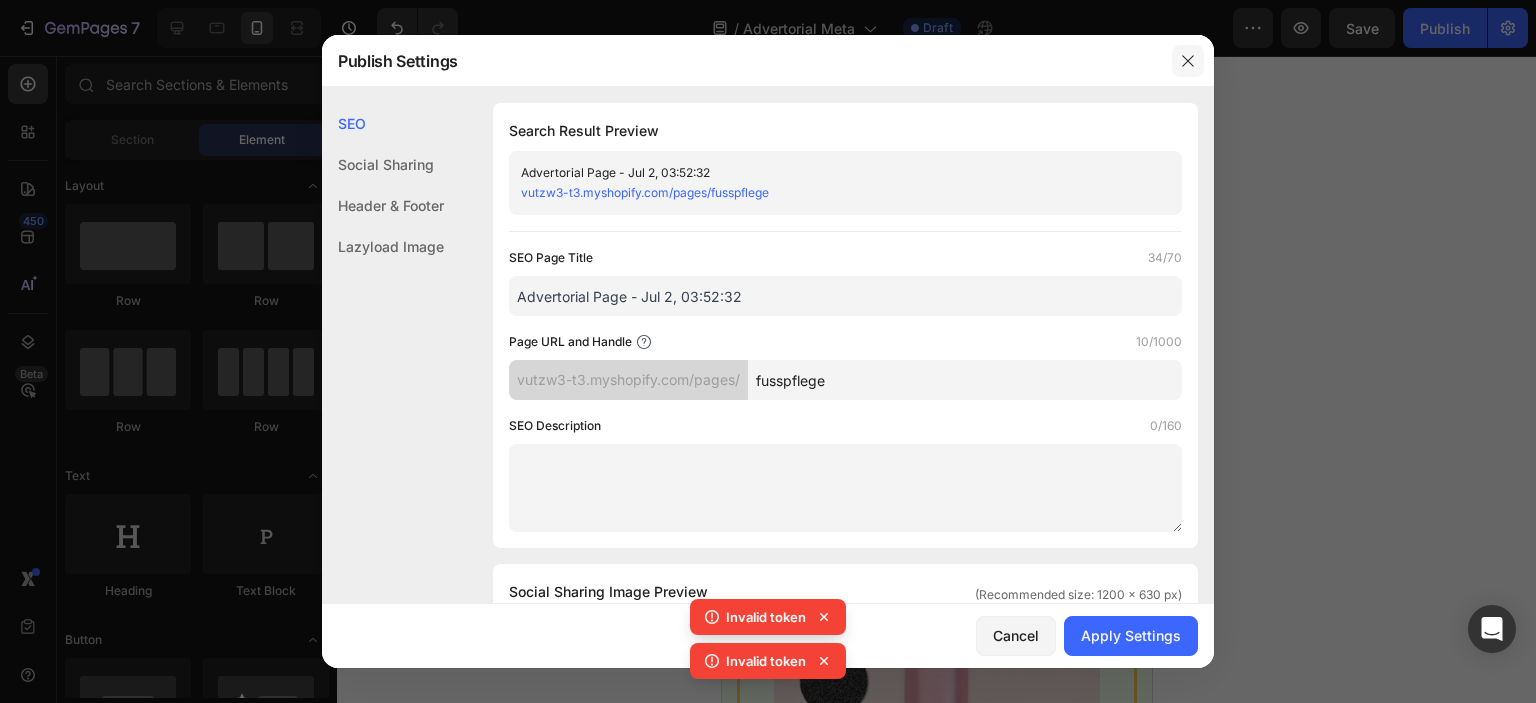 click 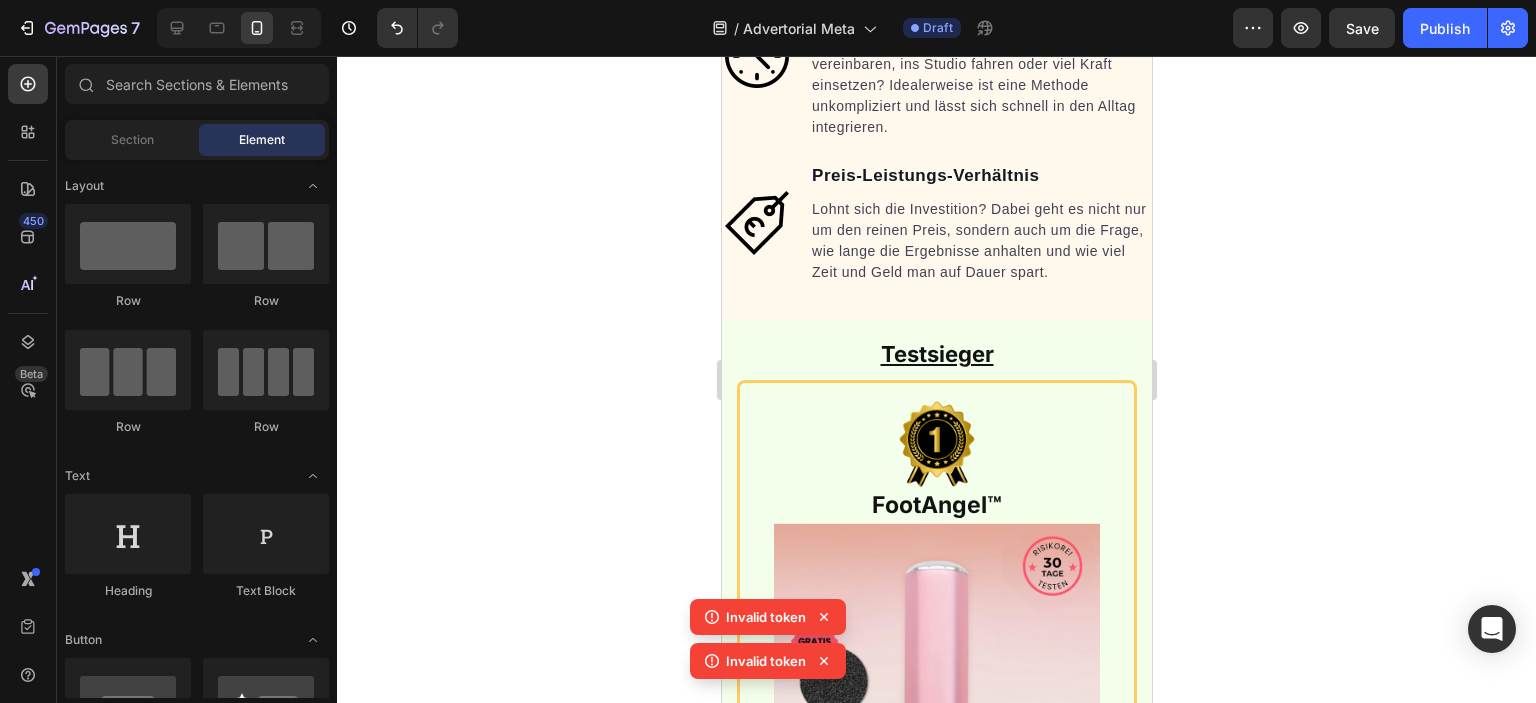 click 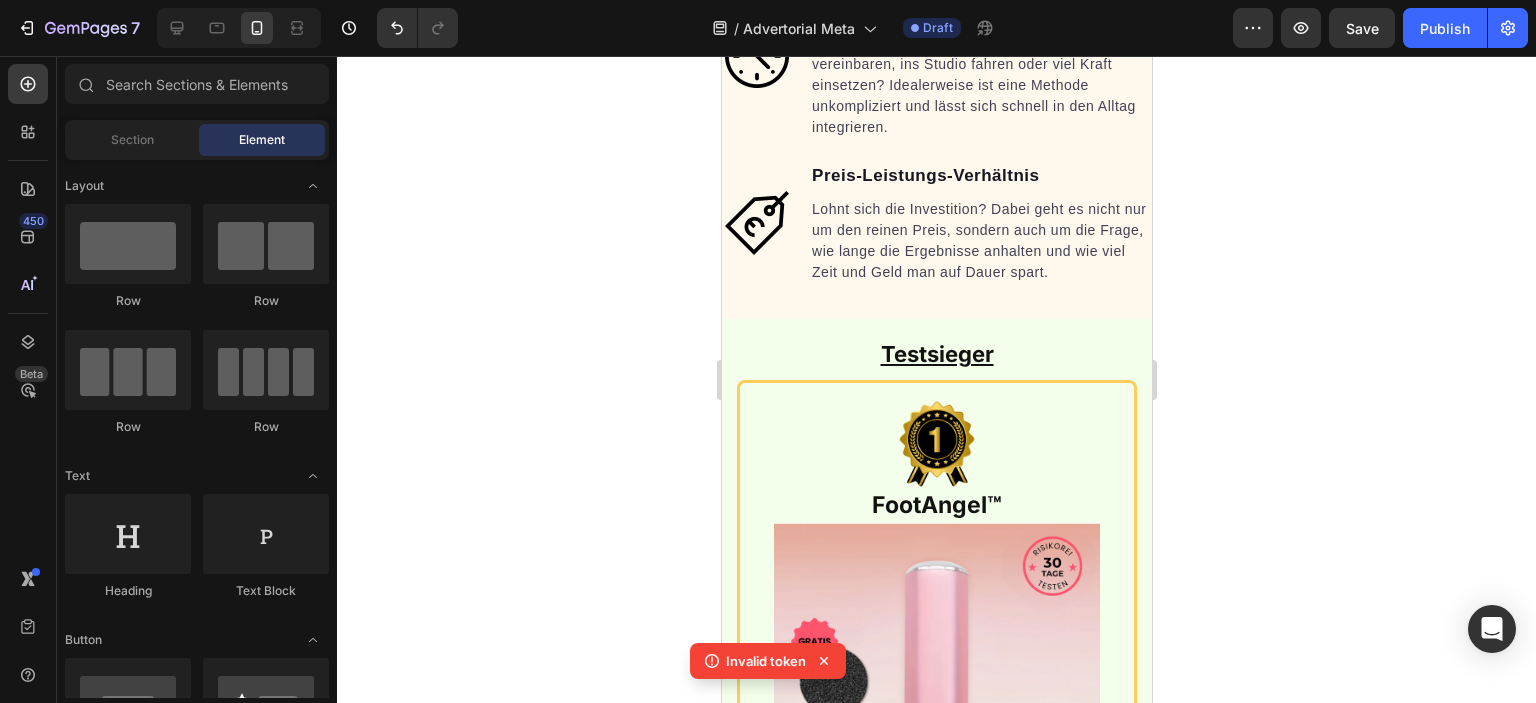 click on "Invalid token" 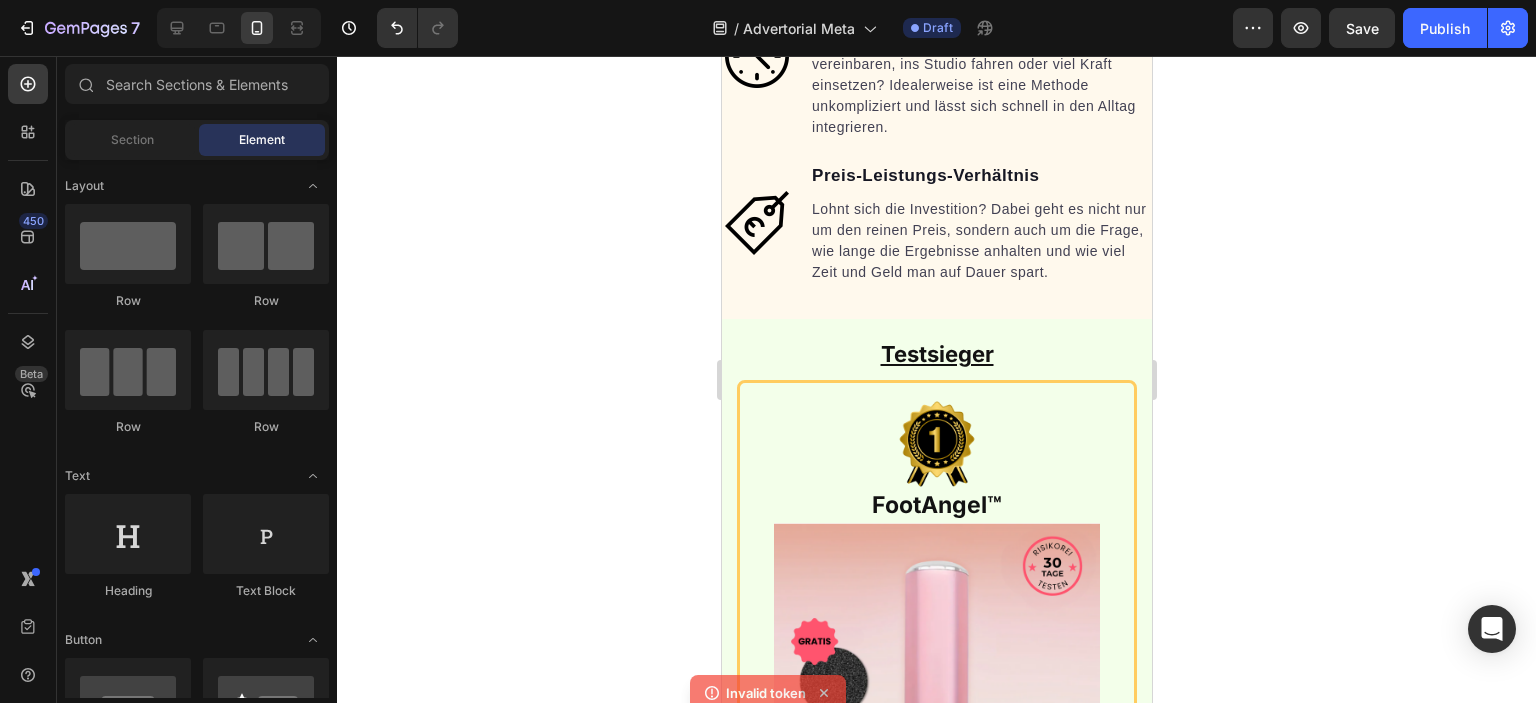 click 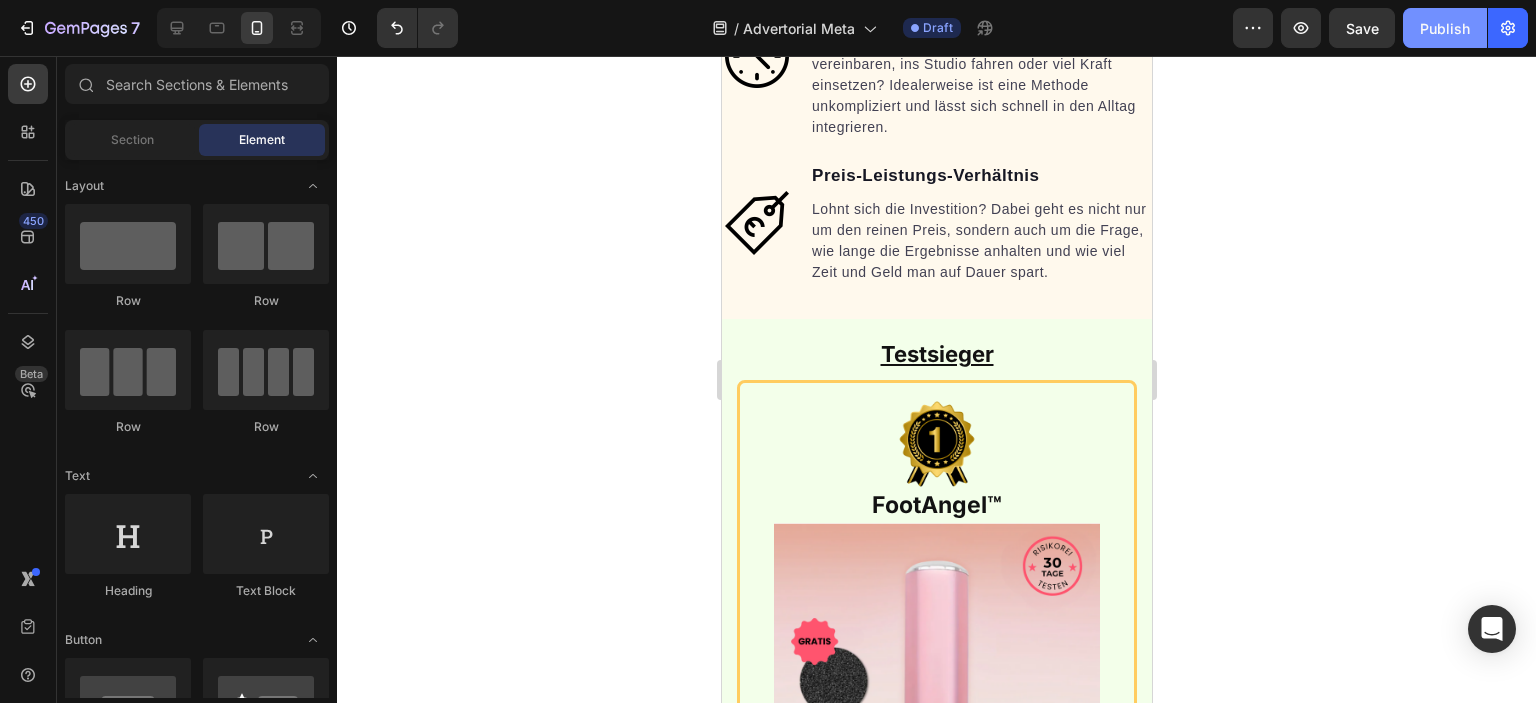 click on "Publish" 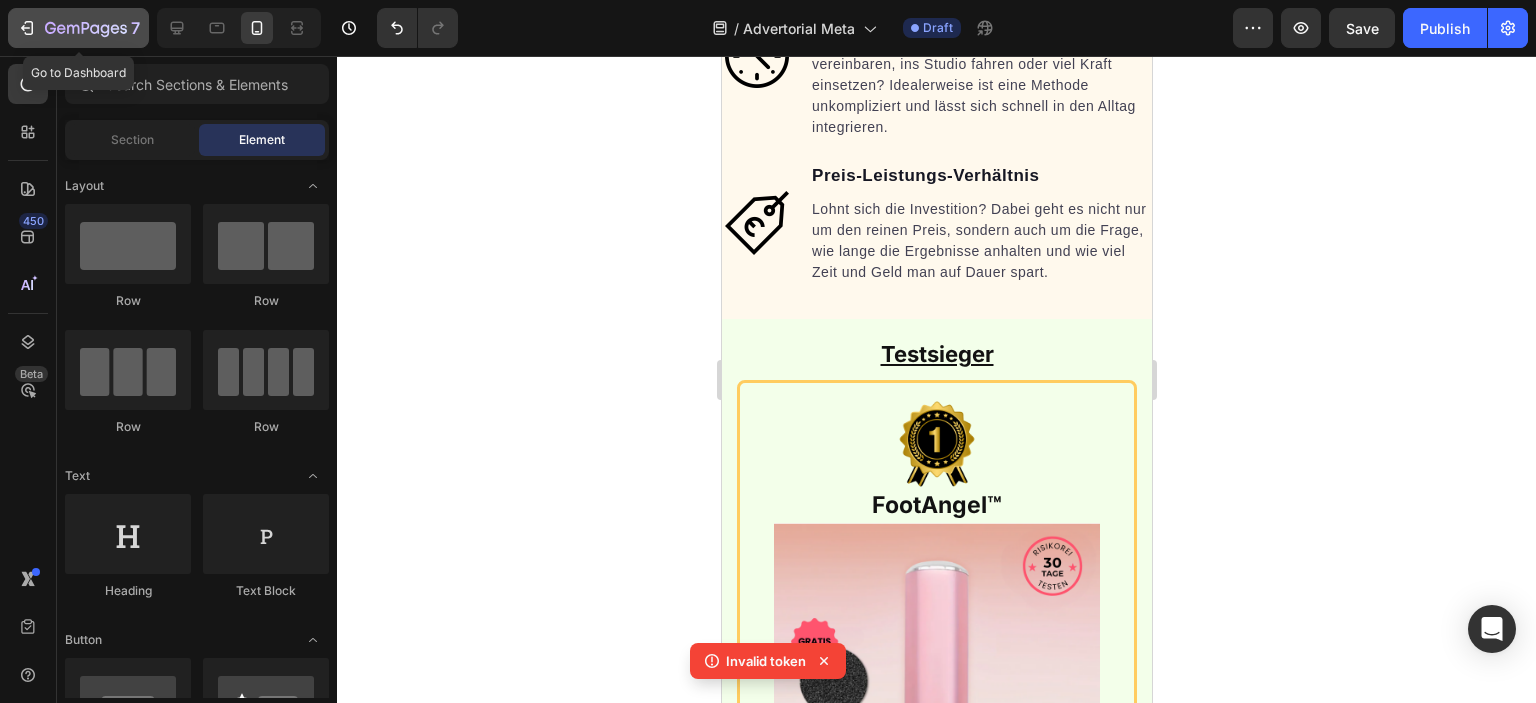 click on "7" at bounding box center [78, 28] 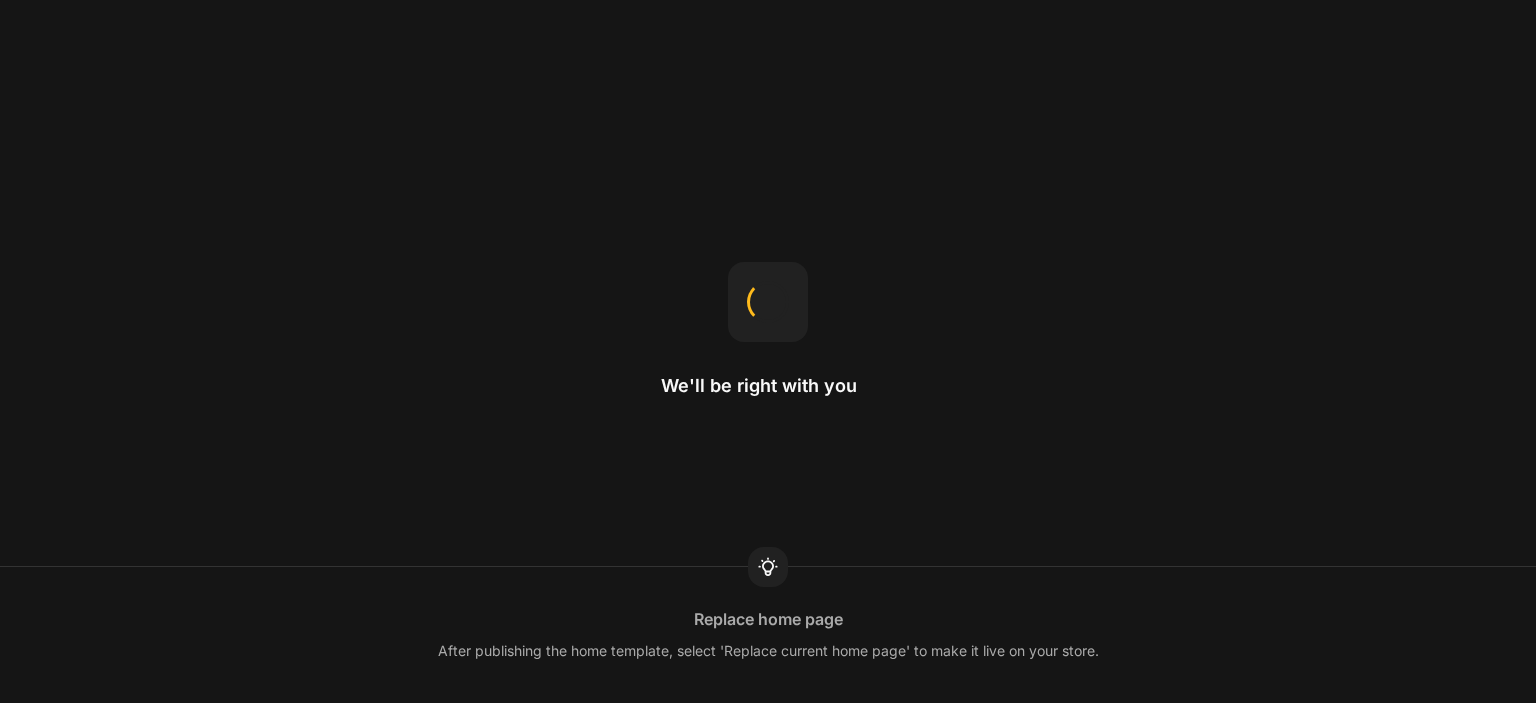 scroll, scrollTop: 0, scrollLeft: 0, axis: both 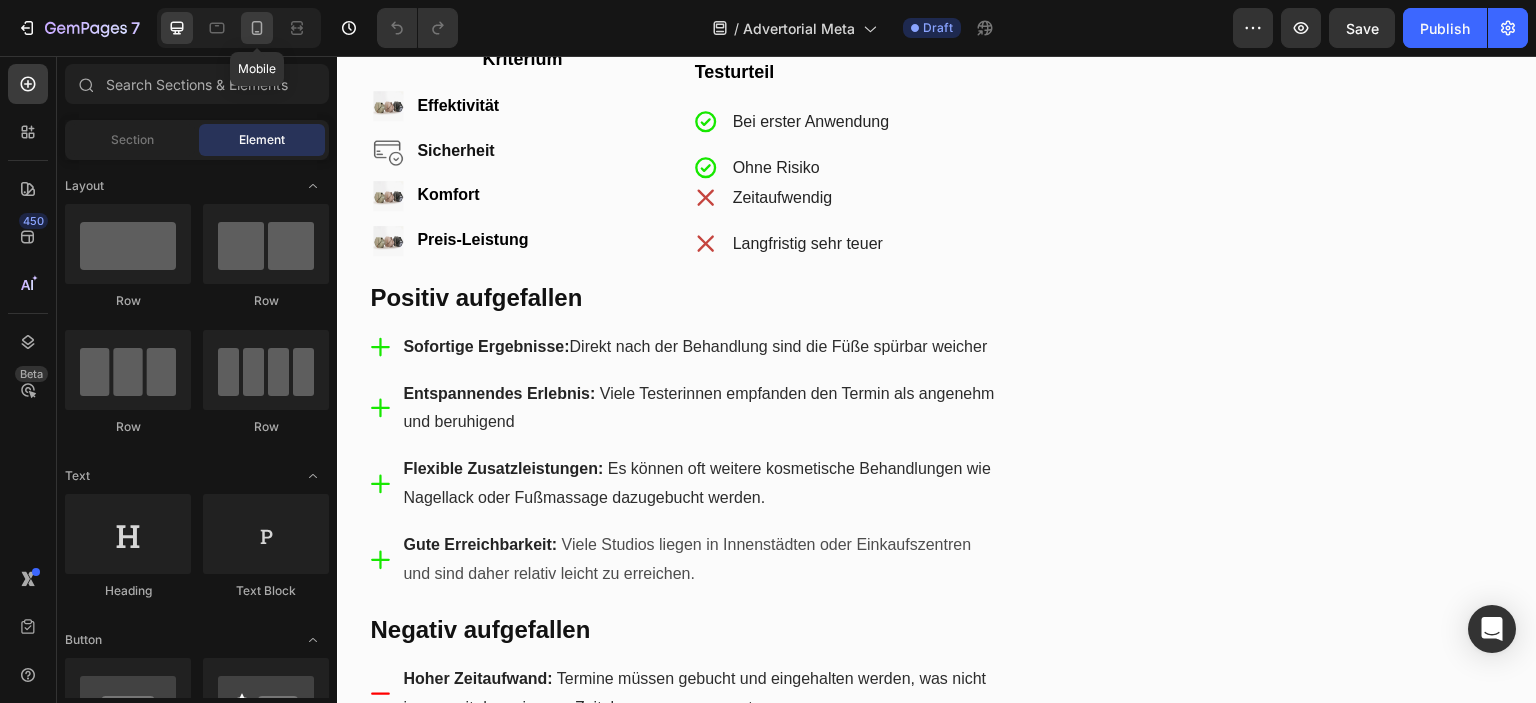 click 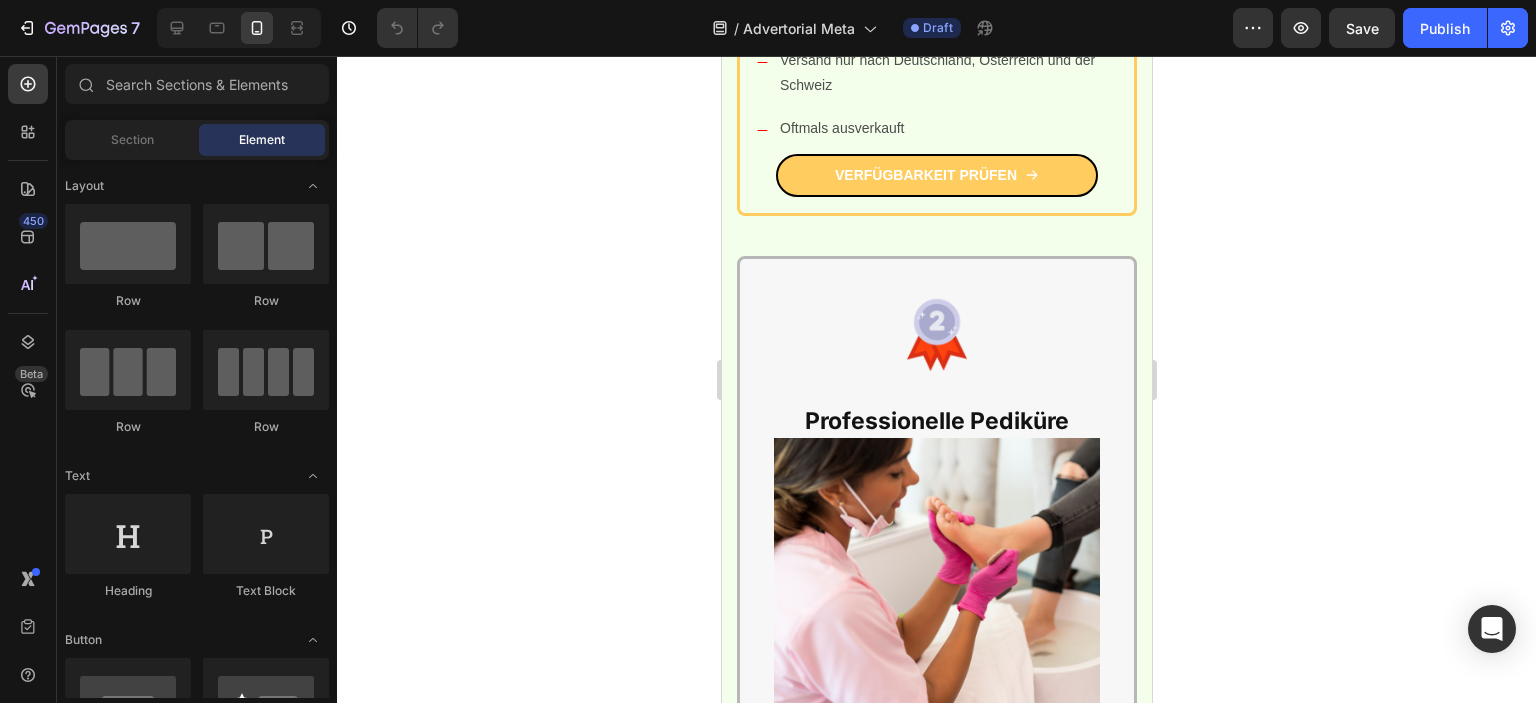 scroll, scrollTop: 2502, scrollLeft: 0, axis: vertical 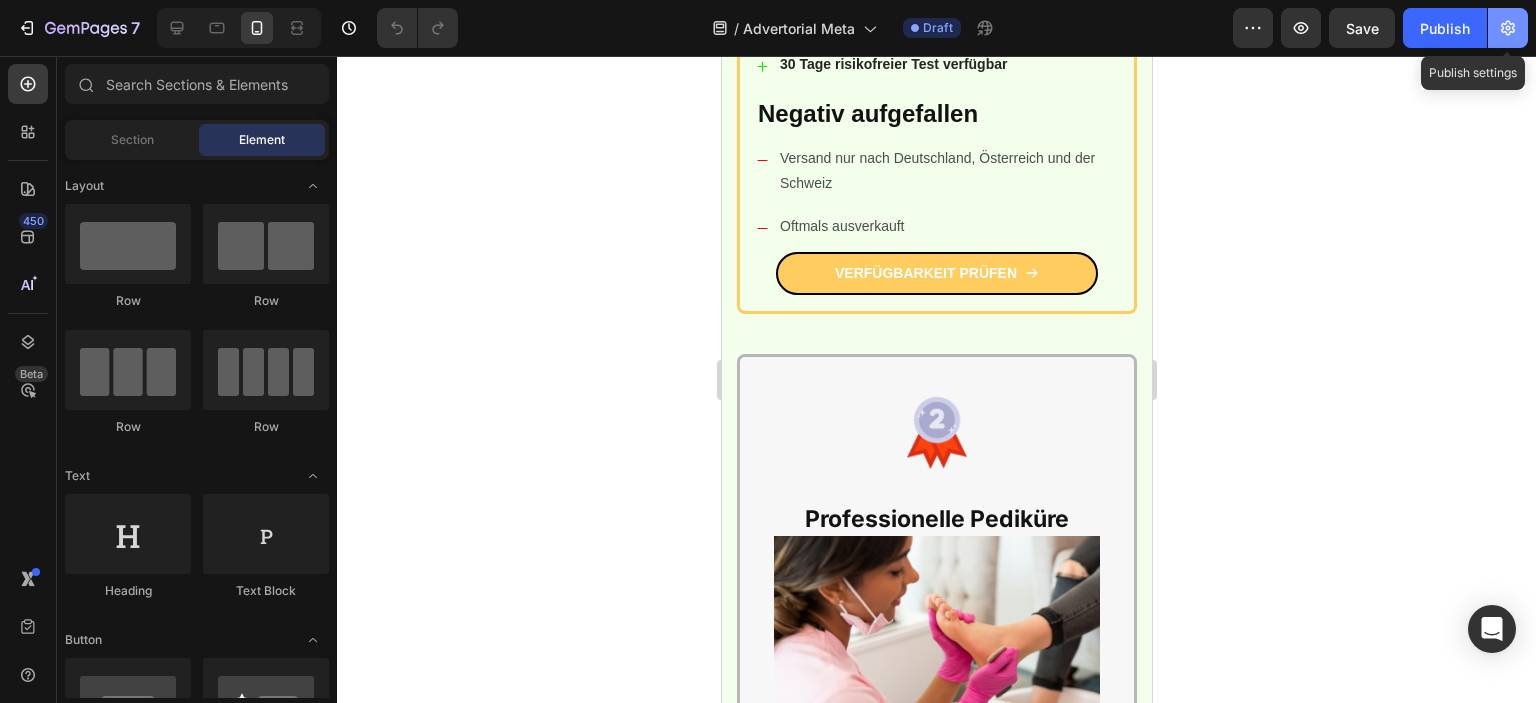 click 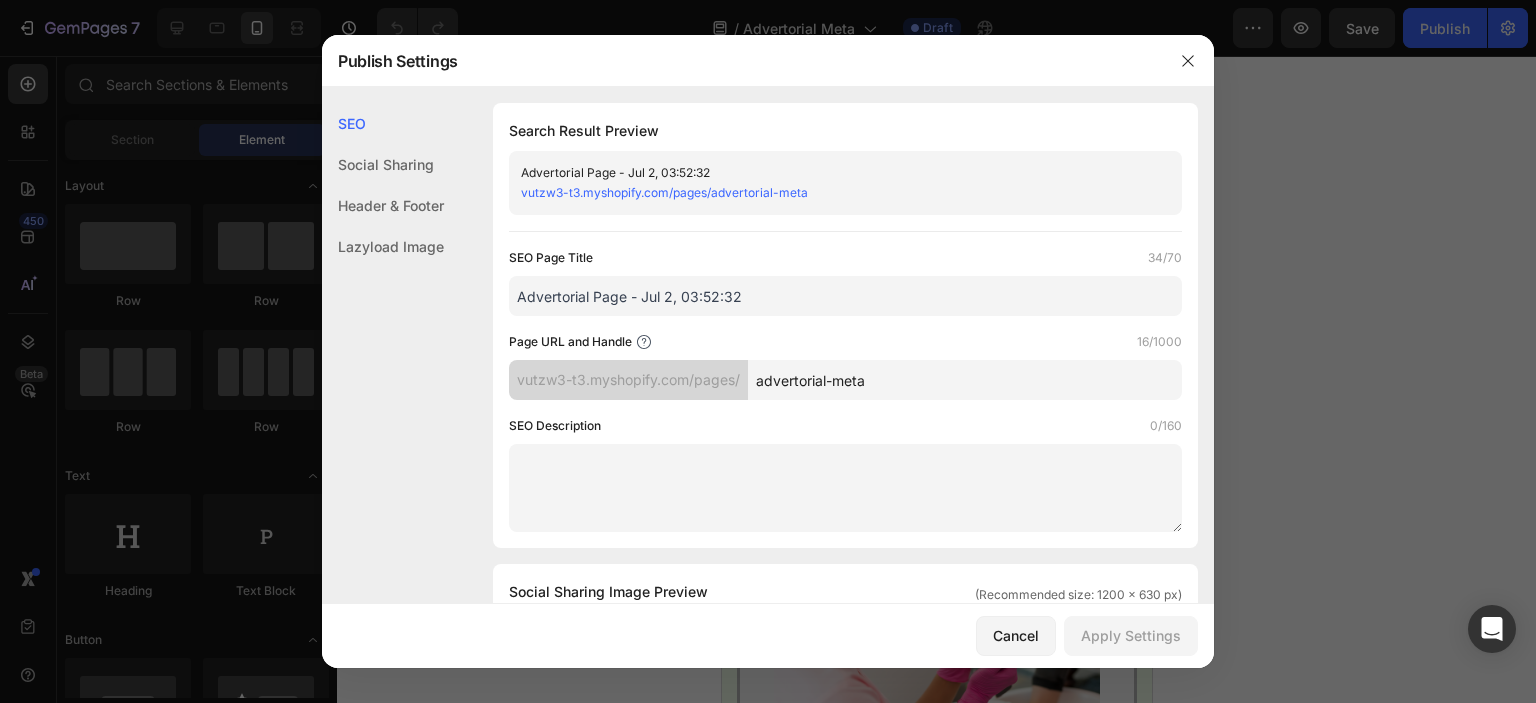 click on "advertorial-meta" at bounding box center [965, 380] 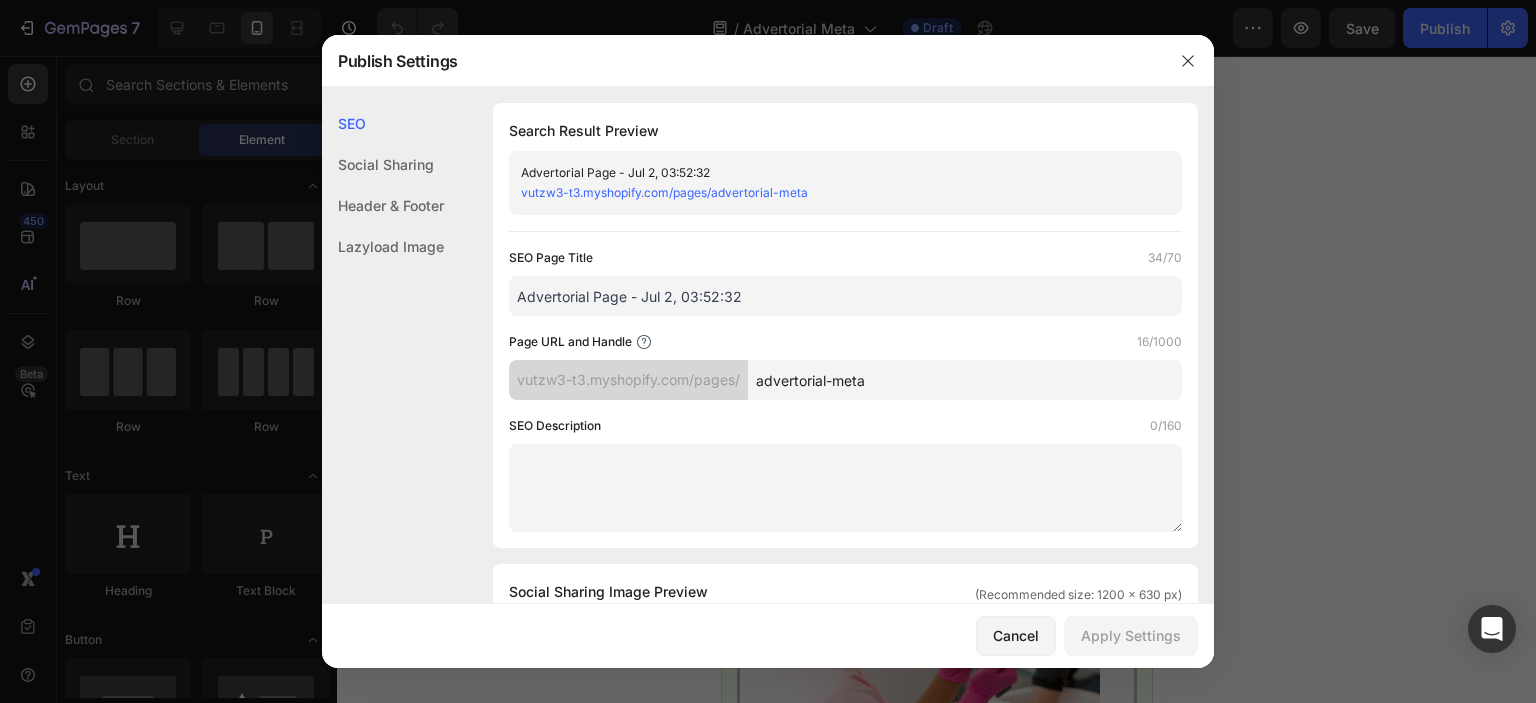 click on "advertorial-meta" at bounding box center [965, 380] 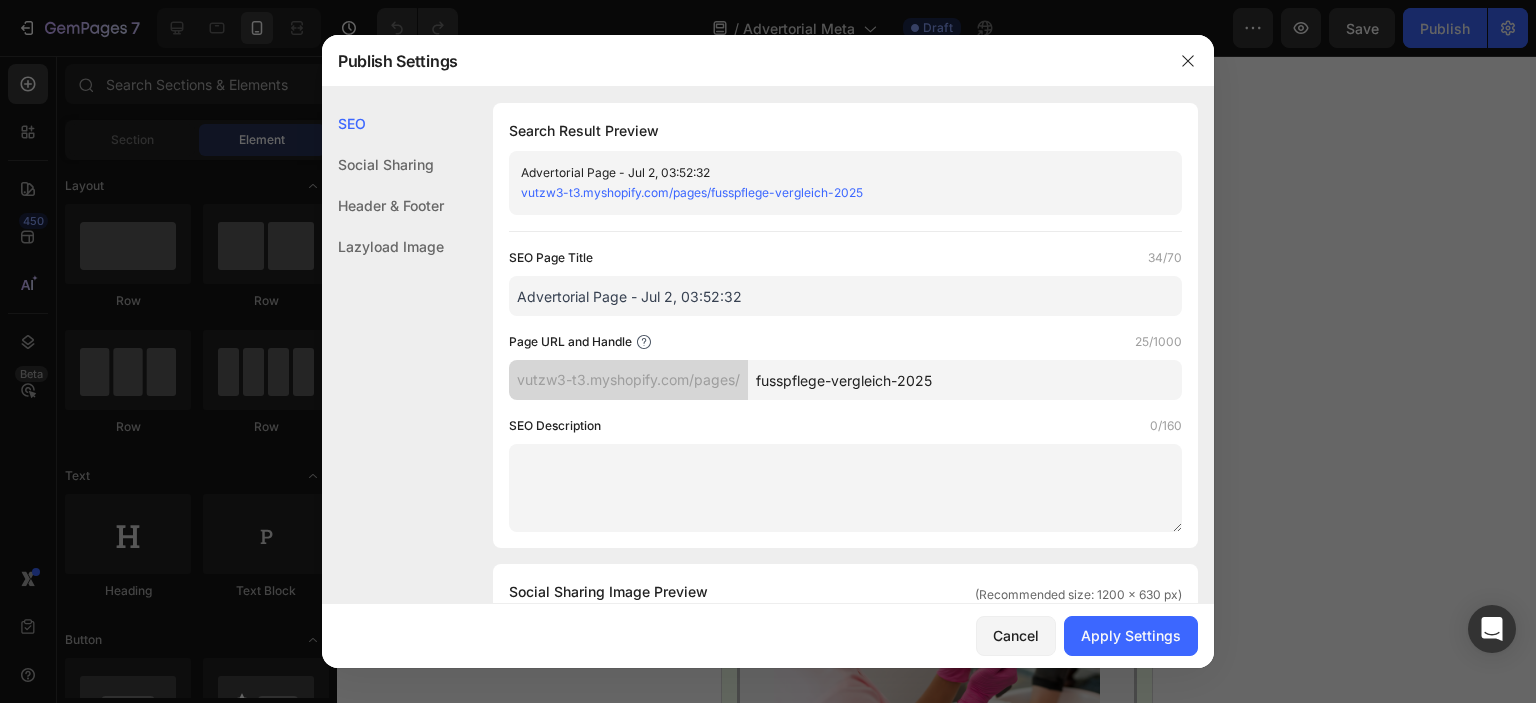 type on "fusspflege-vergleich-[YEAR]" 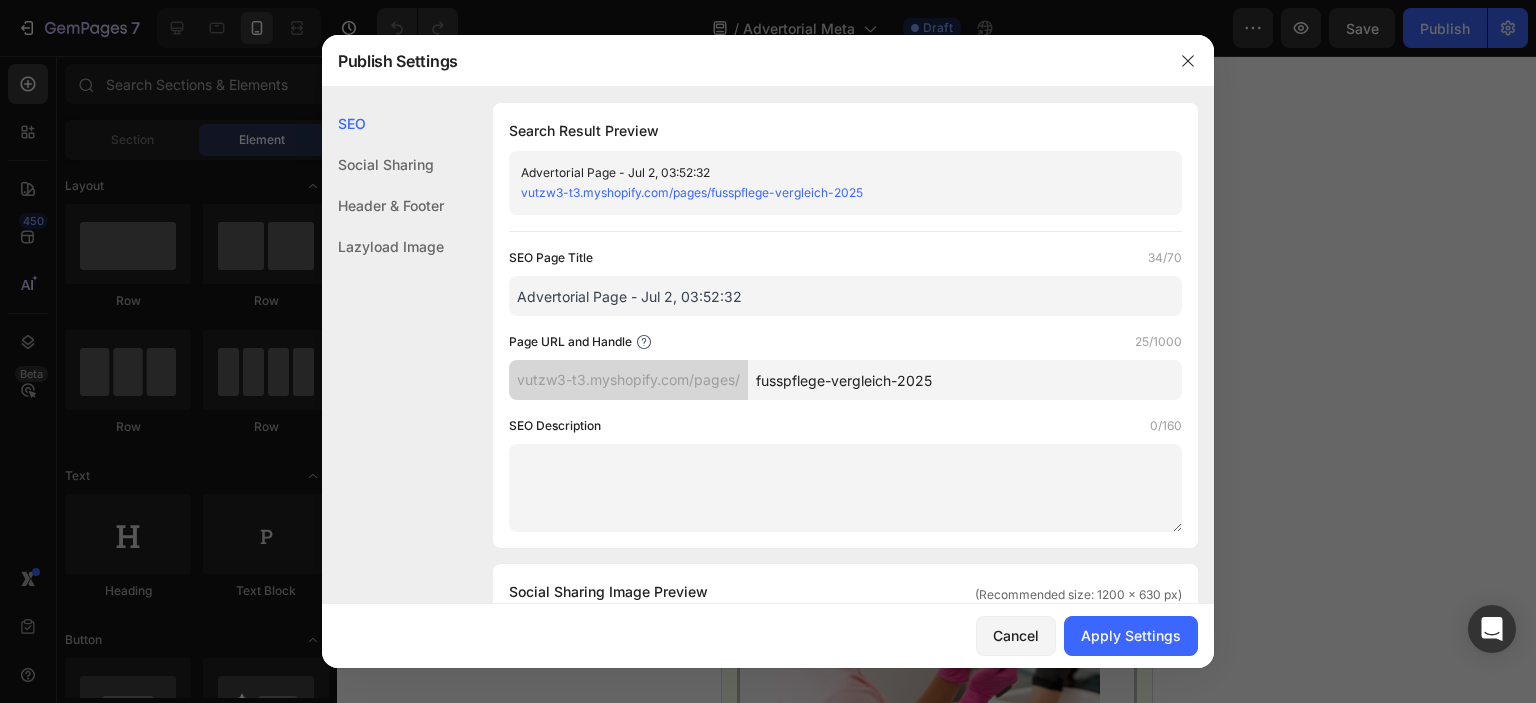 click on "SEO Description  0/160" at bounding box center [845, 426] 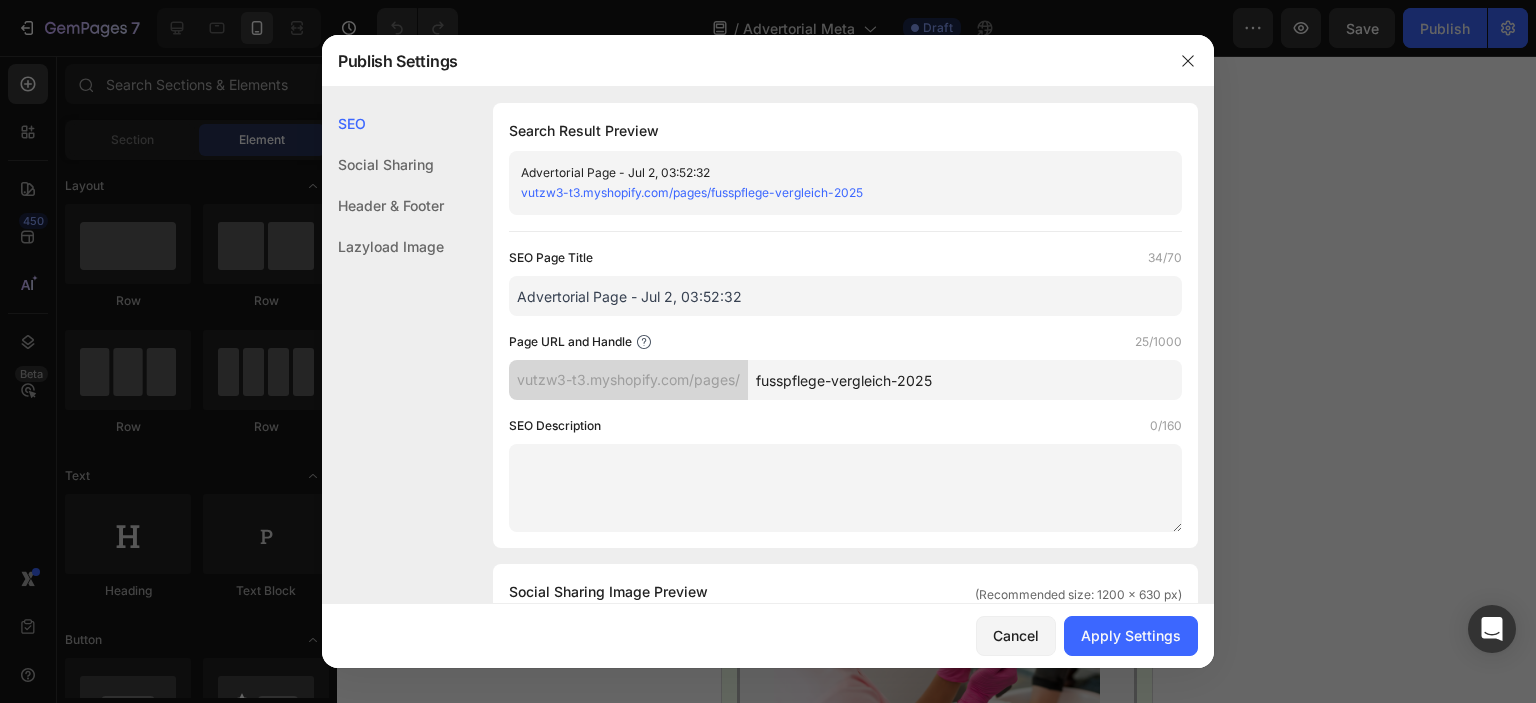 click on "Advertorial Page - Jul 2, 03:52:32" at bounding box center (845, 296) 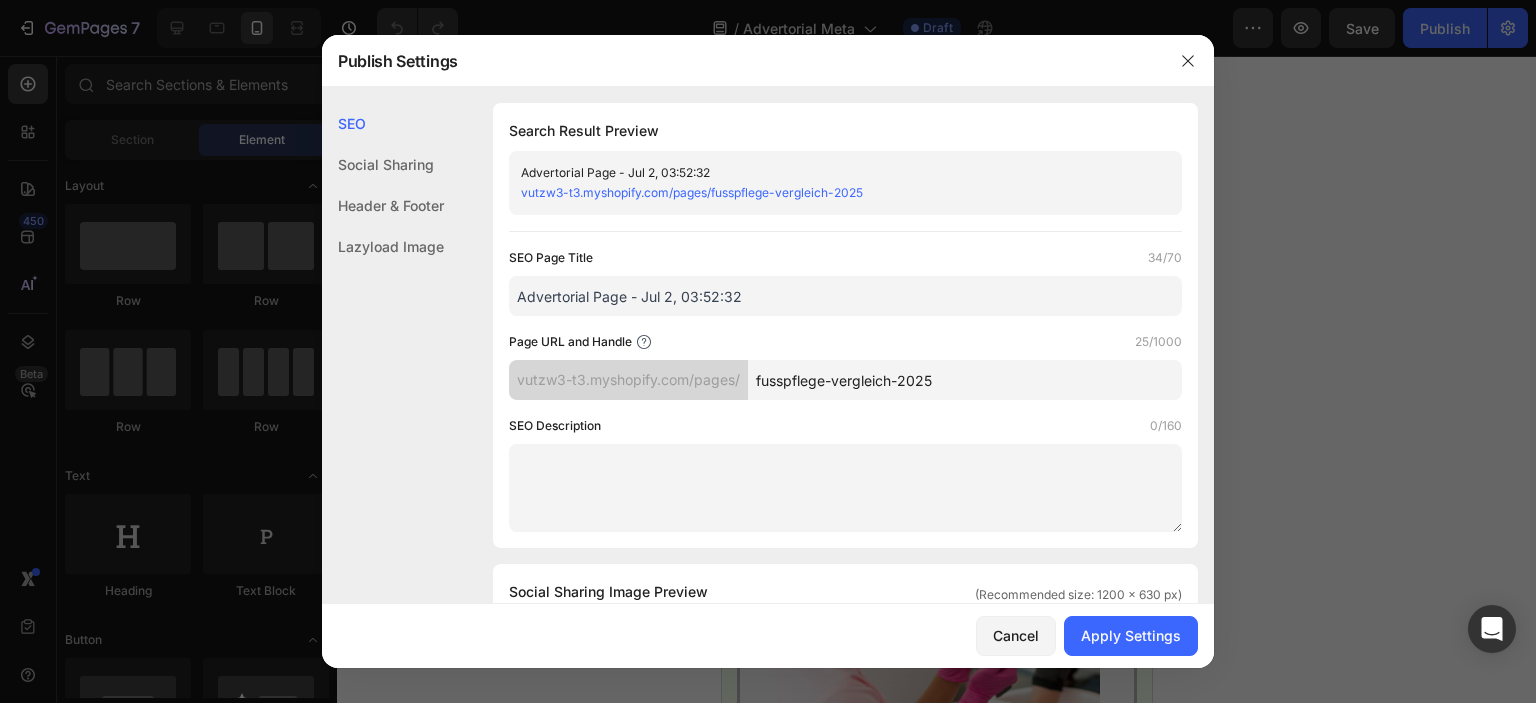 click on "Advertorial Page - Jul 2, 03:52:32" at bounding box center [845, 296] 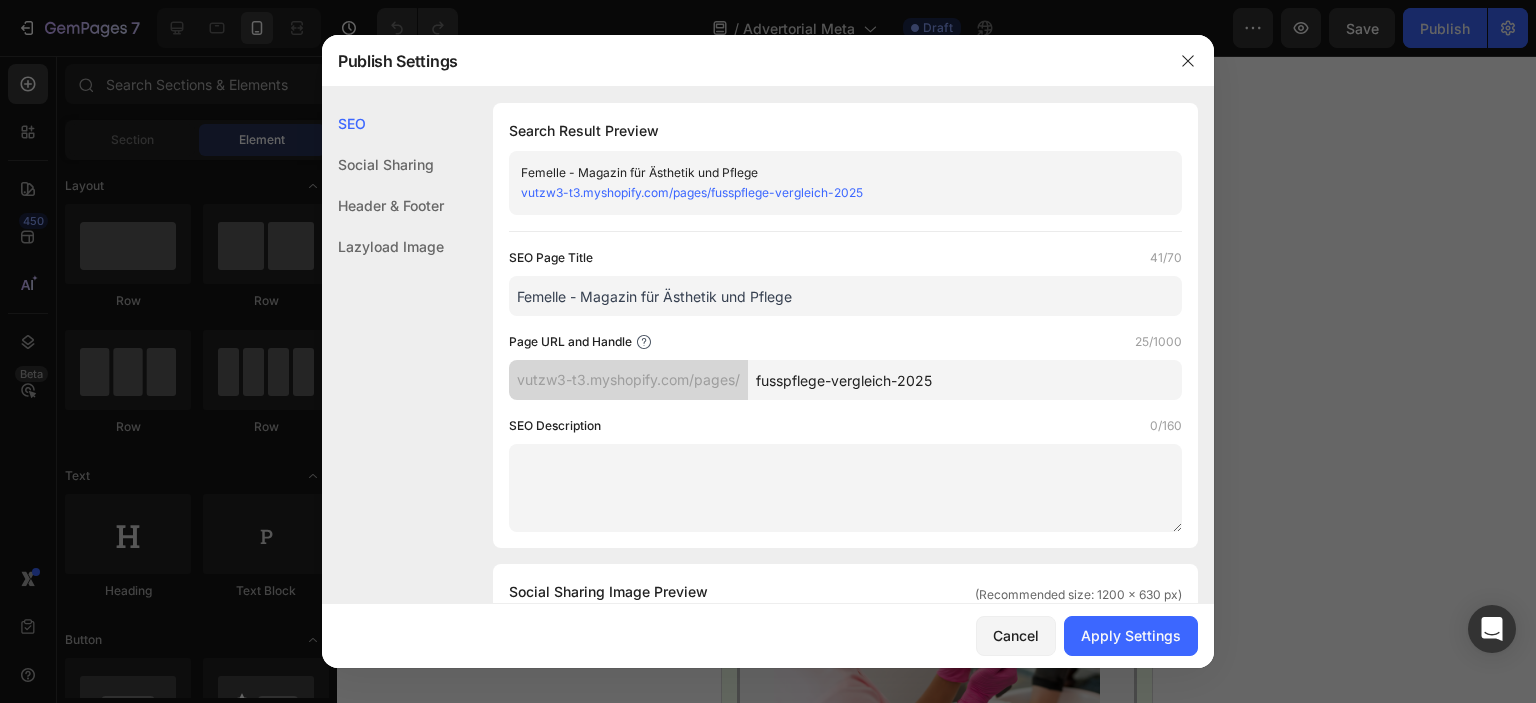 type on "Femelle - Magazin für Ästhetik und Pflege" 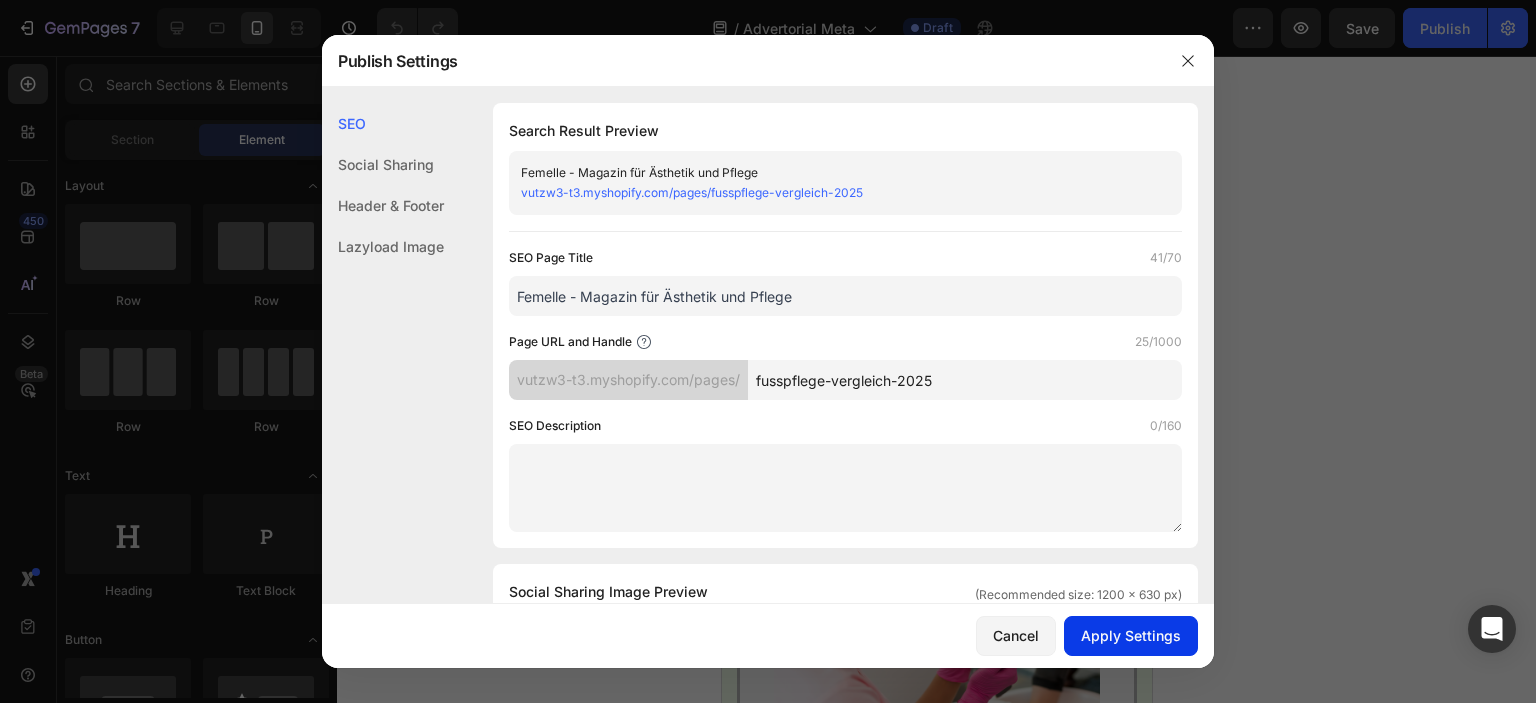 click on "Apply Settings" at bounding box center (1131, 635) 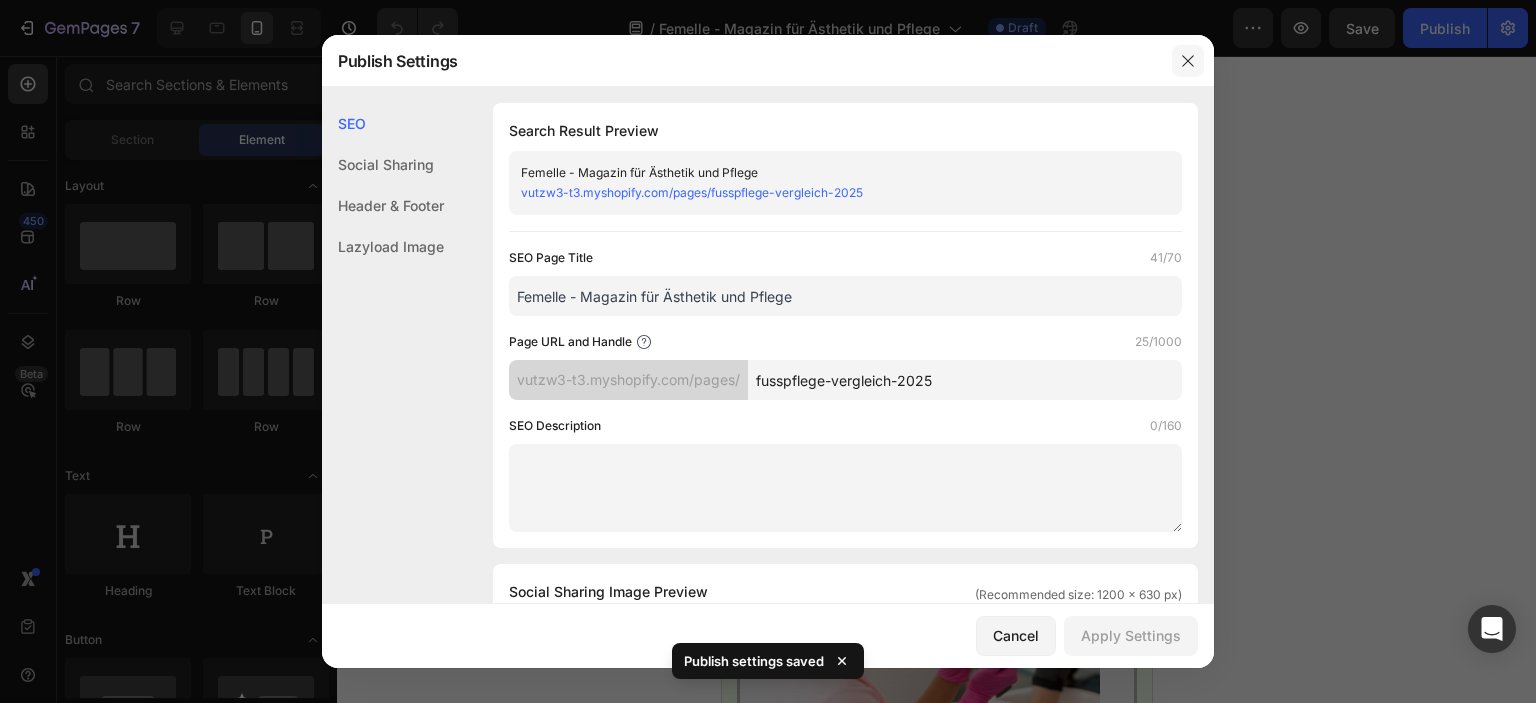 click 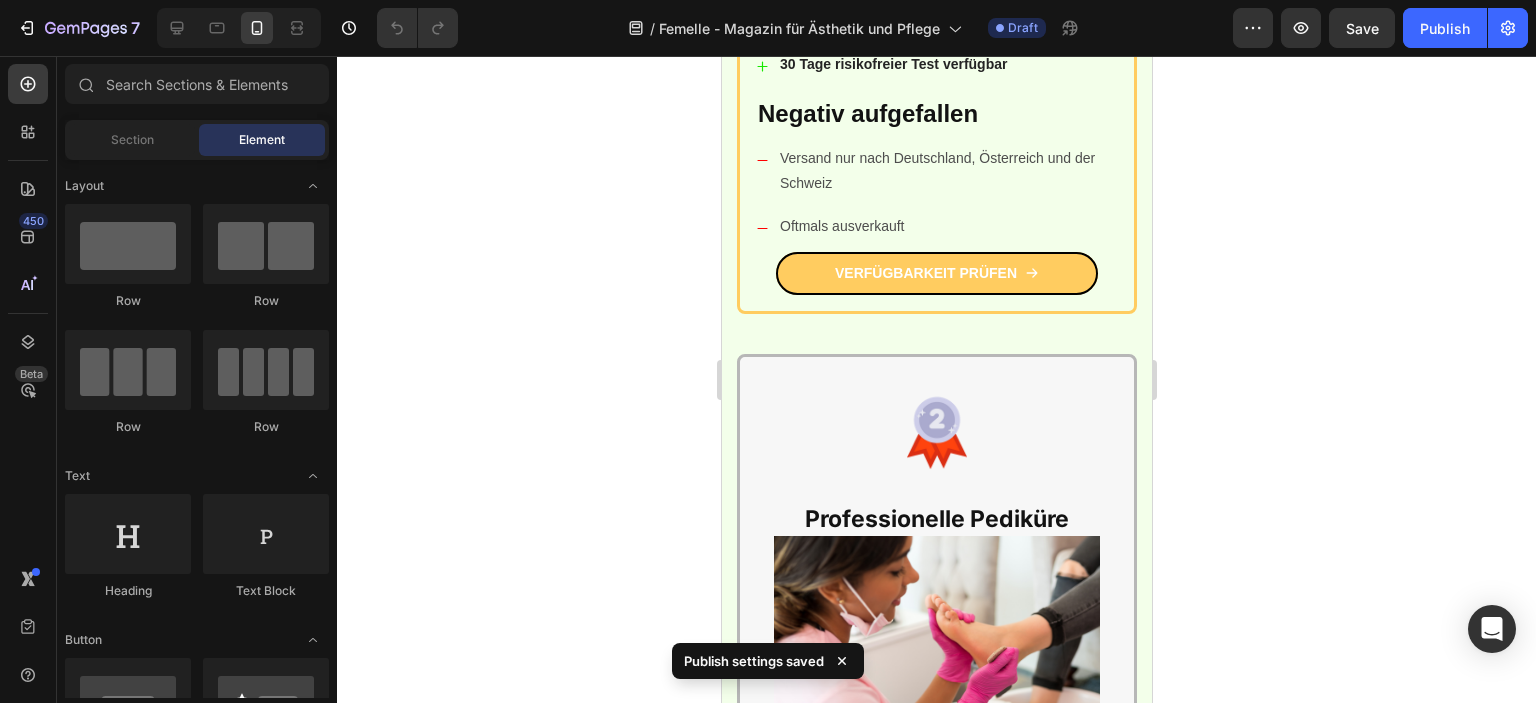 click 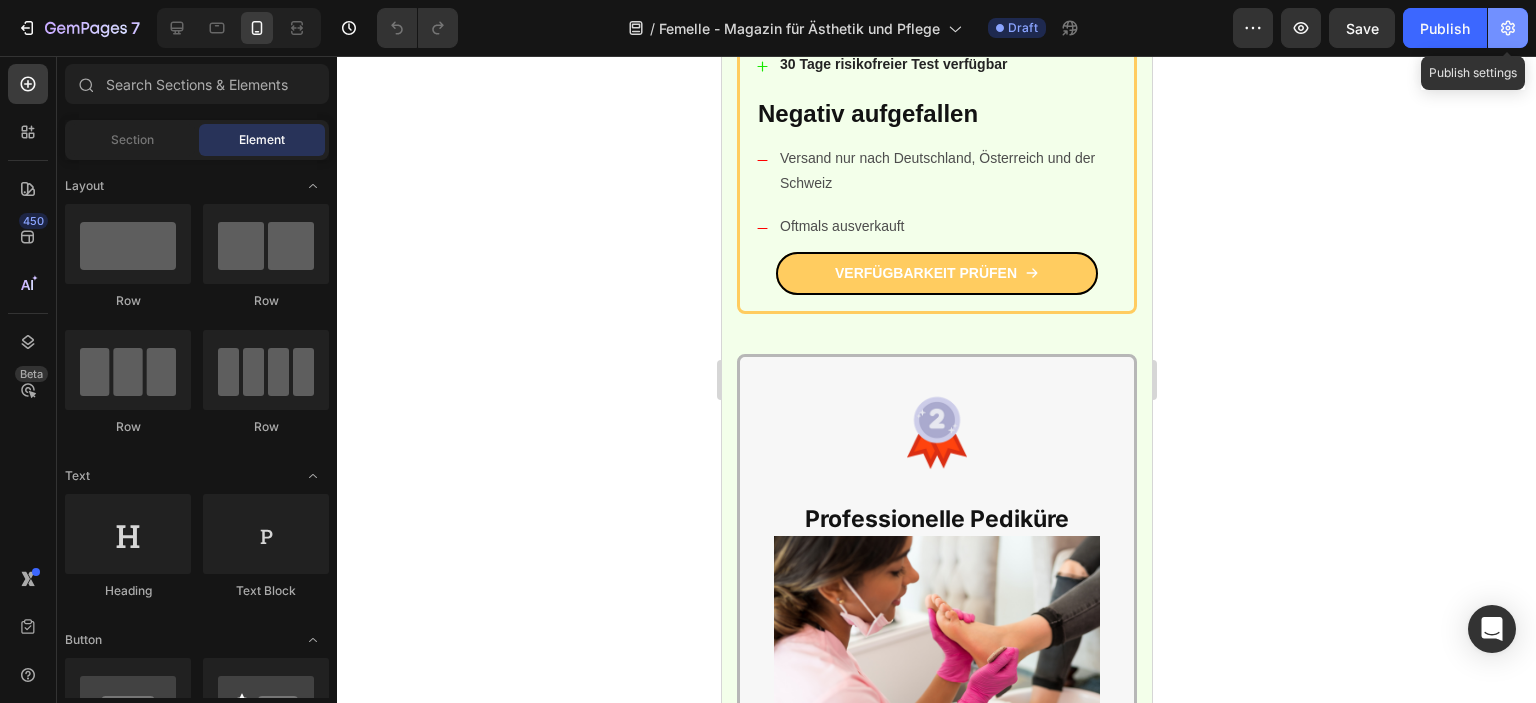 click 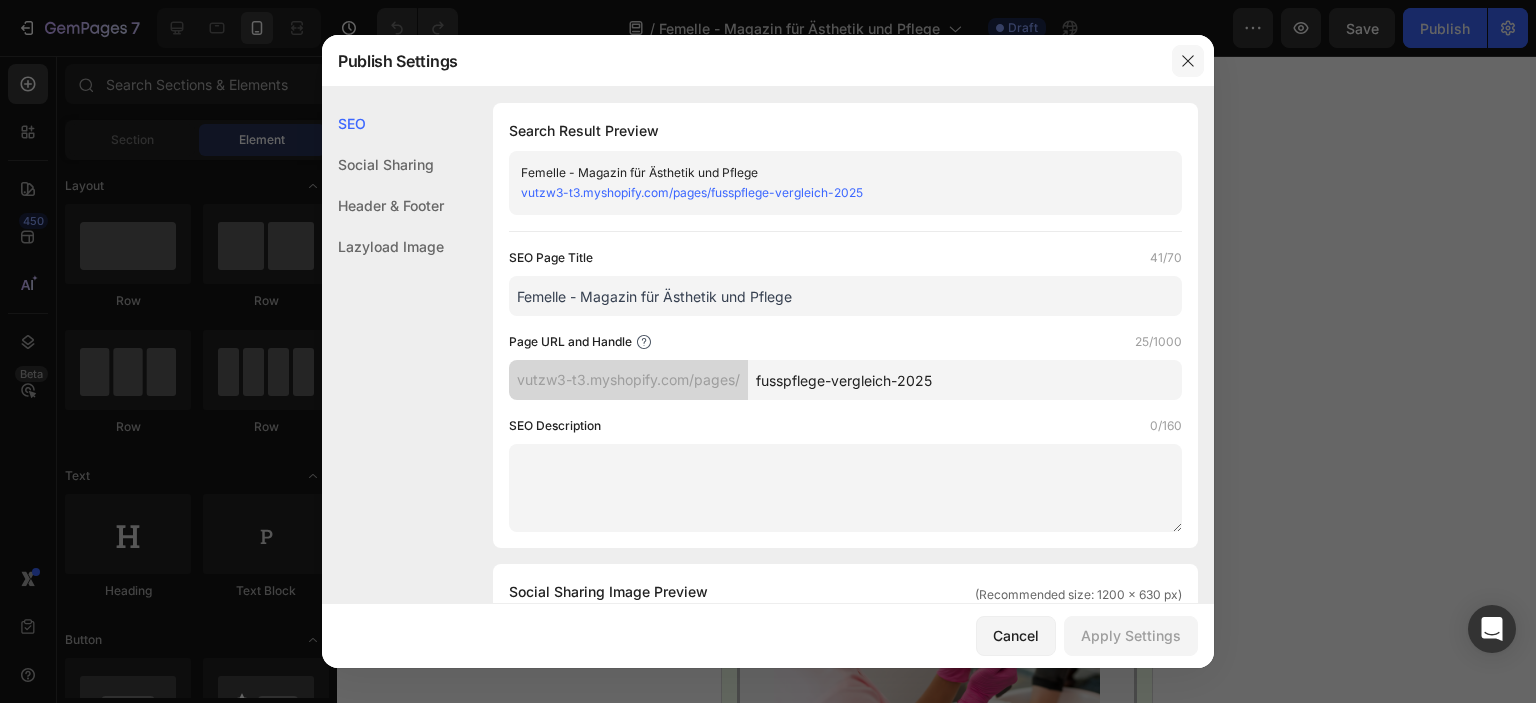 click 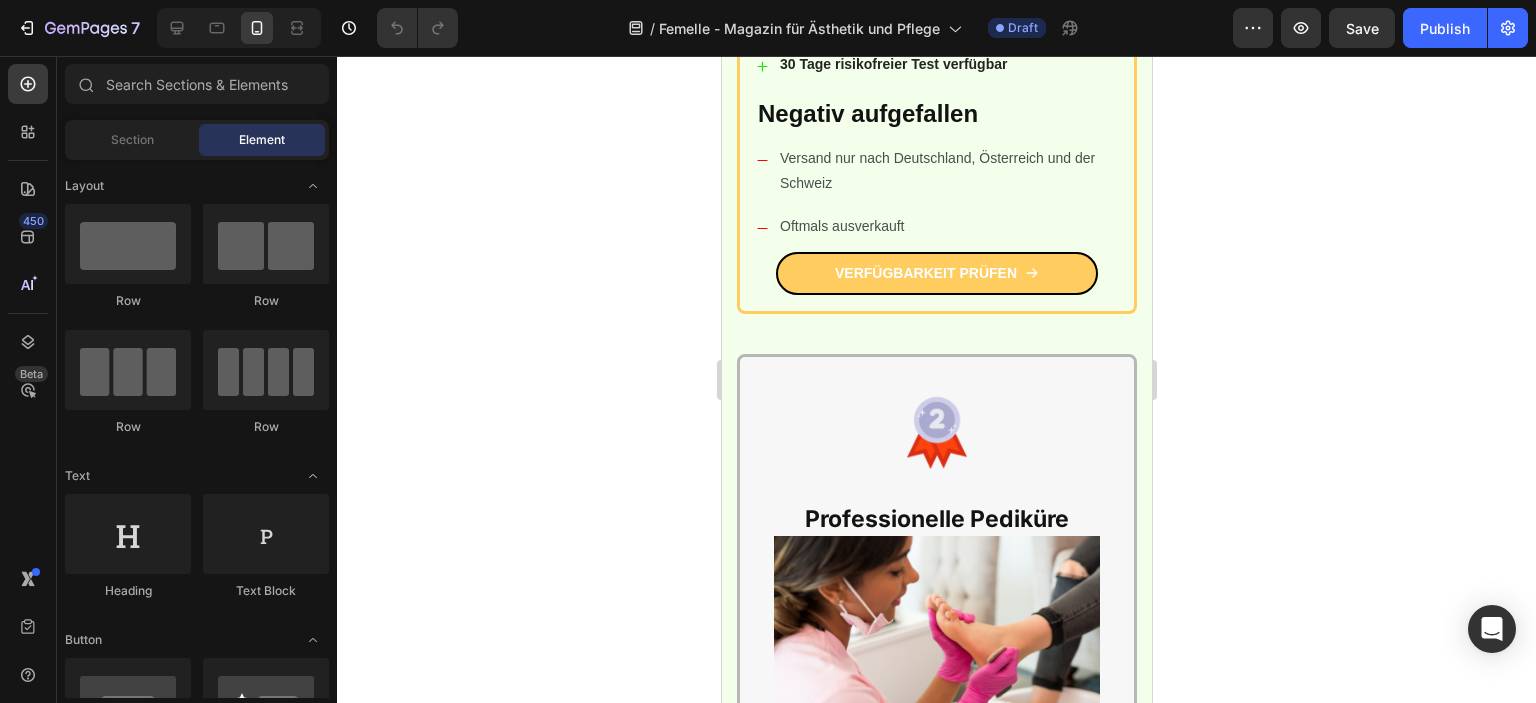 click 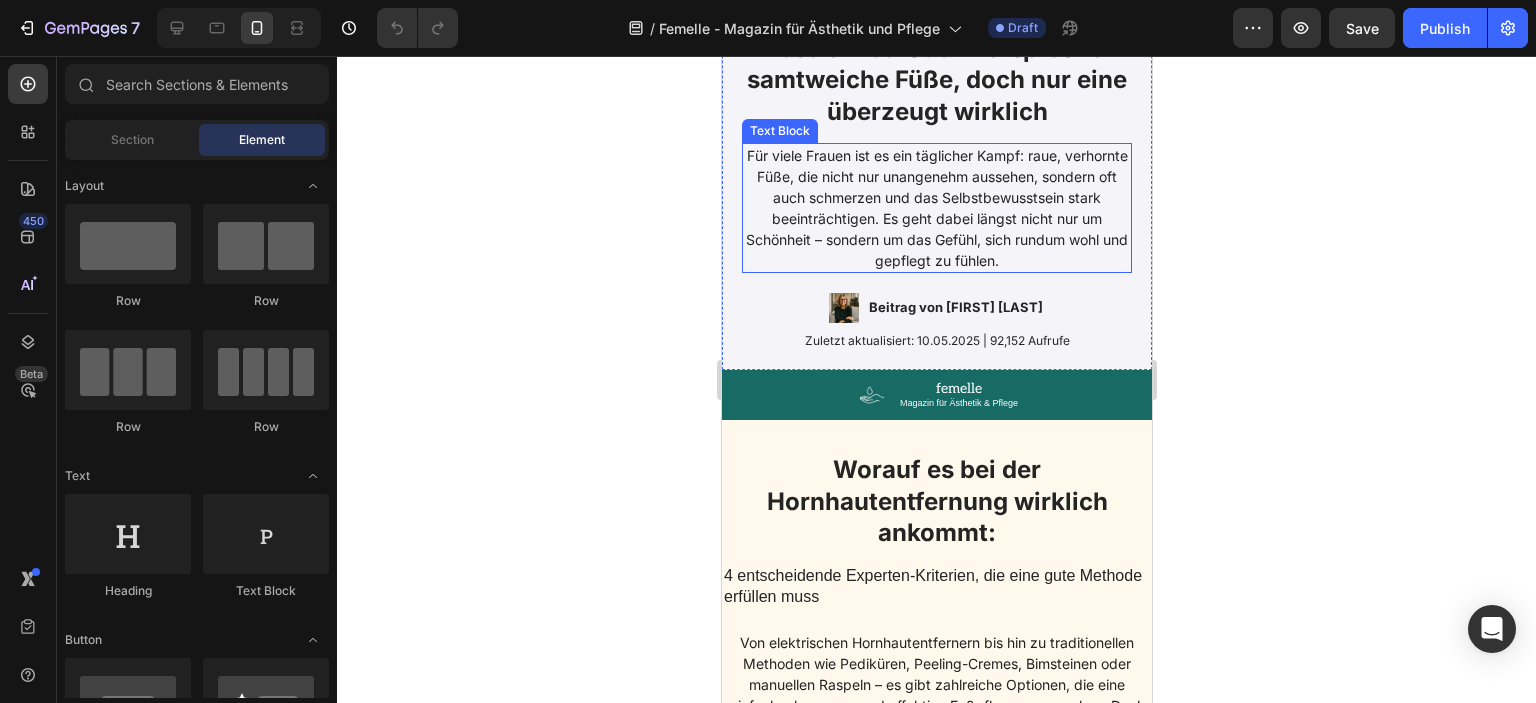 scroll, scrollTop: 0, scrollLeft: 0, axis: both 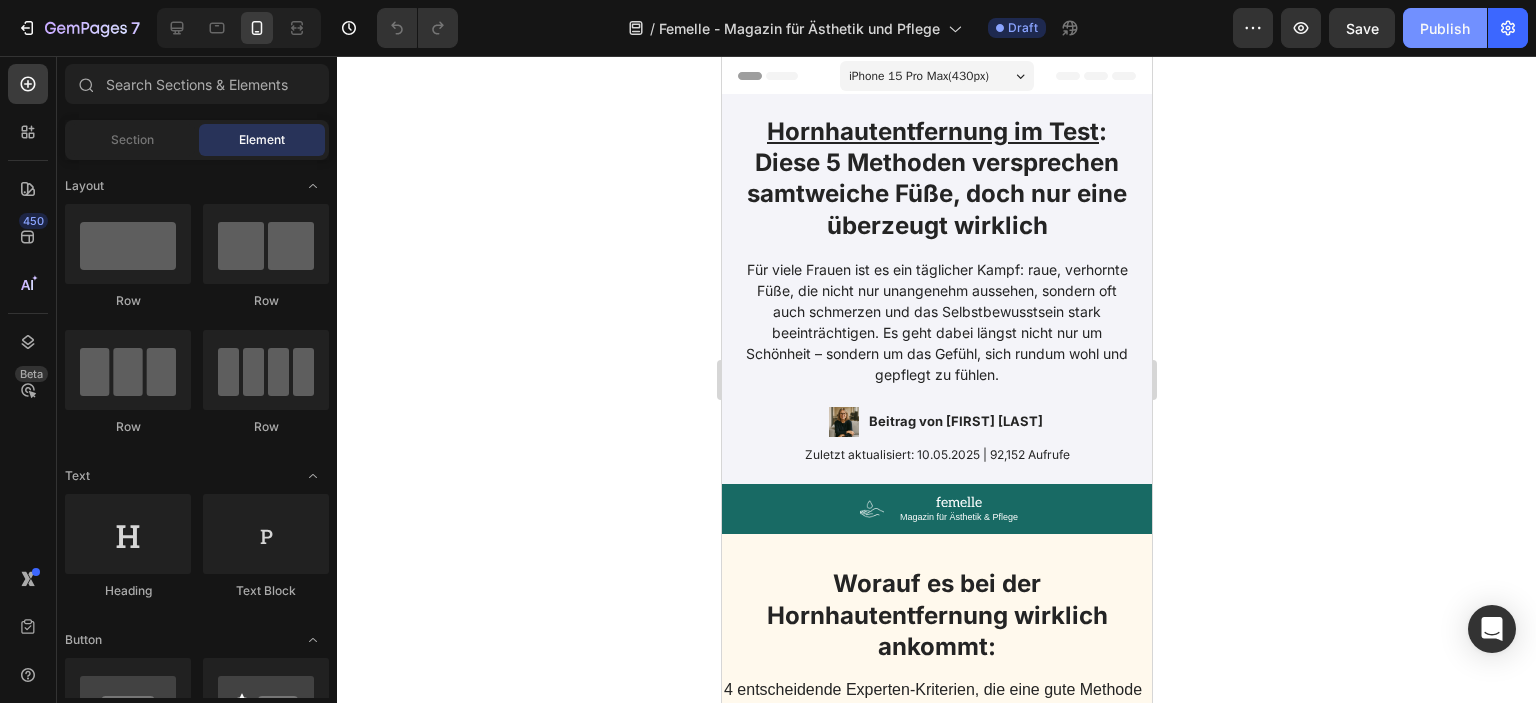 click on "Publish" at bounding box center (1445, 28) 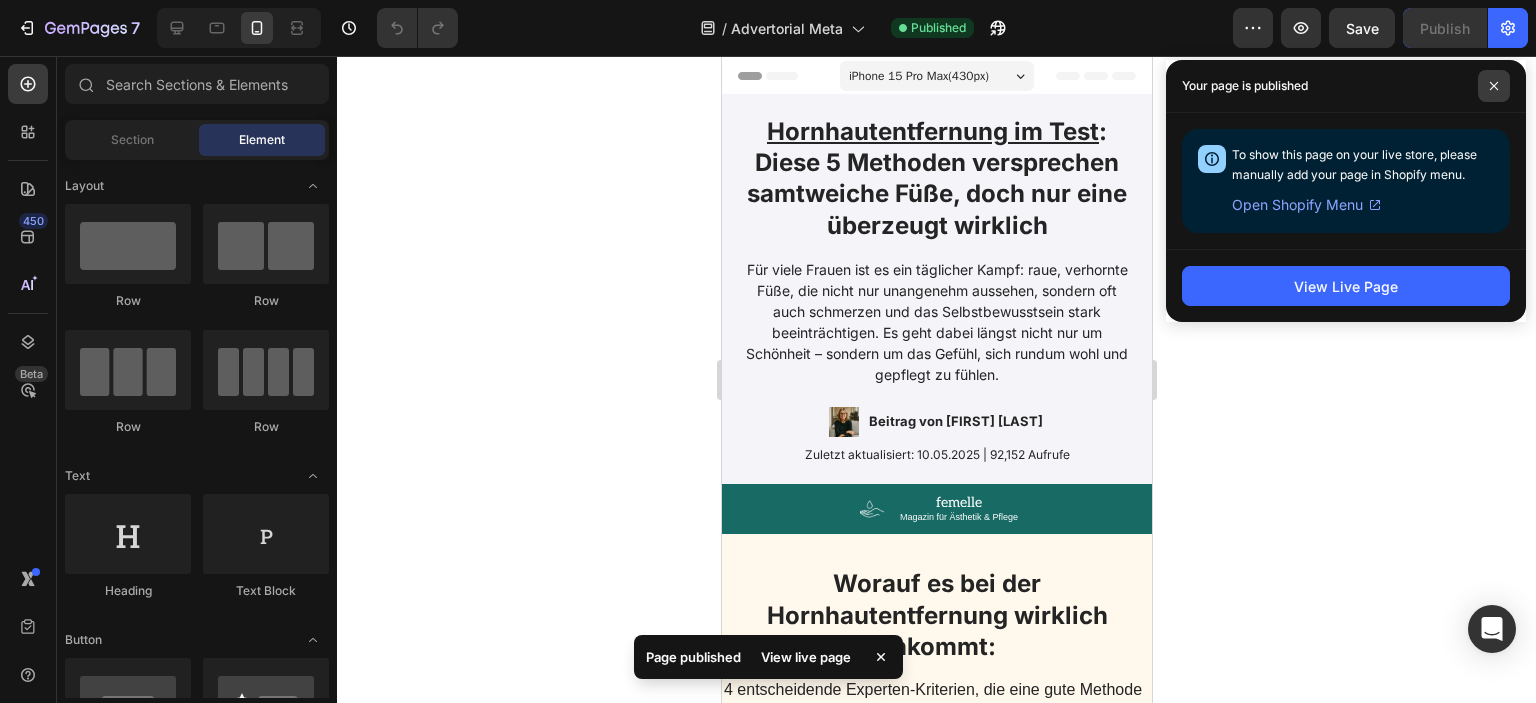 click 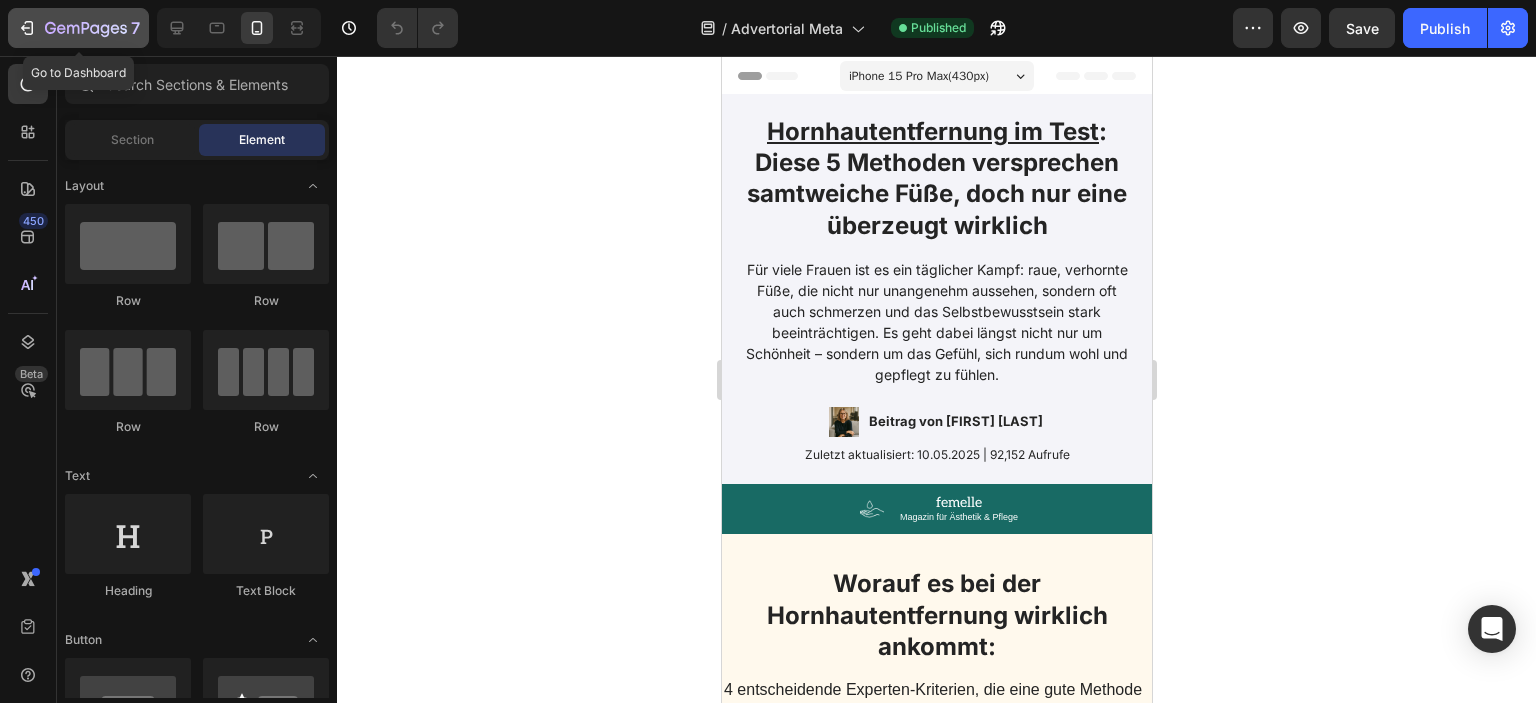 click 